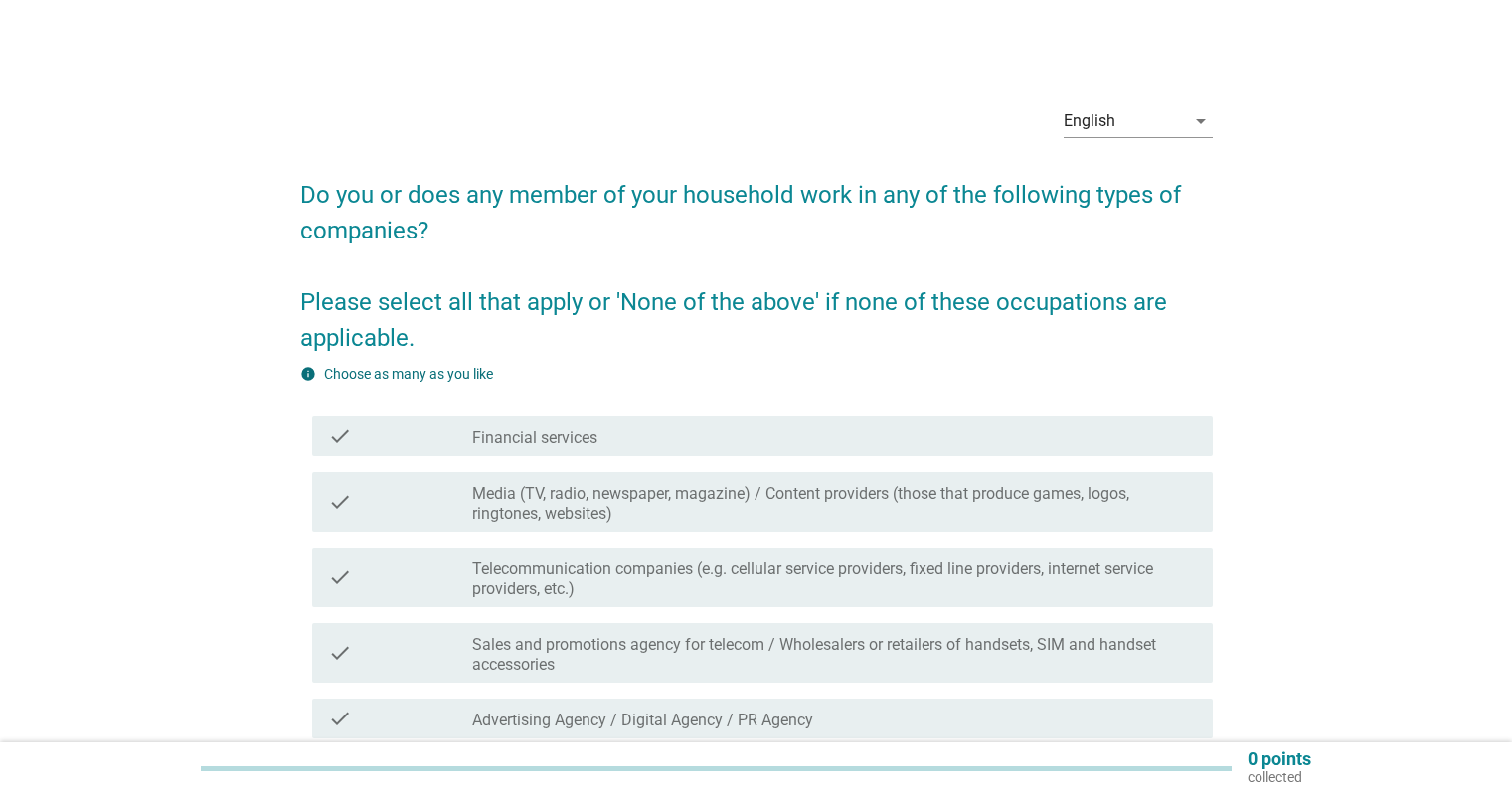 scroll, scrollTop: 0, scrollLeft: 0, axis: both 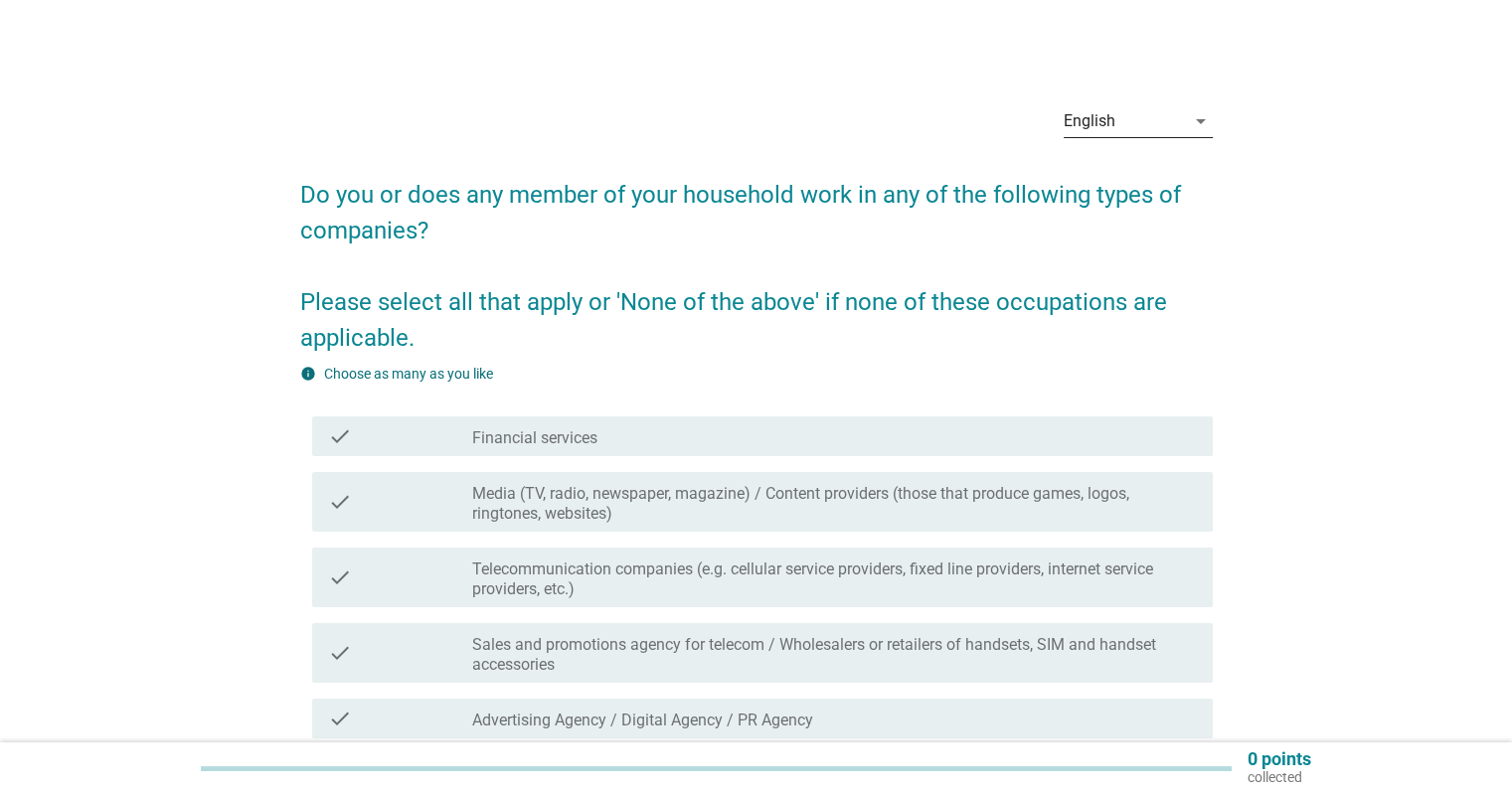 click on "English" at bounding box center (1090, 121) 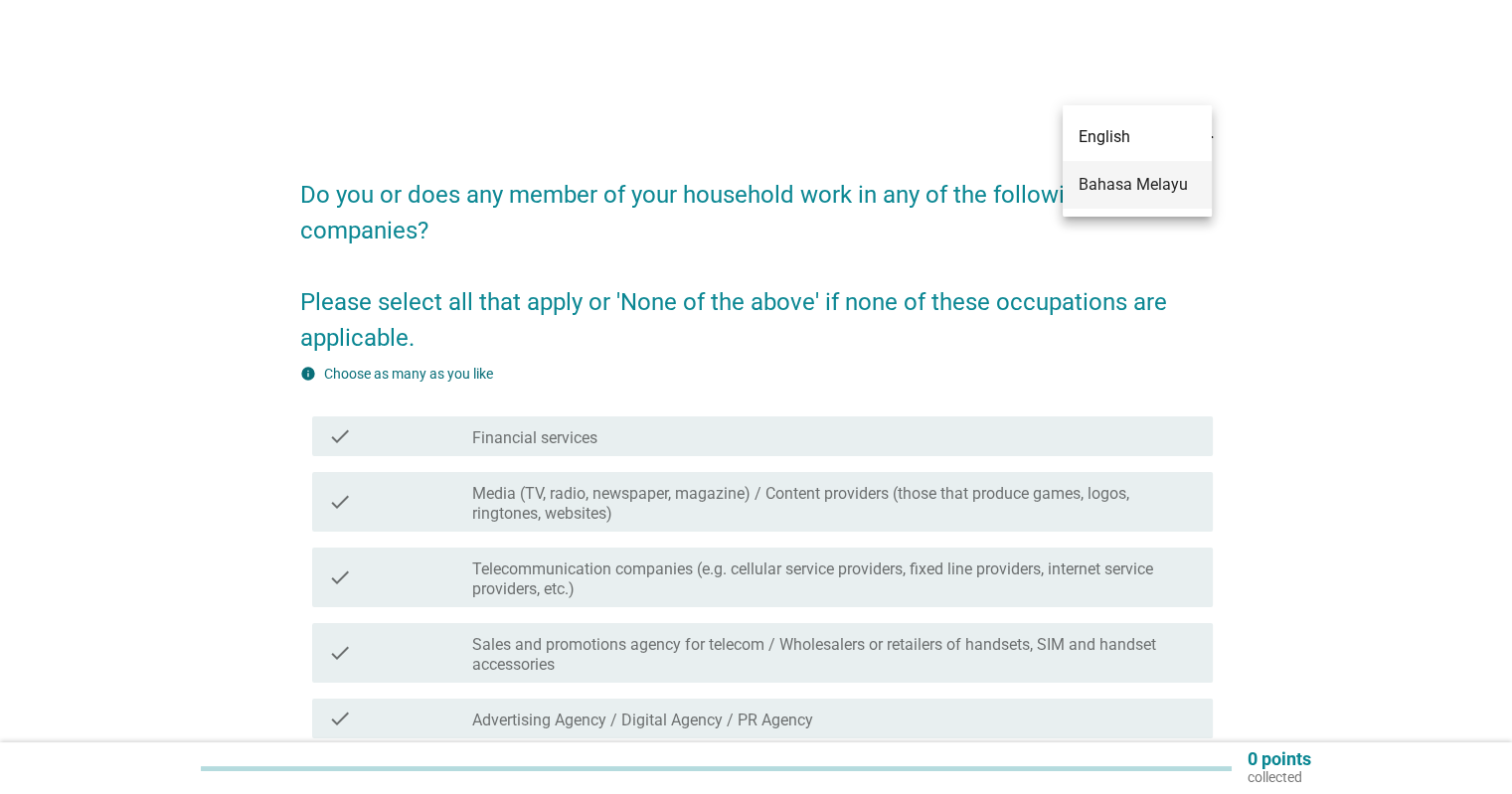 click on "Bahasa Melayu" at bounding box center [1137, 185] 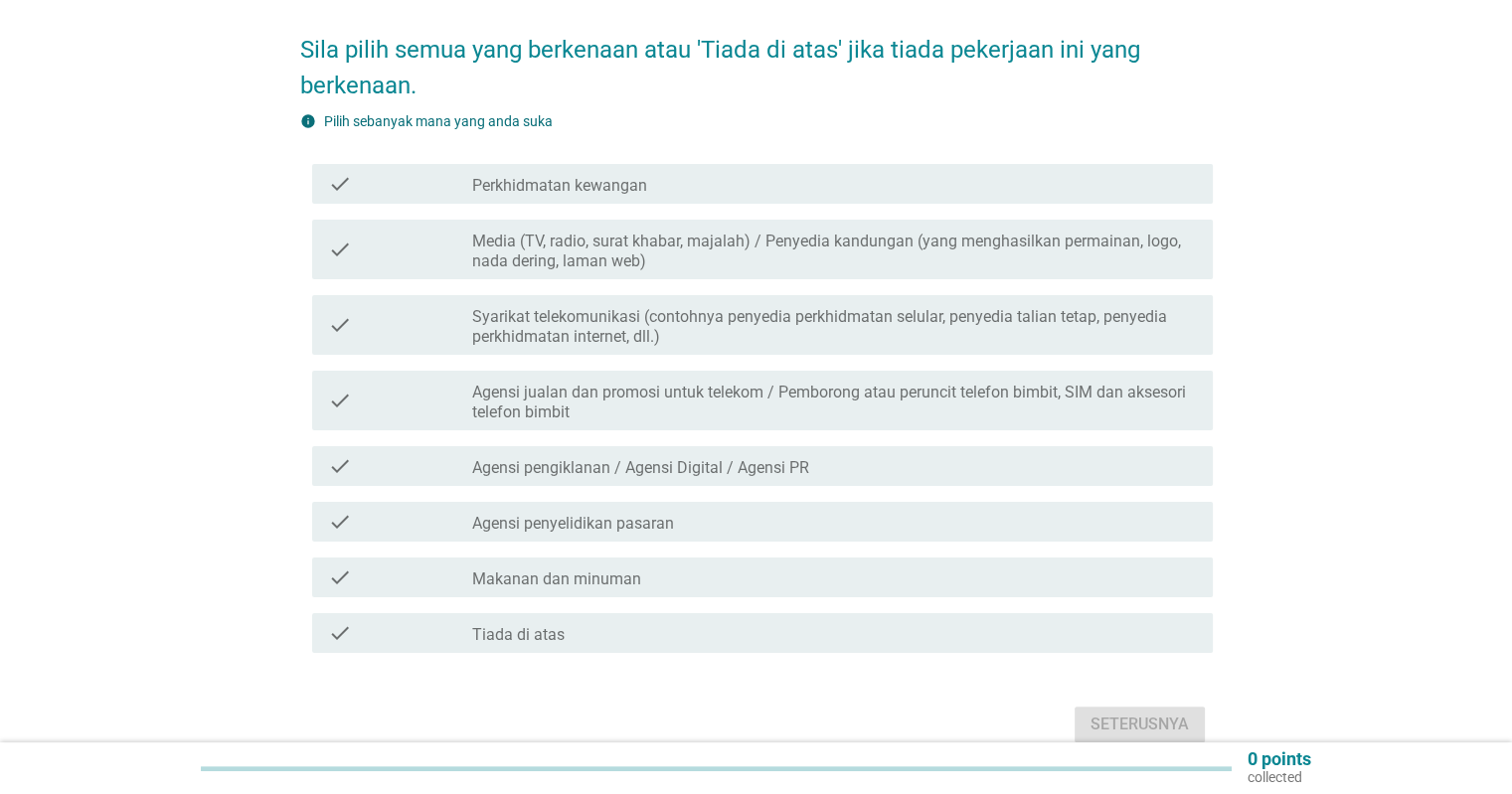 scroll, scrollTop: 276, scrollLeft: 0, axis: vertical 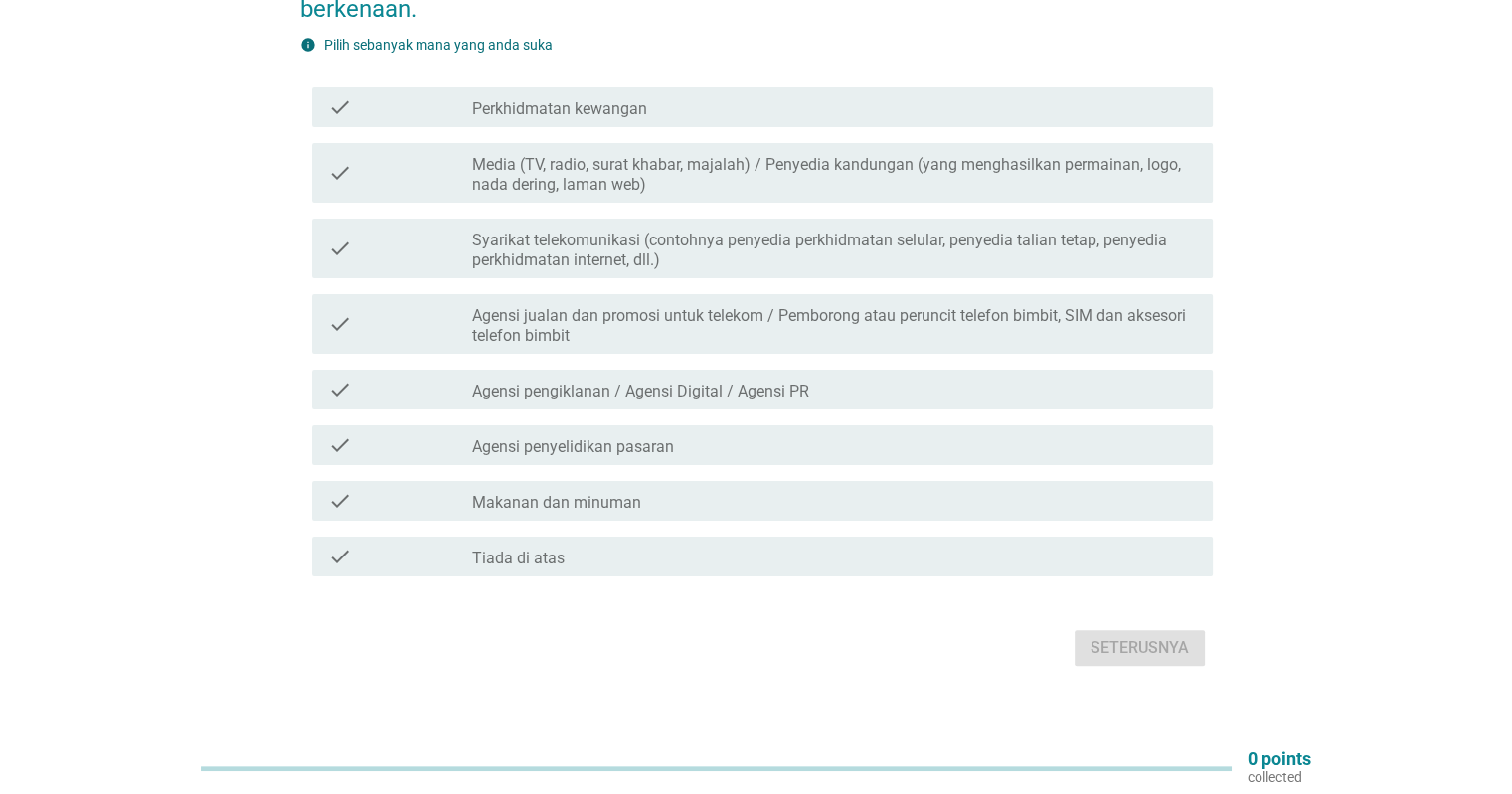 click on "Perkhidmatan kewangan" at bounding box center (560, 109) 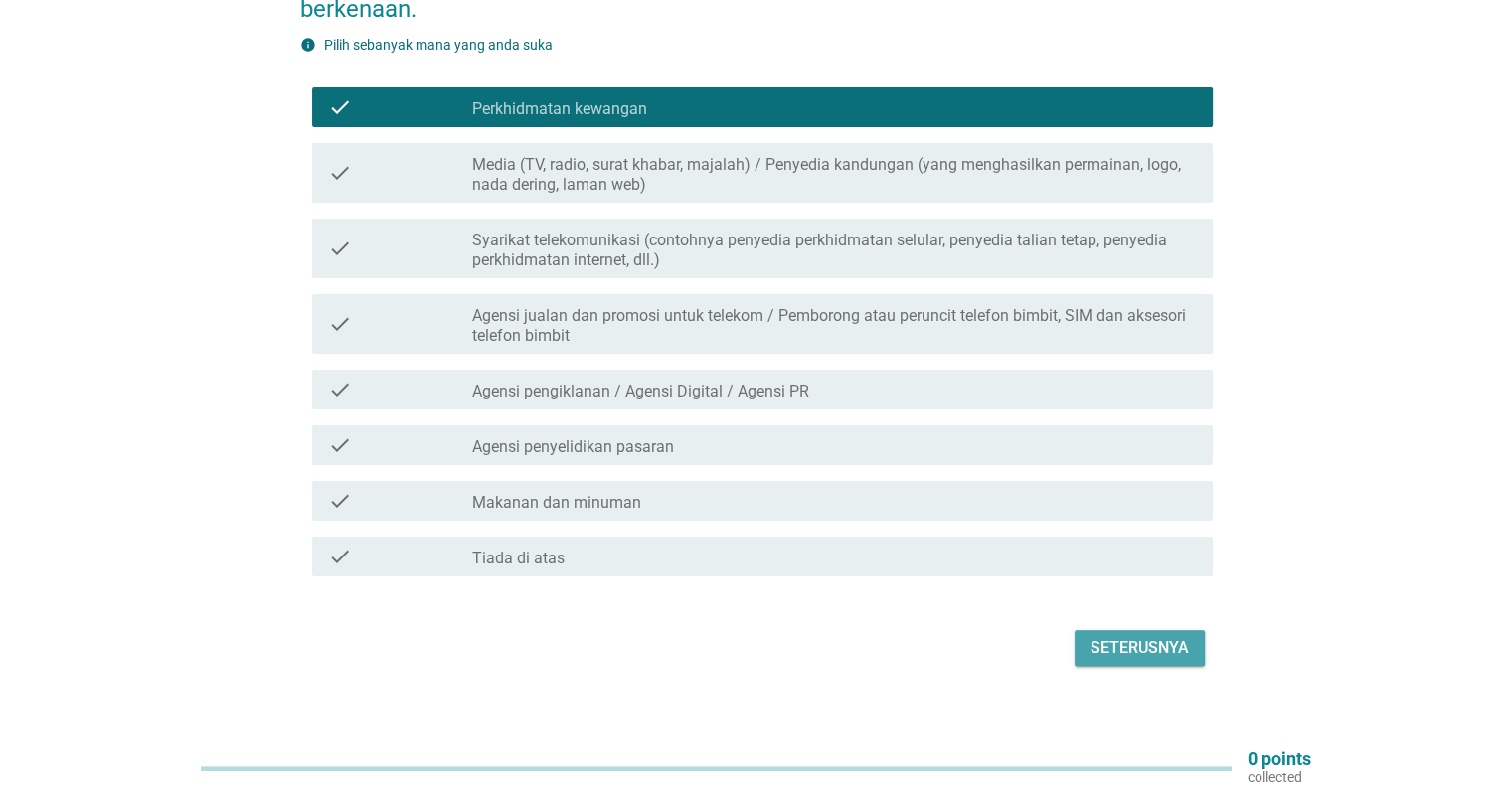 click on "Seterusnya" at bounding box center [1139, 648] 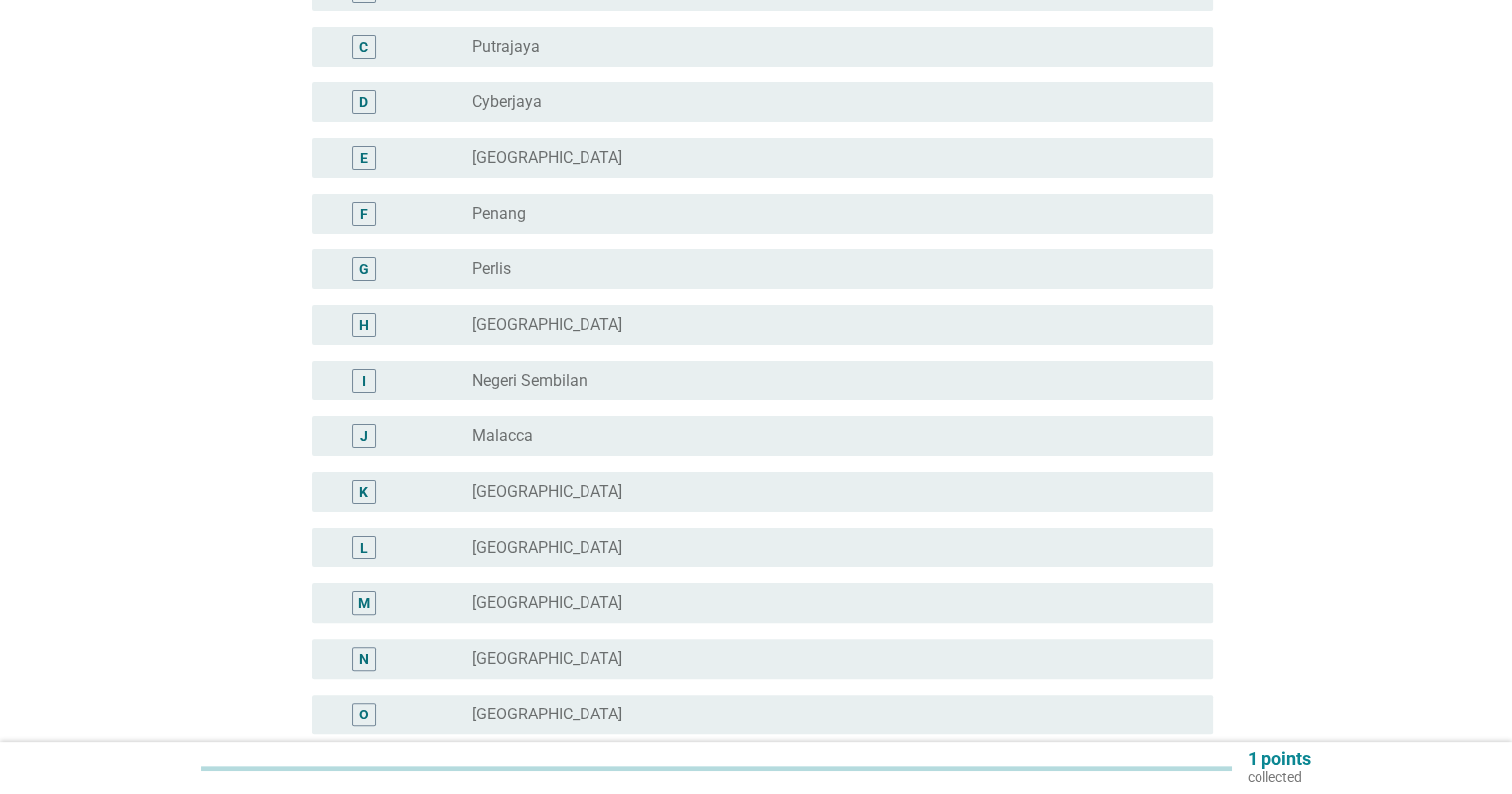 scroll, scrollTop: 0, scrollLeft: 0, axis: both 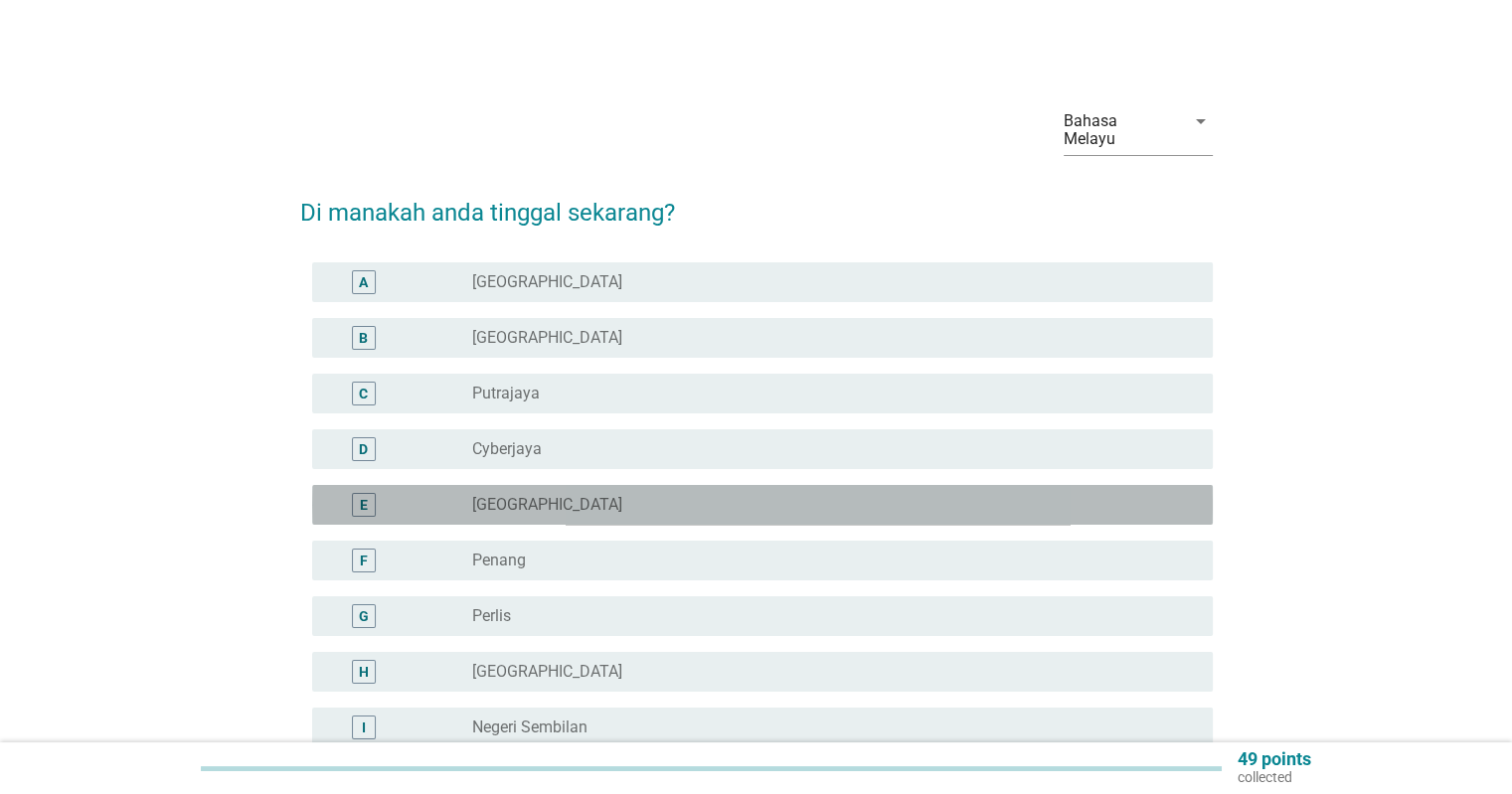 click on "[GEOGRAPHIC_DATA]" at bounding box center [547, 505] 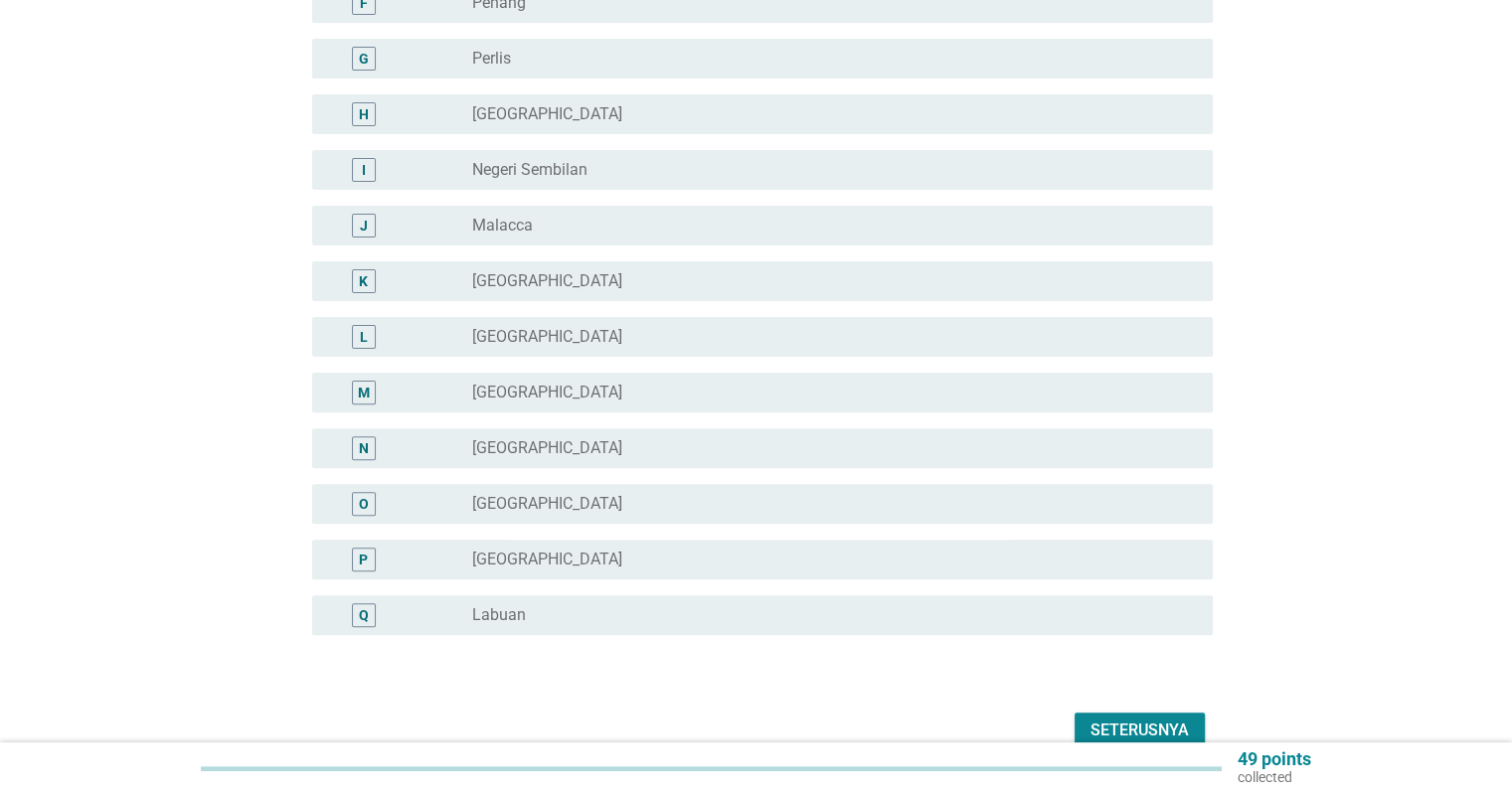 scroll, scrollTop: 640, scrollLeft: 0, axis: vertical 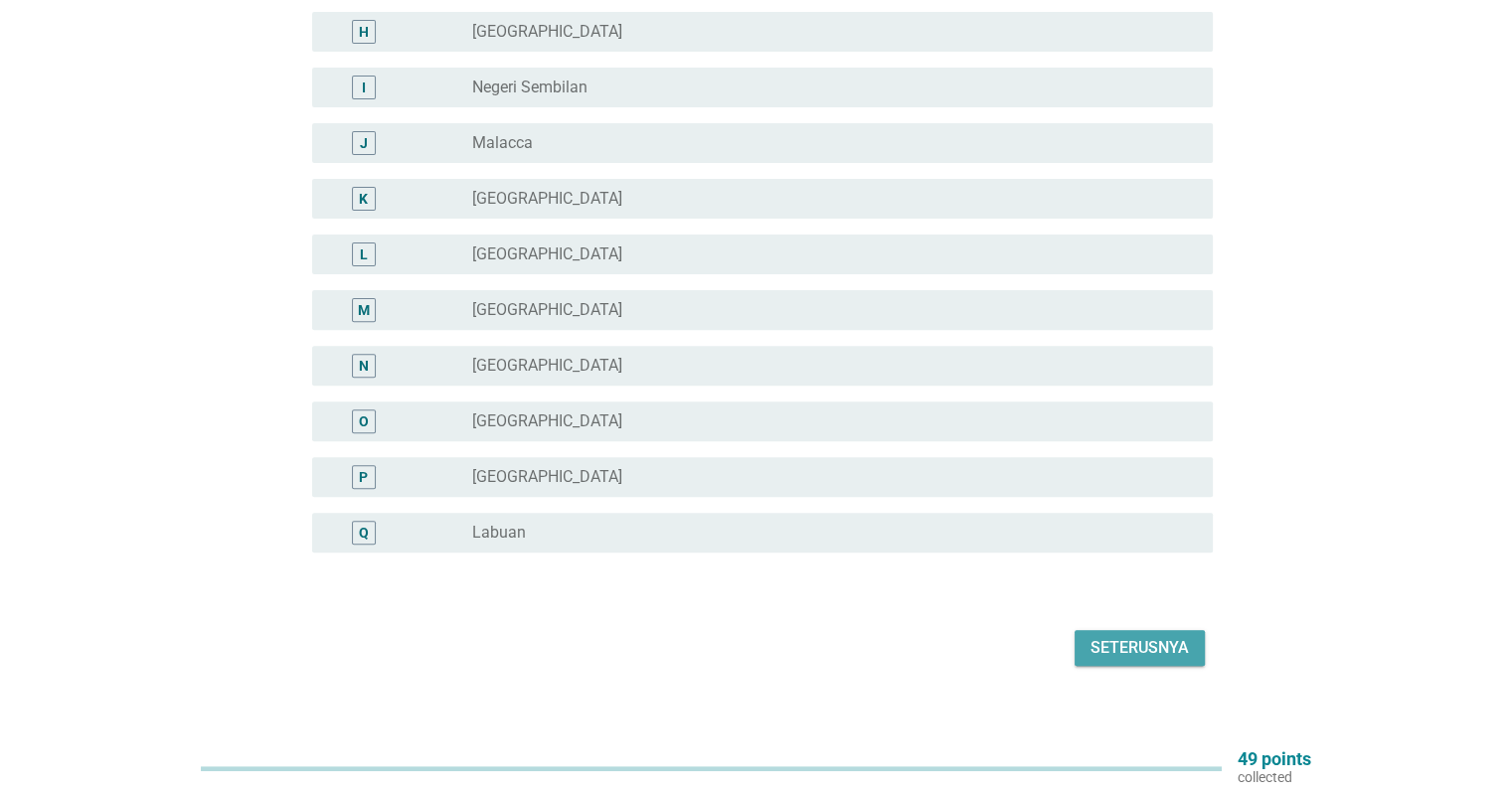 click on "Seterusnya" at bounding box center [1139, 648] 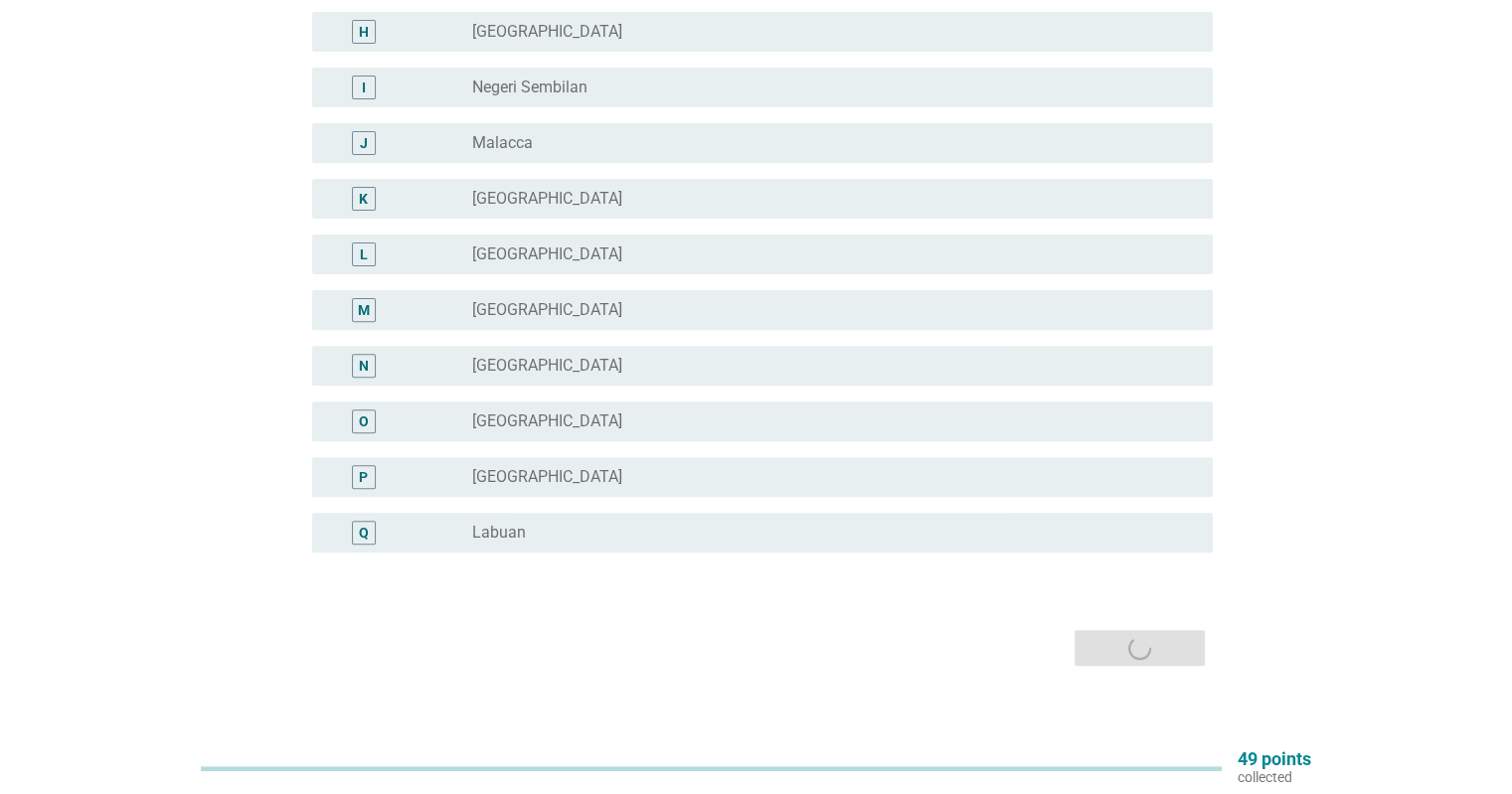 scroll, scrollTop: 0, scrollLeft: 0, axis: both 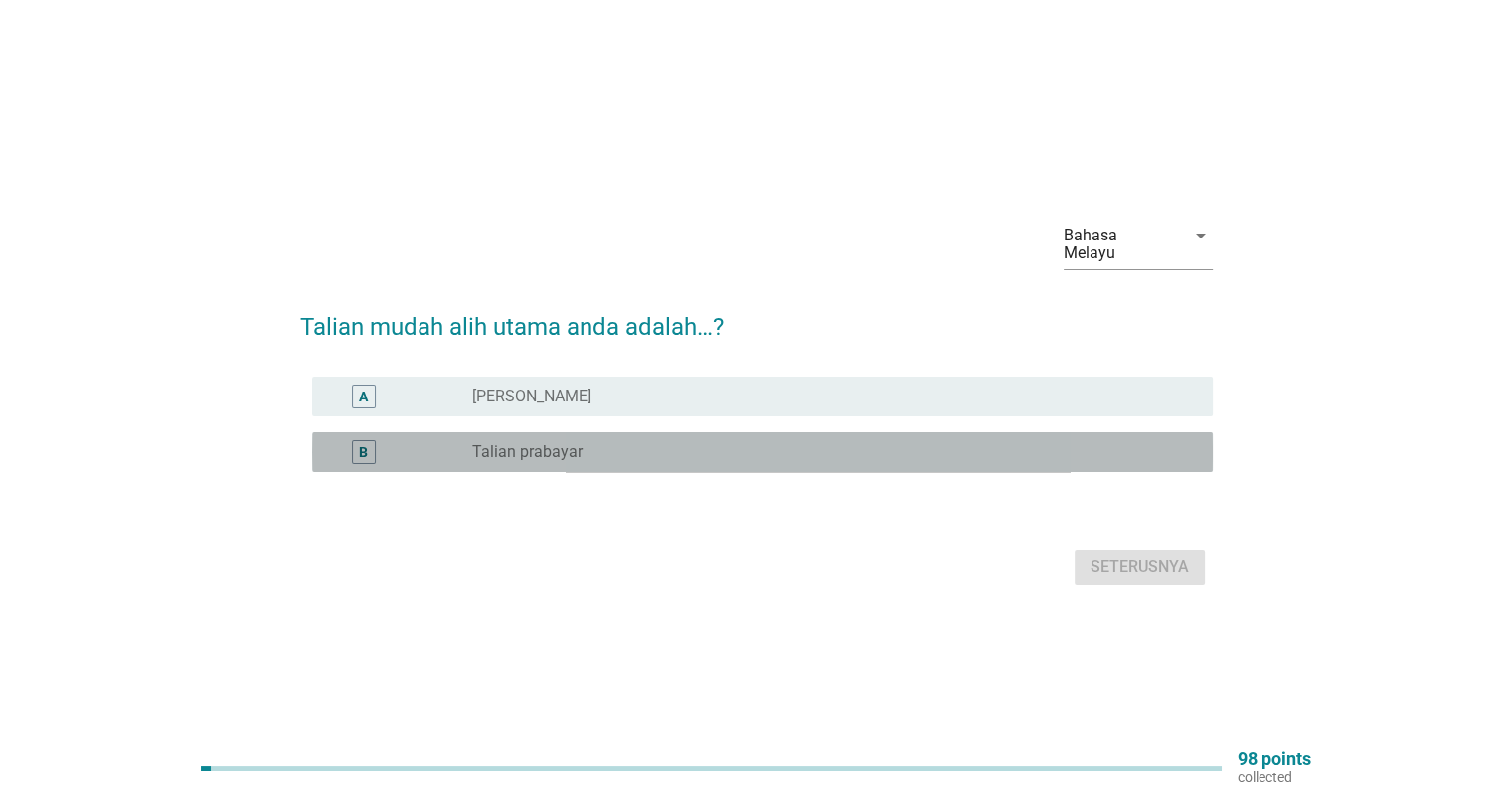 click on "Talian prabayar" at bounding box center (527, 452) 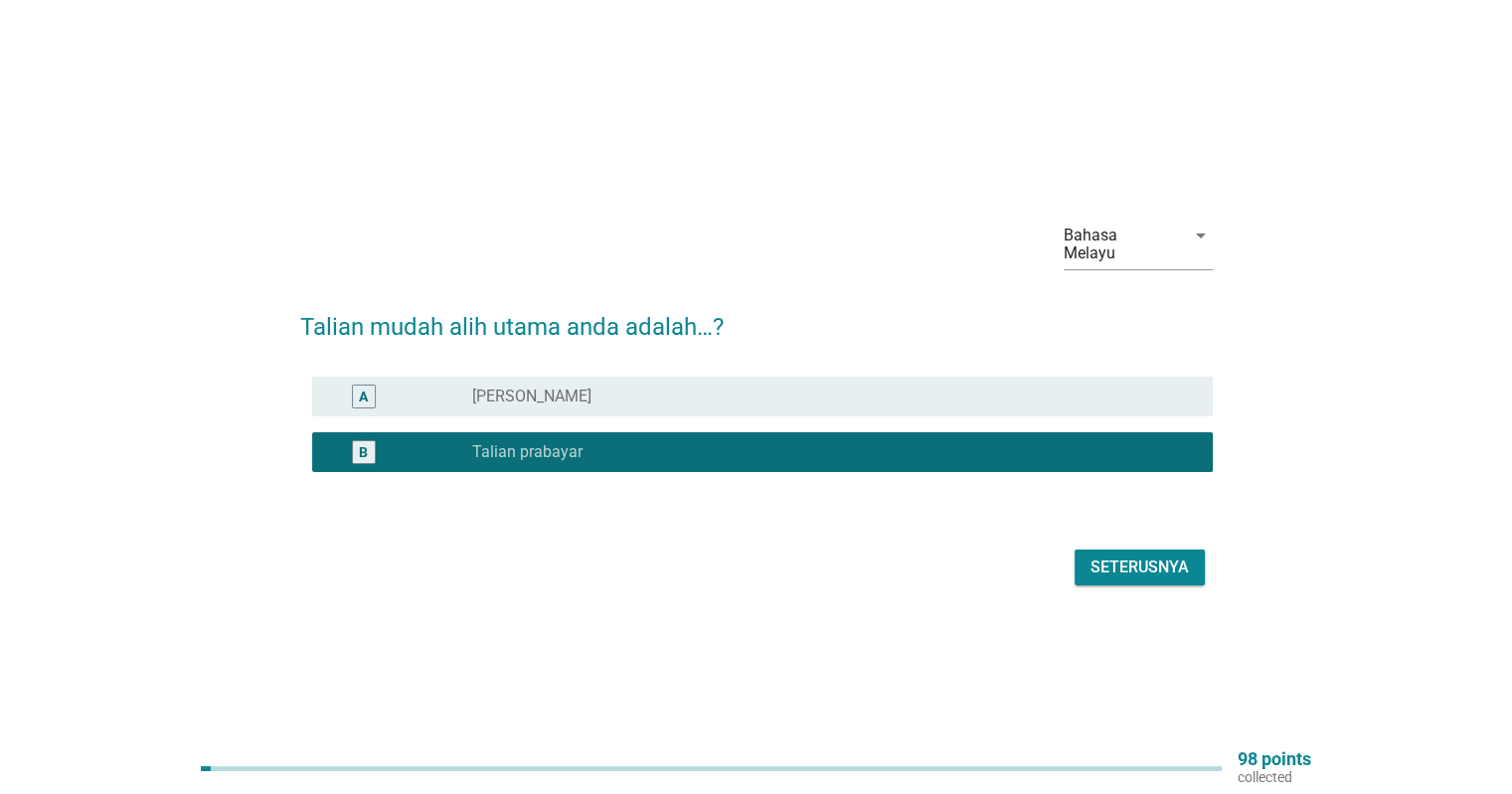 click on "Seterusnya" at bounding box center [1139, 567] 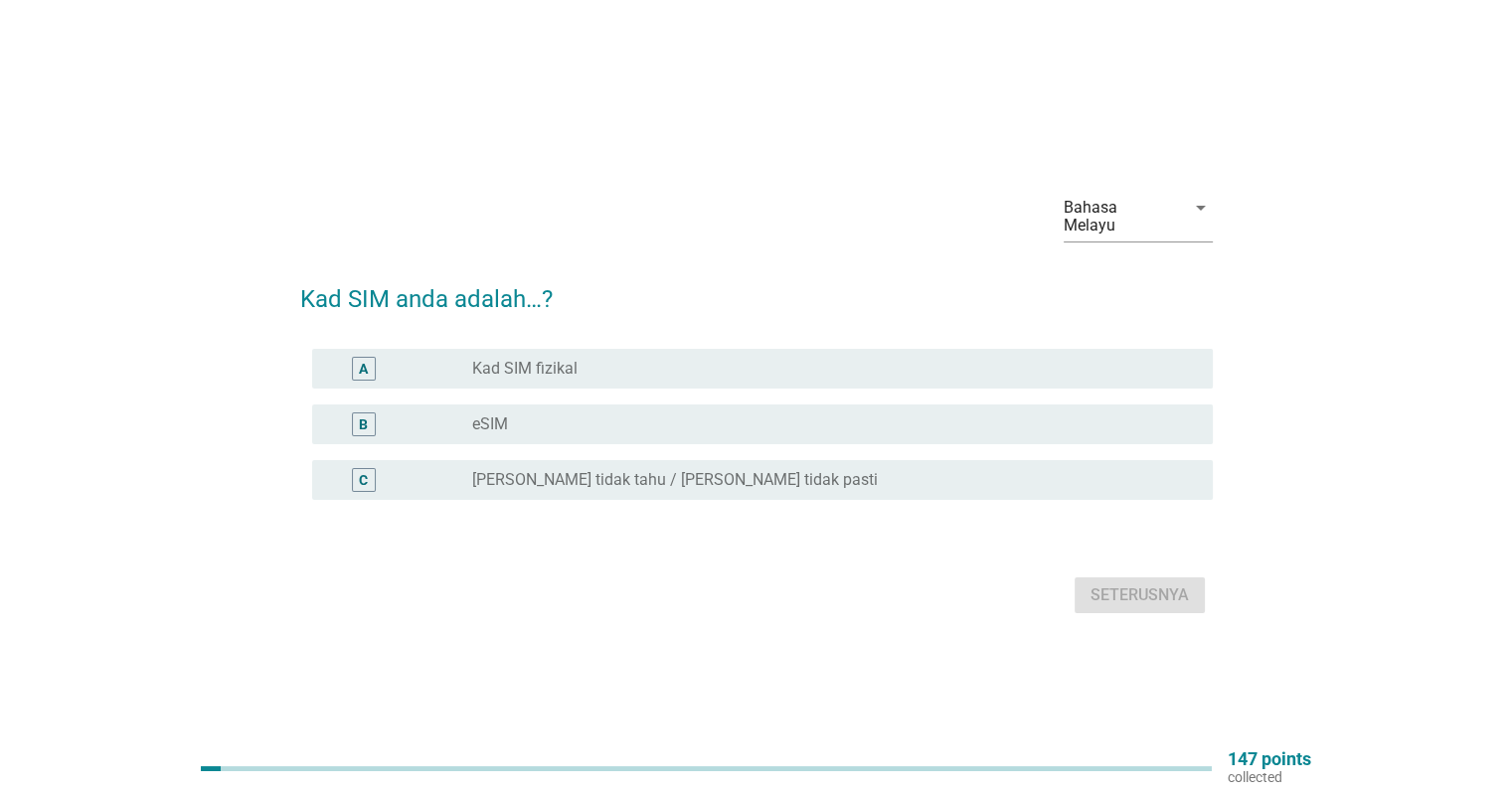 click on "Kad SIM fizikal" at bounding box center [525, 369] 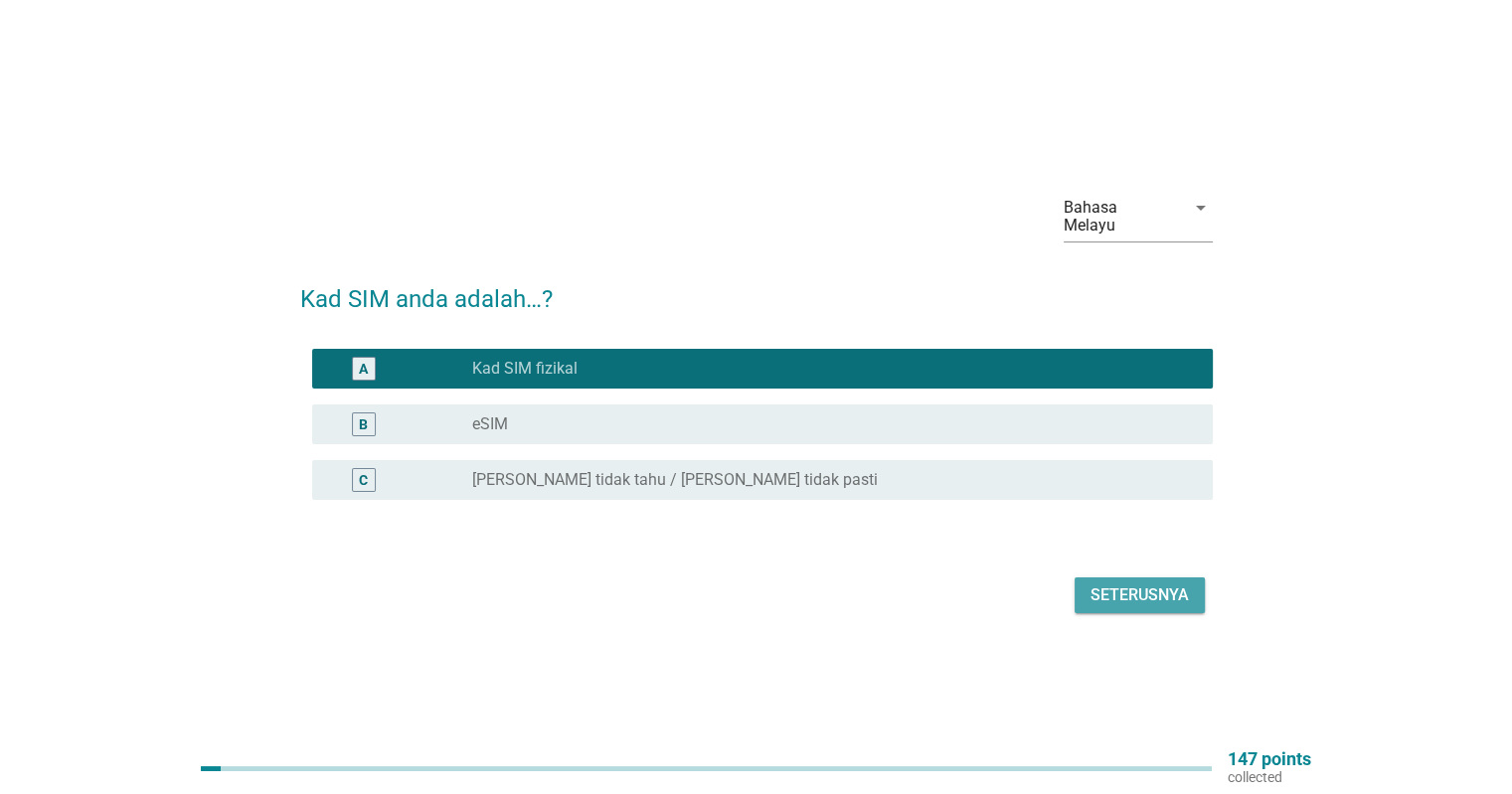 click on "Seterusnya" at bounding box center [1139, 595] 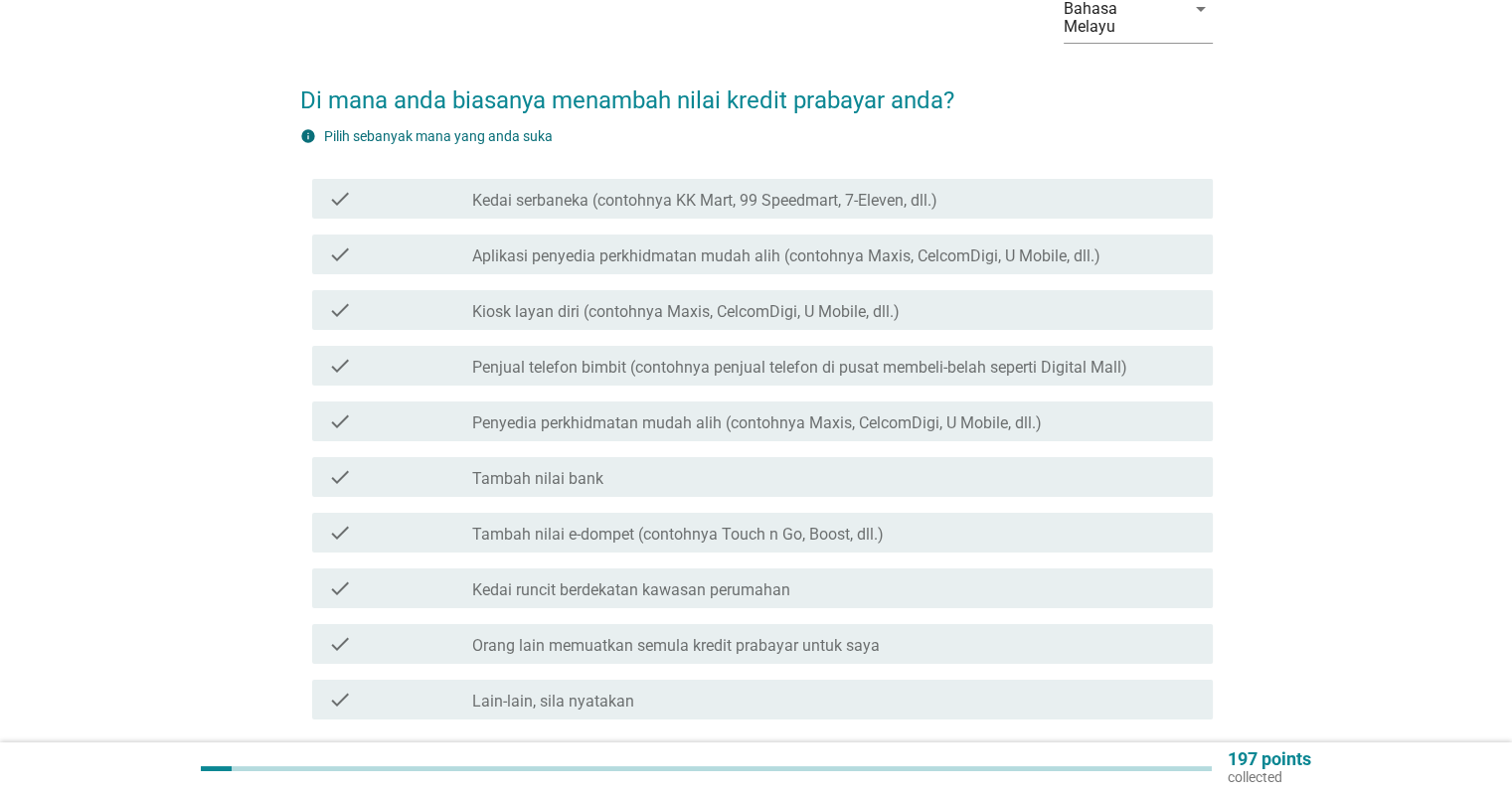 scroll, scrollTop: 116, scrollLeft: 0, axis: vertical 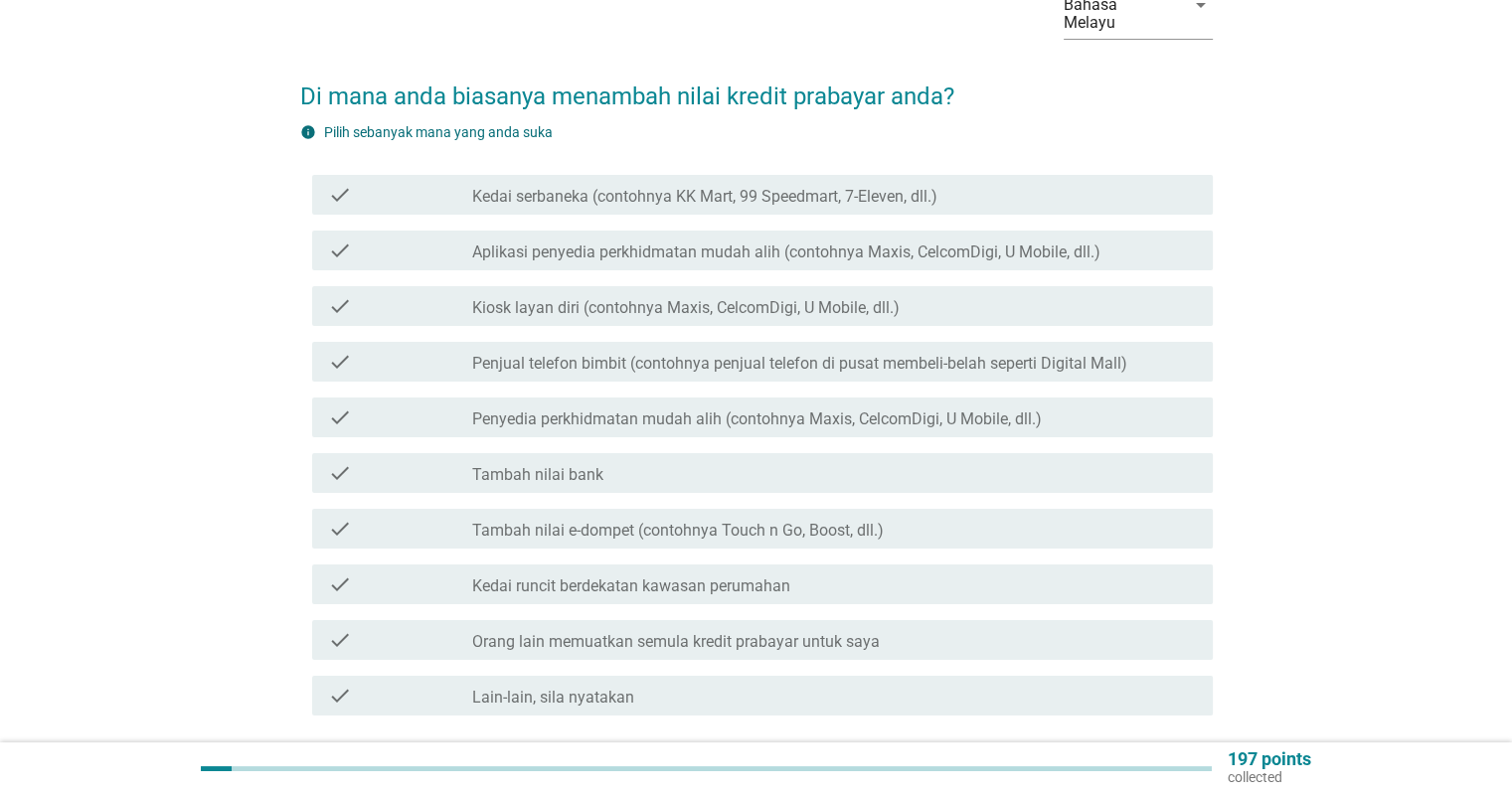 click on "Aplikasi penyedia perkhidmatan mudah alih (contohnya Maxis, CelcomDigi, U Mobile, dll.)" at bounding box center (786, 252) 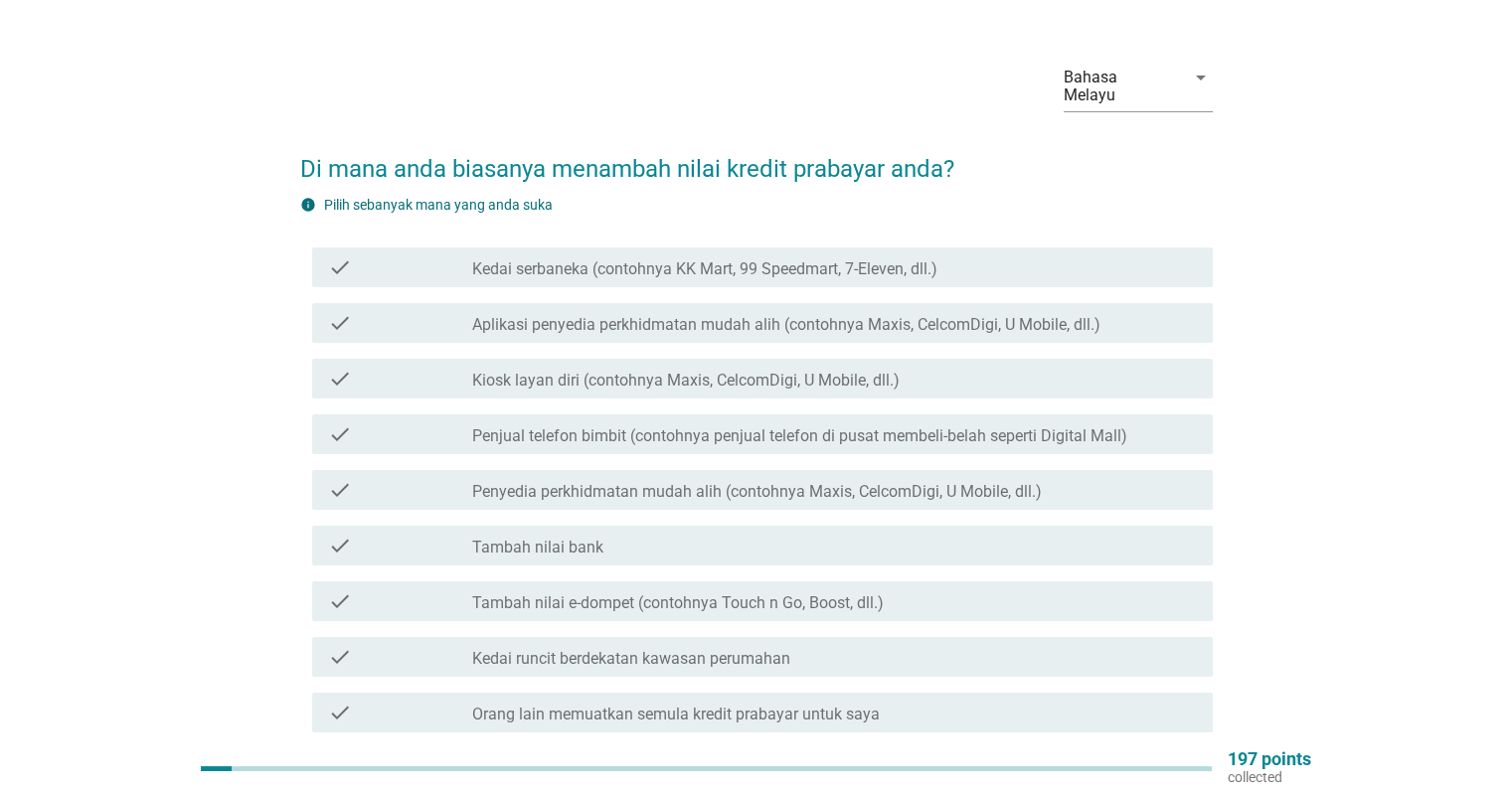 scroll, scrollTop: 32, scrollLeft: 0, axis: vertical 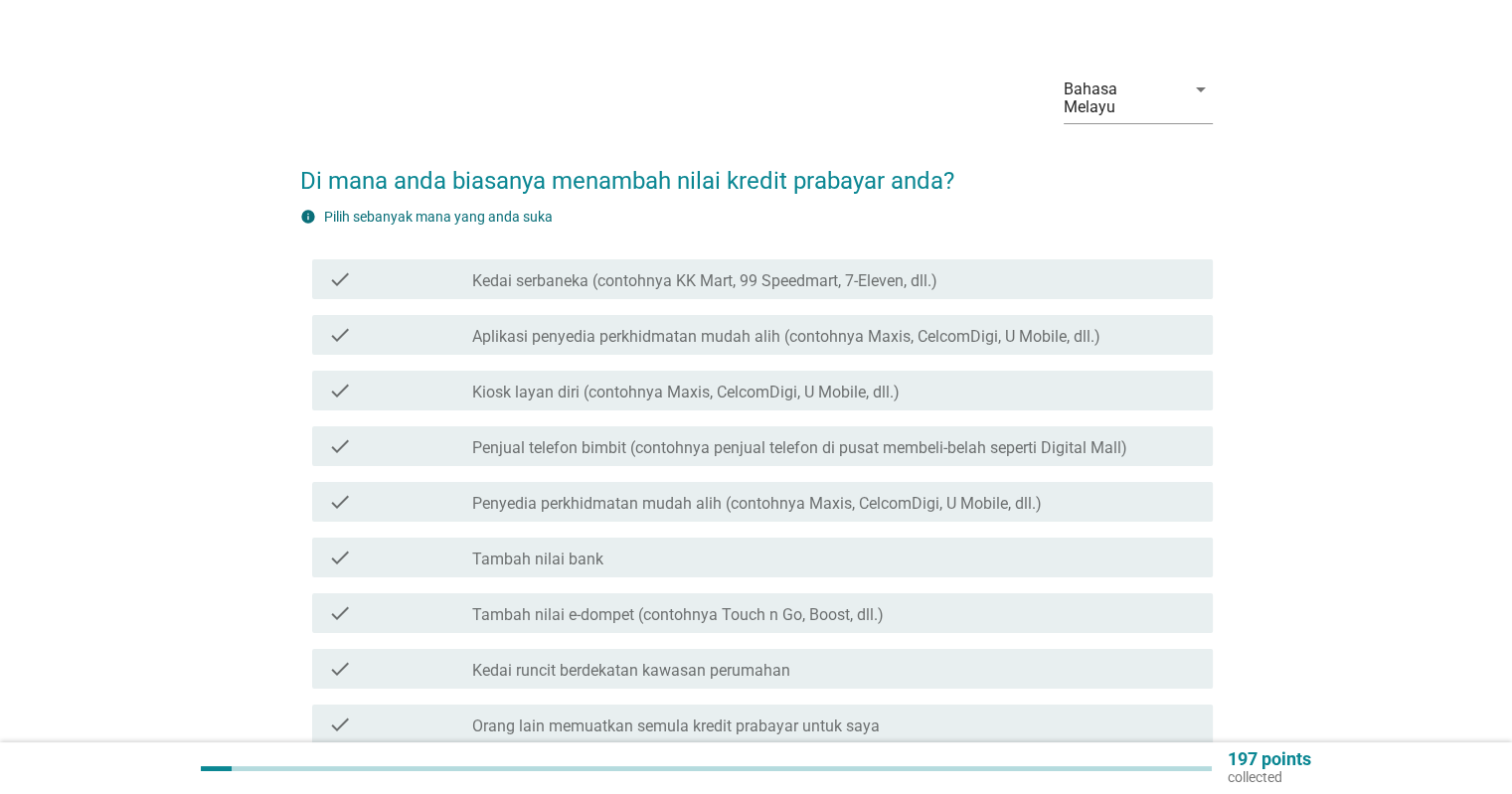 click on "Aplikasi penyedia perkhidmatan mudah alih (contohnya Maxis, CelcomDigi, U Mobile, dll.)" at bounding box center [786, 337] 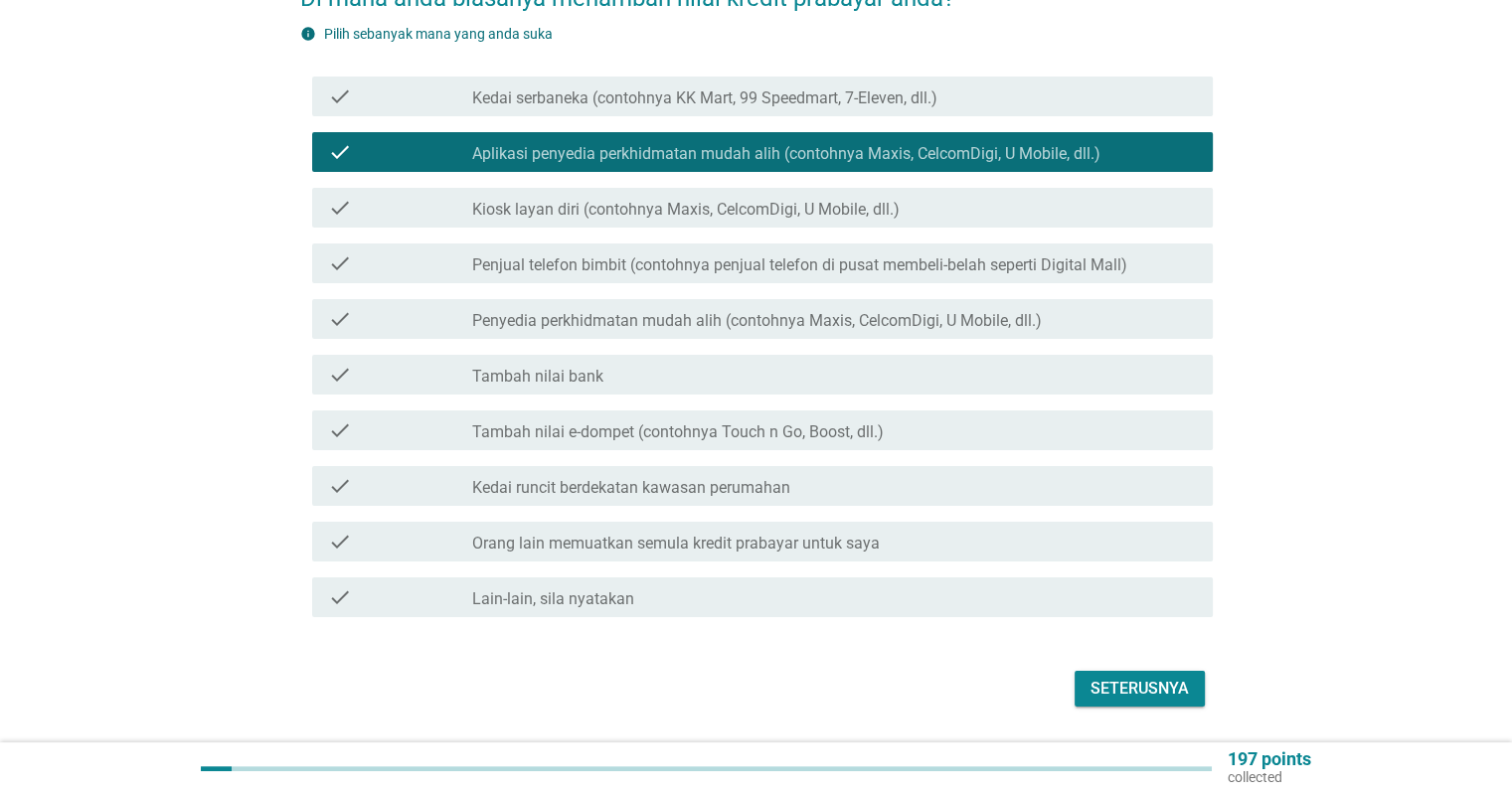 scroll, scrollTop: 255, scrollLeft: 0, axis: vertical 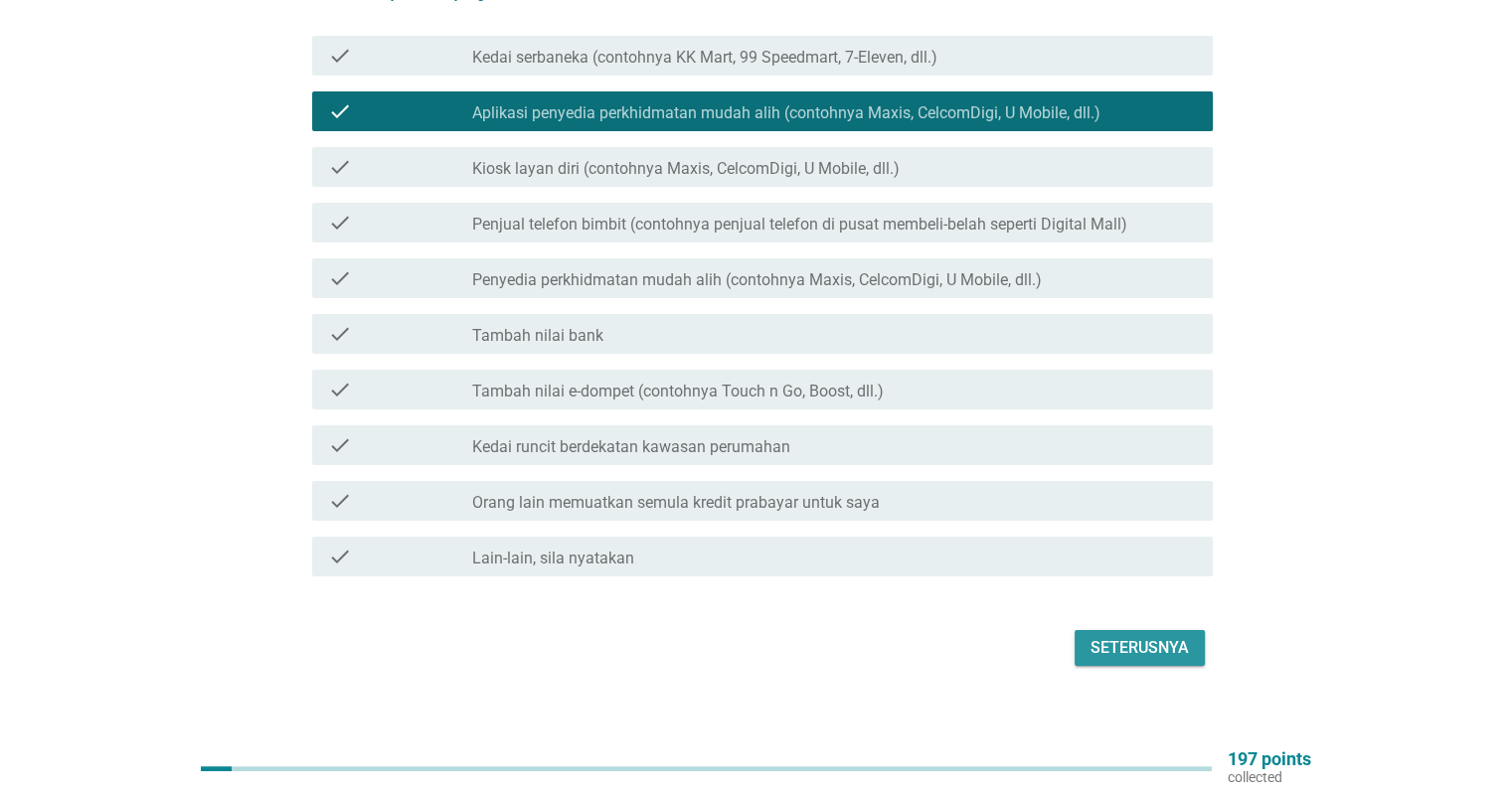 click on "Seterusnya" at bounding box center [1139, 648] 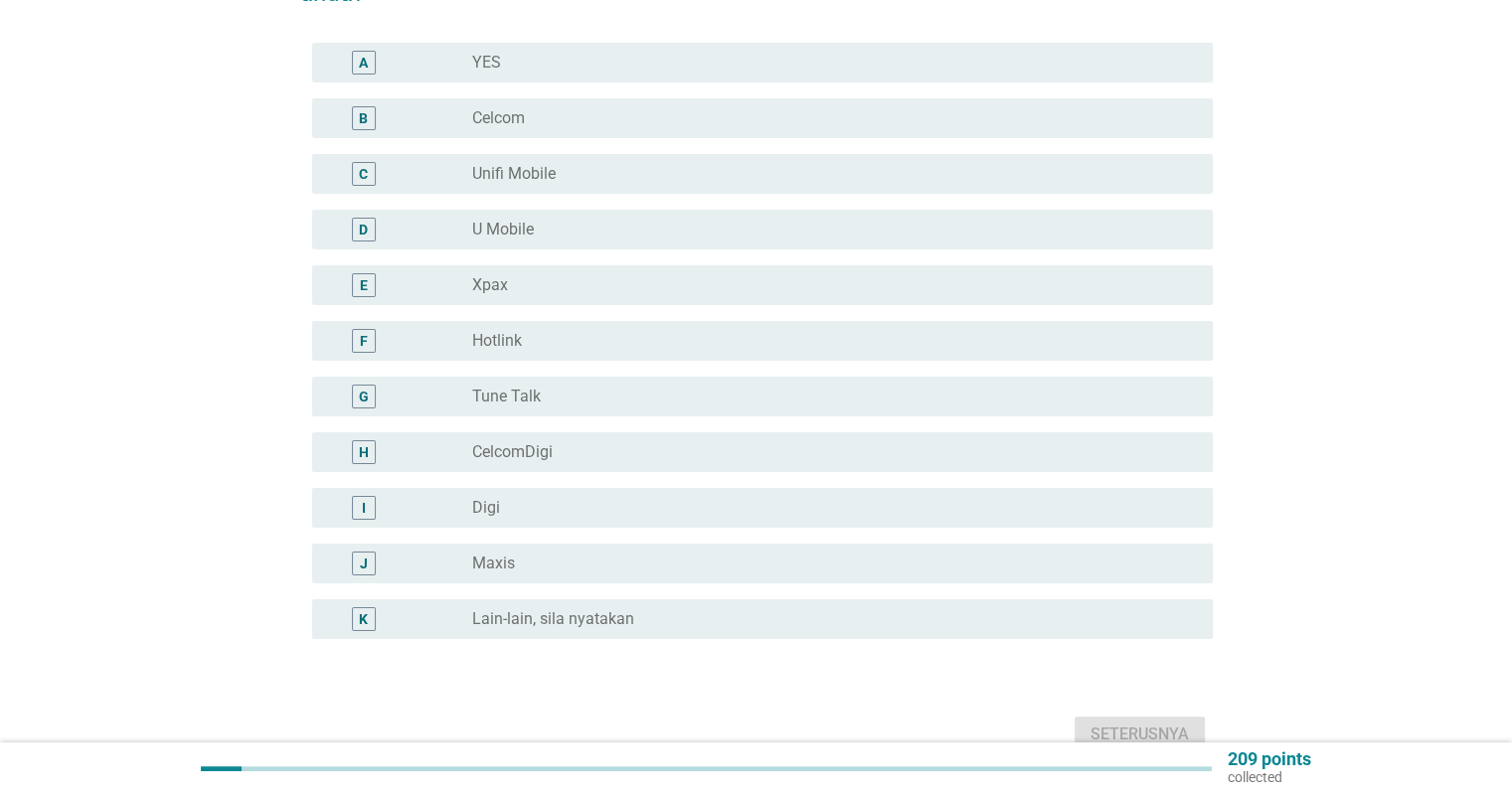 scroll, scrollTop: 0, scrollLeft: 0, axis: both 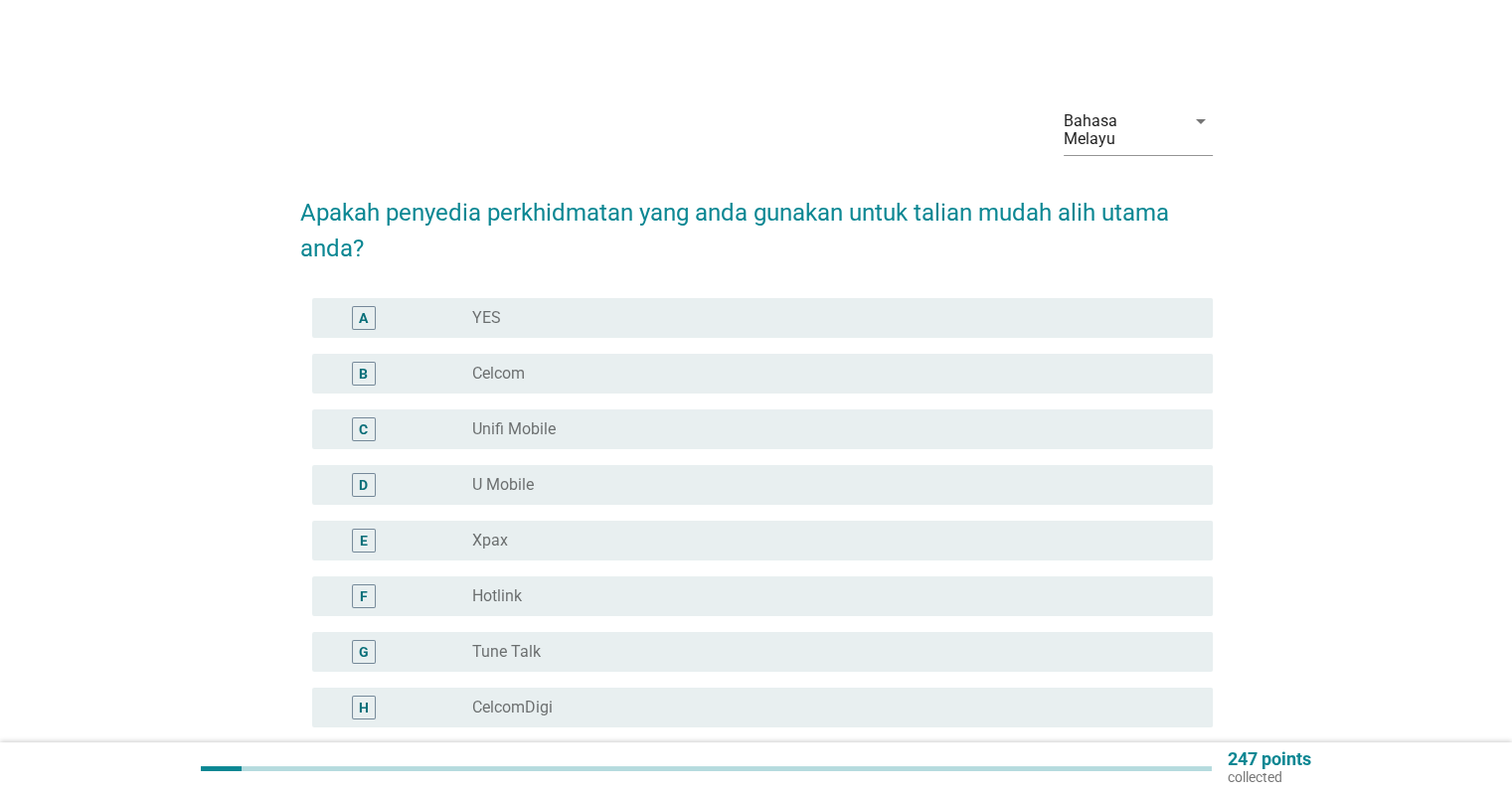 click on "radio_button_unchecked Tune Talk" at bounding box center (826, 652) 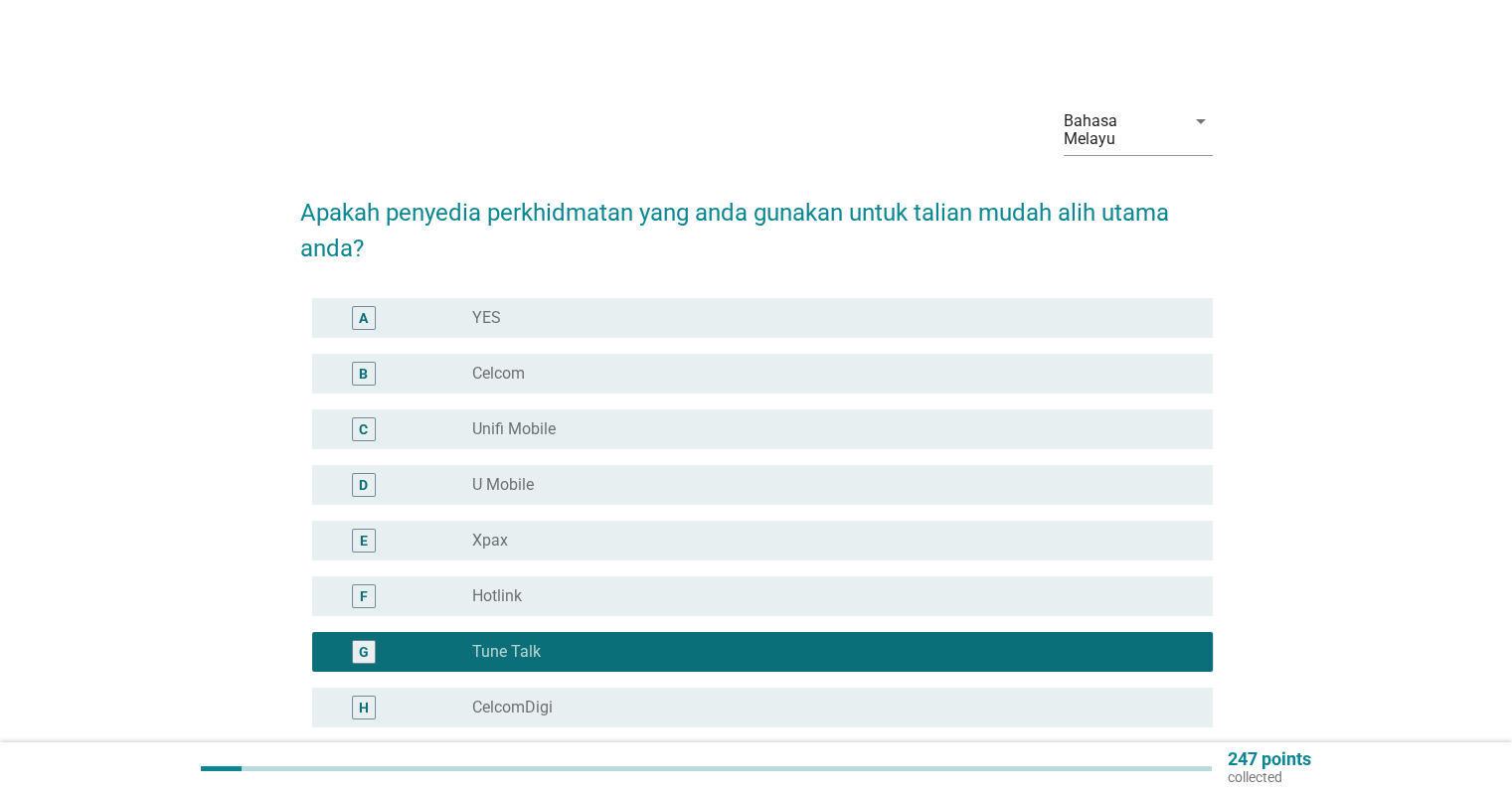 scroll, scrollTop: 342, scrollLeft: 0, axis: vertical 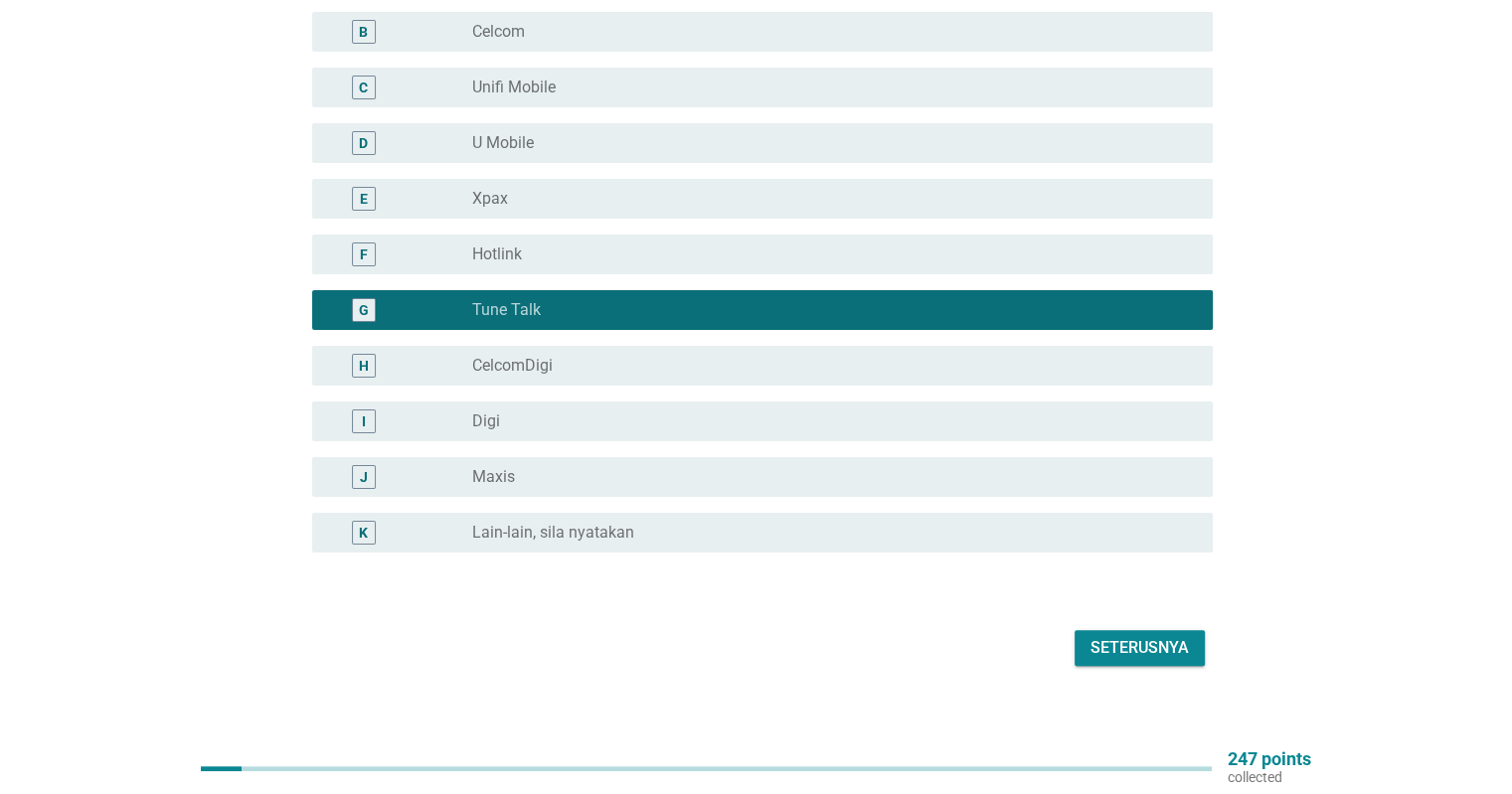 click on "Seterusnya" at bounding box center [1139, 648] 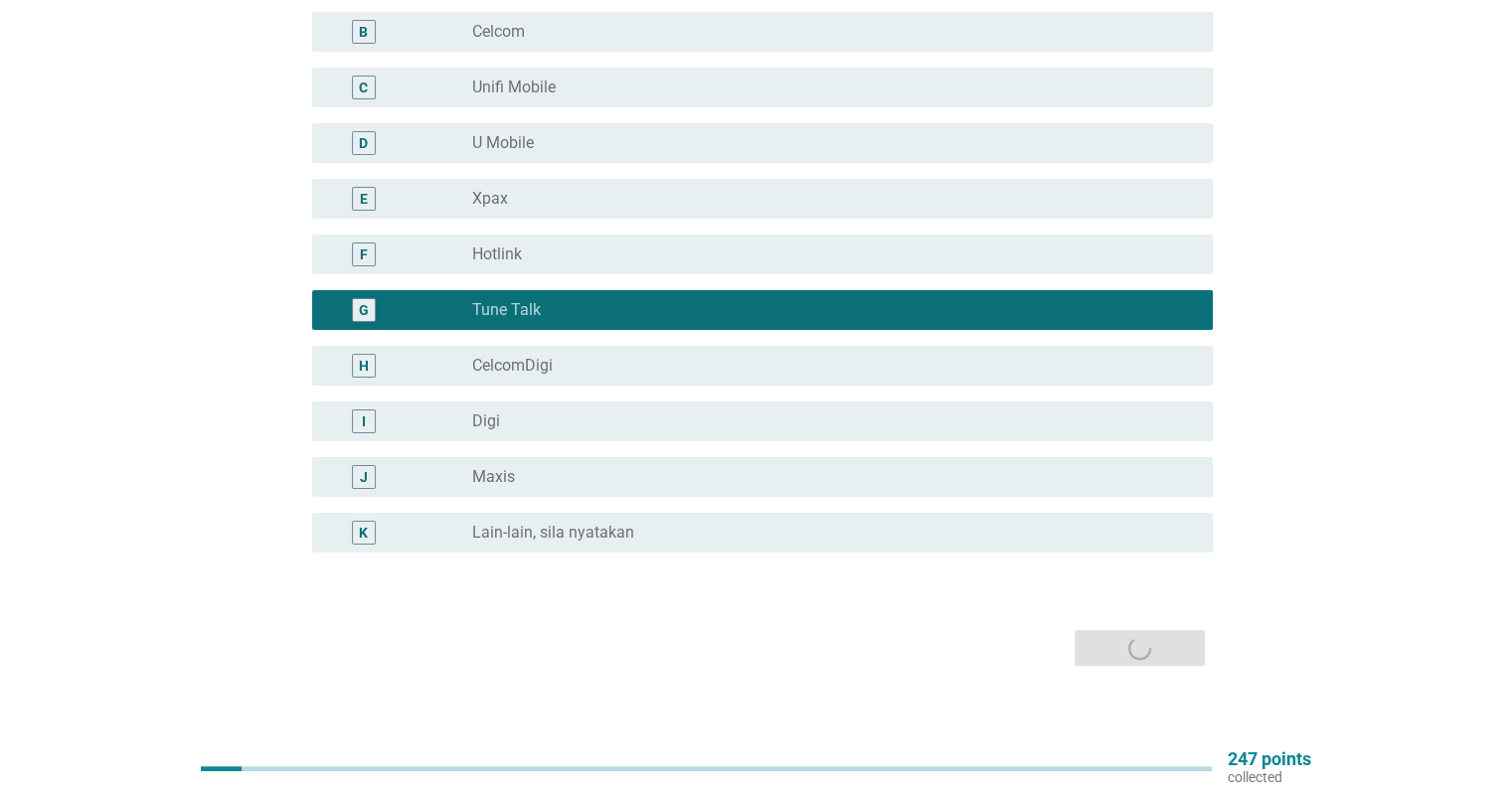 scroll, scrollTop: 0, scrollLeft: 0, axis: both 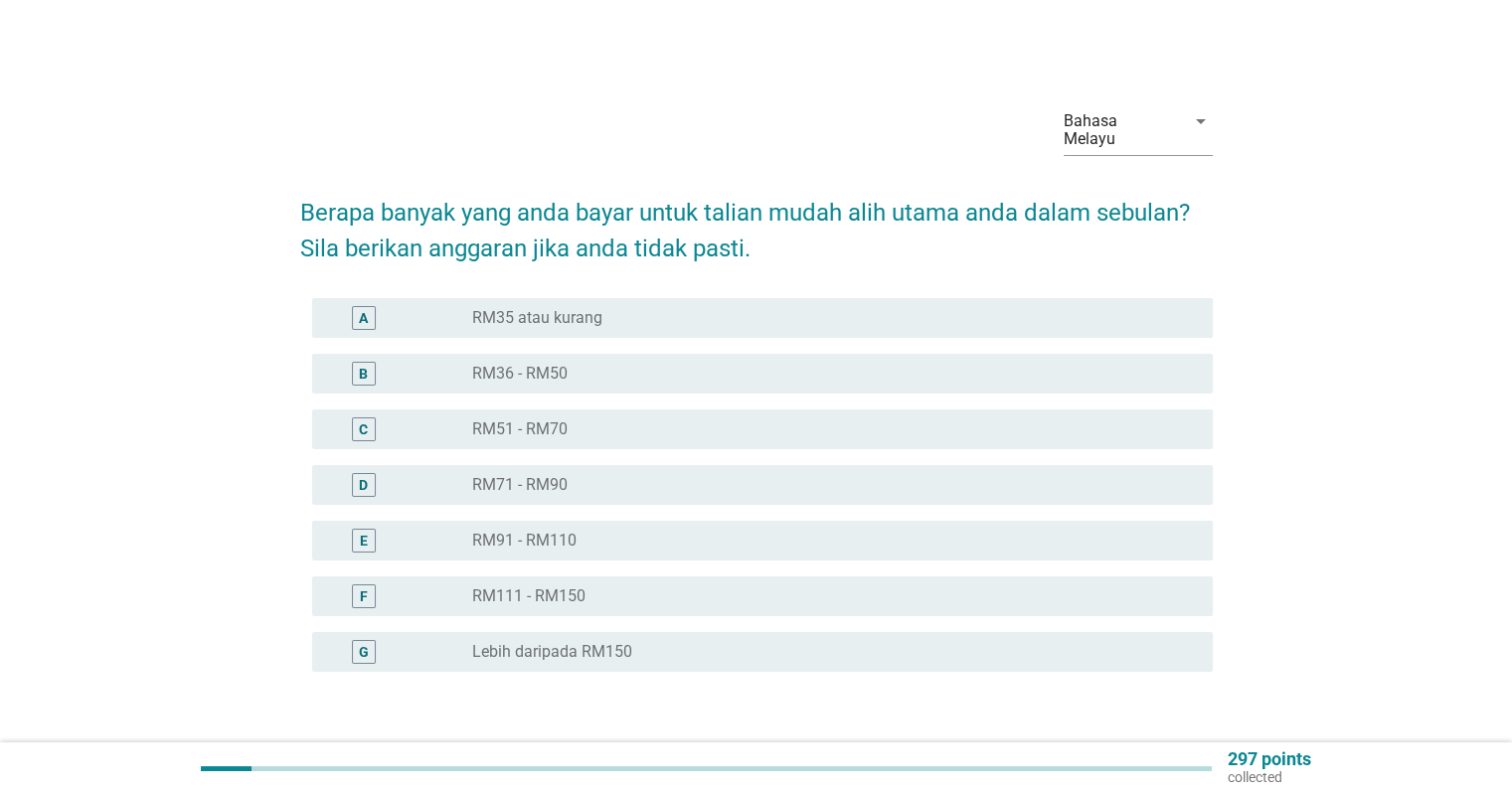 click on "radio_button_unchecked RM35 atau kurang" at bounding box center (826, 318) 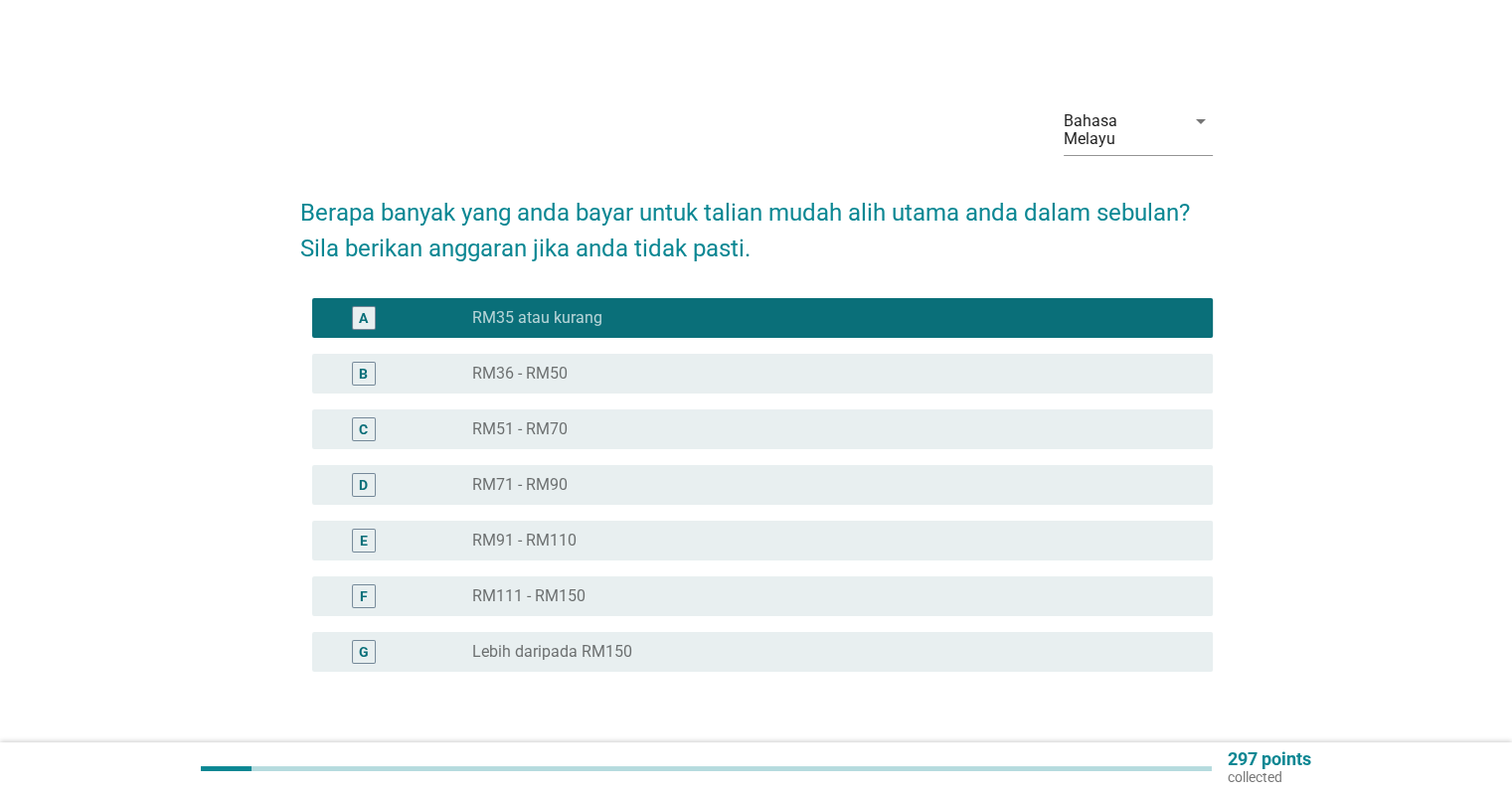 click on "radio_button_unchecked RM36 - RM50" at bounding box center [826, 374] 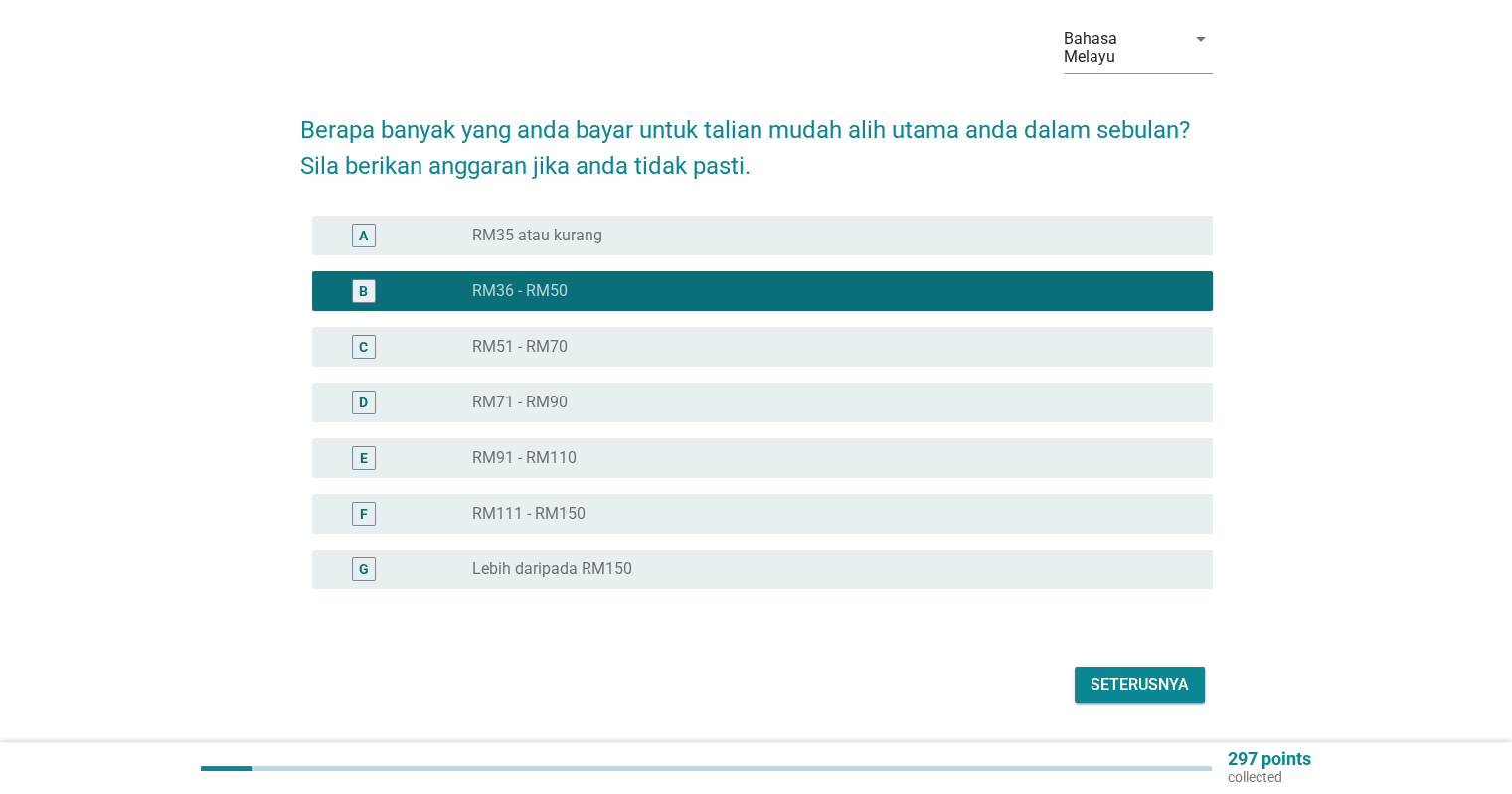 scroll, scrollTop: 119, scrollLeft: 0, axis: vertical 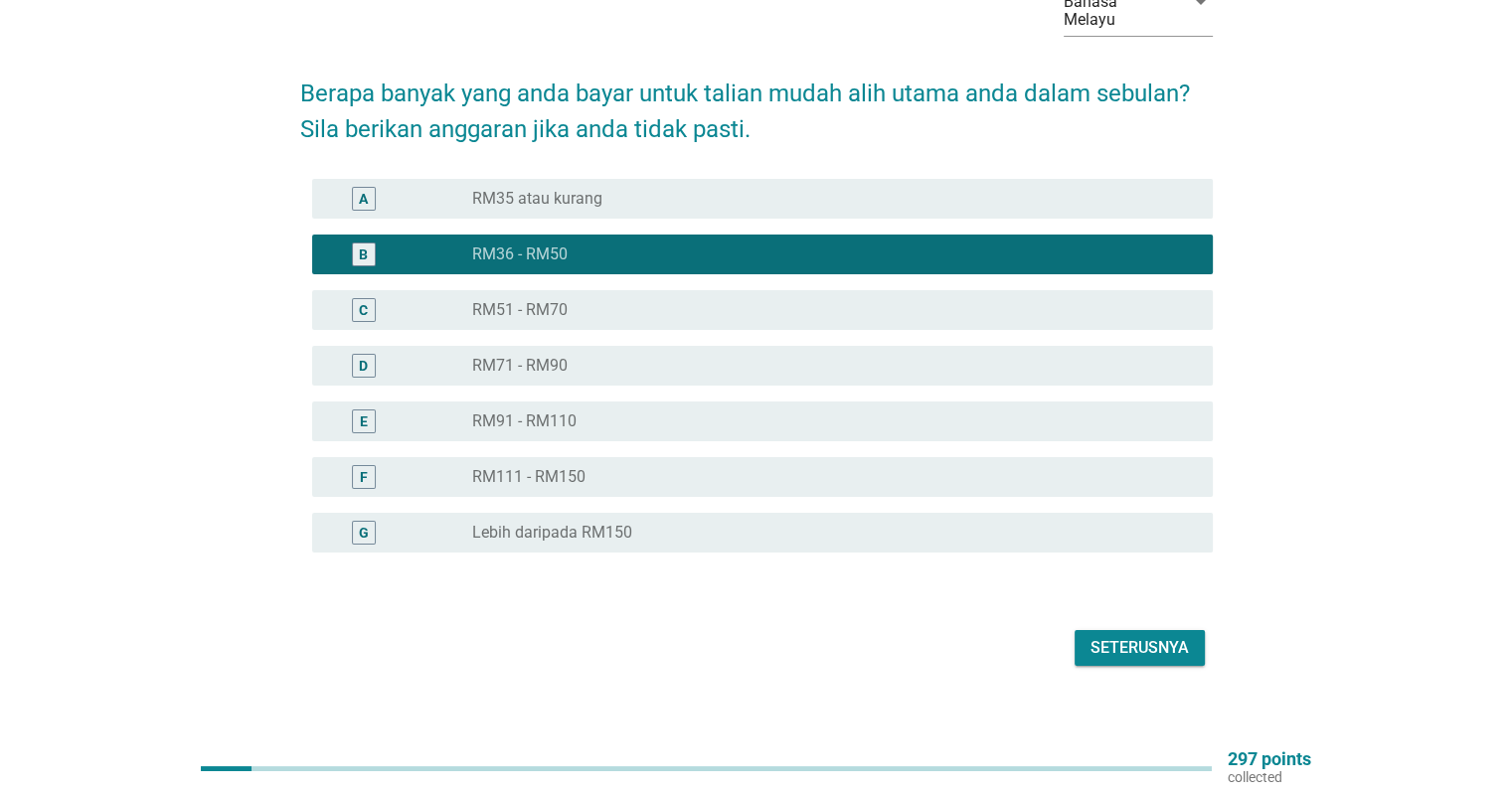 click on "Seterusnya" at bounding box center [1139, 648] 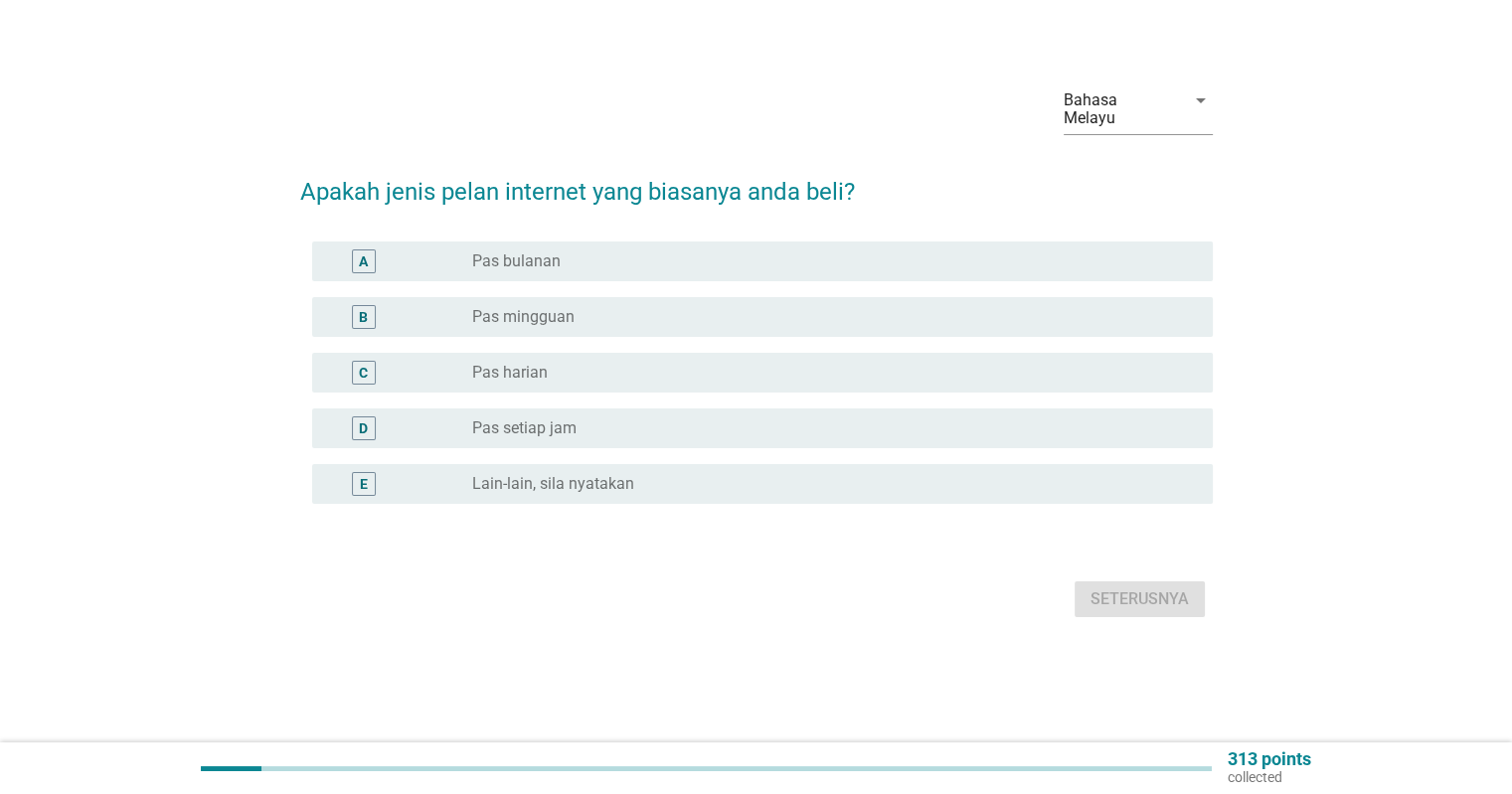 scroll, scrollTop: 0, scrollLeft: 0, axis: both 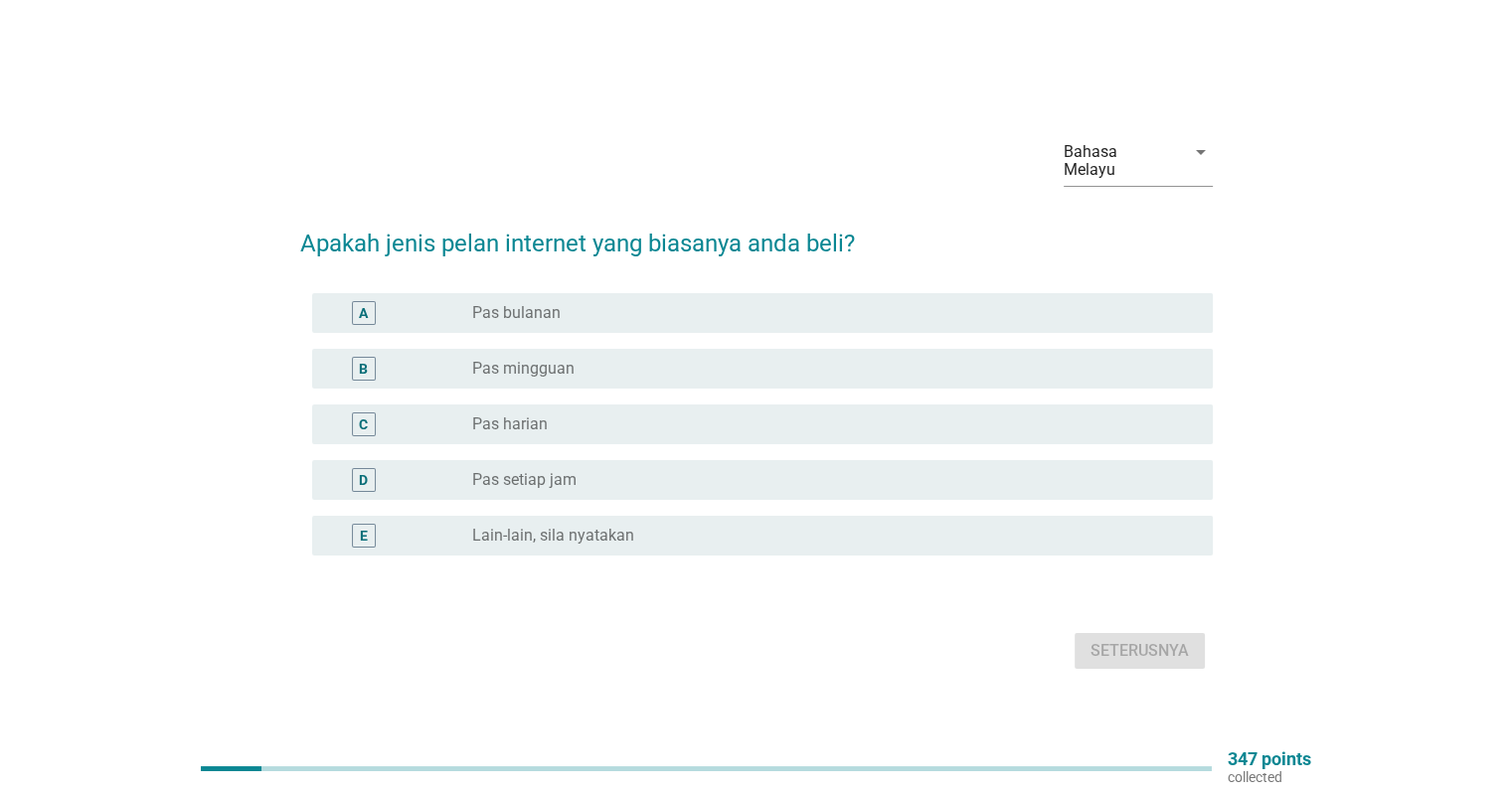 click on "radio_button_unchecked Pas bulanan" at bounding box center (834, 313) 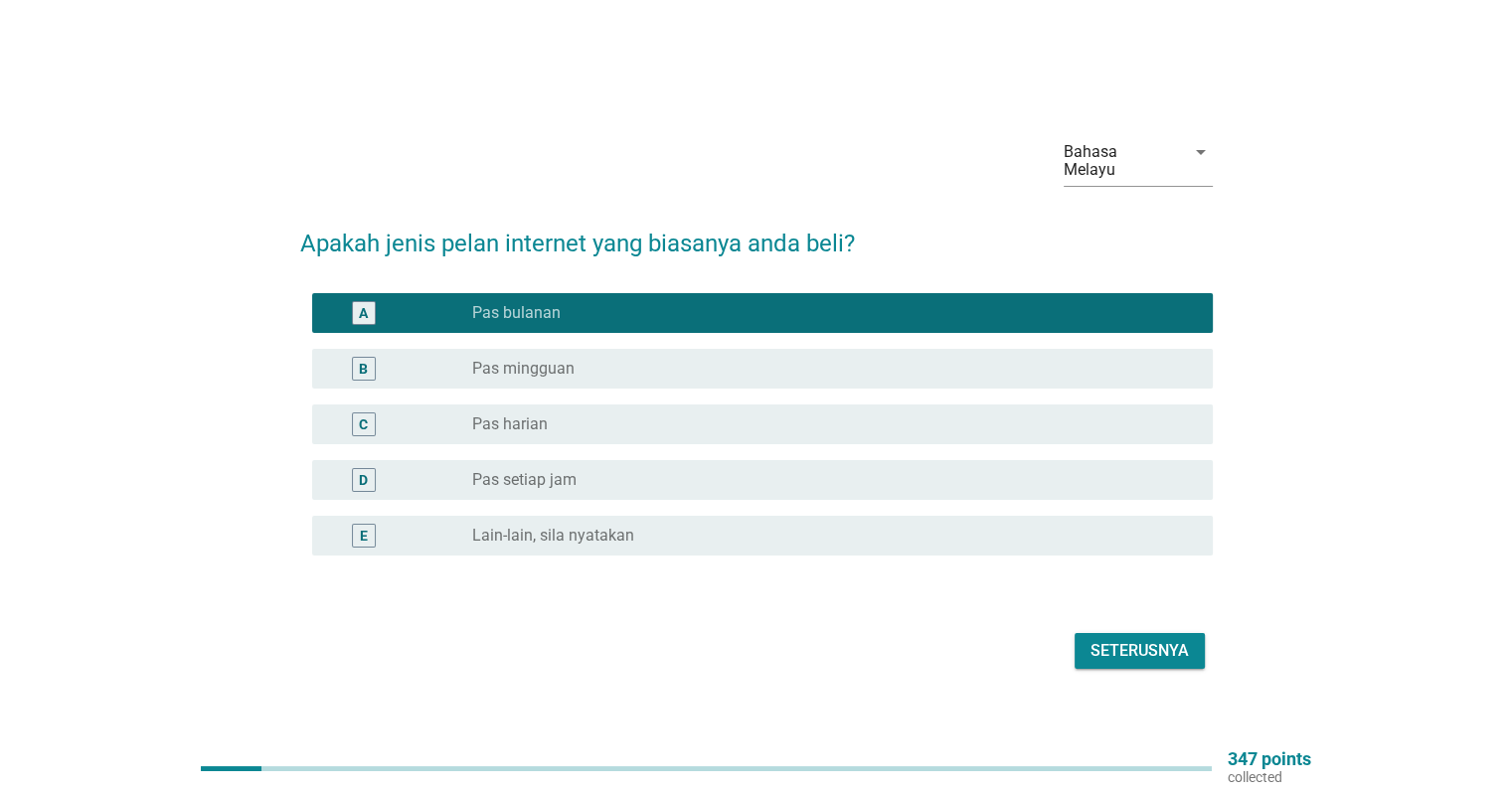 click on "Seterusnya" at bounding box center (1139, 651) 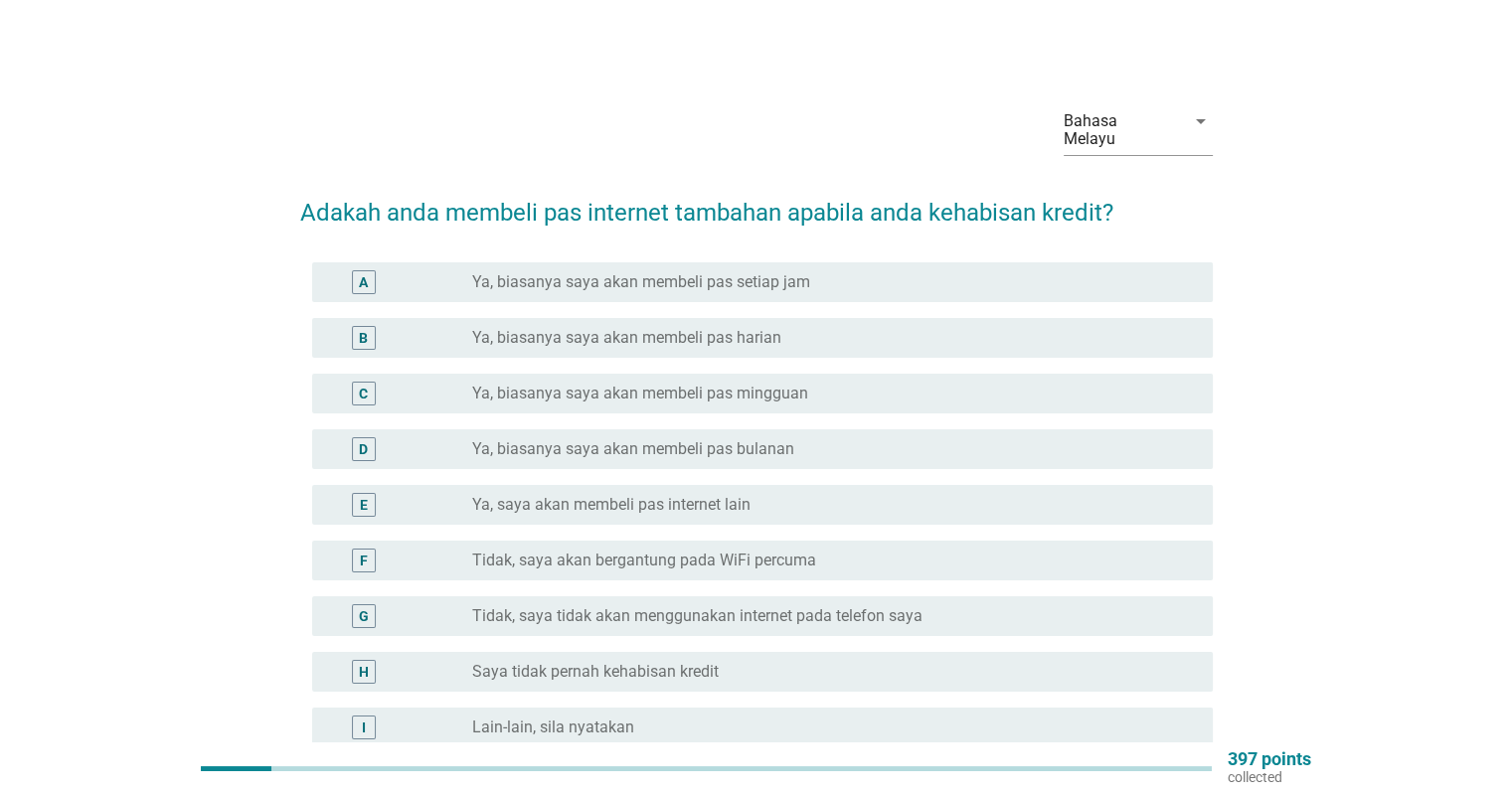 click on "Ya, biasanya saya akan membeli pas bulanan" at bounding box center (633, 449) 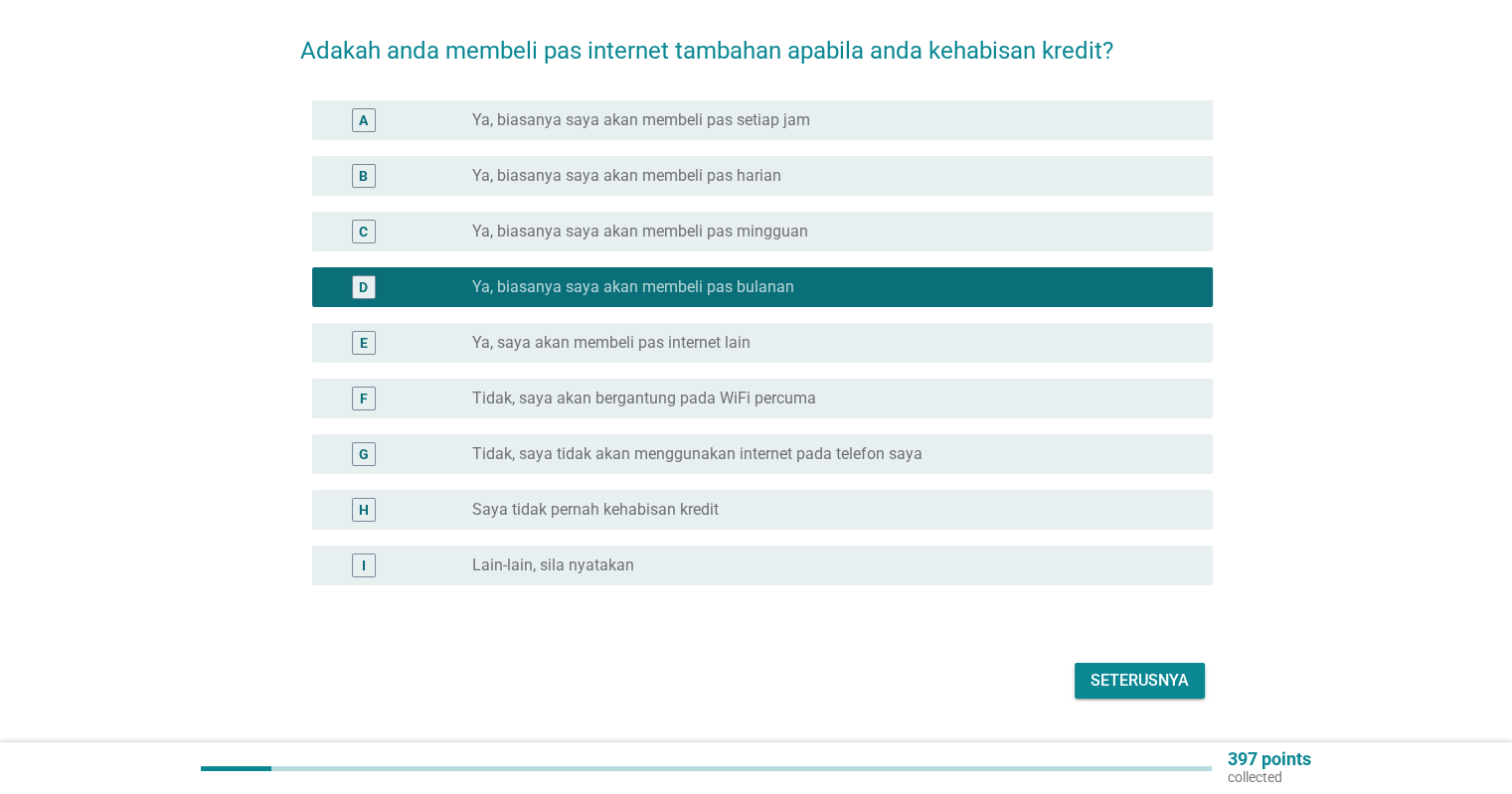 scroll, scrollTop: 195, scrollLeft: 0, axis: vertical 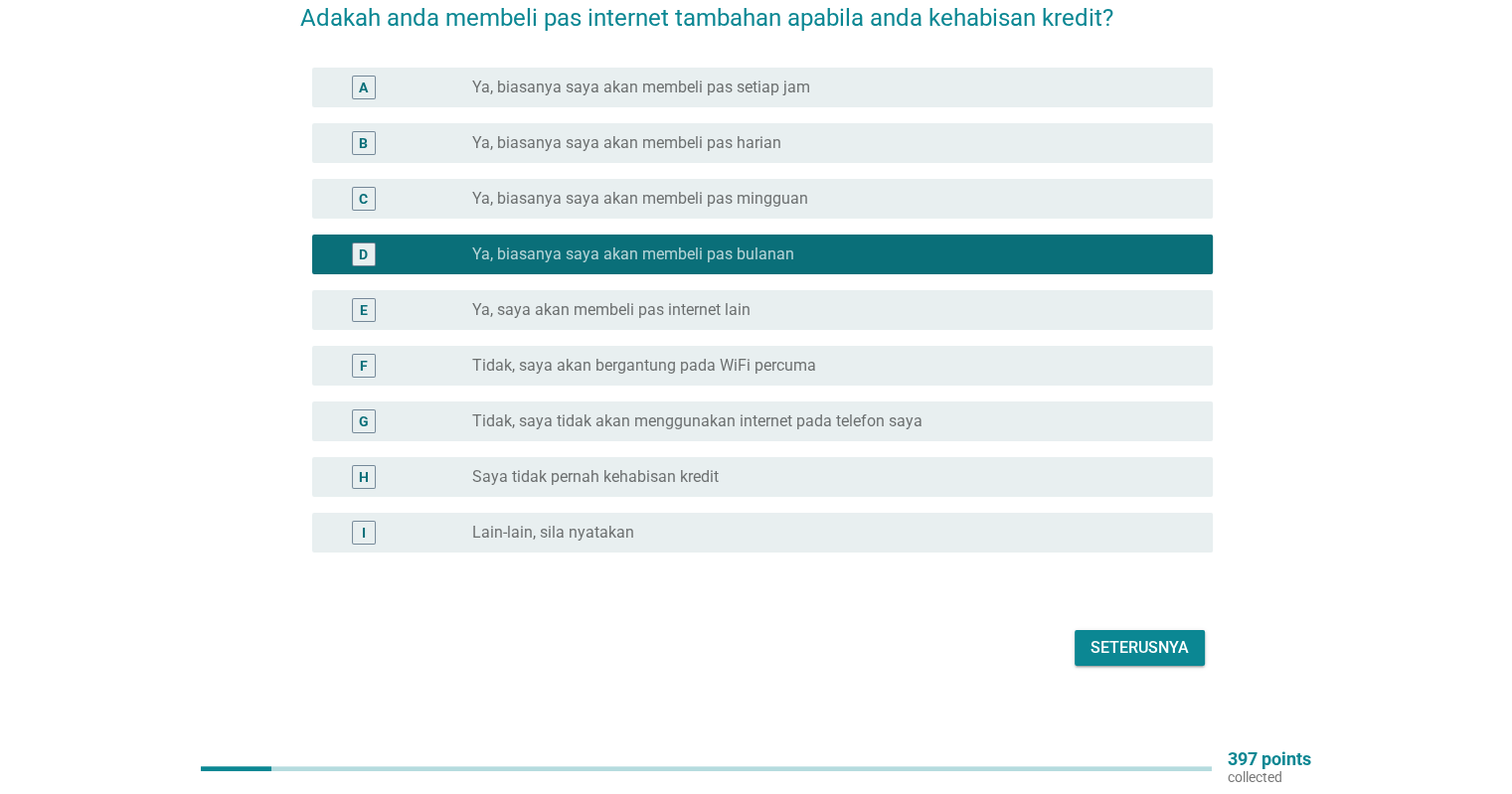 click on "Seterusnya" at bounding box center [1139, 648] 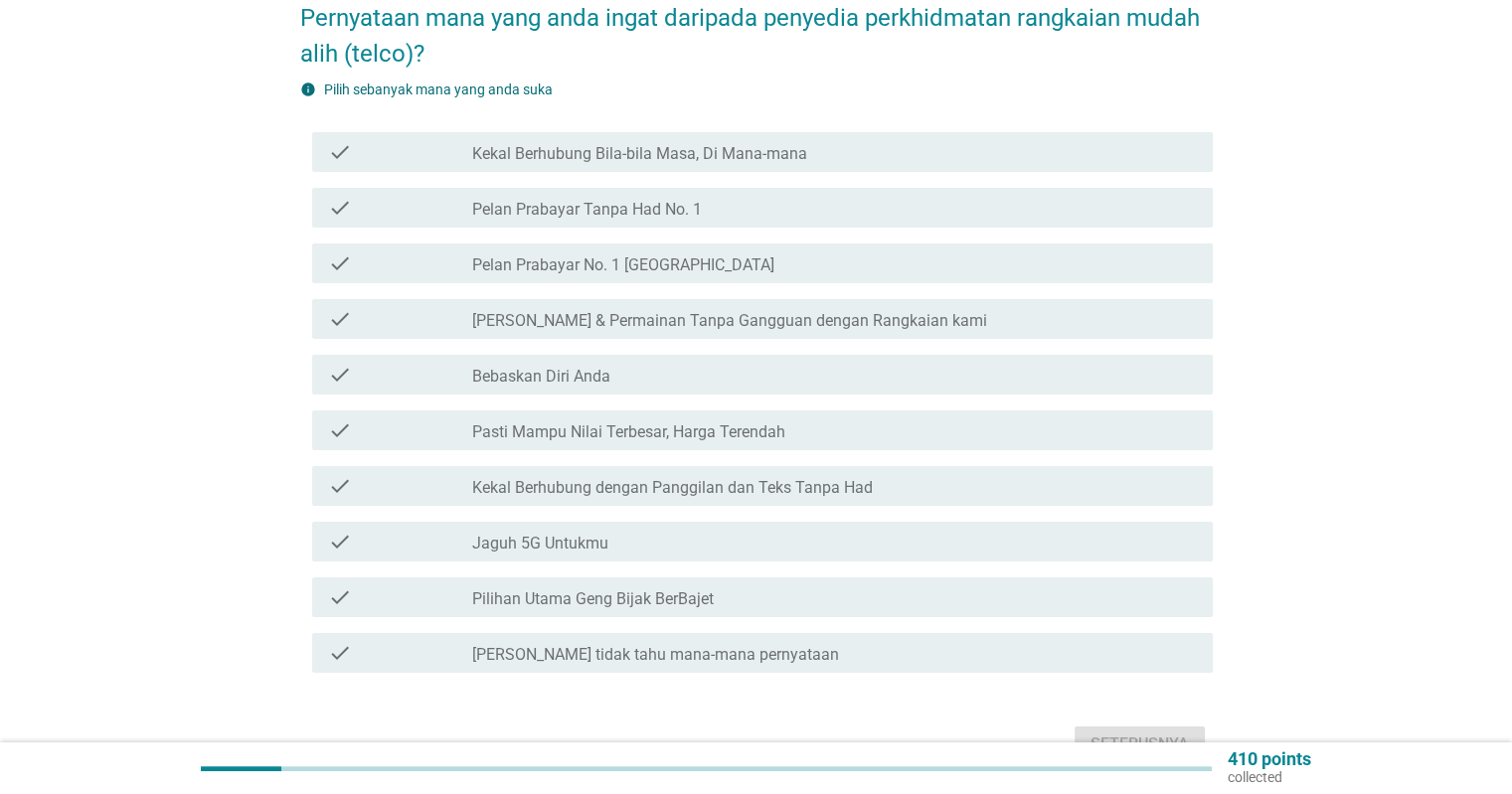 scroll, scrollTop: 0, scrollLeft: 0, axis: both 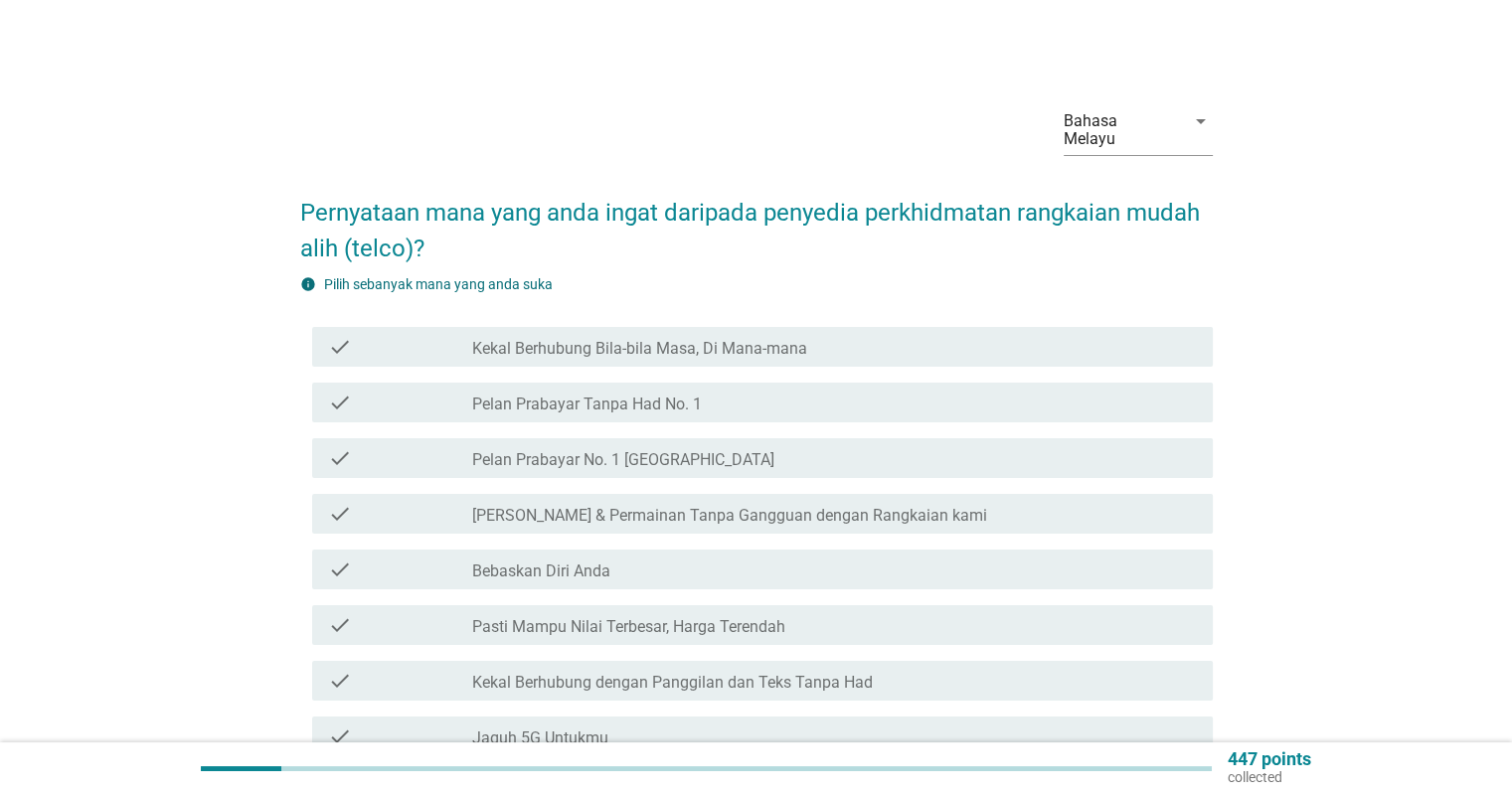 click on "Kekal Berhubung Bila-bila Masa, Di Mana-mana" at bounding box center (639, 349) 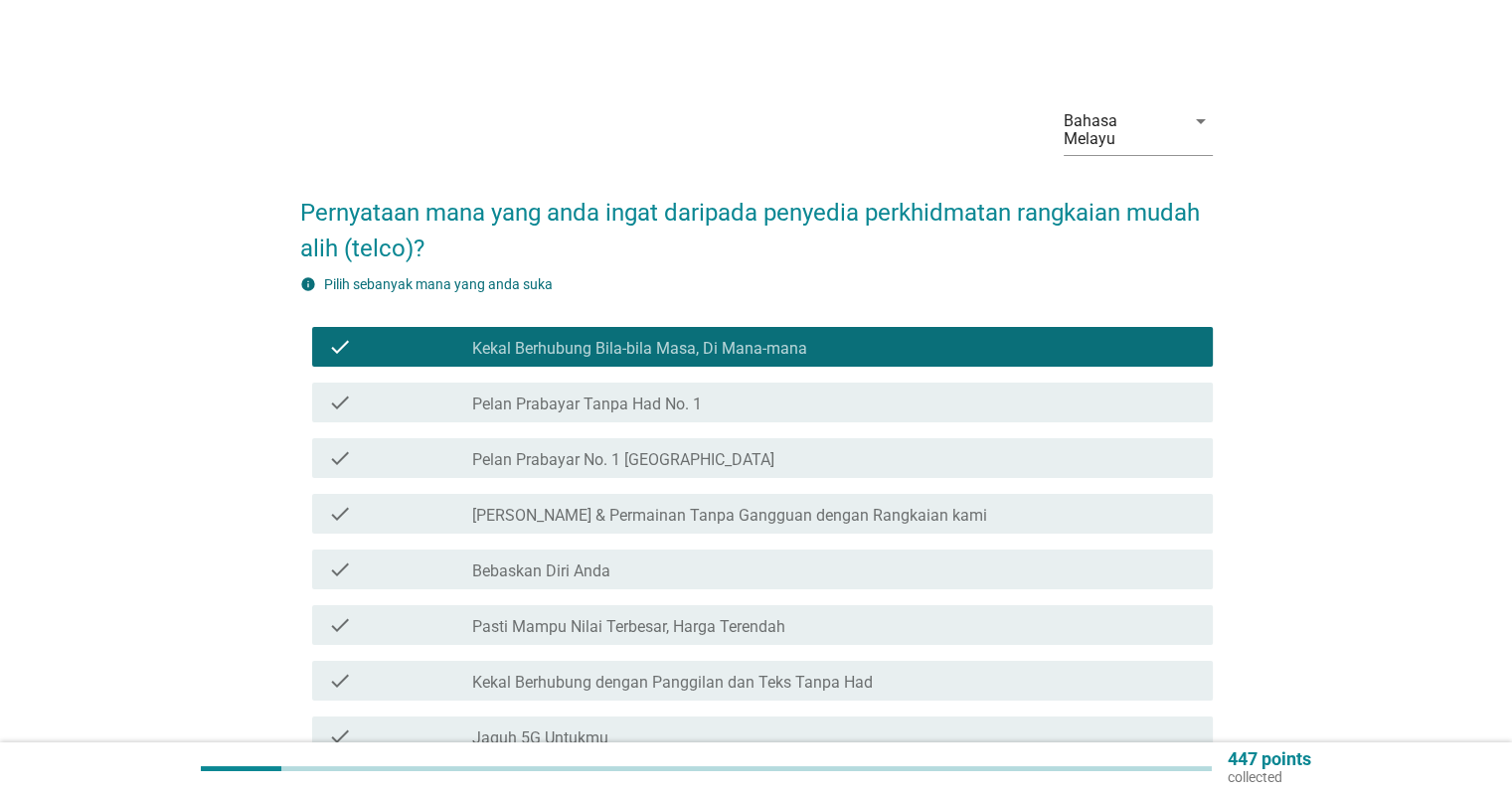 click on "Pelan Prabayar Tanpa Had No. 1" at bounding box center (587, 404) 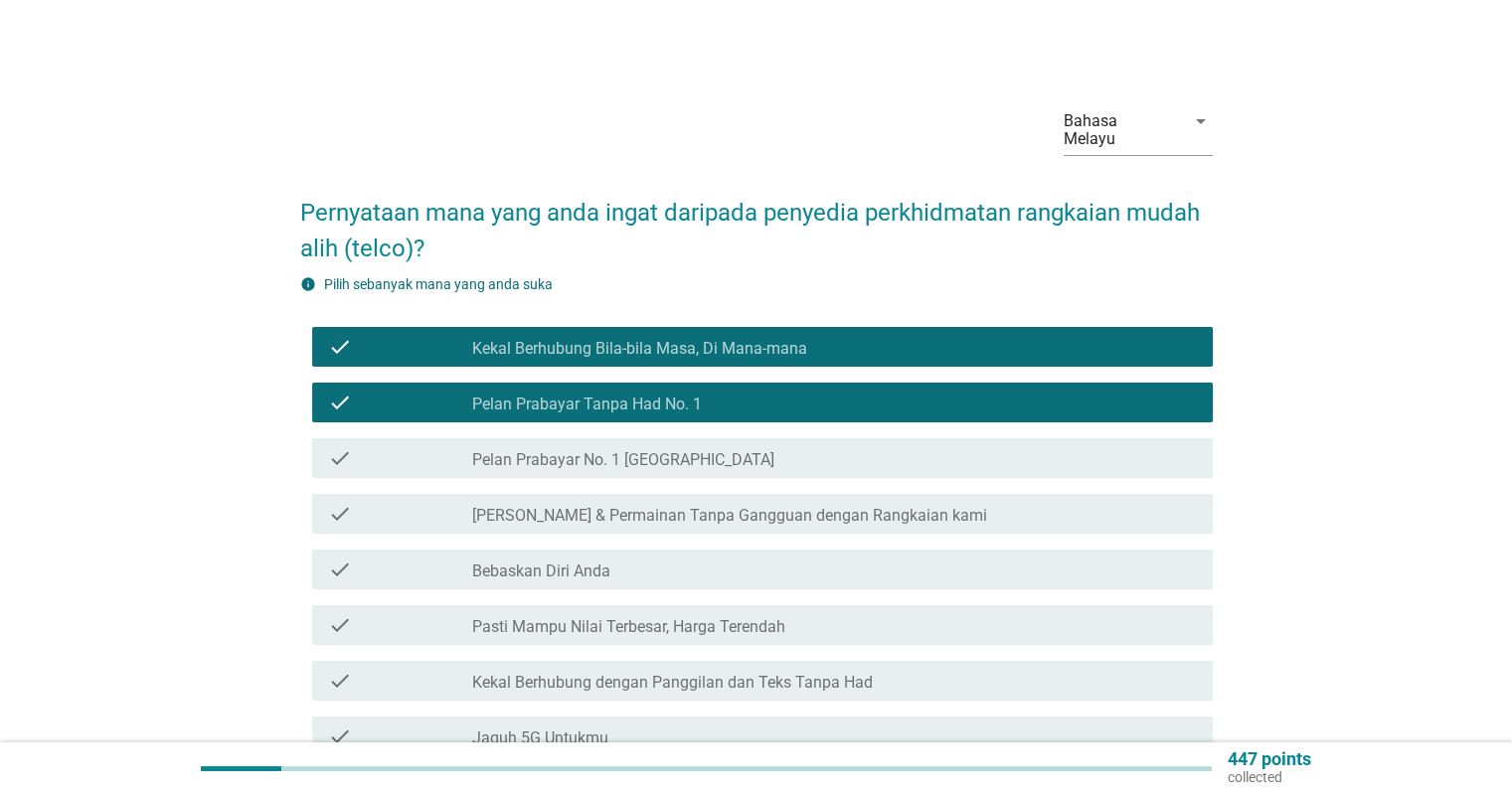 click on "check_box_outline_blank [PERSON_NAME] & Permainan Tanpa Gangguan dengan Rangkaian kami" at bounding box center (834, 514) 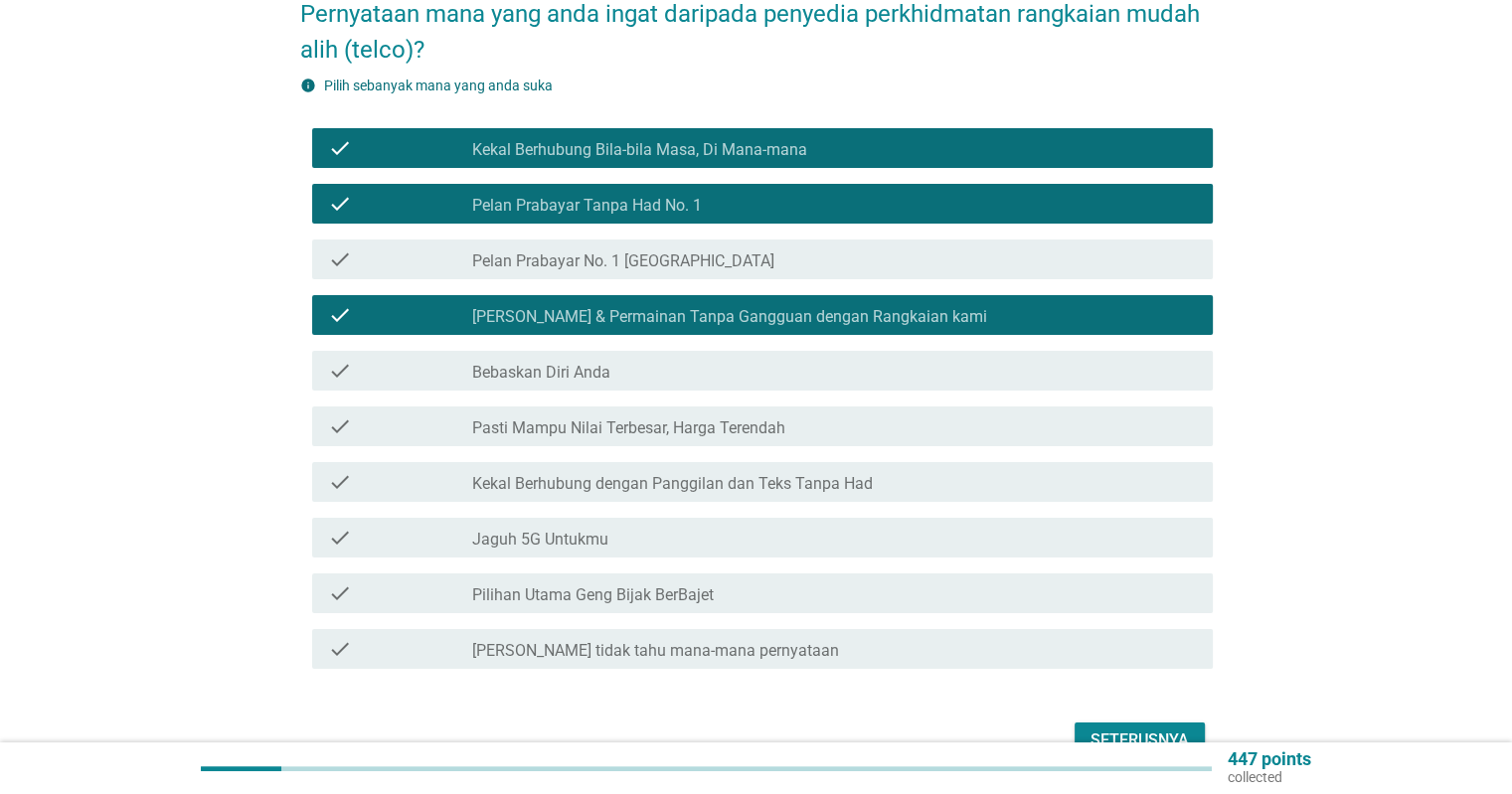 scroll, scrollTop: 238, scrollLeft: 0, axis: vertical 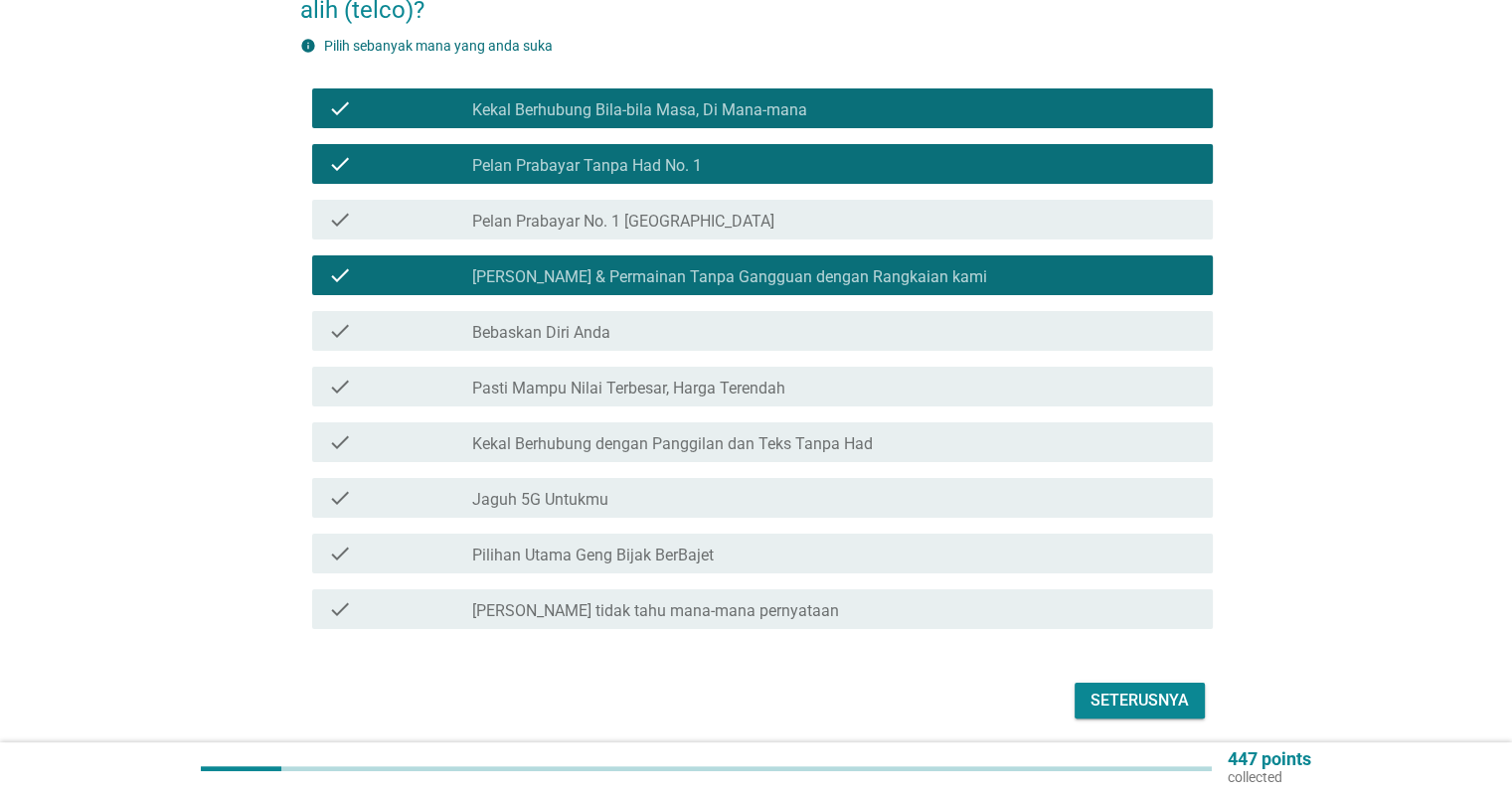 click on "Seterusnya" at bounding box center [1139, 701] 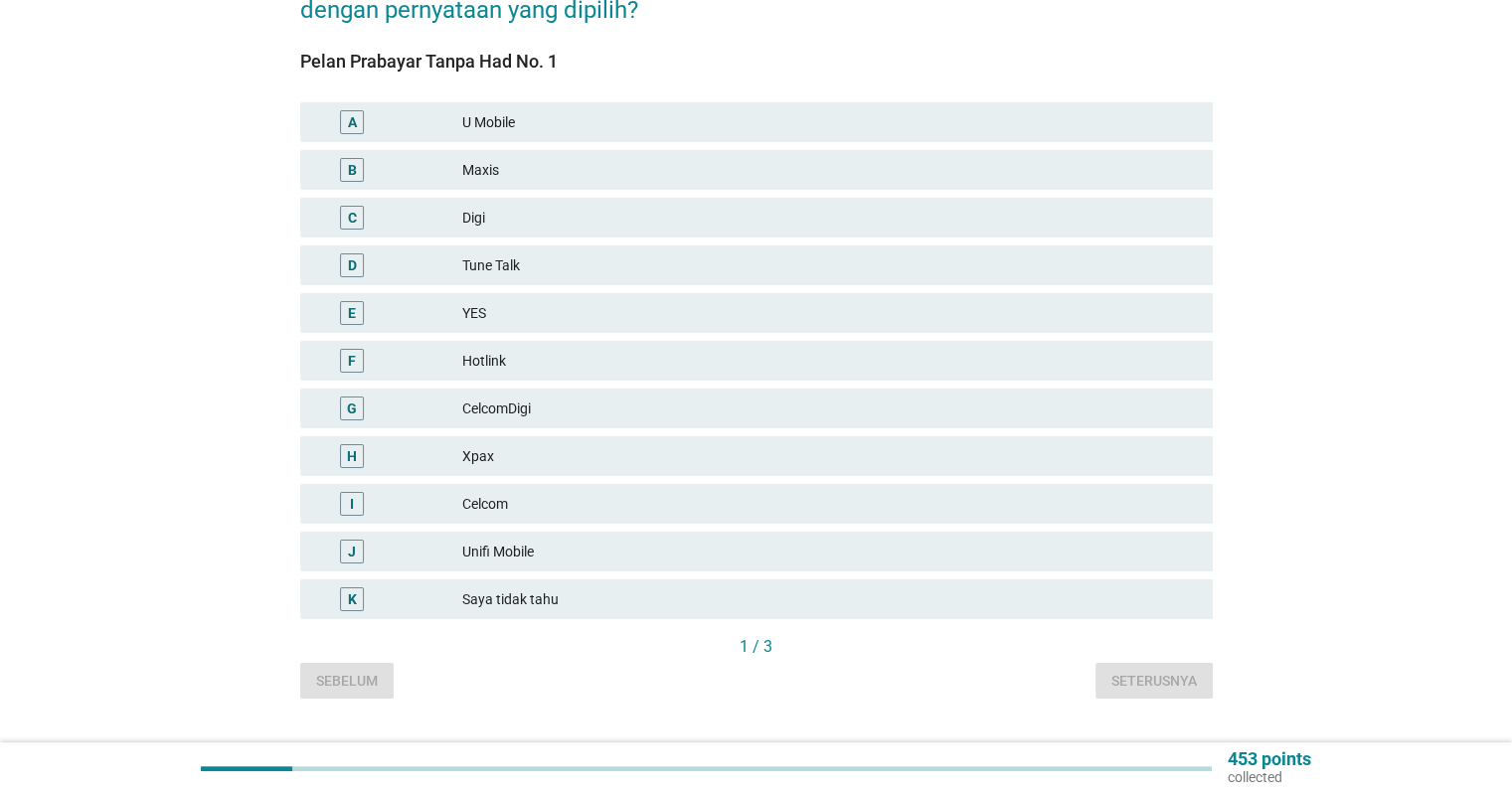 scroll, scrollTop: 0, scrollLeft: 0, axis: both 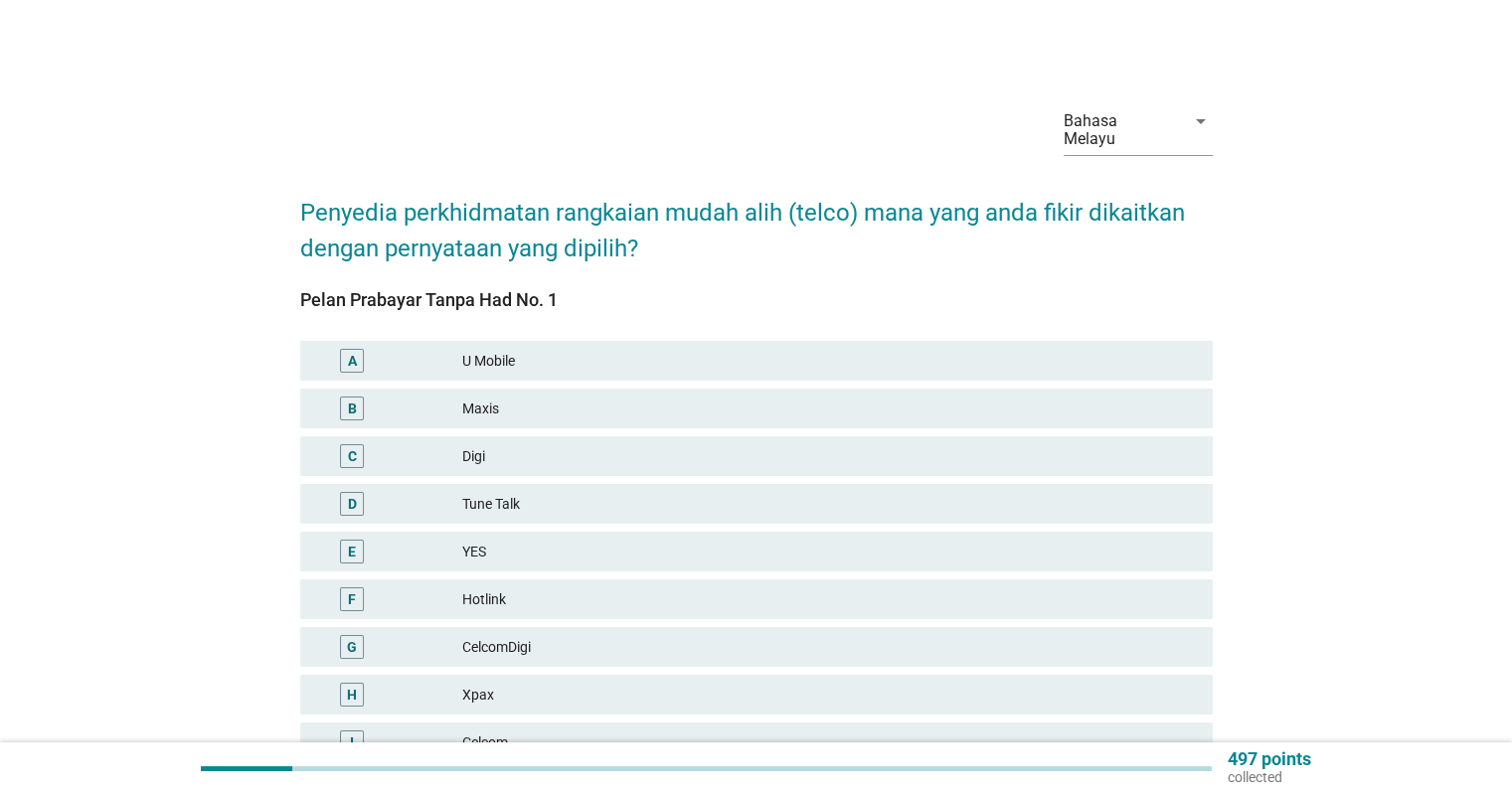 click on "Tune Talk" at bounding box center (829, 504) 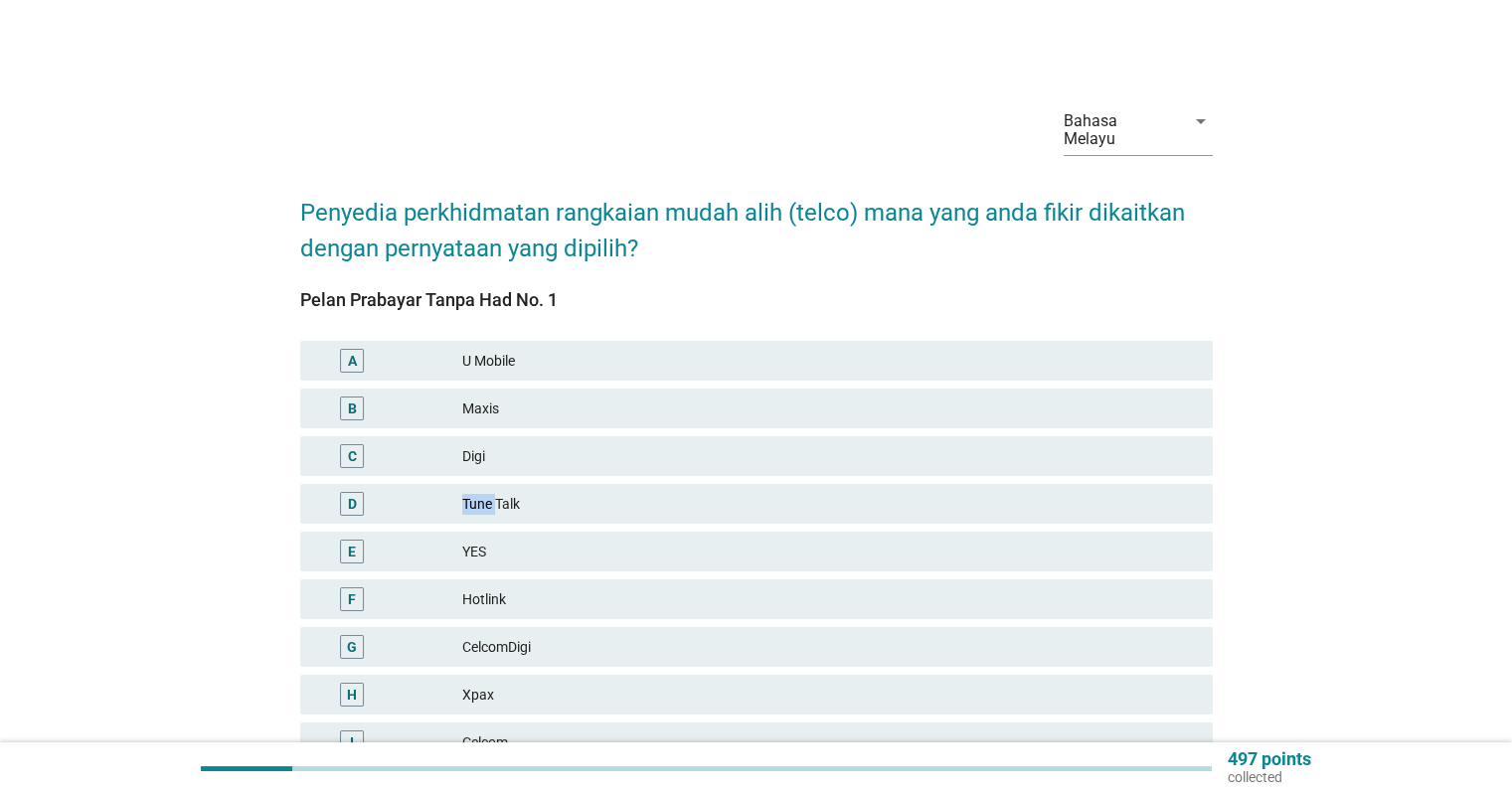 click on "Tune Talk" at bounding box center [829, 504] 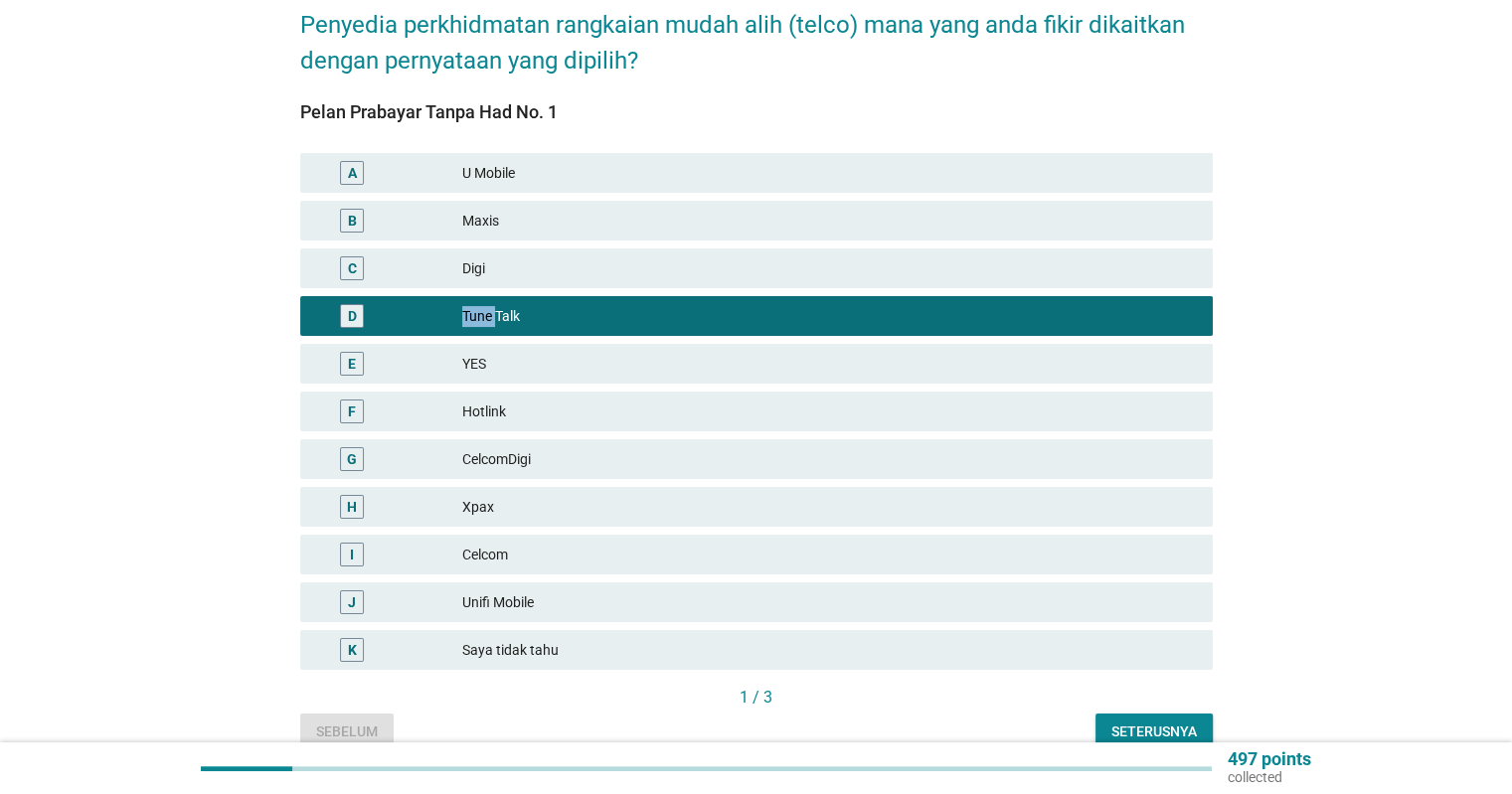 scroll, scrollTop: 190, scrollLeft: 0, axis: vertical 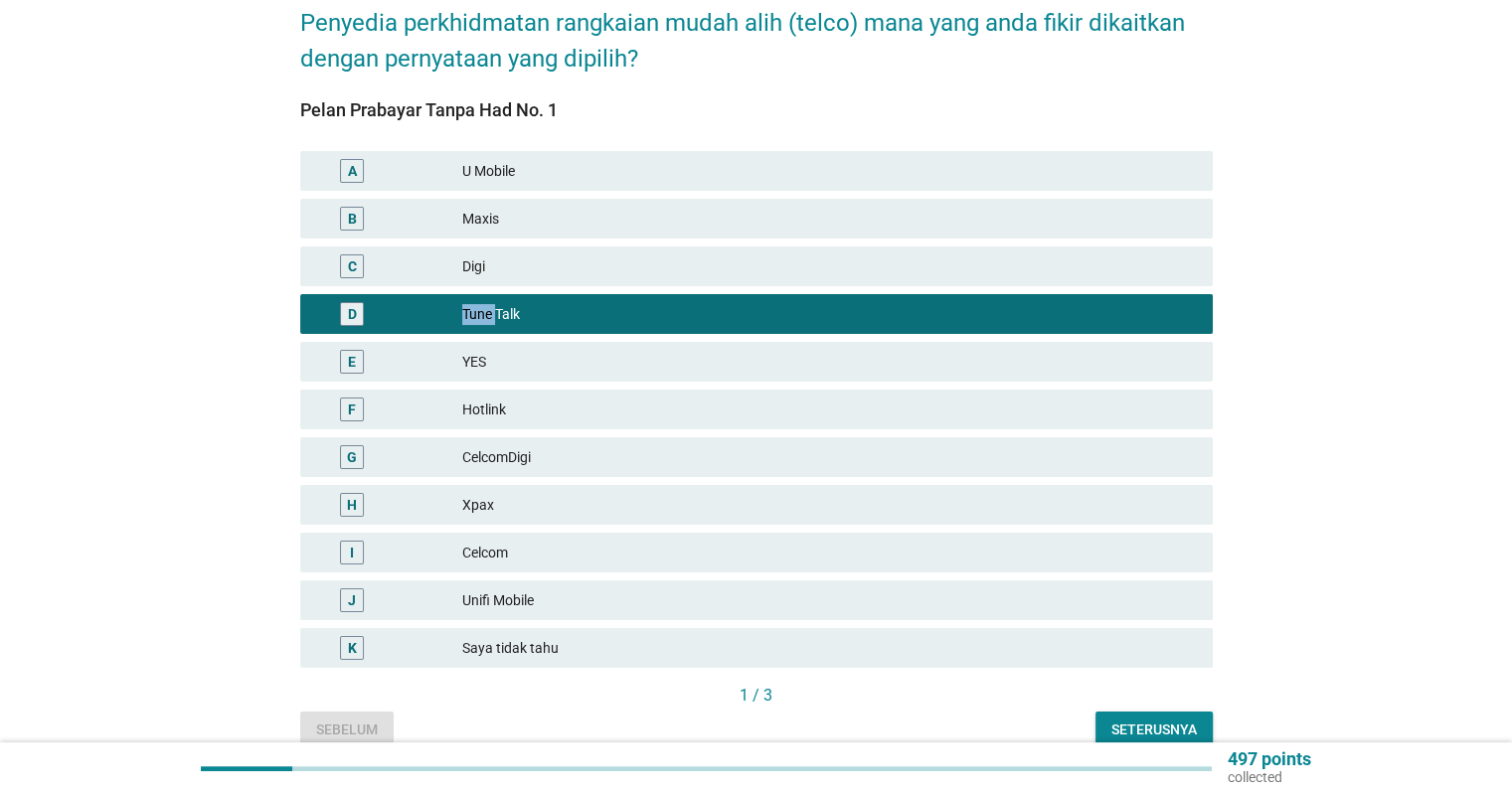 click on "Seterusnya" at bounding box center [1154, 729] 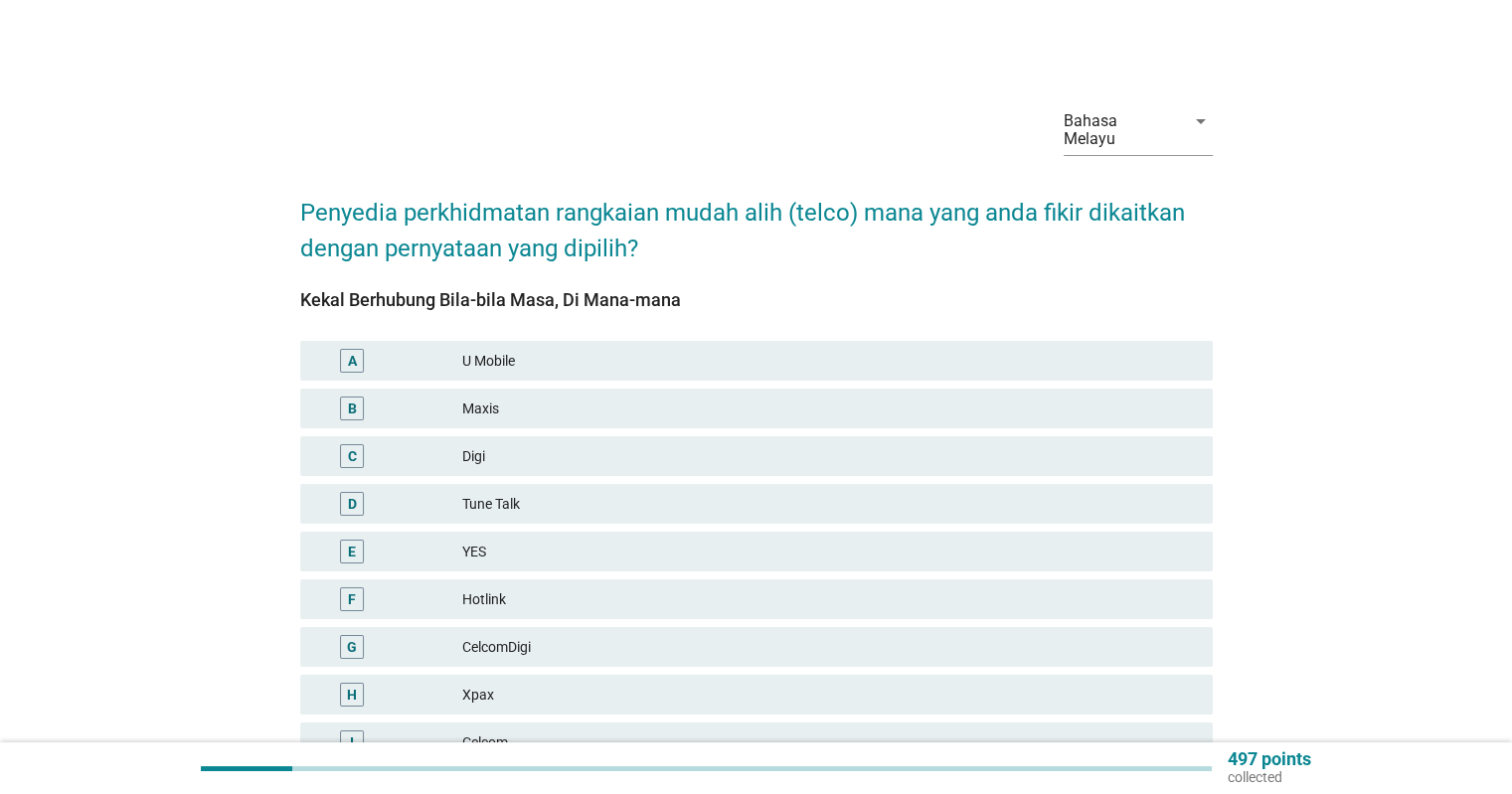 click on "Maxis" at bounding box center (829, 408) 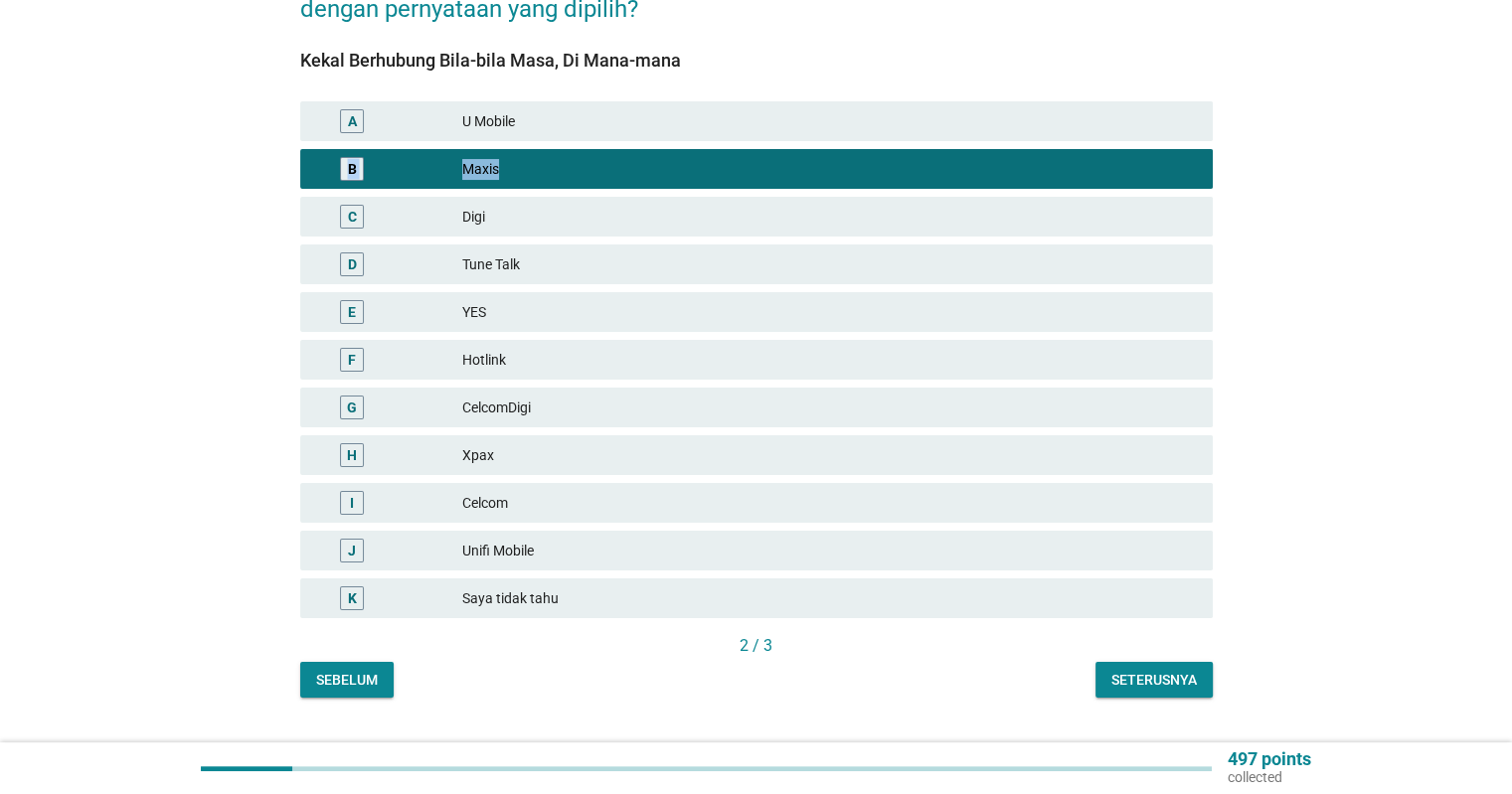 scroll, scrollTop: 266, scrollLeft: 0, axis: vertical 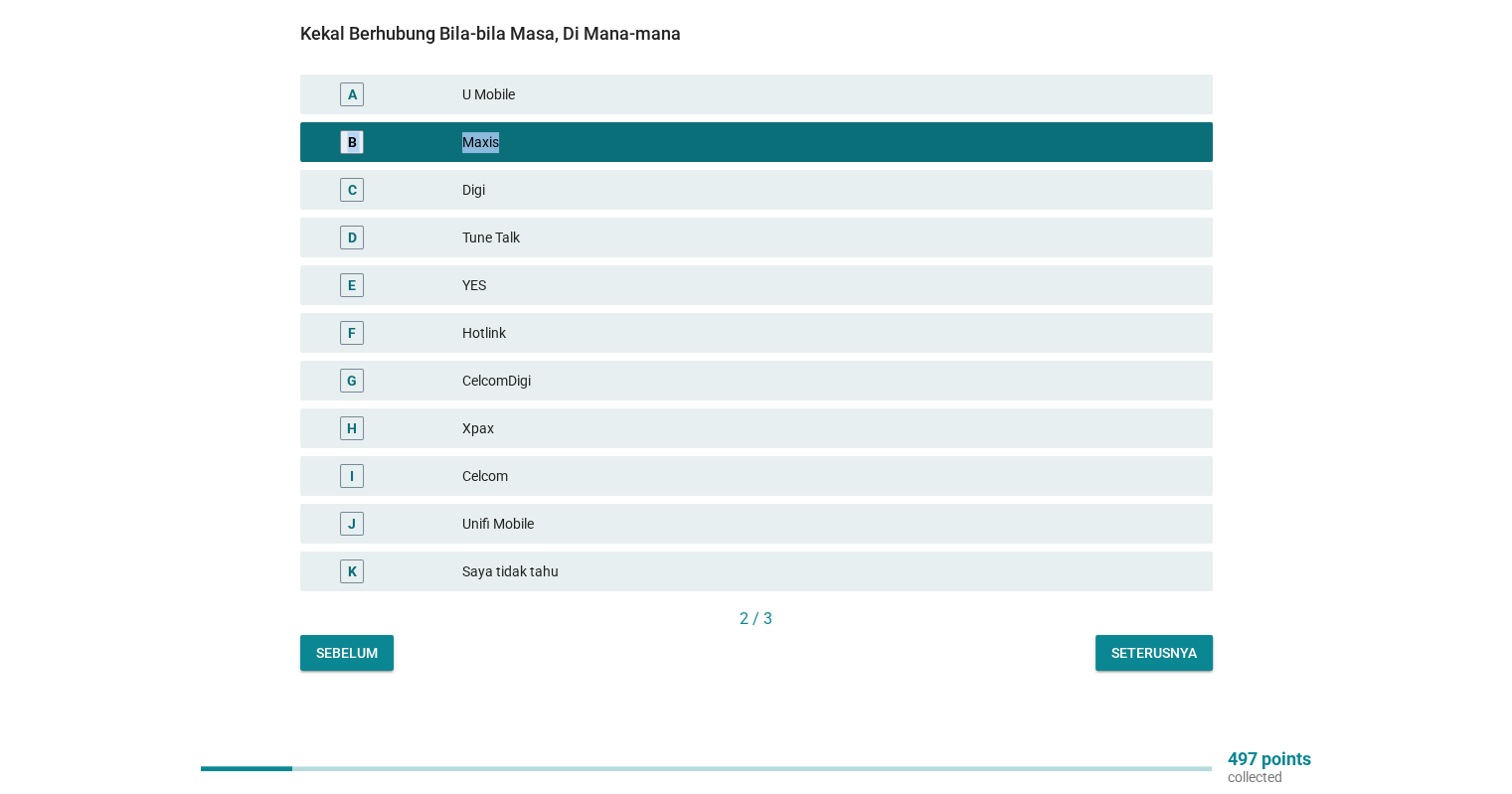 click on "Seterusnya" at bounding box center [1154, 653] 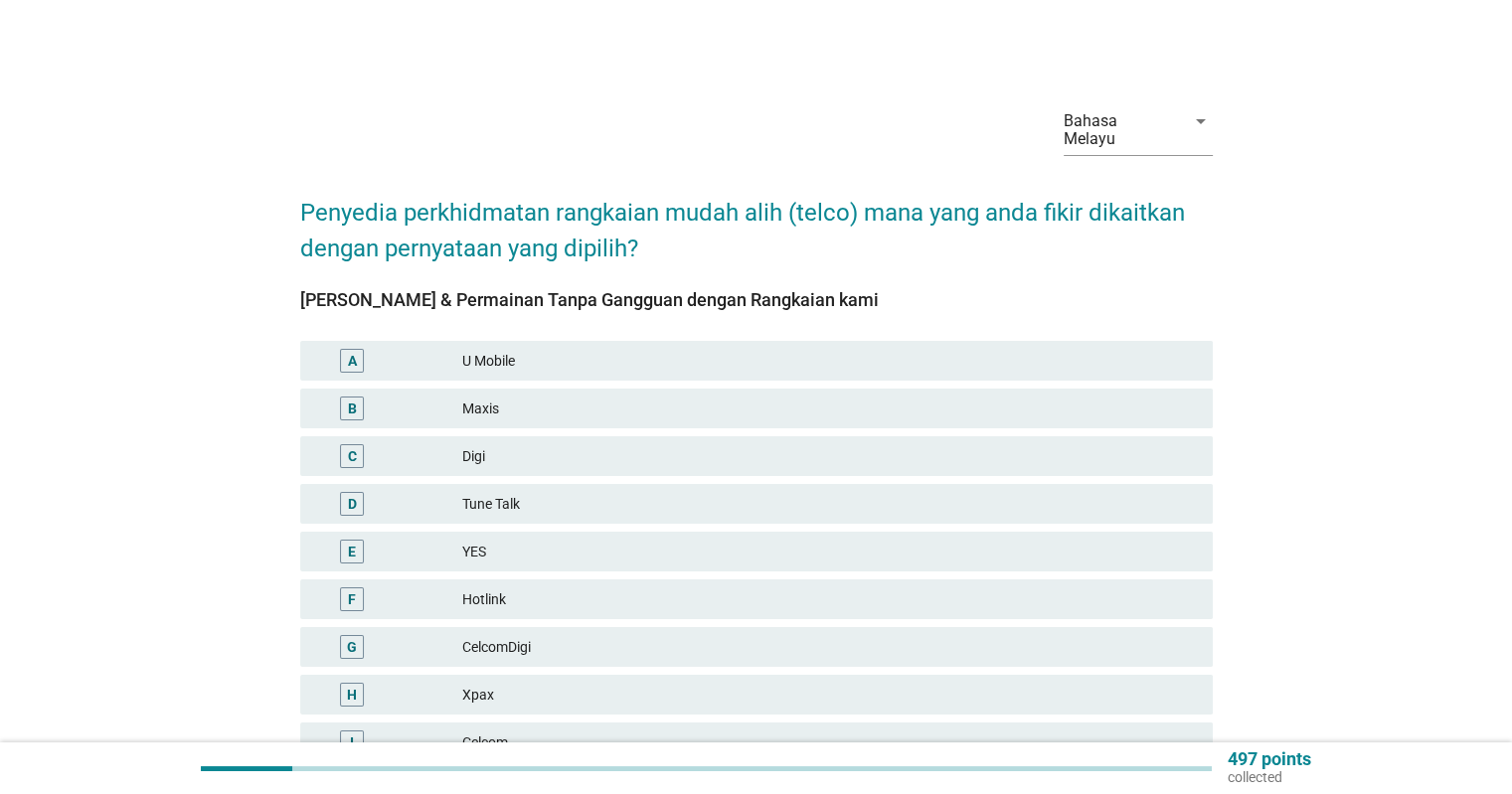 click on "Maxis" at bounding box center (829, 408) 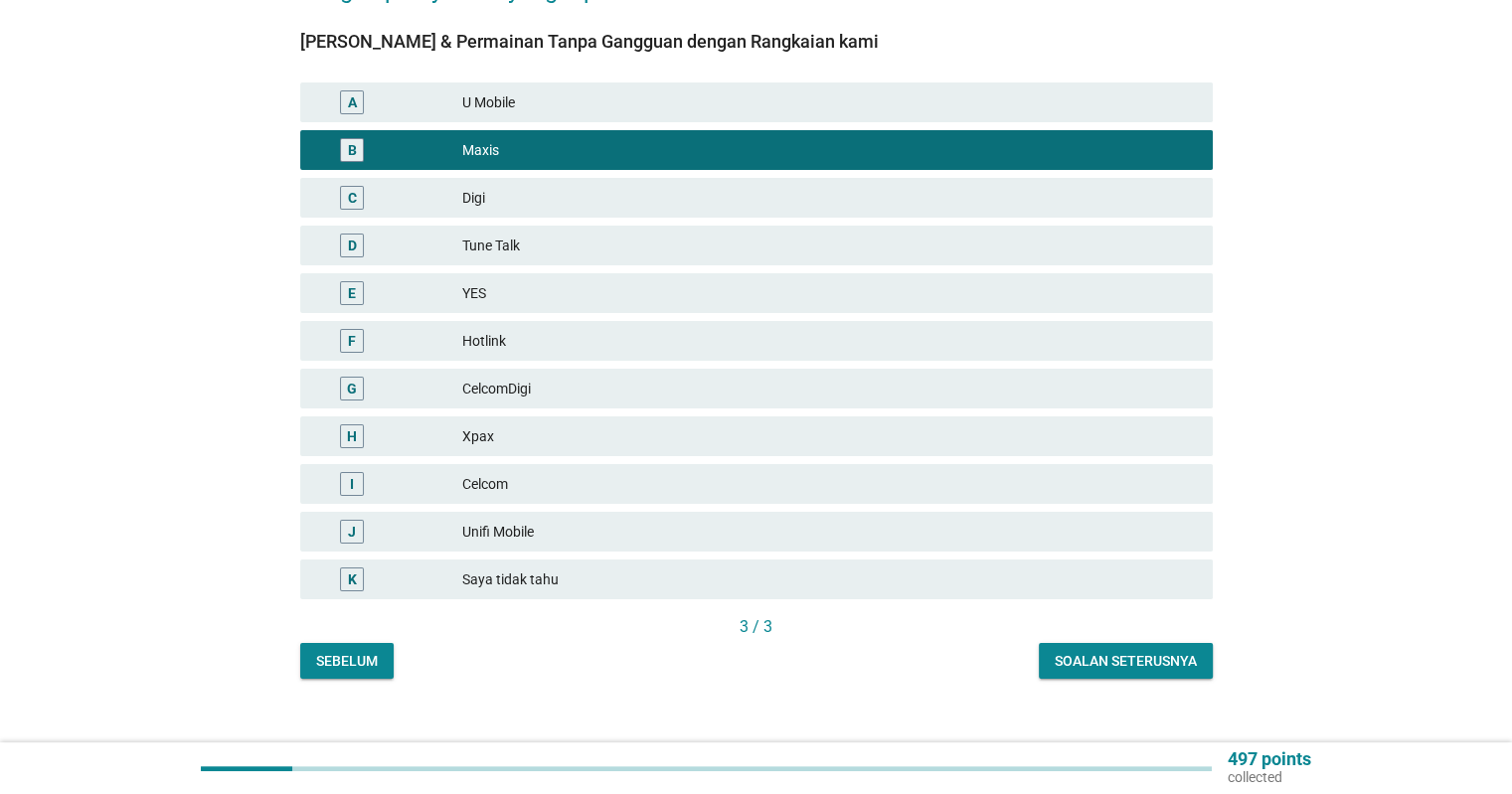 scroll, scrollTop: 266, scrollLeft: 0, axis: vertical 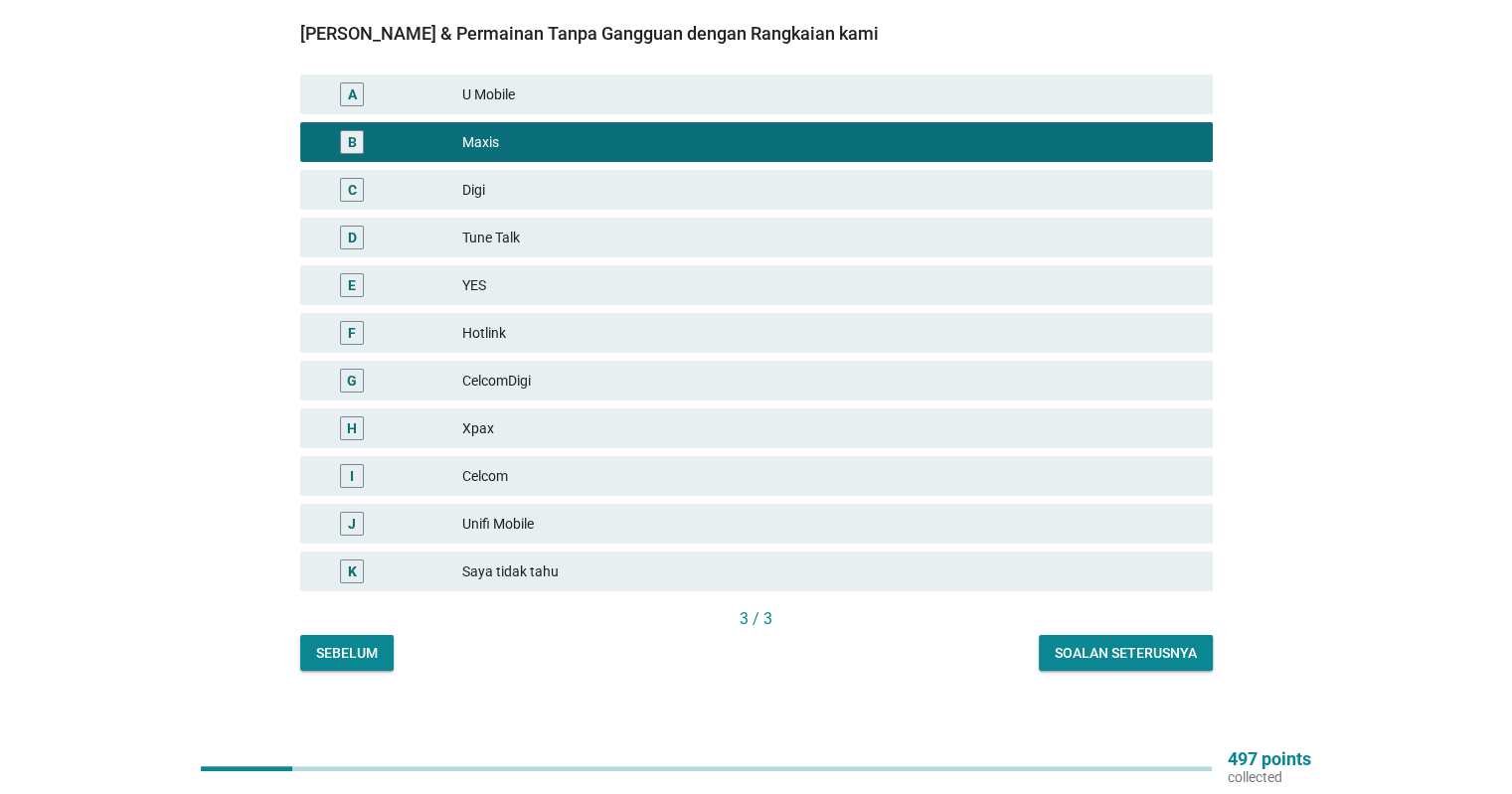 click on "Soalan seterusnya" at bounding box center [1125, 653] 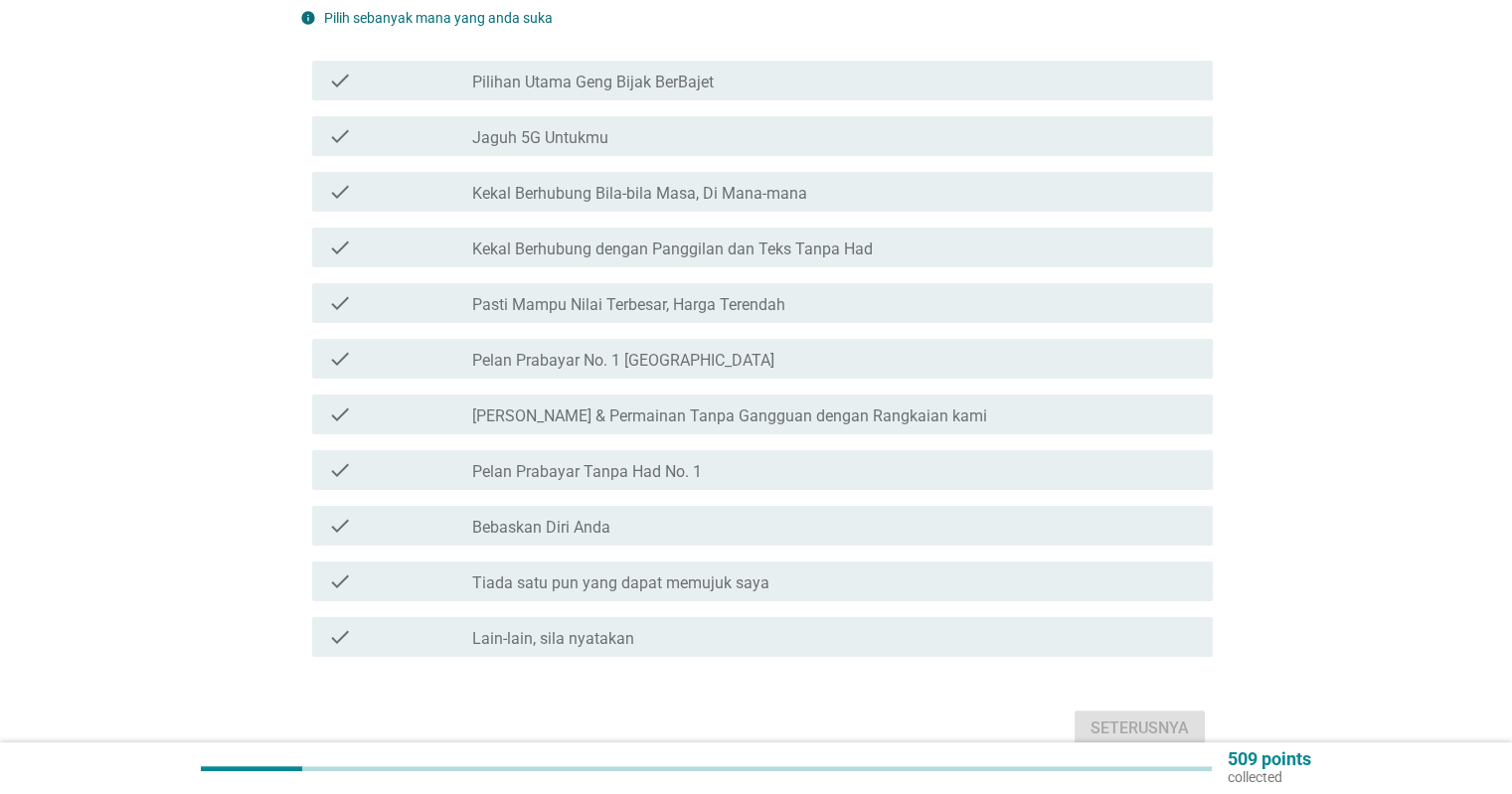 scroll, scrollTop: 0, scrollLeft: 0, axis: both 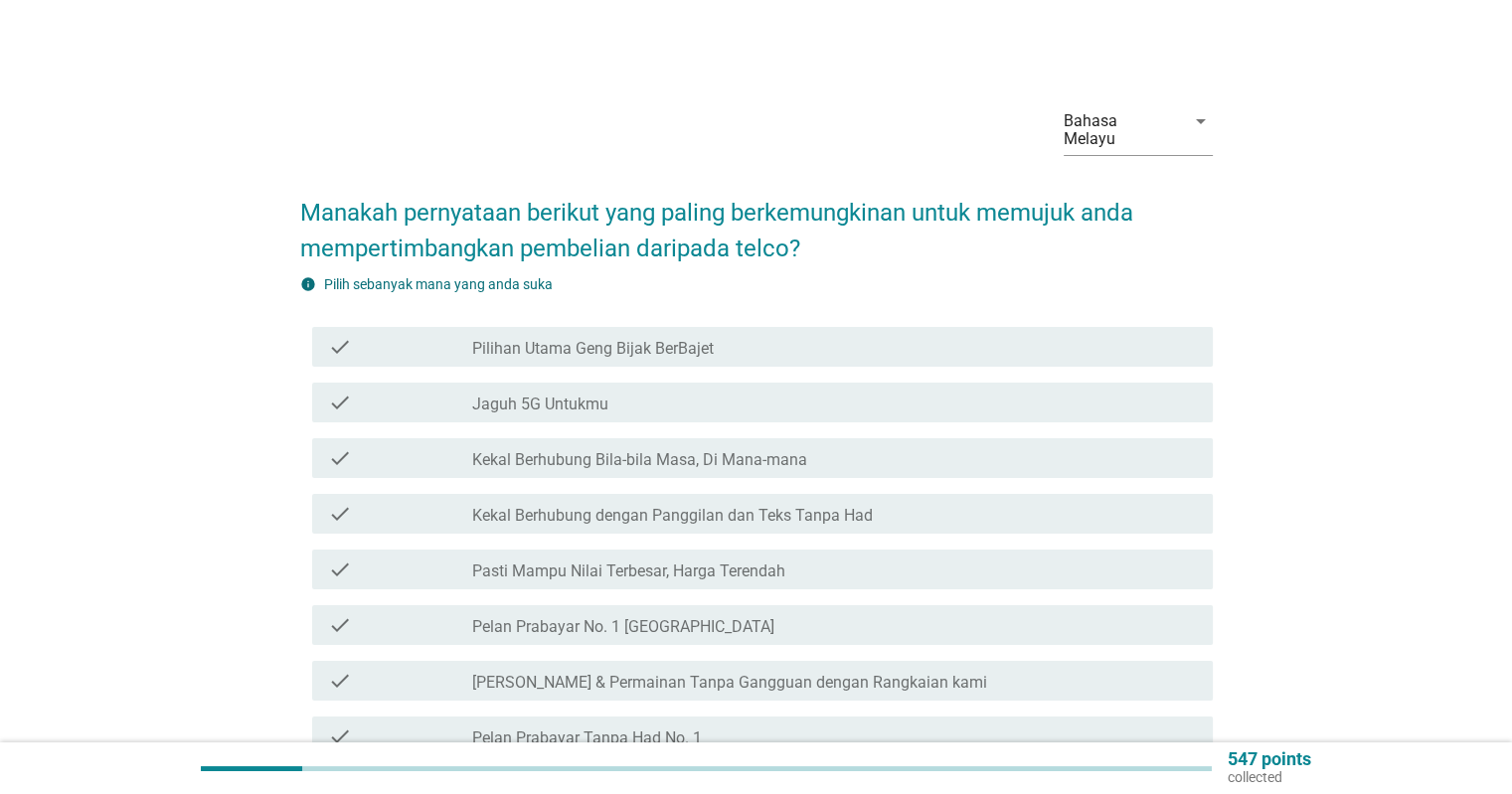 click on "Kekal Berhubung dengan Panggilan dan Teks Tanpa Had" at bounding box center [672, 516] 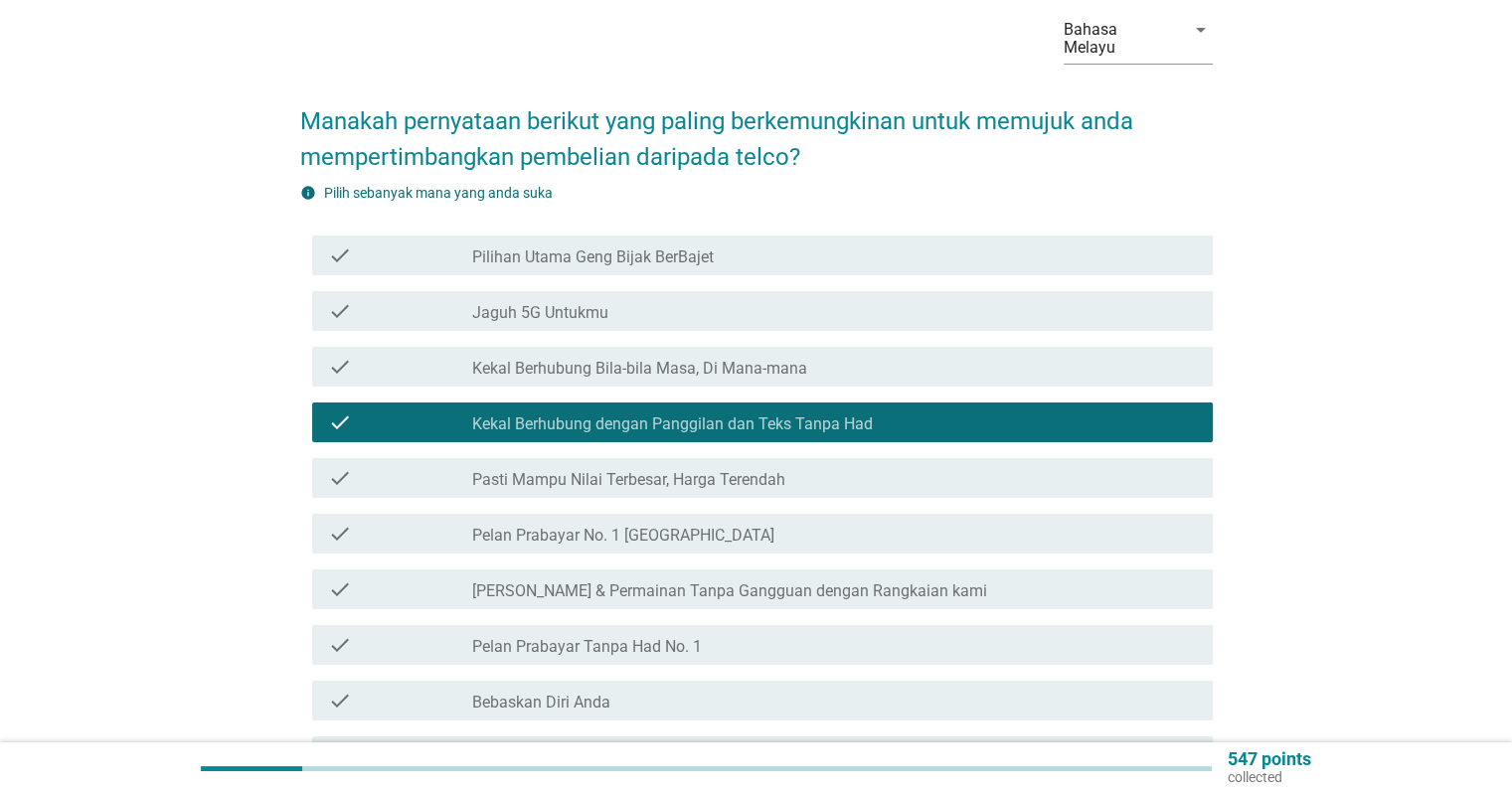 scroll, scrollTop: 99, scrollLeft: 0, axis: vertical 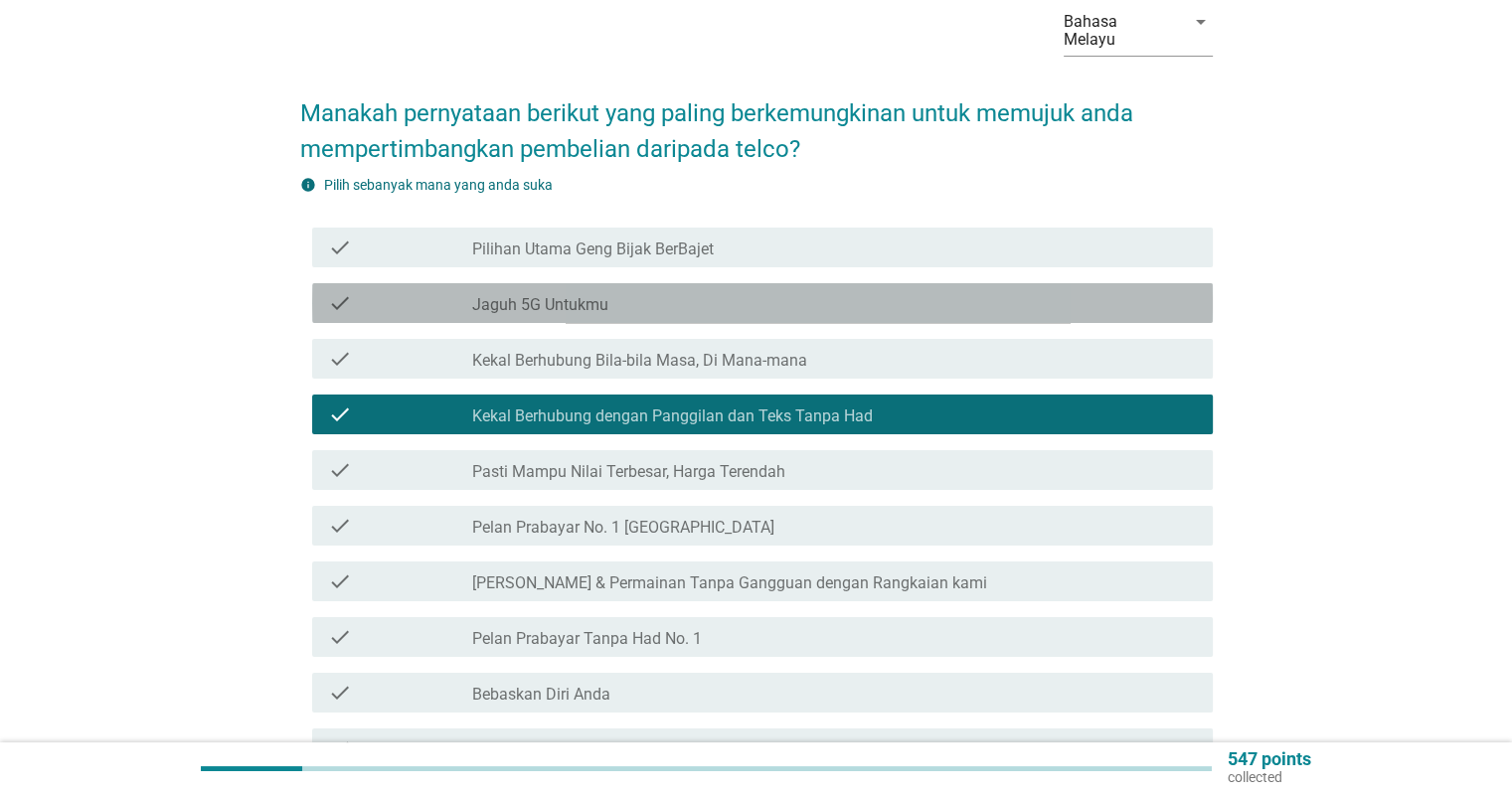 click on "check_box_outline_blank Jaguh 5G Untukmu" at bounding box center [834, 303] 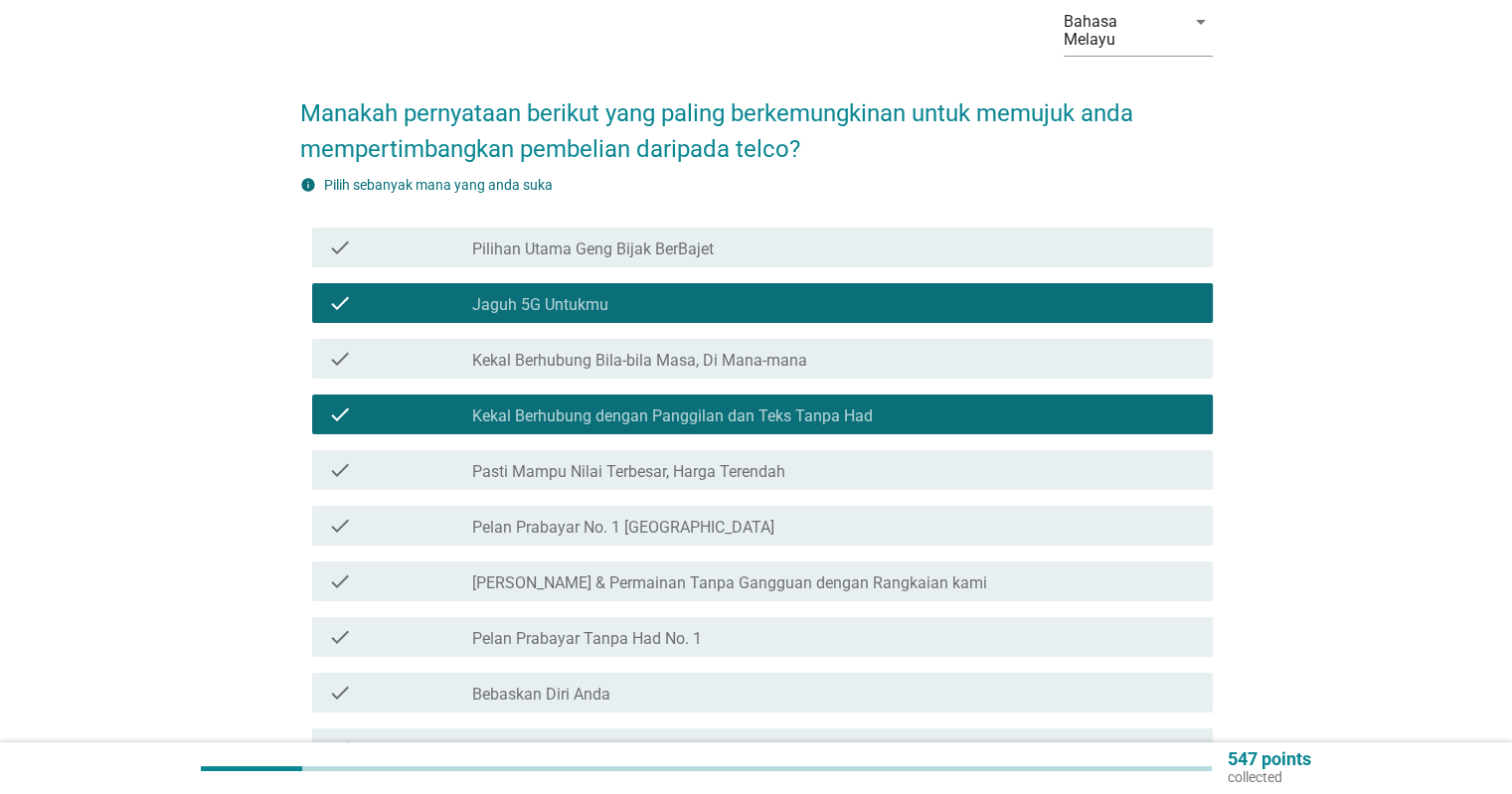 click on "Pelan Prabayar Tanpa Had No. 1" at bounding box center [587, 639] 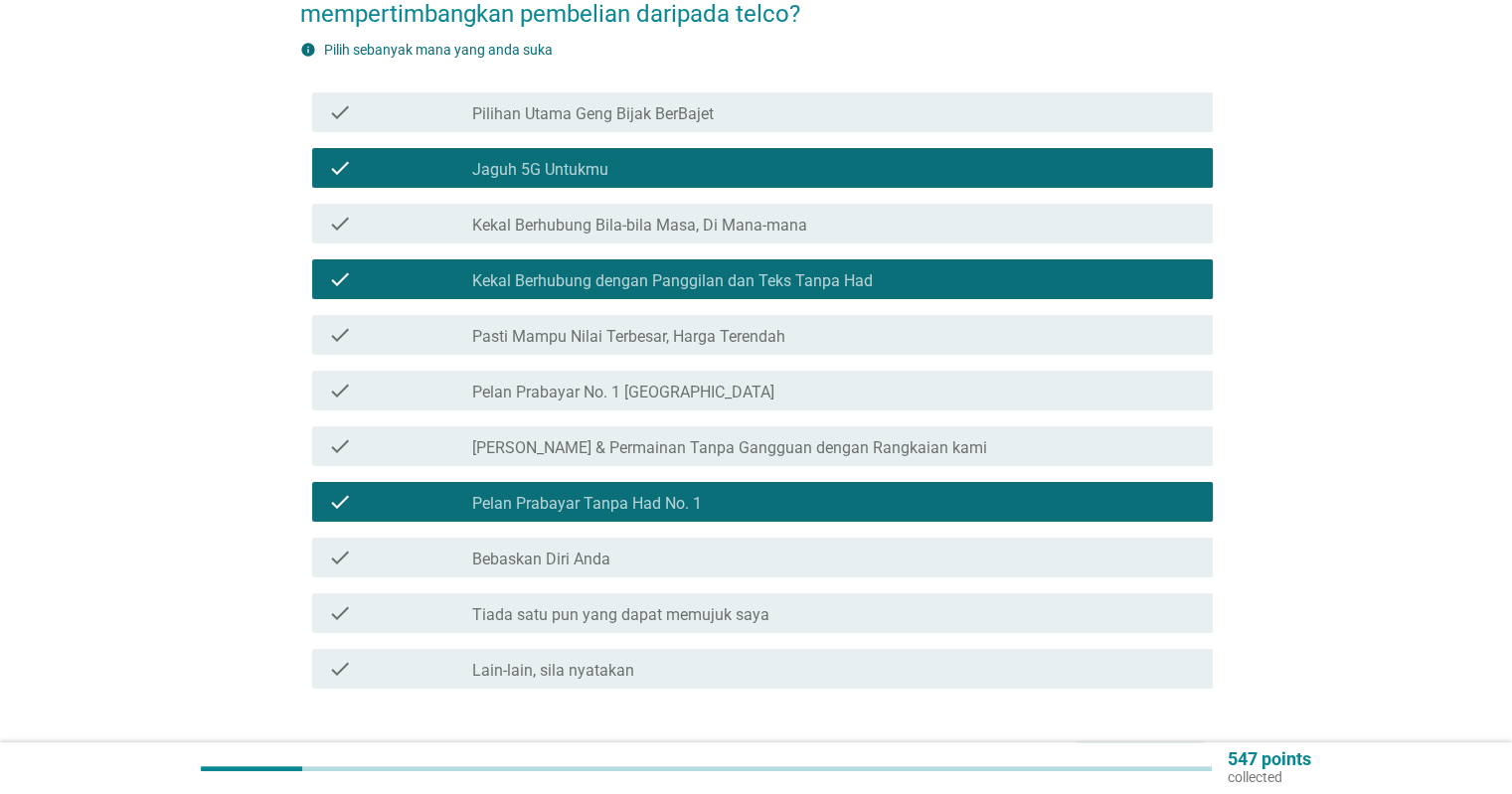 scroll, scrollTop: 347, scrollLeft: 0, axis: vertical 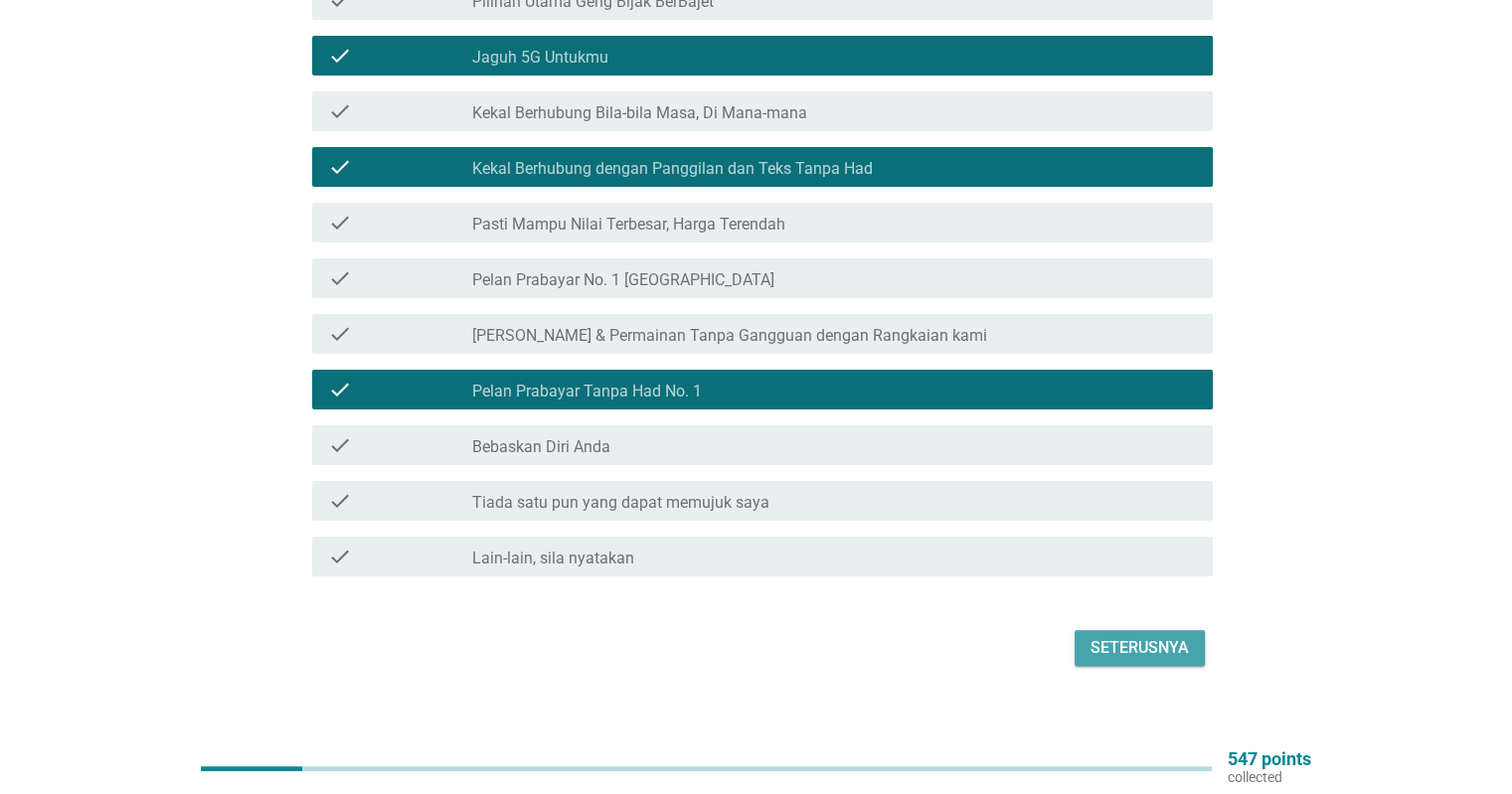 click on "Seterusnya" at bounding box center [1139, 648] 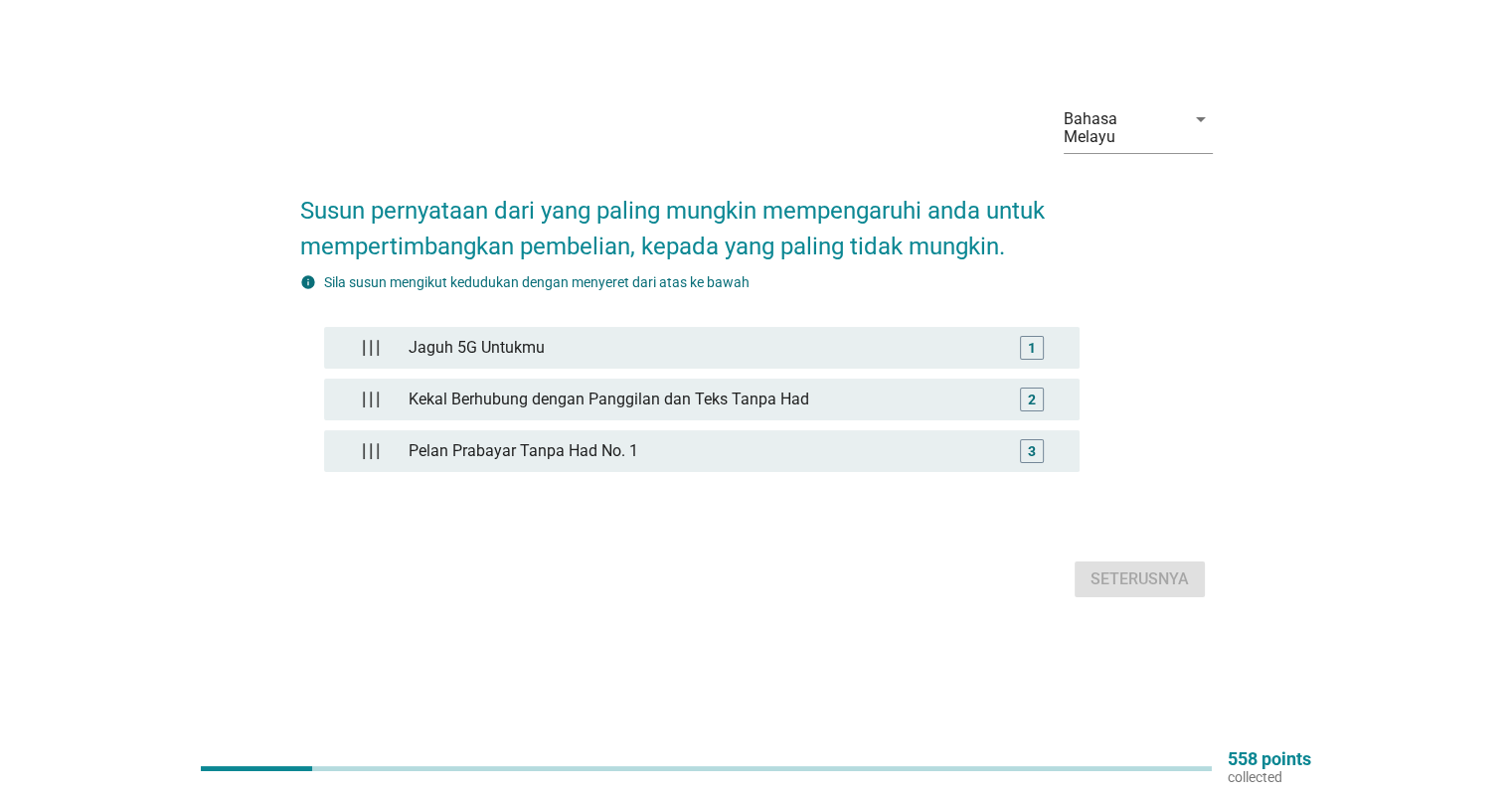 scroll, scrollTop: 0, scrollLeft: 0, axis: both 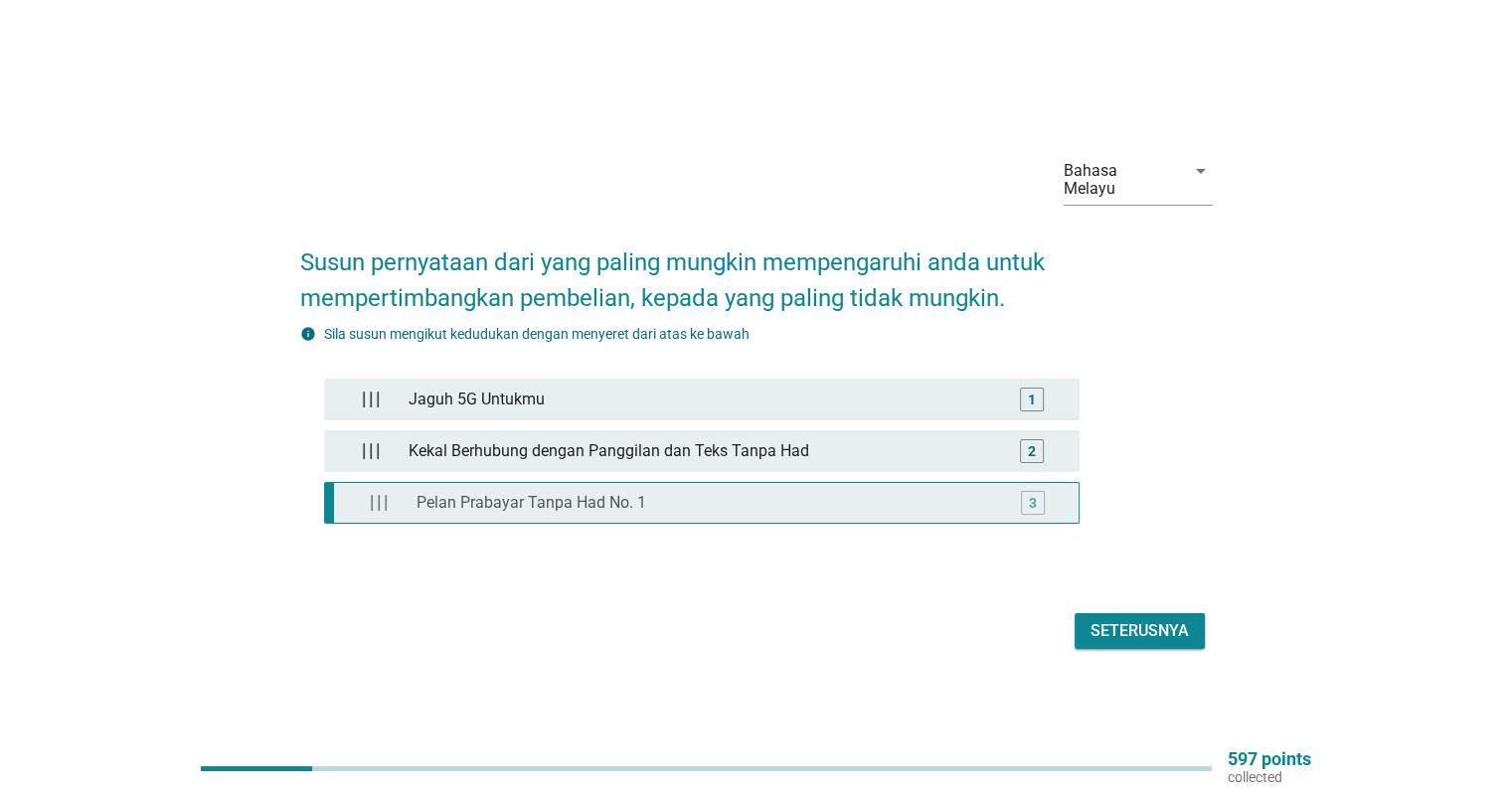 type 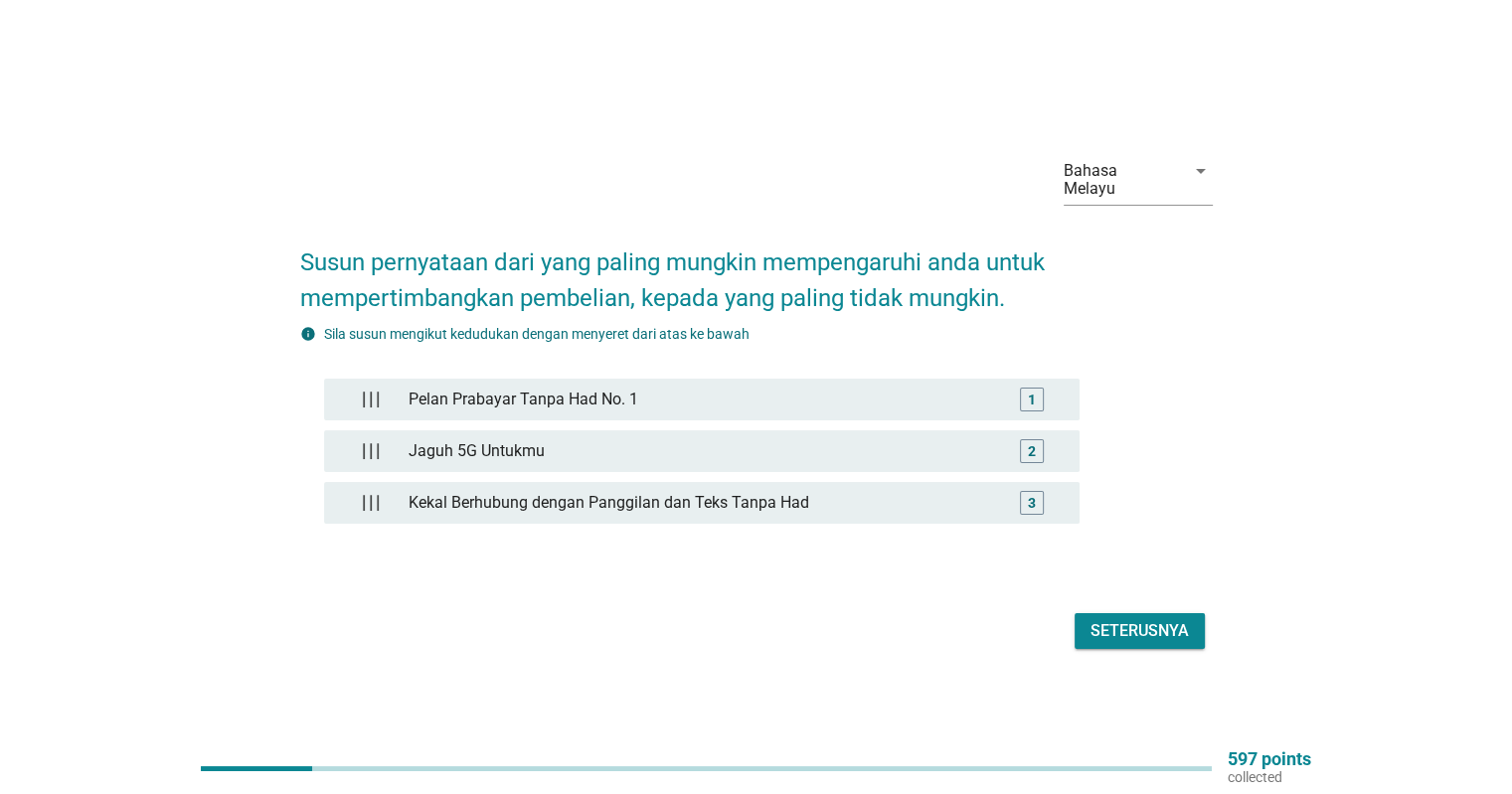 click on "Pelan Prabayar Tanpa Had No. 1   1   Jaguh 5G Untukmu   2   Kekal Berhubung dengan Panggilan dan Teks Tanpa Had   3" at bounding box center [756, 456] 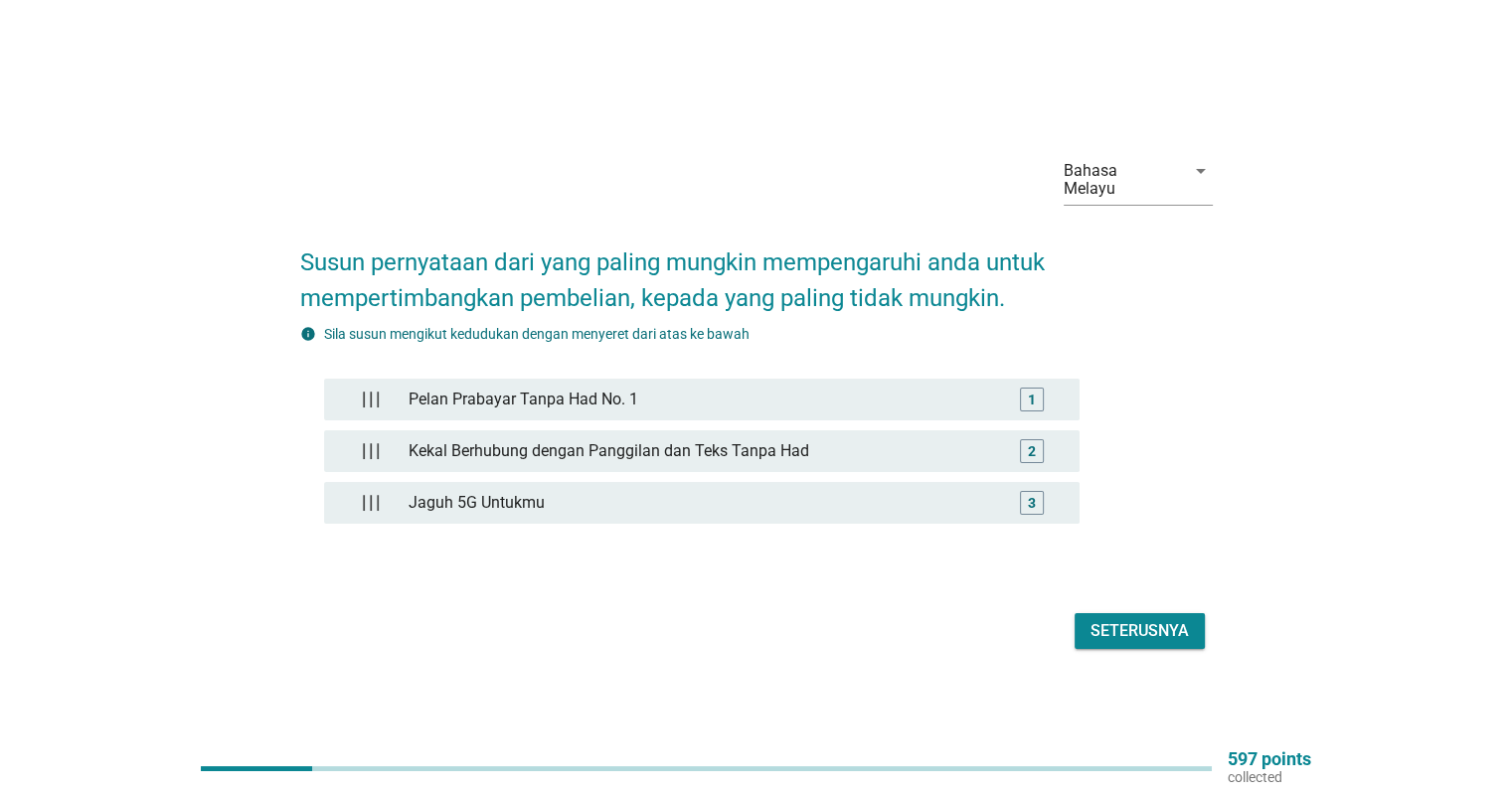 click on "Kekal Berhubung dengan Panggilan dan Teks Tanpa Had" at bounding box center [701, 451] 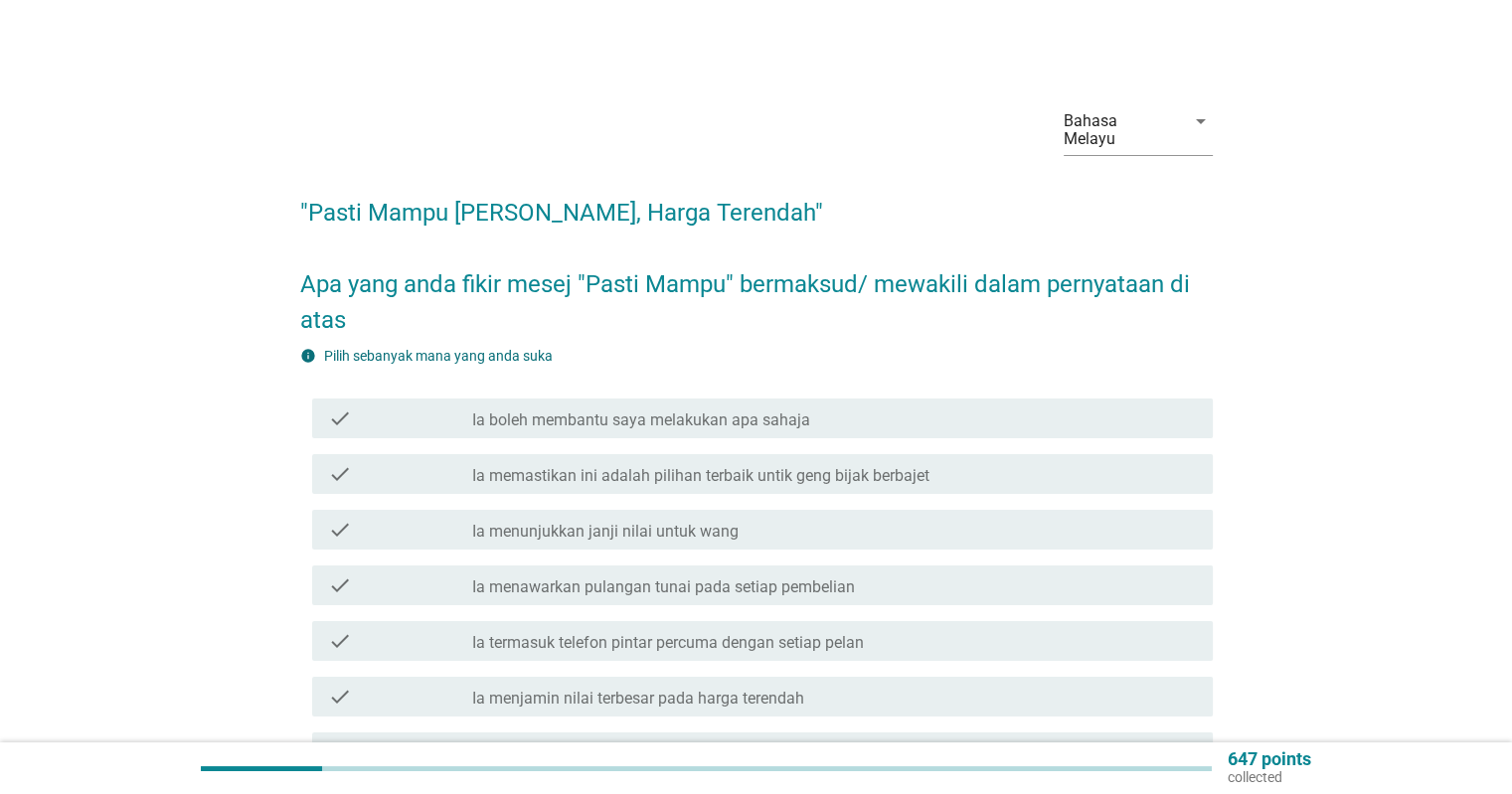 click on "Ia menunjukkan janji nilai untuk wang" at bounding box center [605, 532] 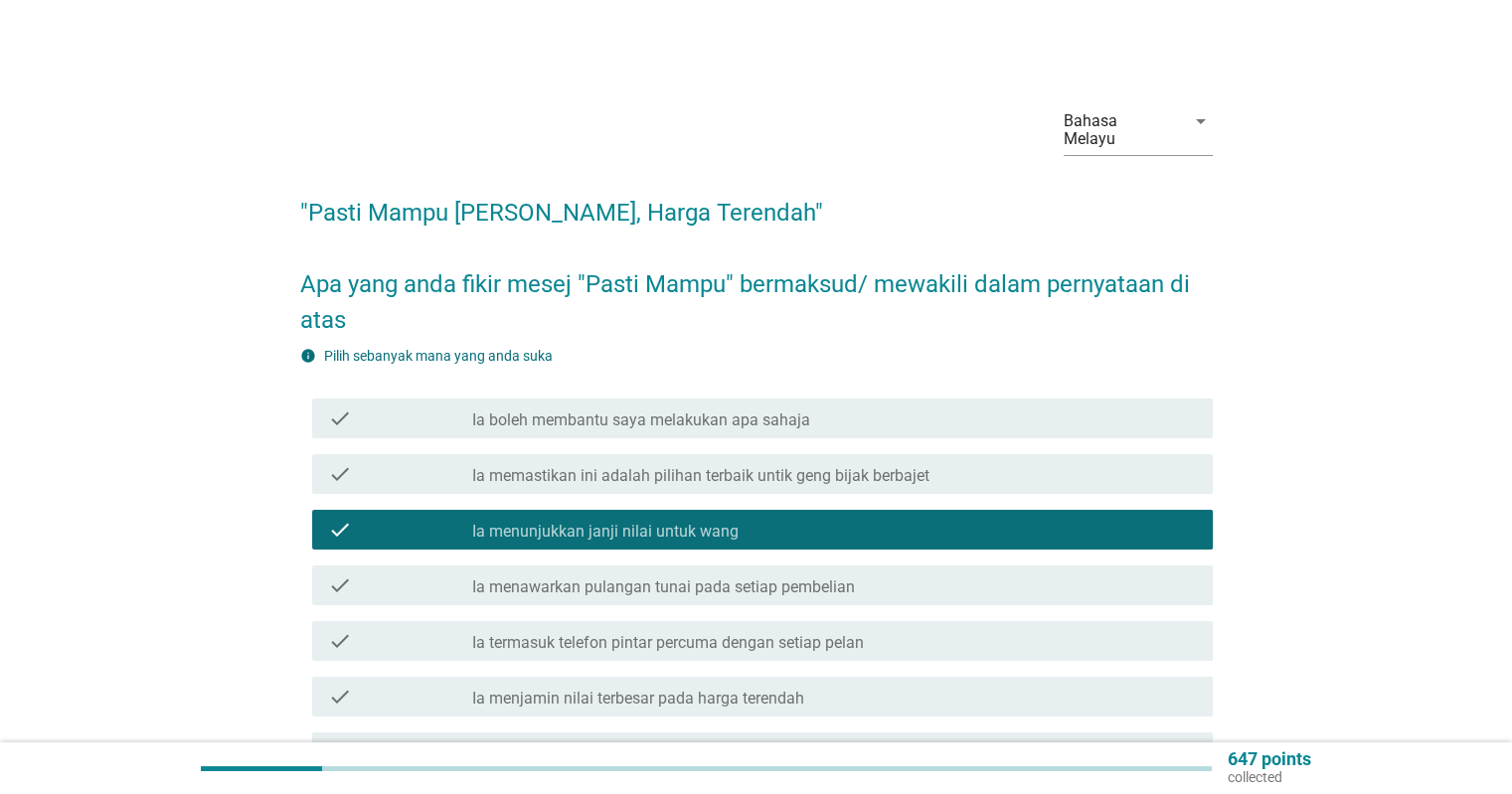click on "Ia termasuk telefon pintar percuma dengan setiap pelan" at bounding box center (668, 643) 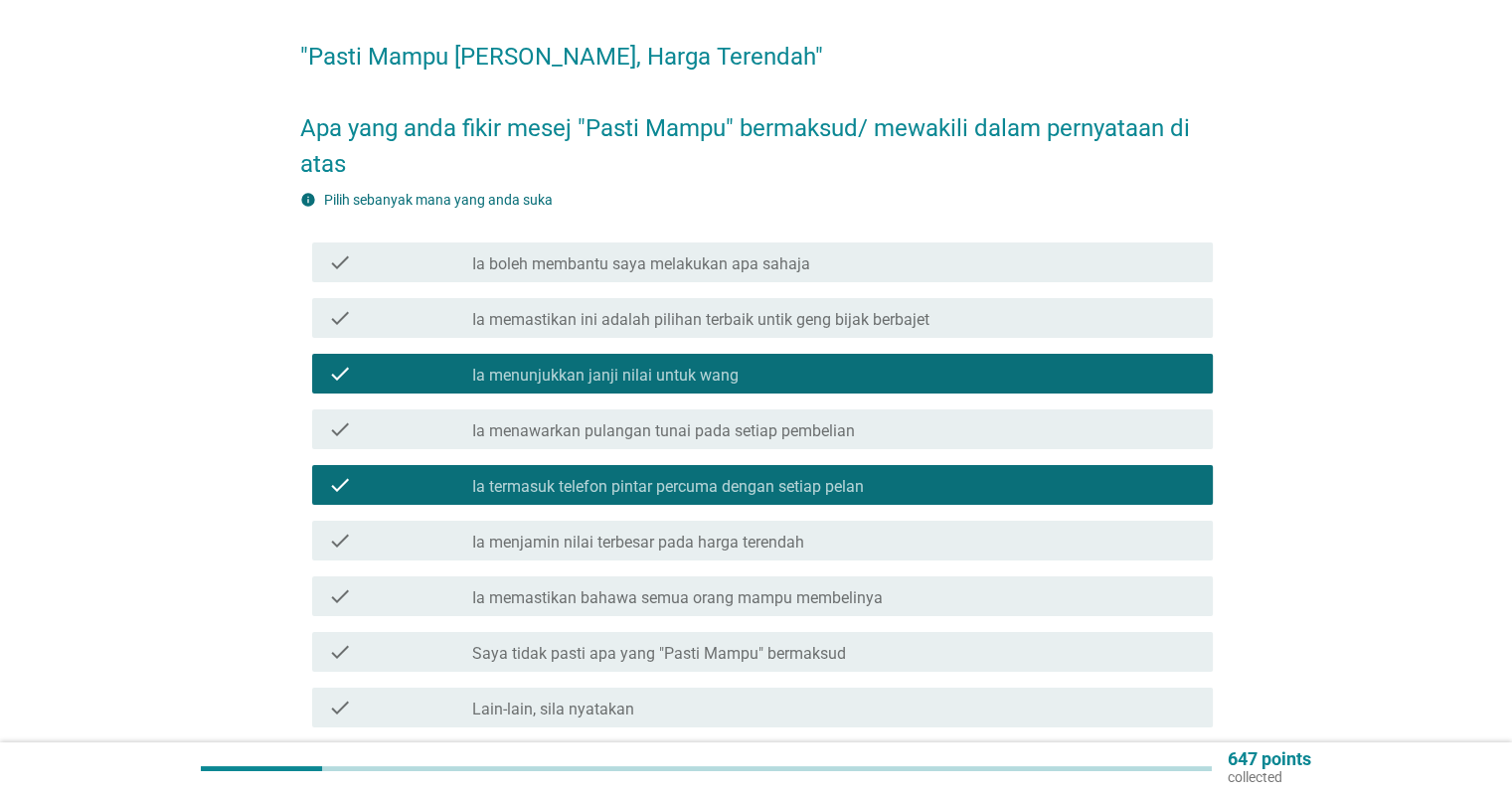 scroll, scrollTop: 159, scrollLeft: 0, axis: vertical 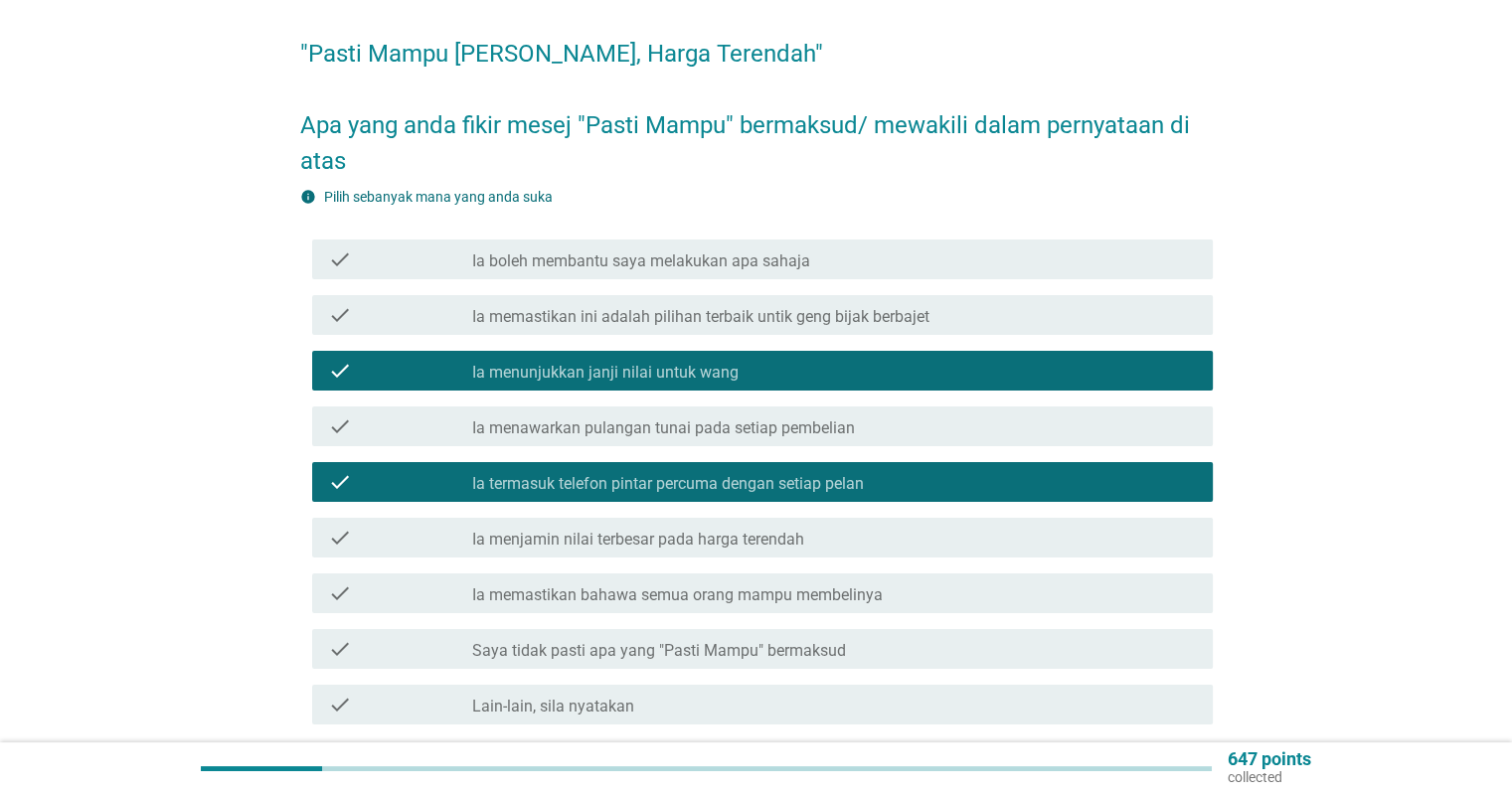 click on "check     check_box_outline_blank Ia memastikan bahawa semua orang mampu membelinya" at bounding box center (762, 593) 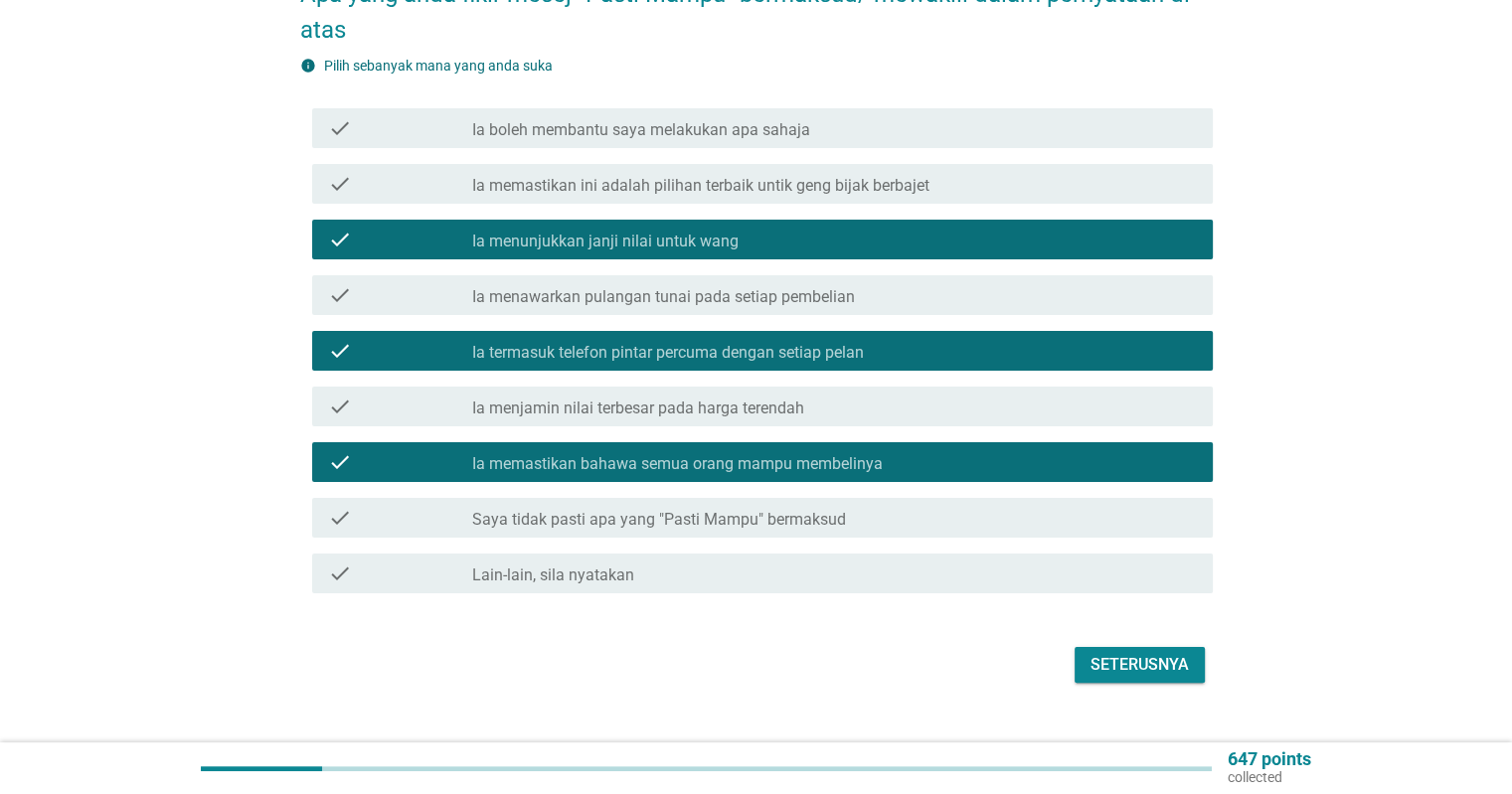 scroll, scrollTop: 291, scrollLeft: 0, axis: vertical 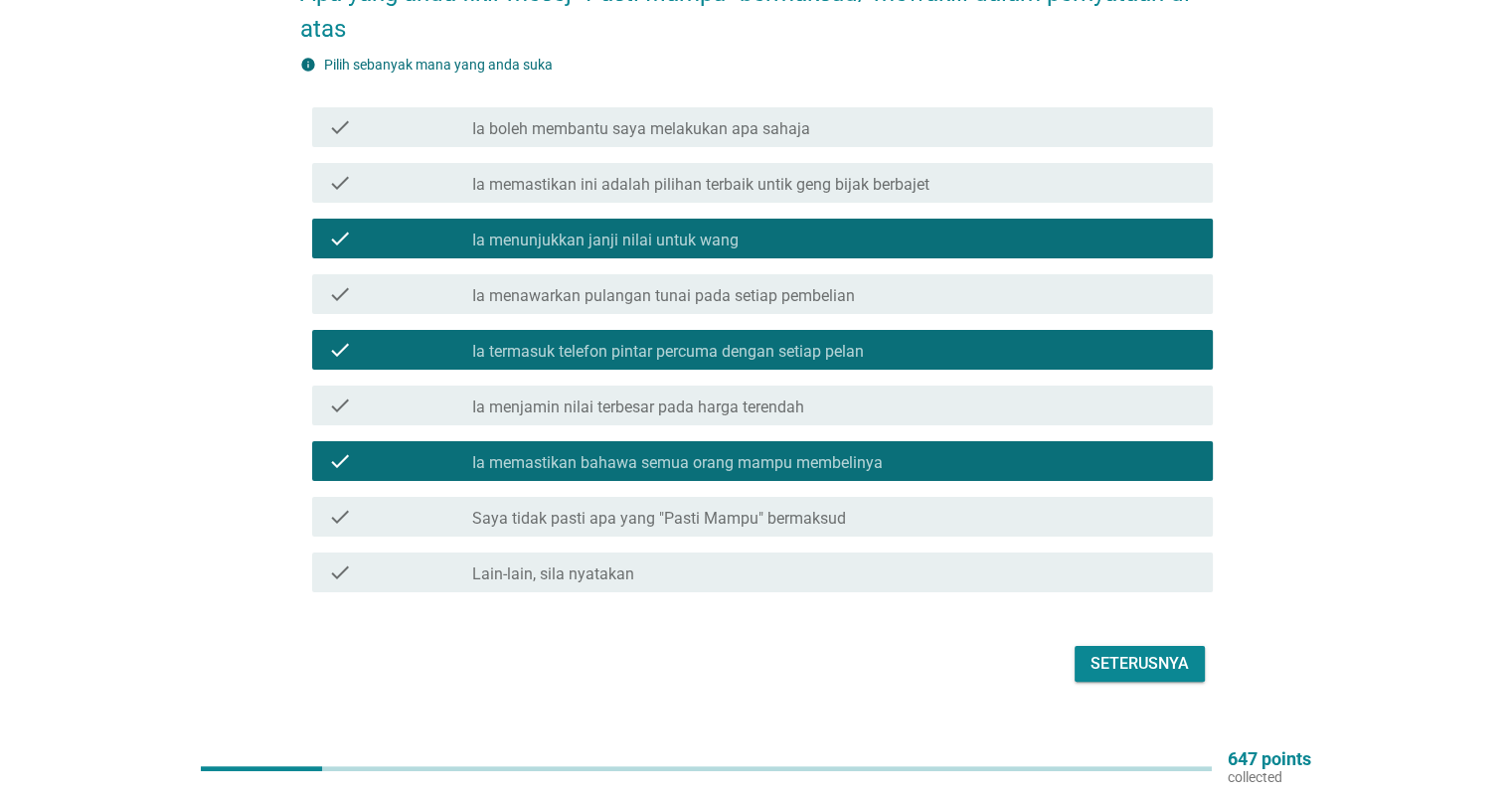 click on "Seterusnya" at bounding box center [1139, 664] 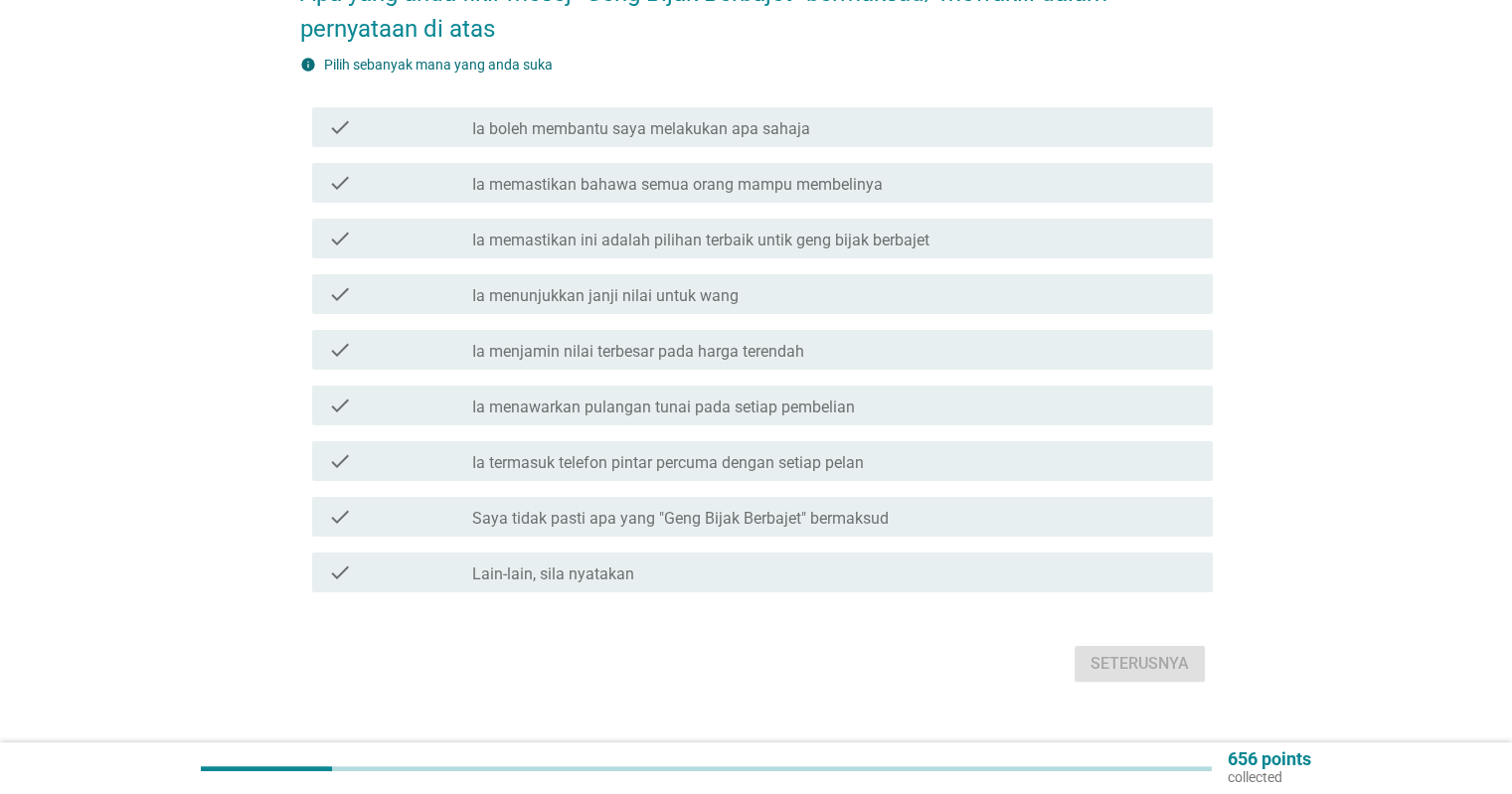 scroll, scrollTop: 0, scrollLeft: 0, axis: both 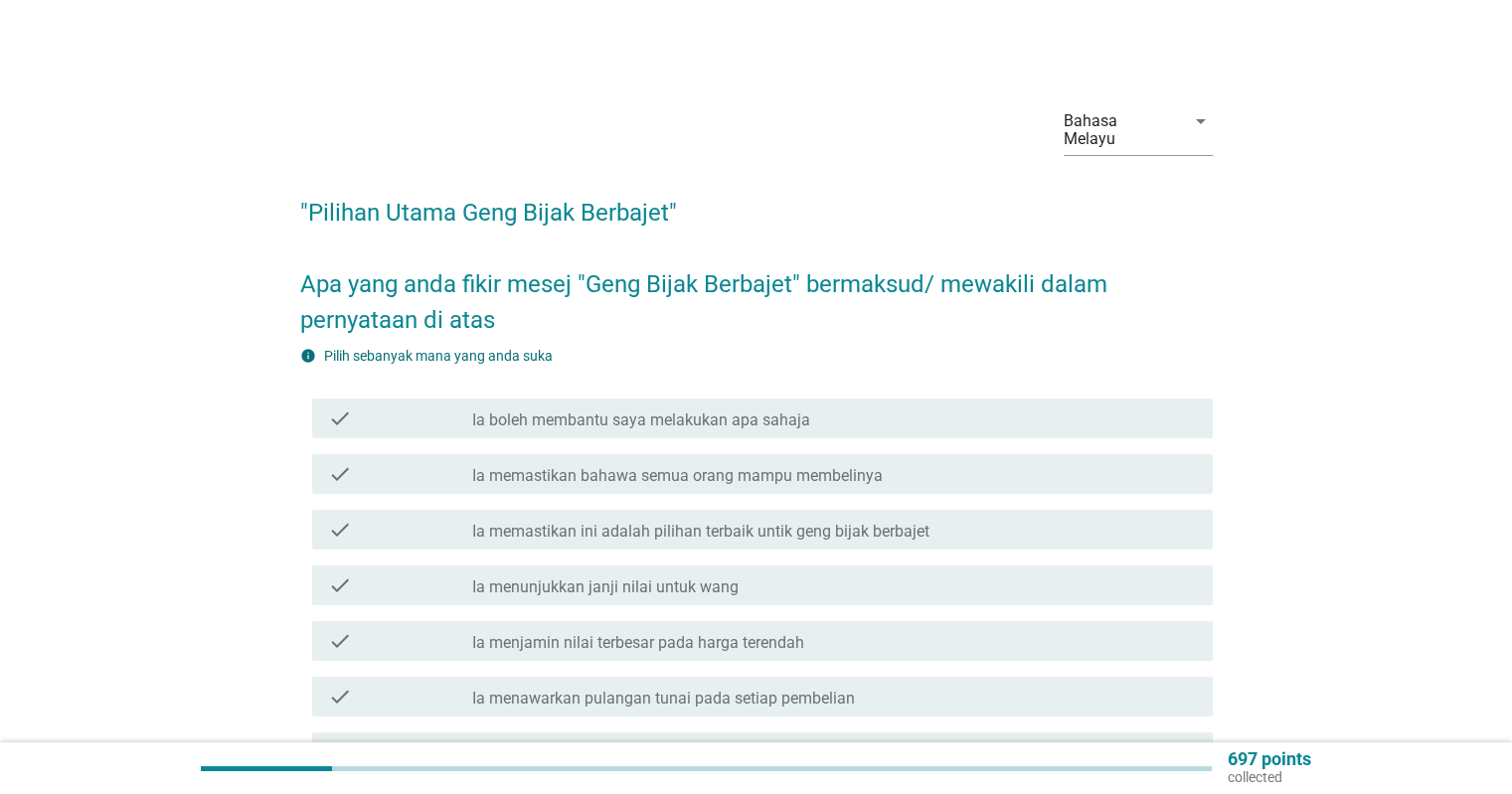 click on "check_box_outline_blank Ia memastikan bahawa semua orang mampu membelinya" at bounding box center [834, 474] 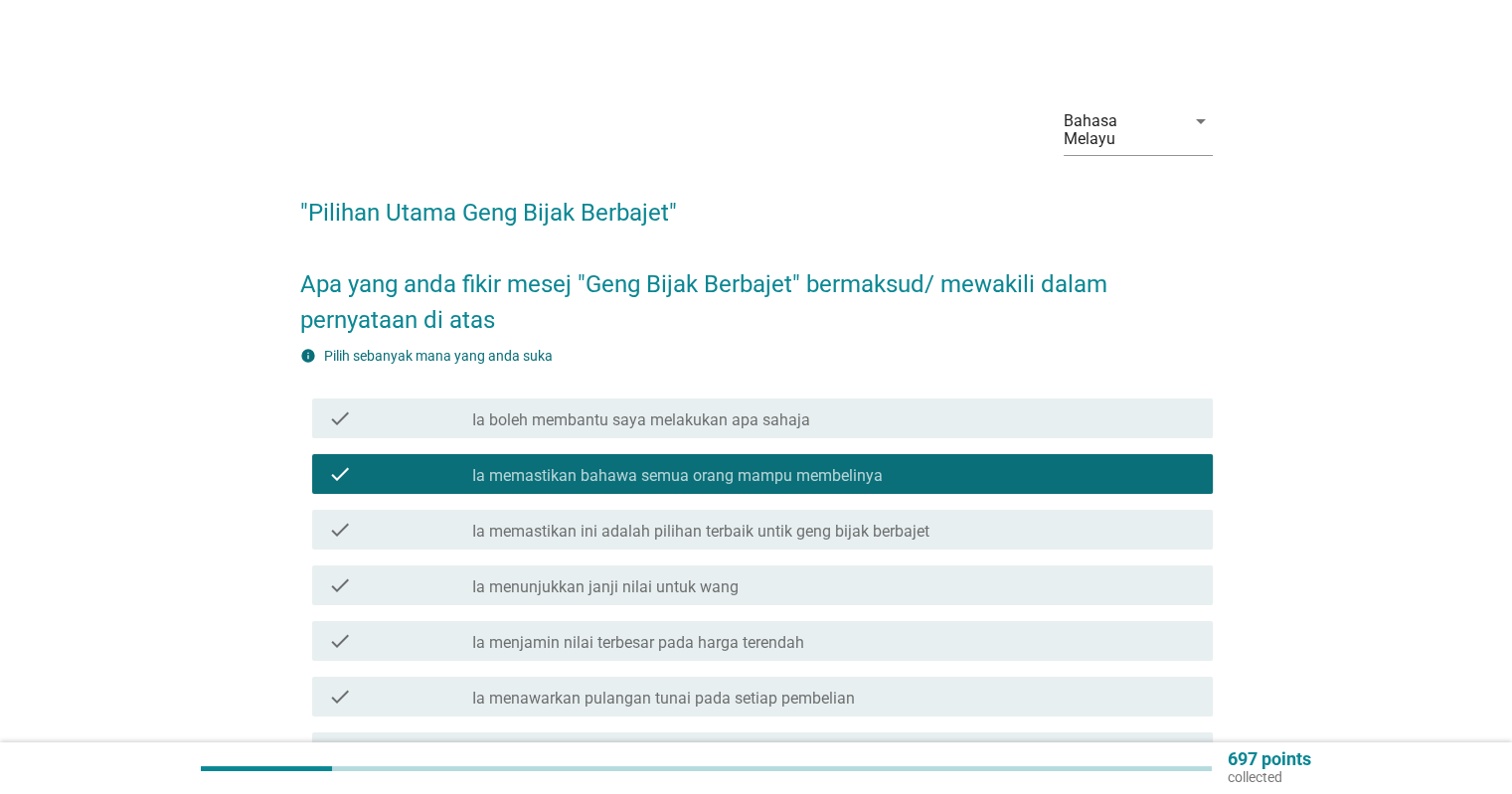 click on "Ia menjamin nilai terbesar pada harga terendah" at bounding box center [638, 643] 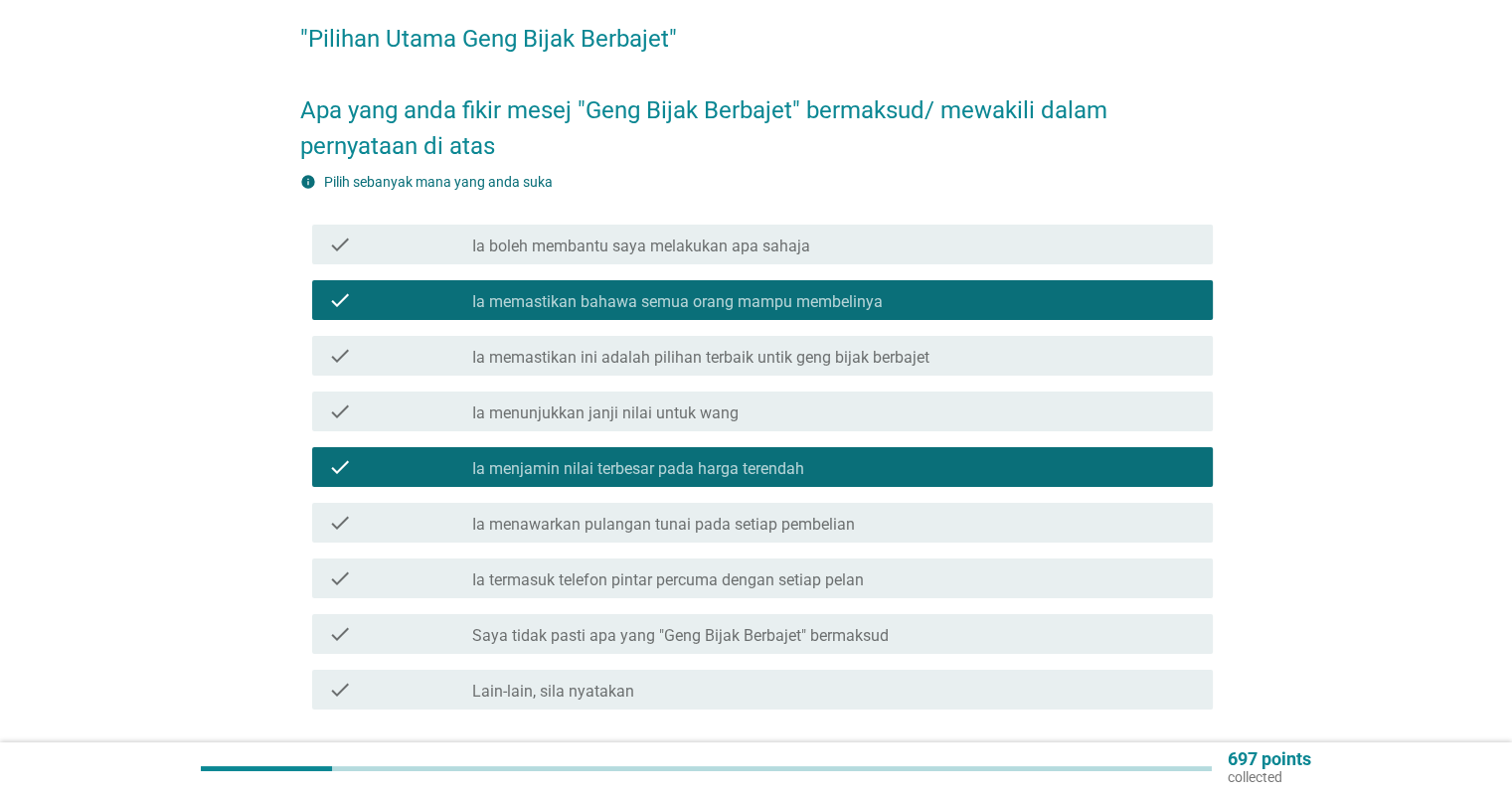 scroll, scrollTop: 176, scrollLeft: 0, axis: vertical 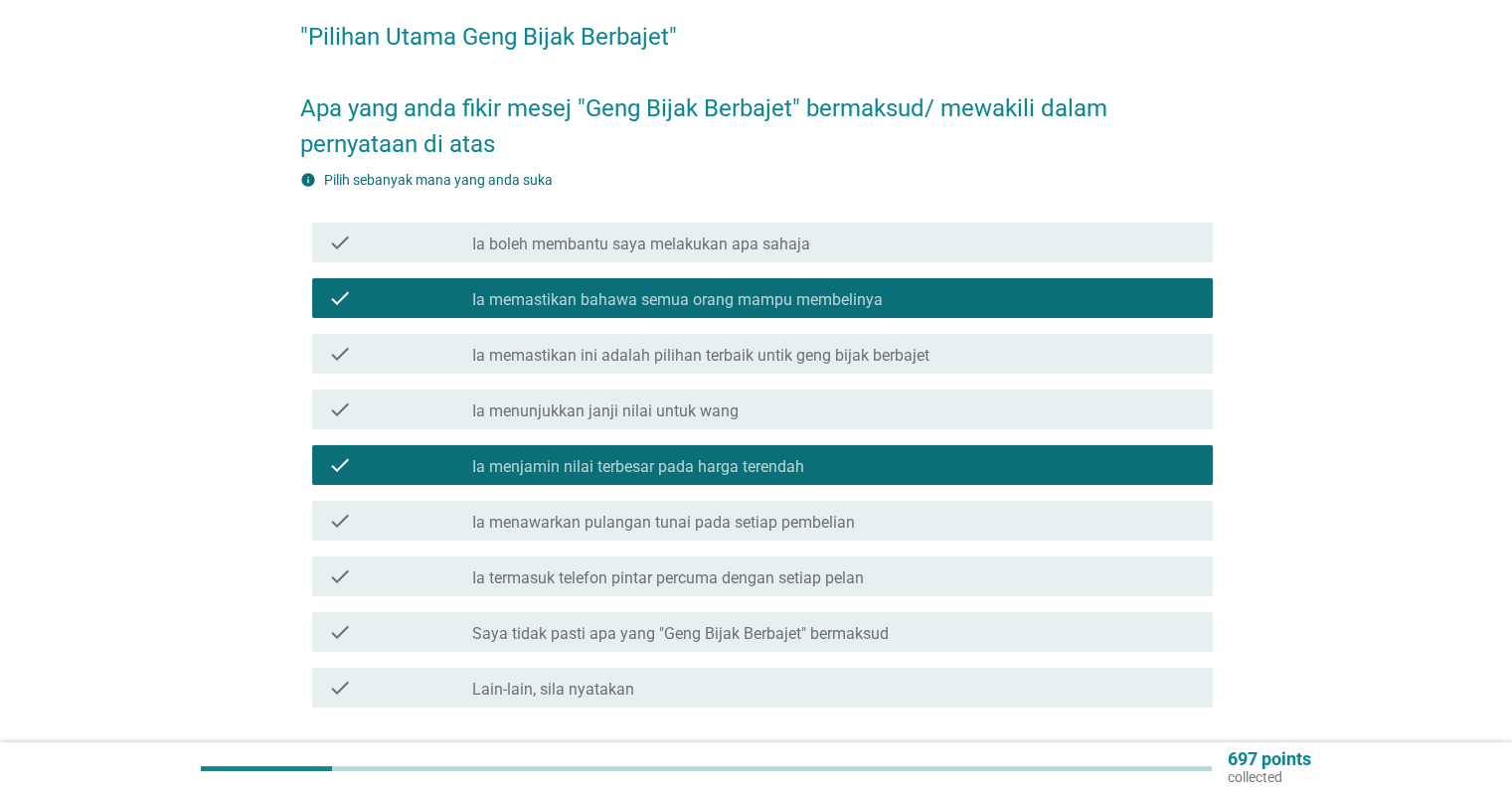 click on "Ia termasuk telefon pintar percuma dengan setiap pelan" at bounding box center (668, 578) 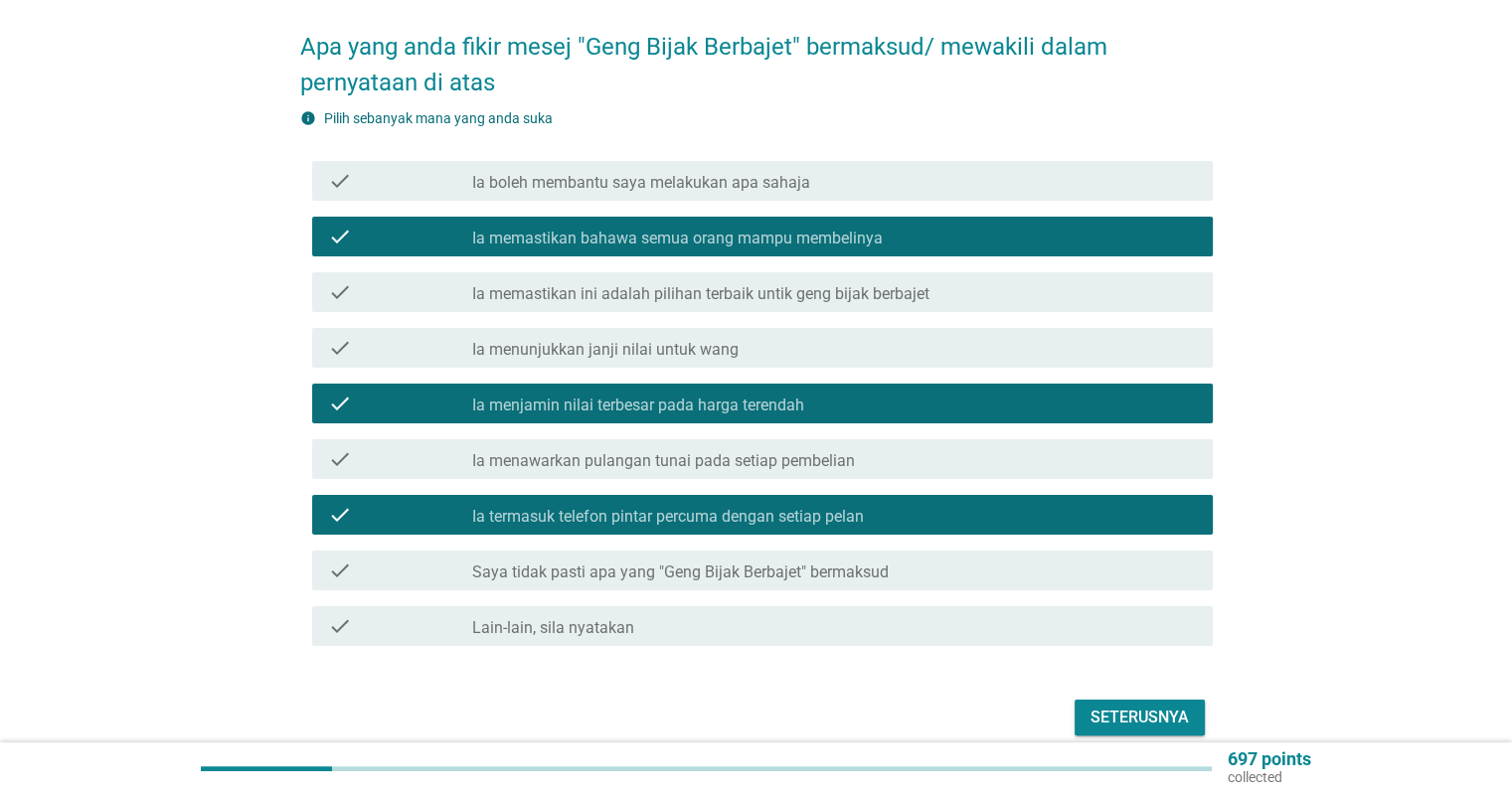 scroll, scrollTop: 307, scrollLeft: 0, axis: vertical 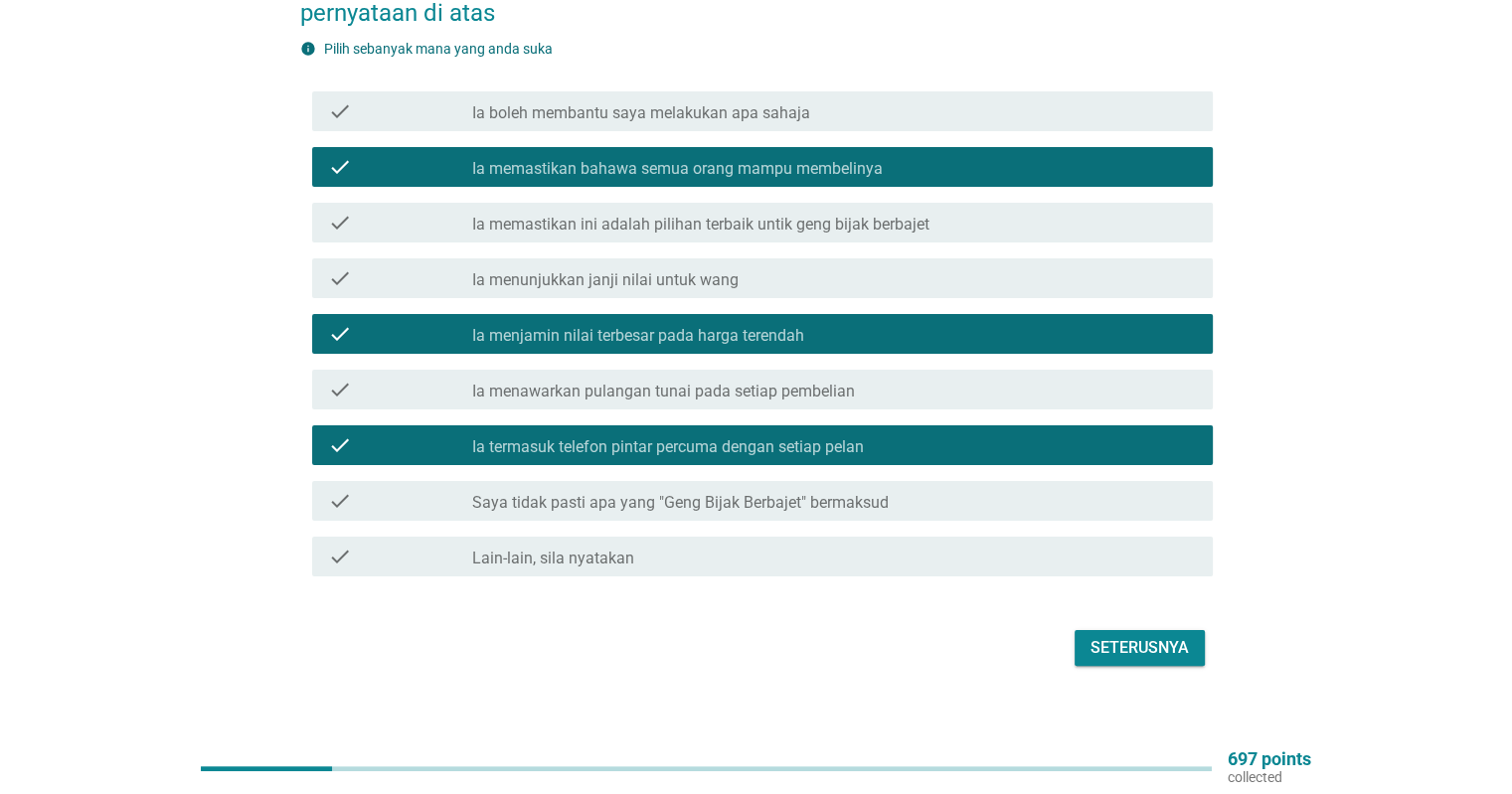 click on "Seterusnya" at bounding box center (1139, 648) 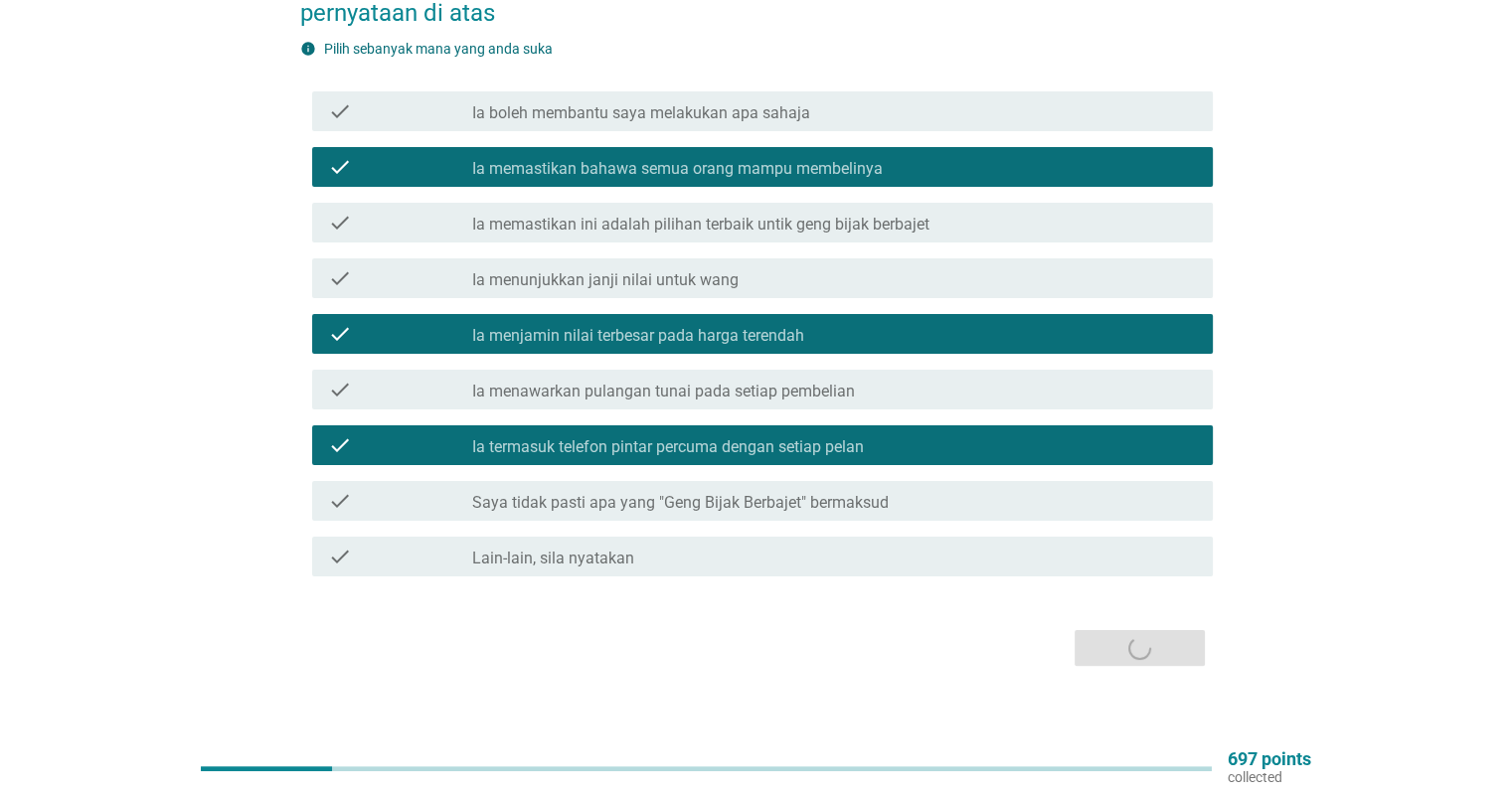 scroll, scrollTop: 0, scrollLeft: 0, axis: both 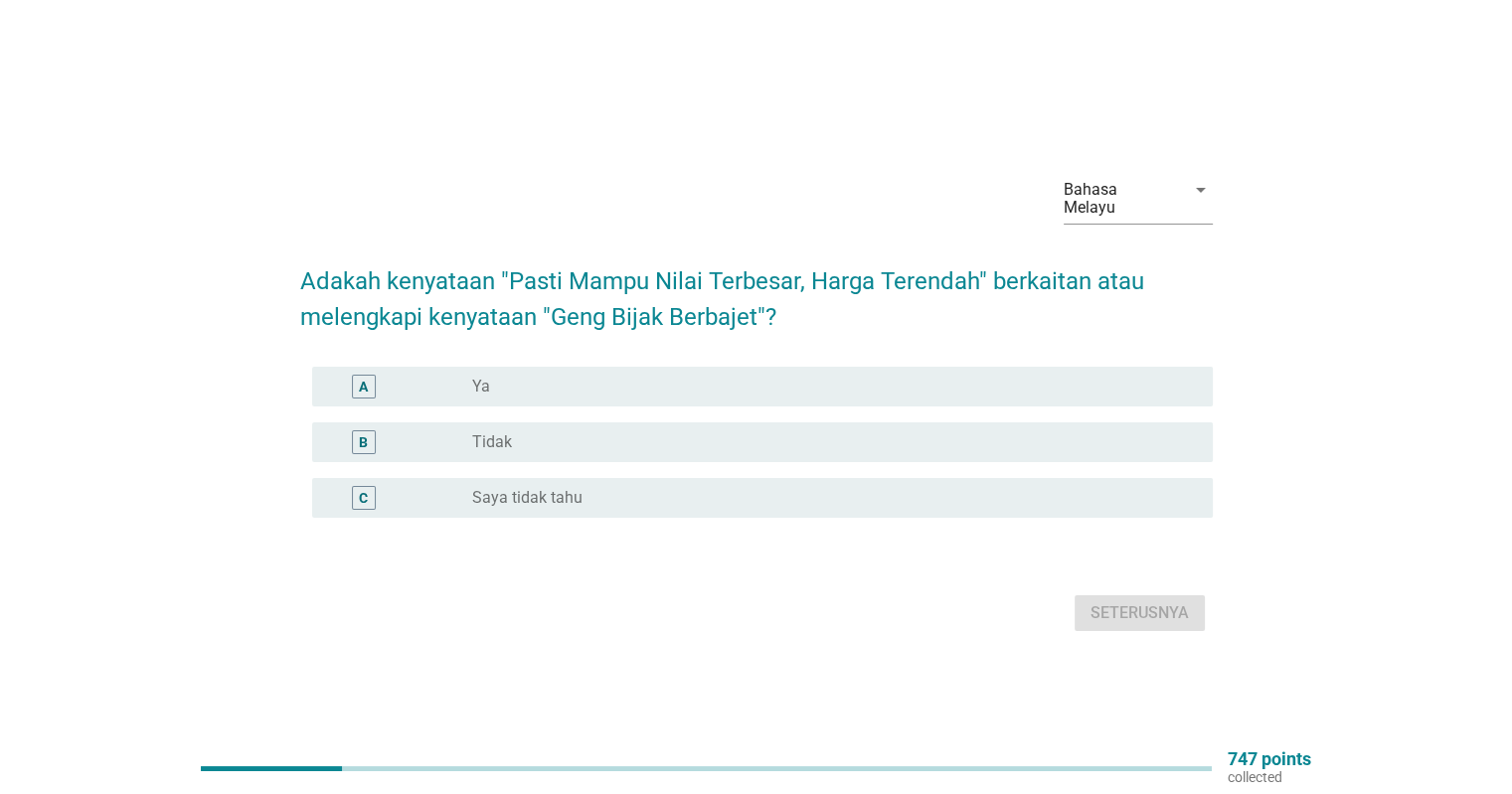 click on "radio_button_unchecked Ya" at bounding box center (826, 387) 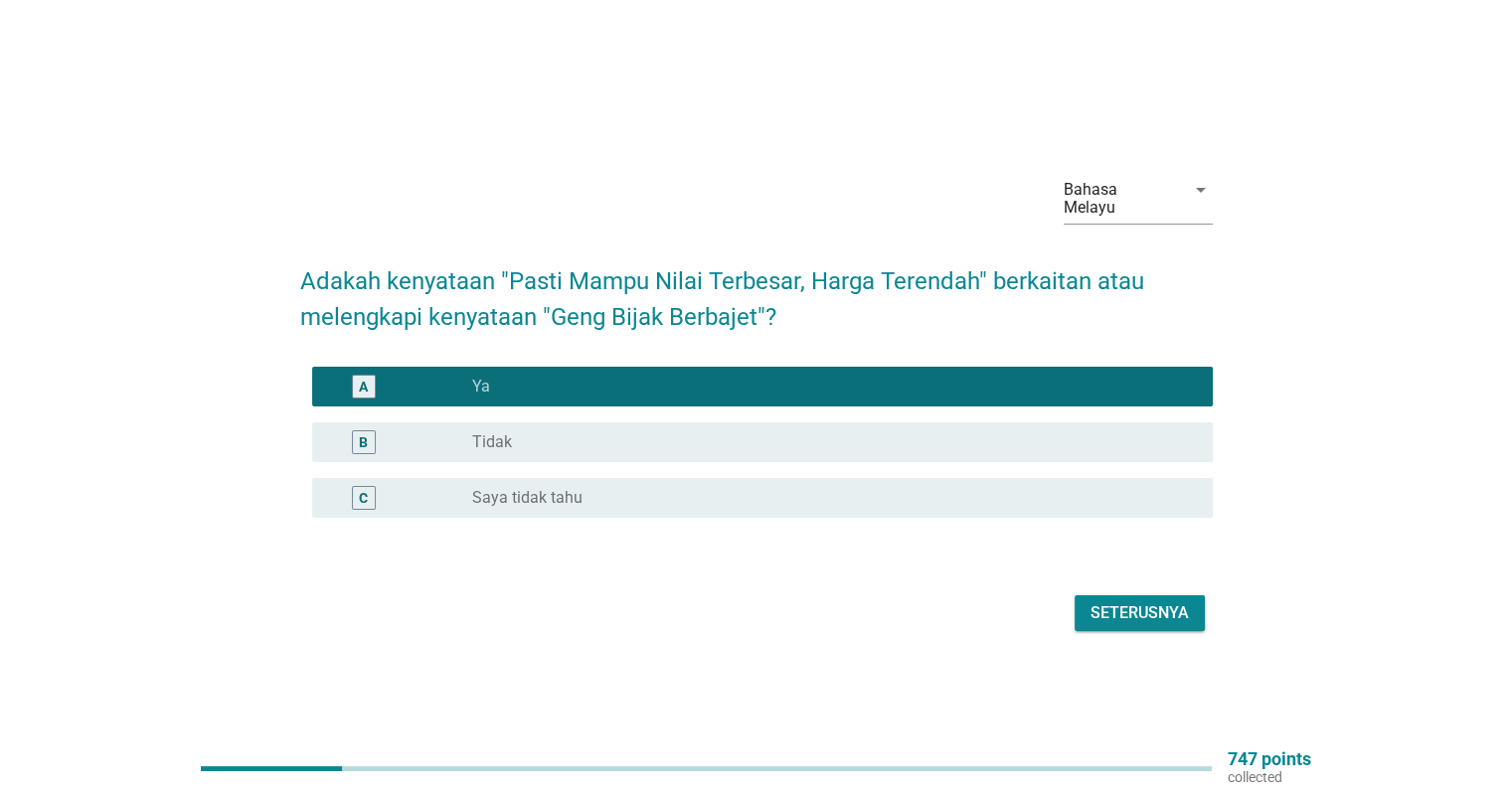 click on "Seterusnya" at bounding box center [1139, 613] 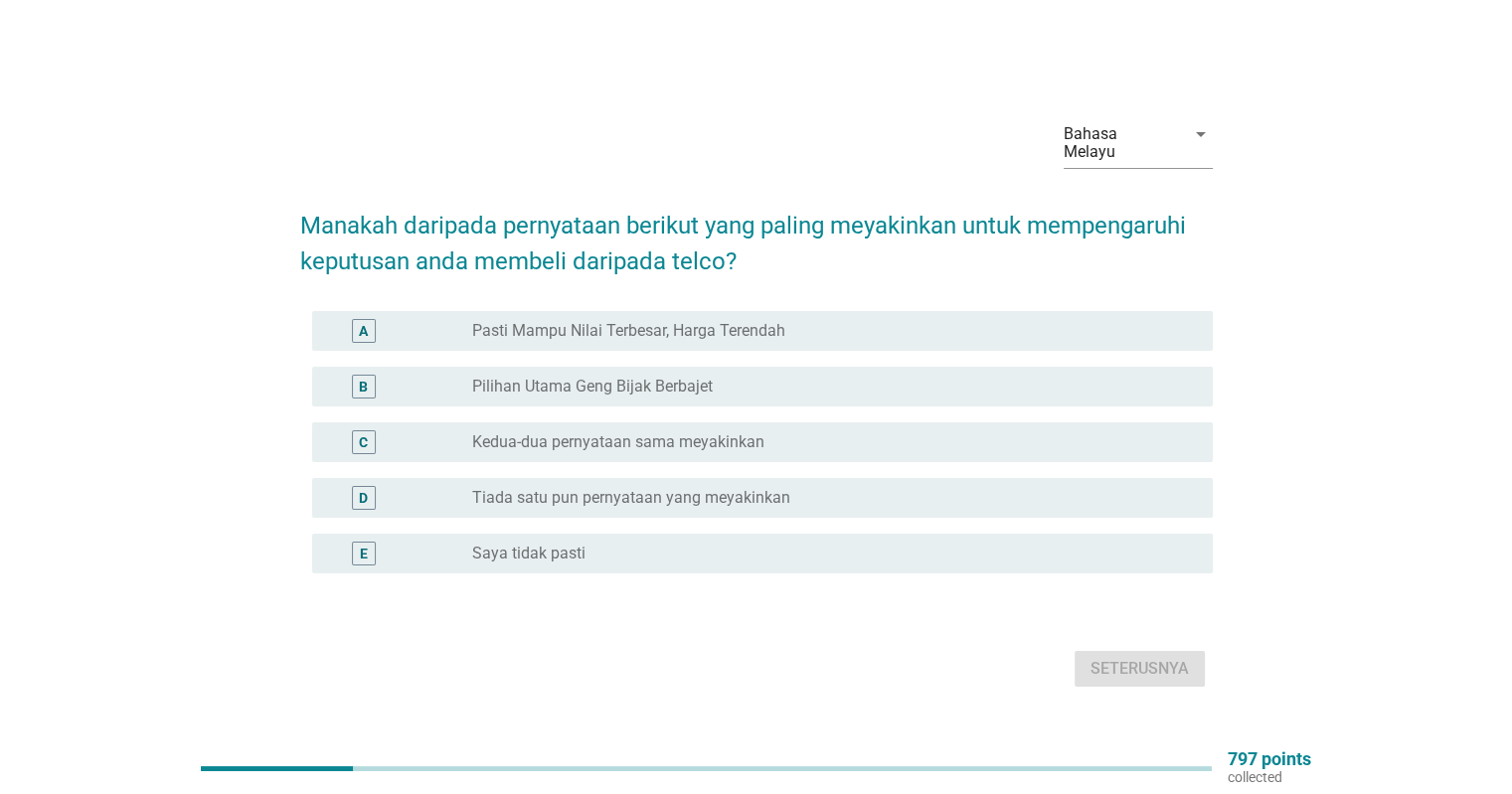 click on "Pasti Mampu Nilai Terbesar, Harga Terendah" at bounding box center [628, 331] 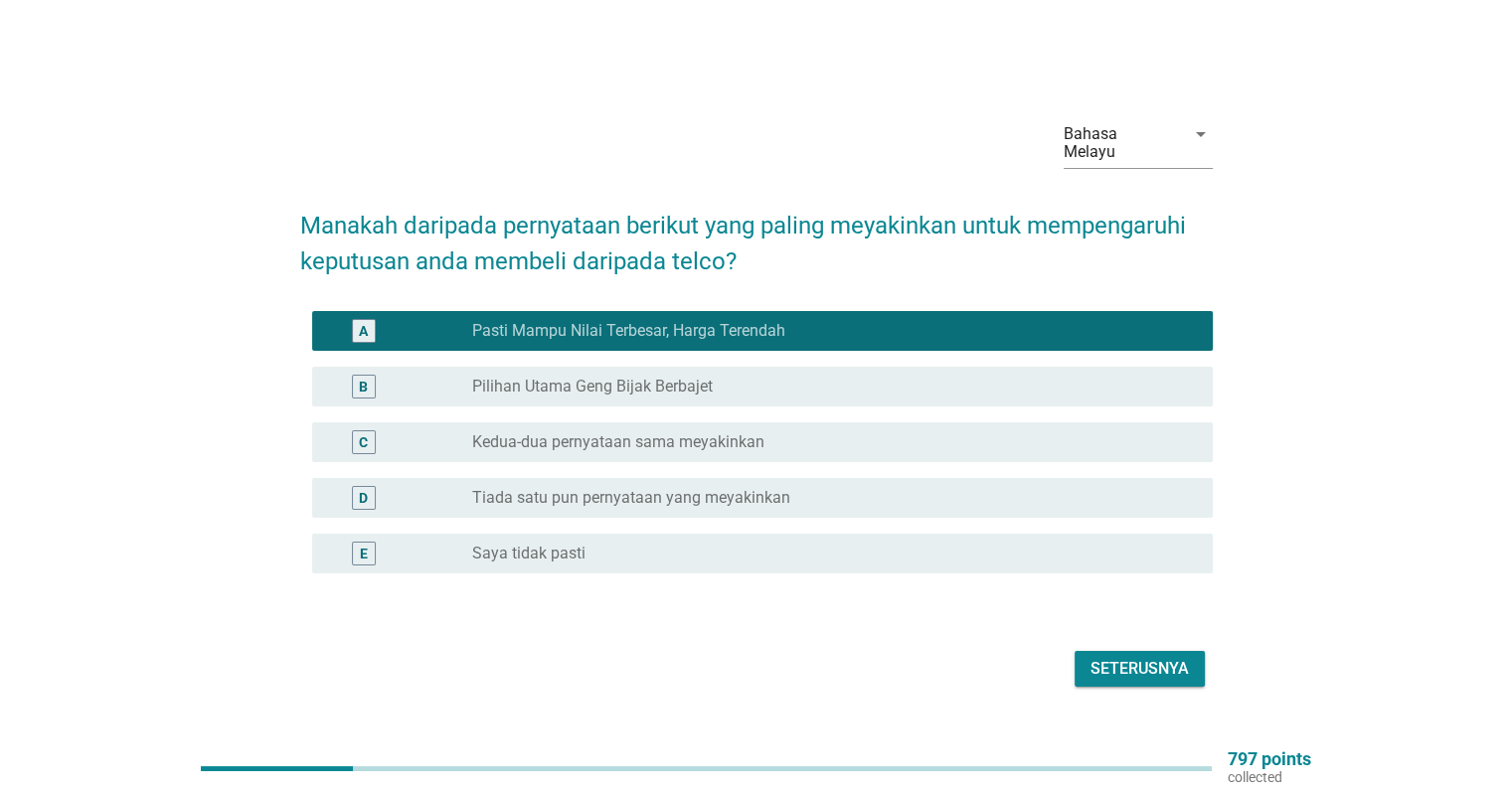 click on "Seterusnya" at bounding box center (1139, 669) 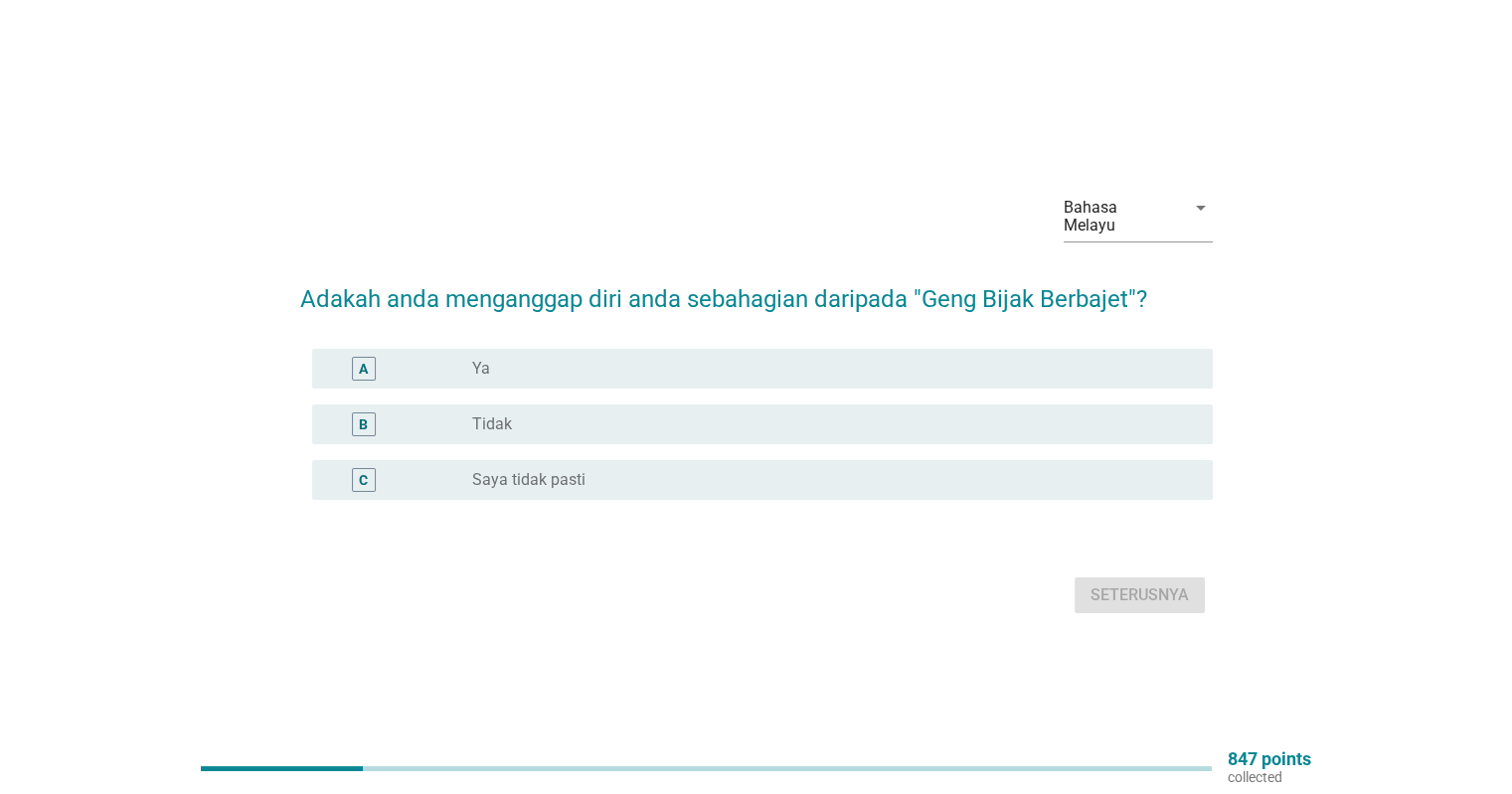 click on "radio_button_unchecked Tidak" at bounding box center (826, 424) 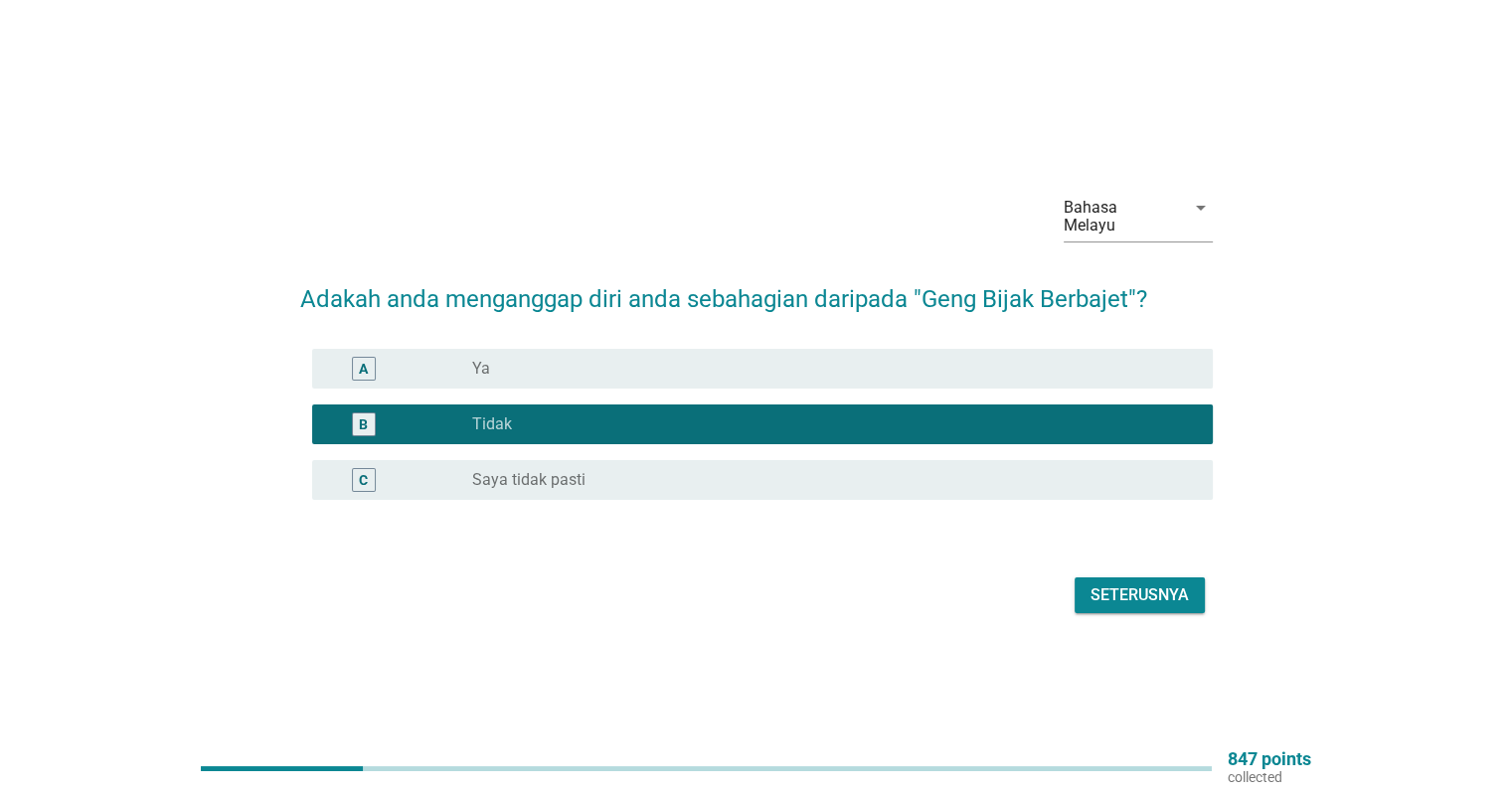 click on "Seterusnya" at bounding box center (1139, 595) 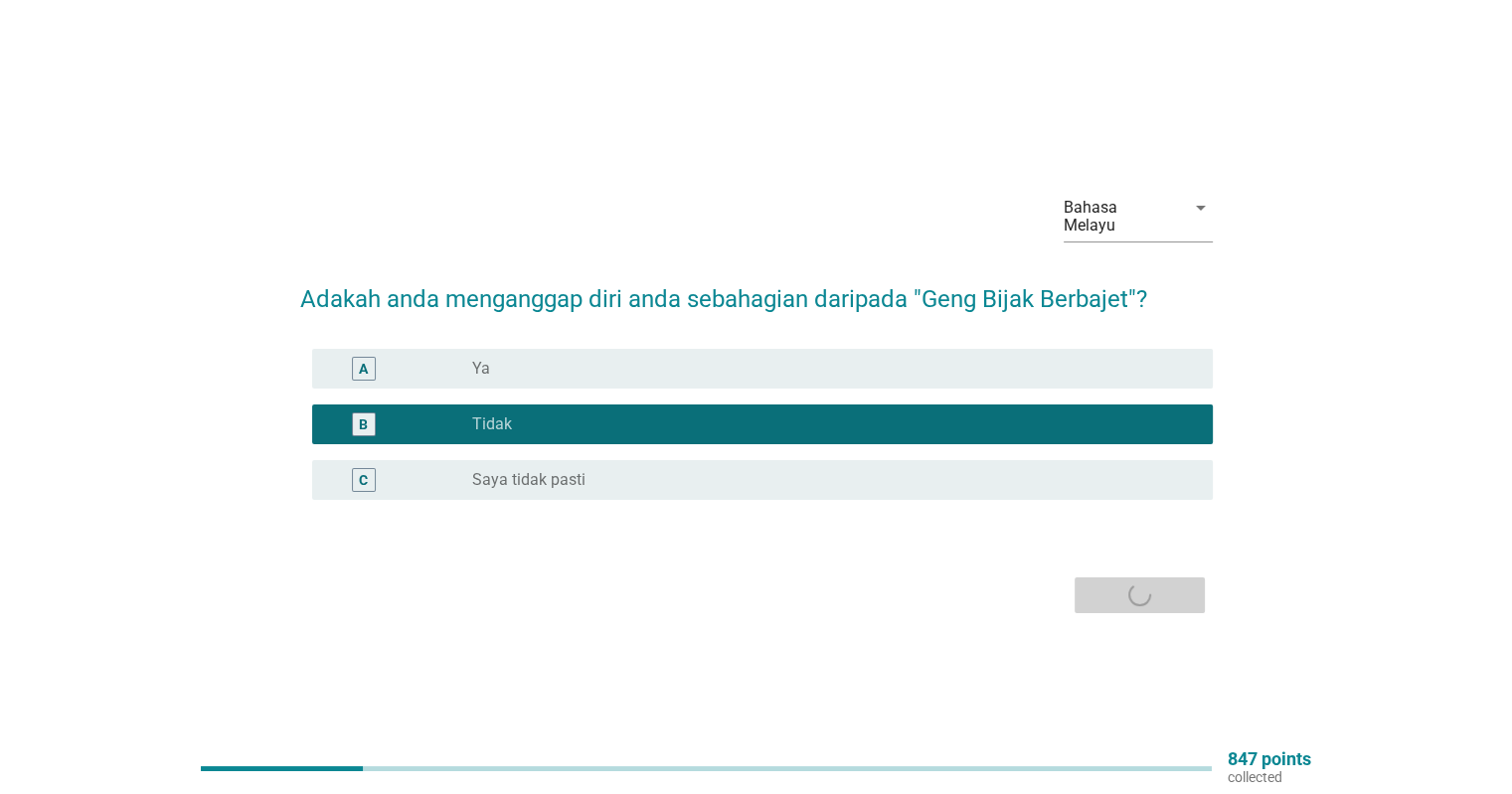 click on "Seterusnya" at bounding box center (756, 595) 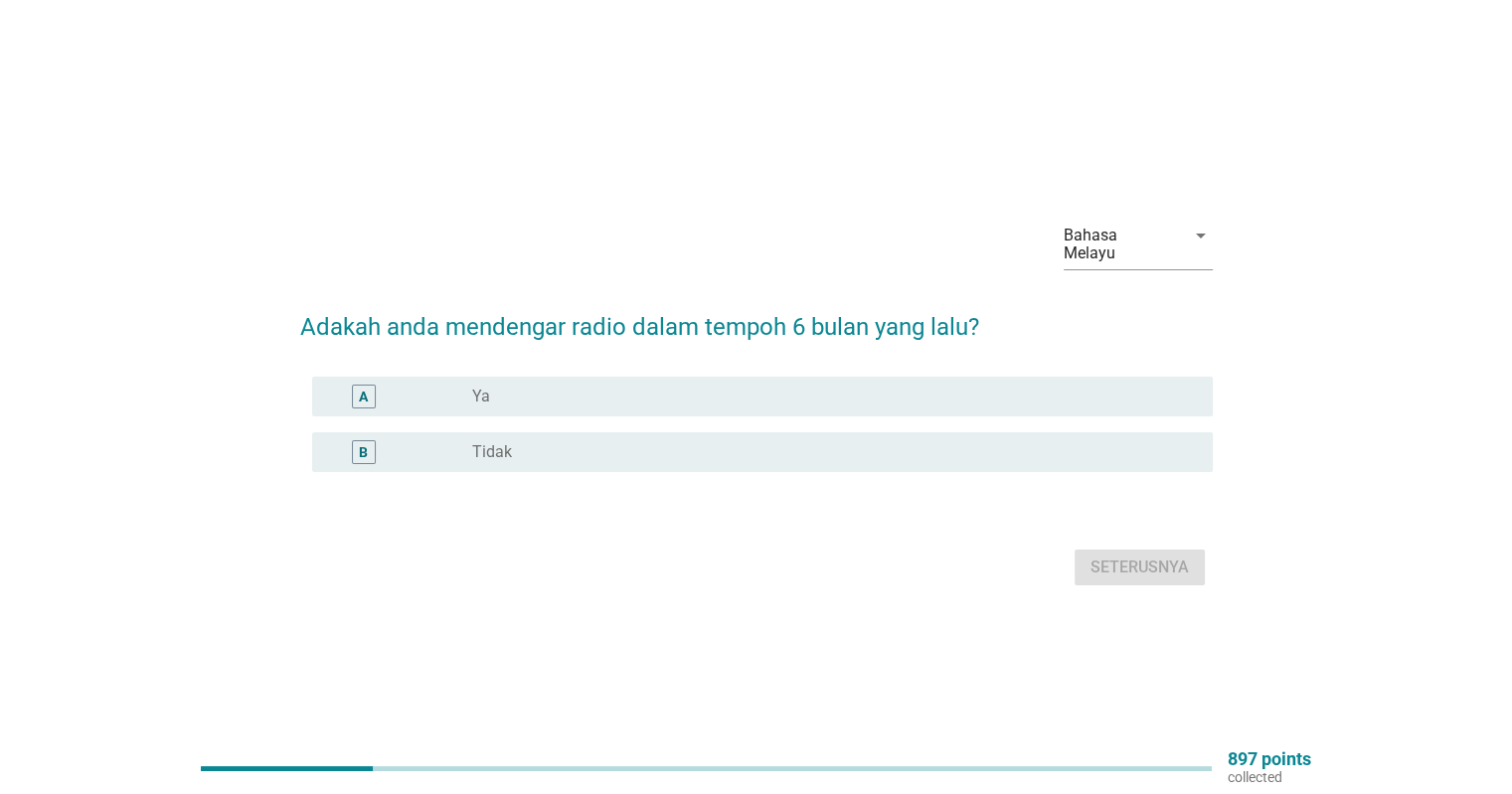 click on "radio_button_unchecked Ya" at bounding box center (826, 397) 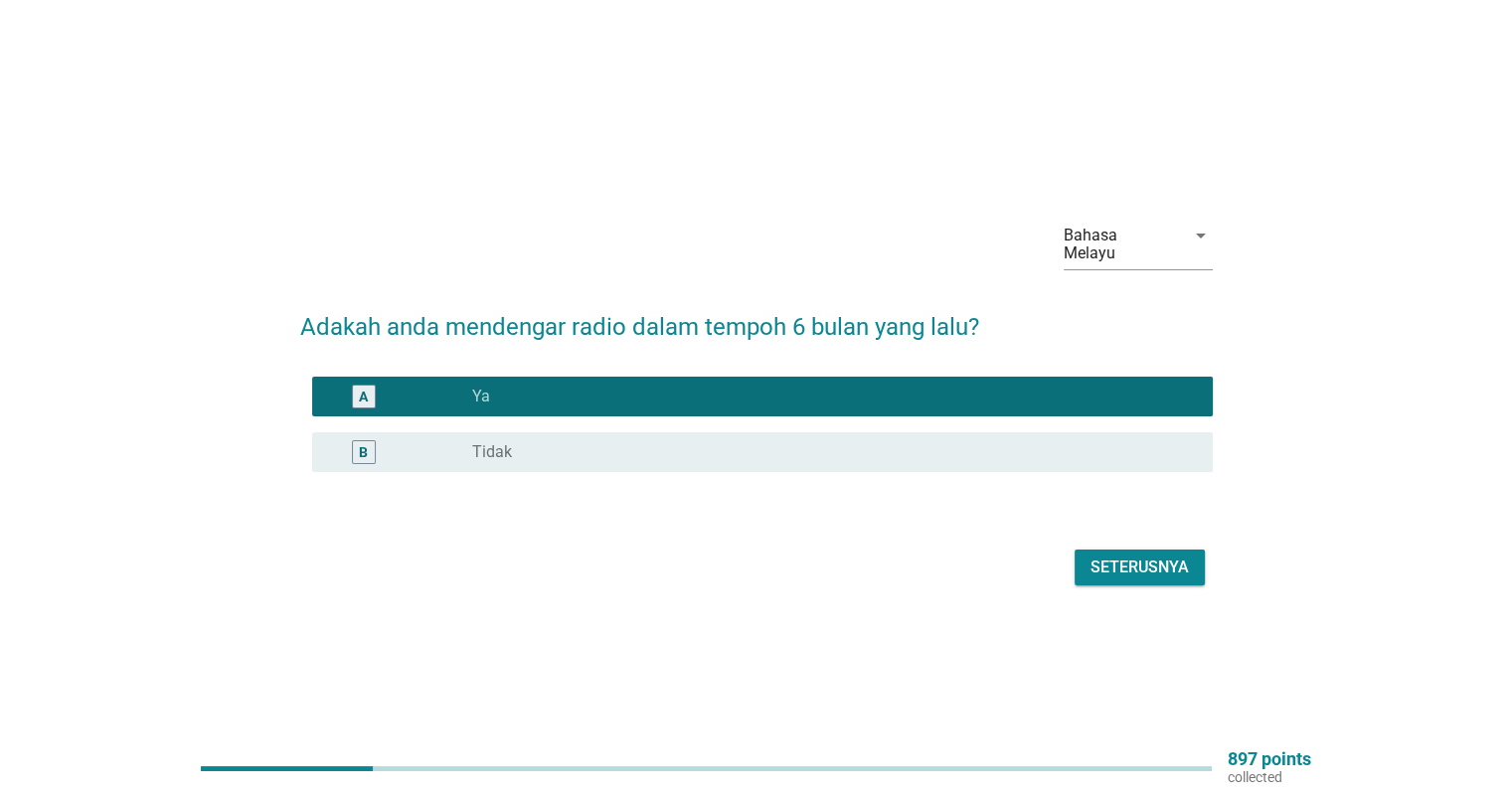 click on "Seterusnya" at bounding box center (1139, 567) 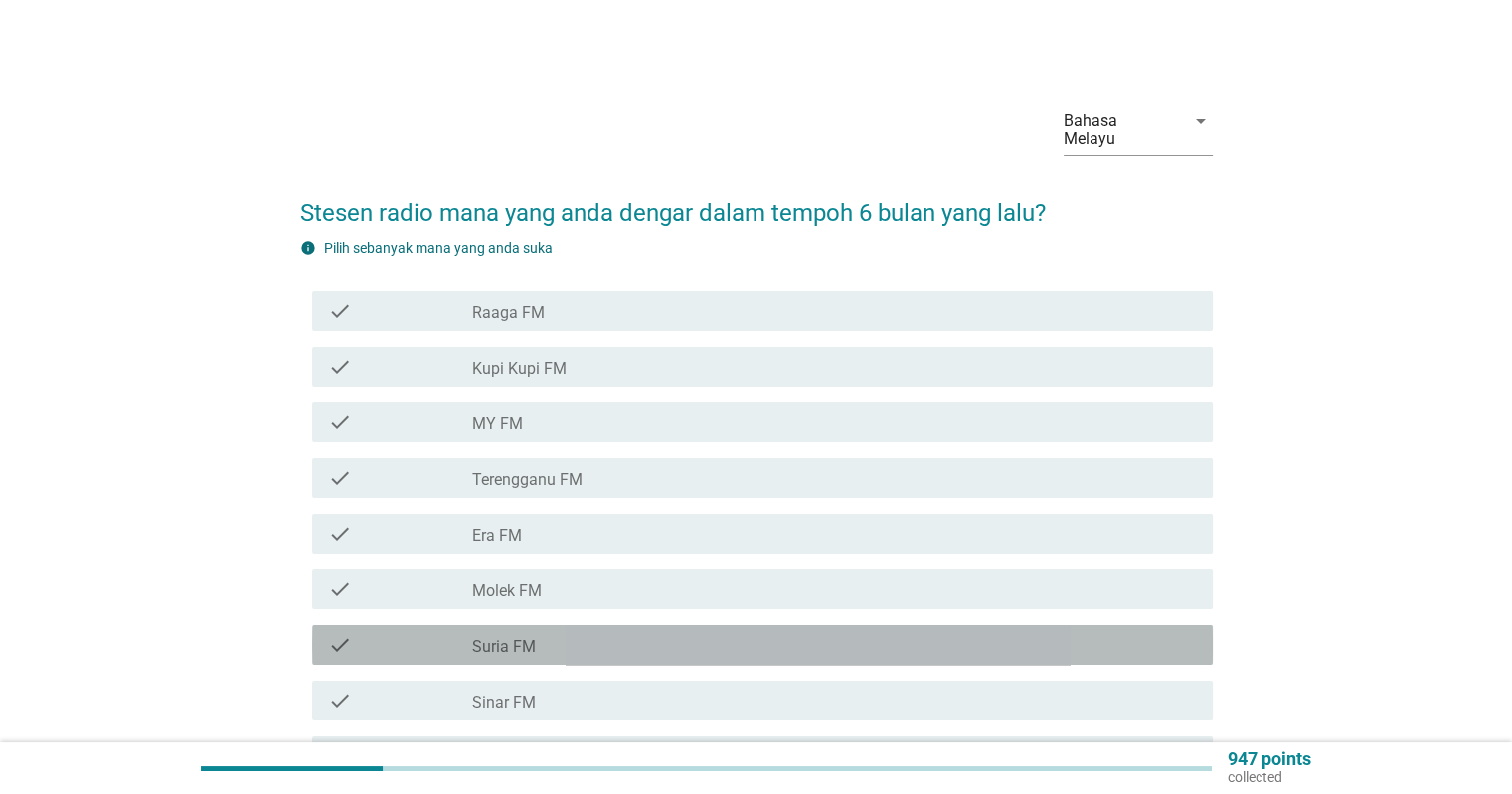 click on "check_box_outline_blank Suria FM" at bounding box center [834, 645] 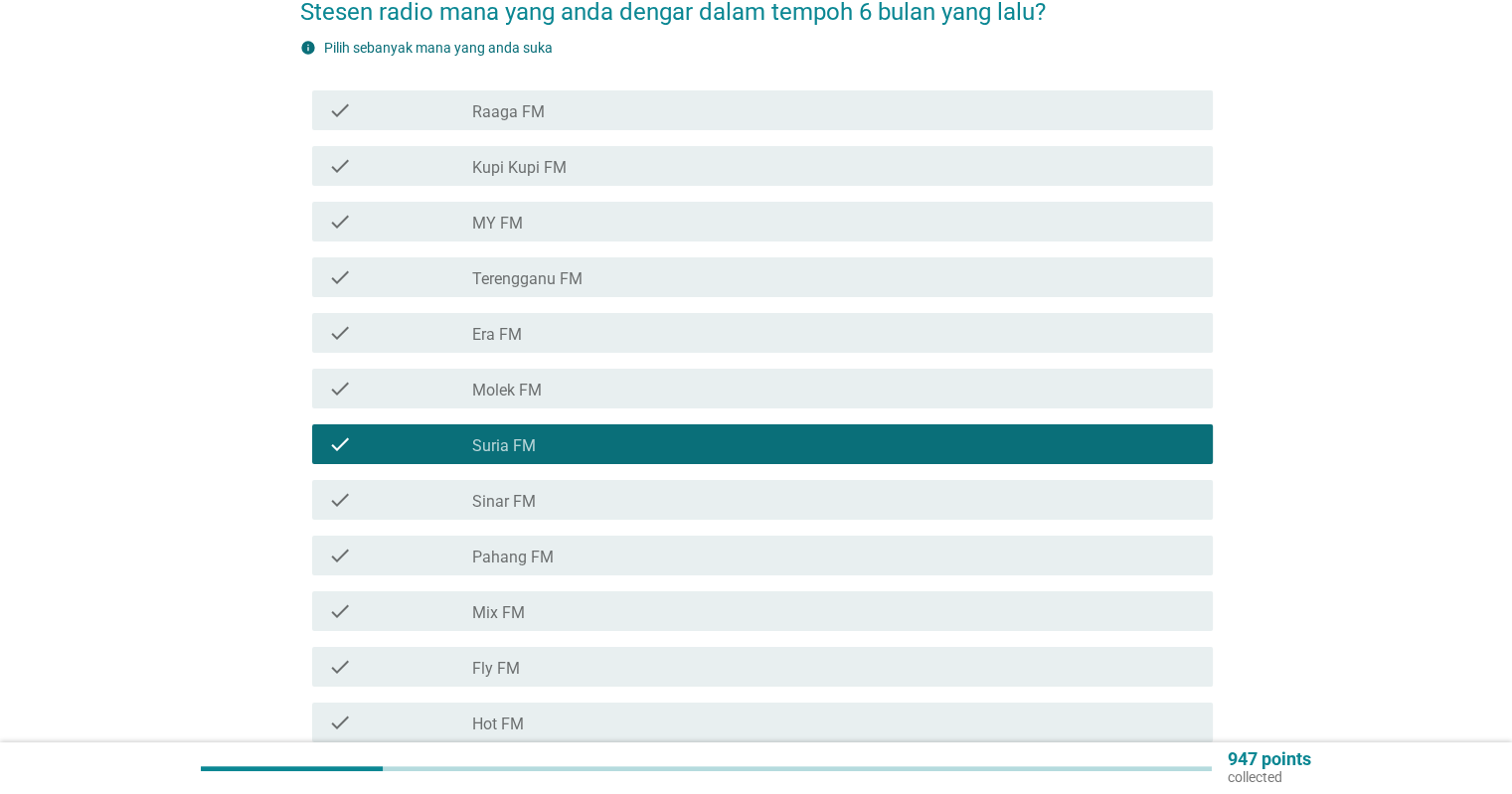 scroll, scrollTop: 203, scrollLeft: 0, axis: vertical 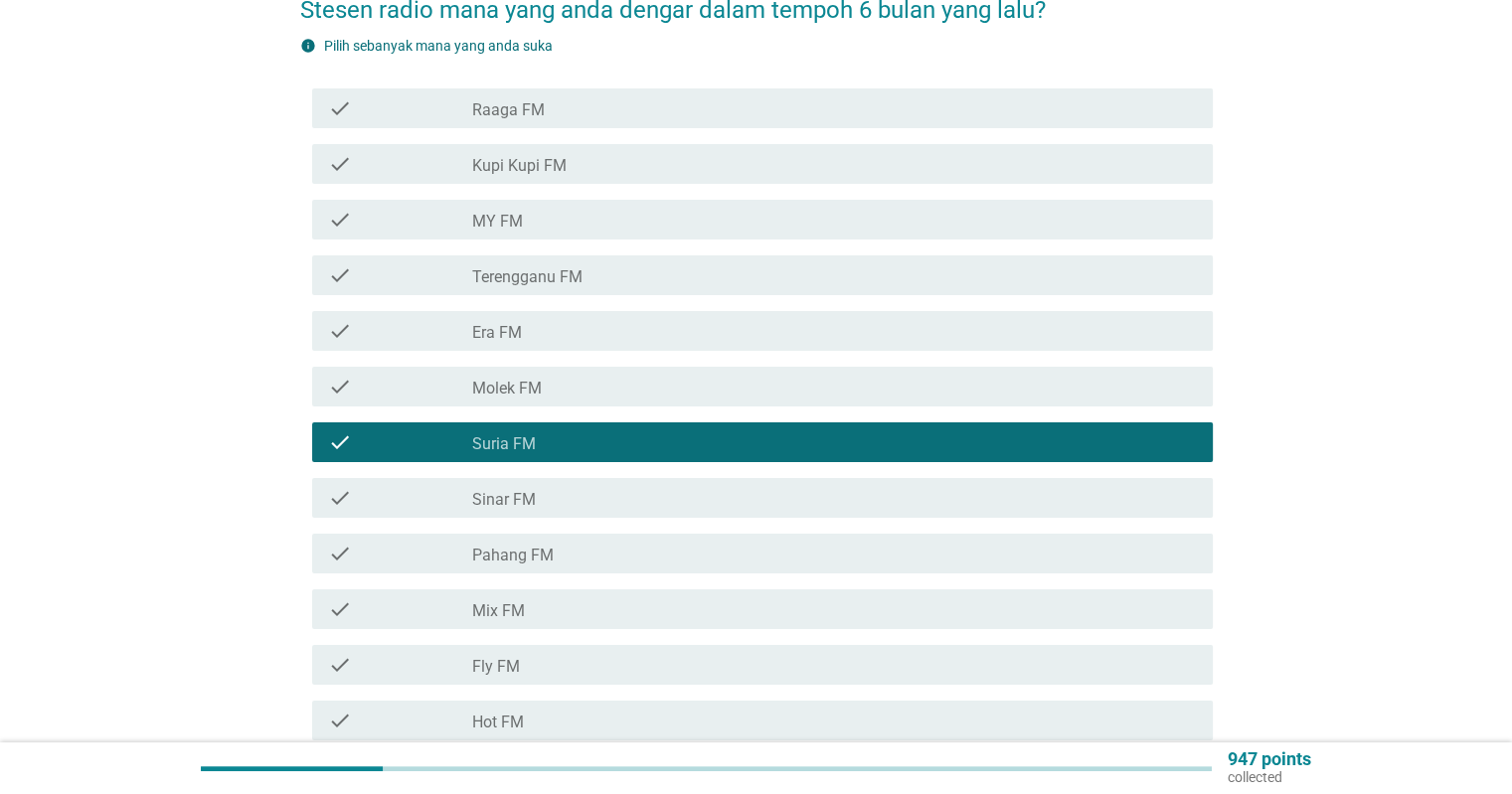 click on "check_box_outline_blank Sinar FM" at bounding box center [834, 498] 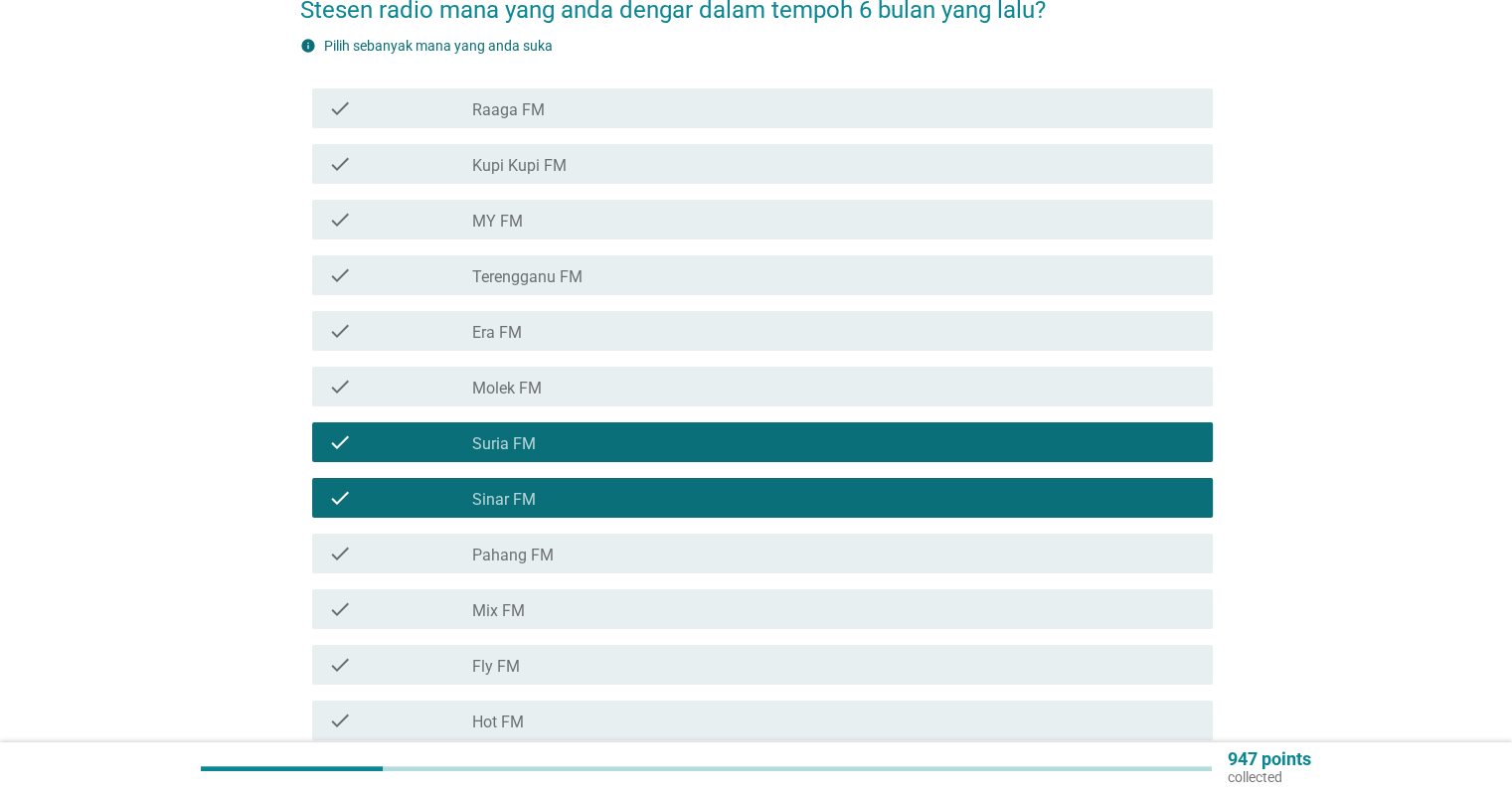 scroll, scrollTop: 701, scrollLeft: 0, axis: vertical 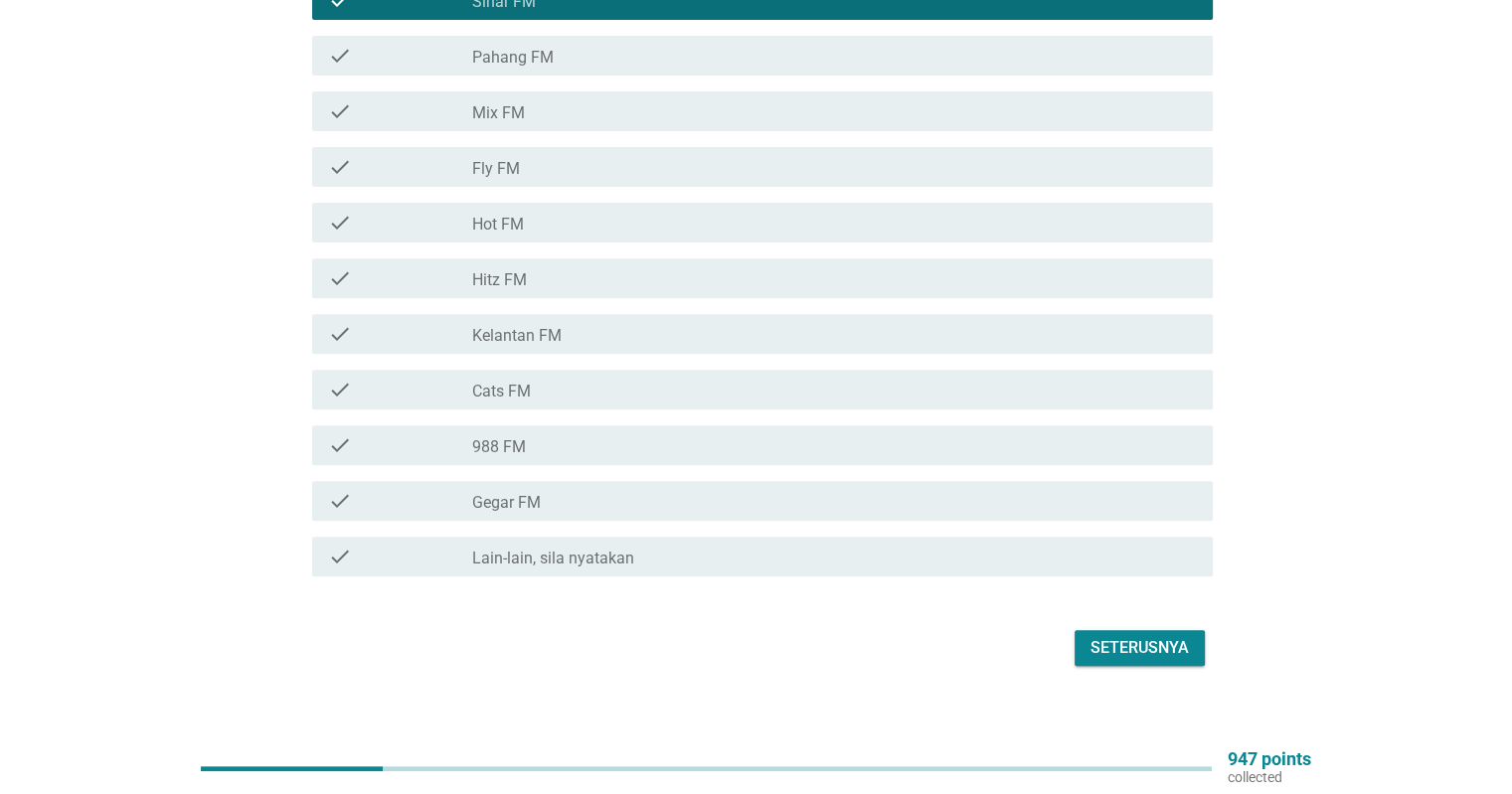 click on "Seterusnya" at bounding box center [1139, 648] 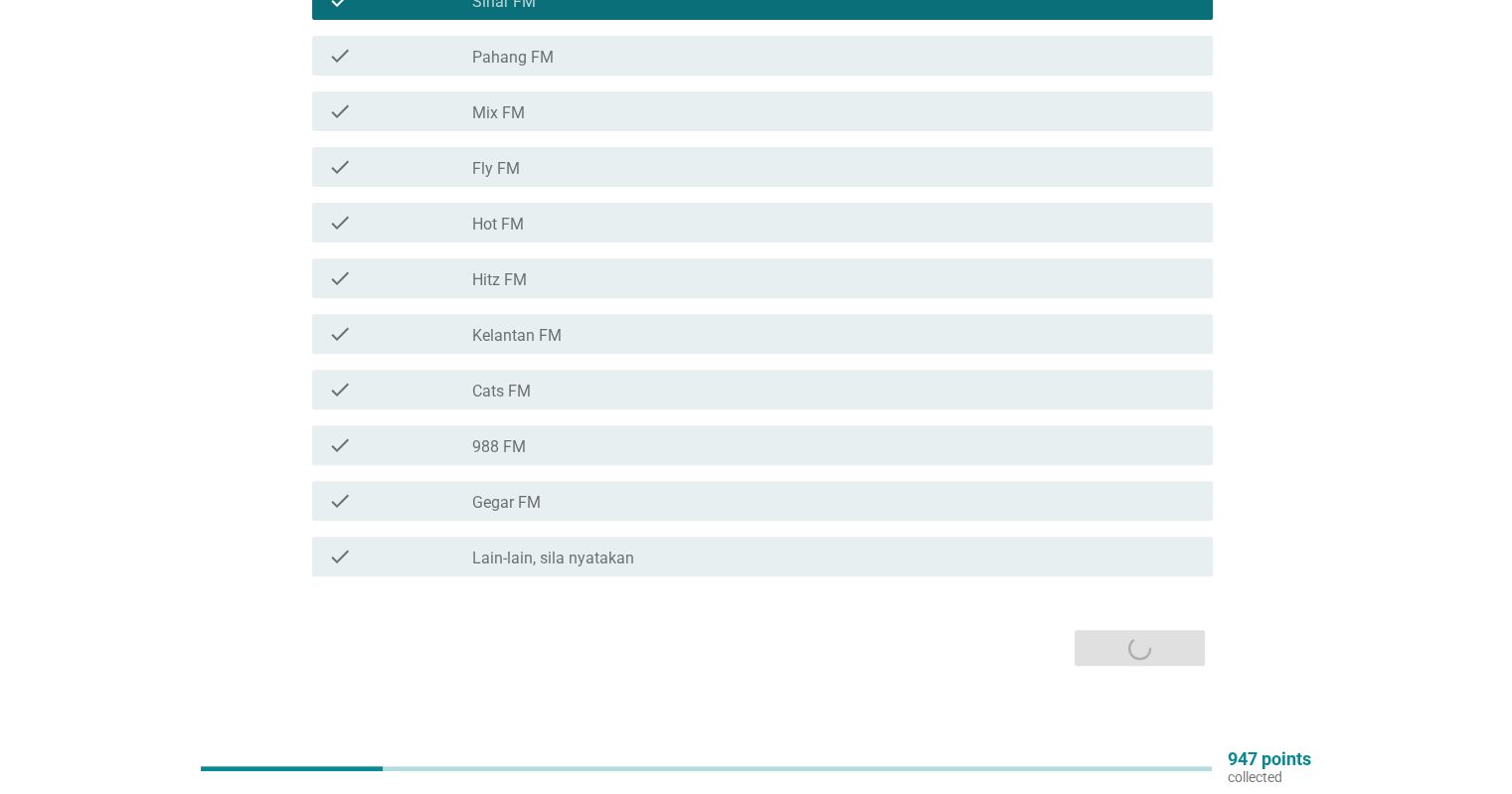 scroll, scrollTop: 0, scrollLeft: 0, axis: both 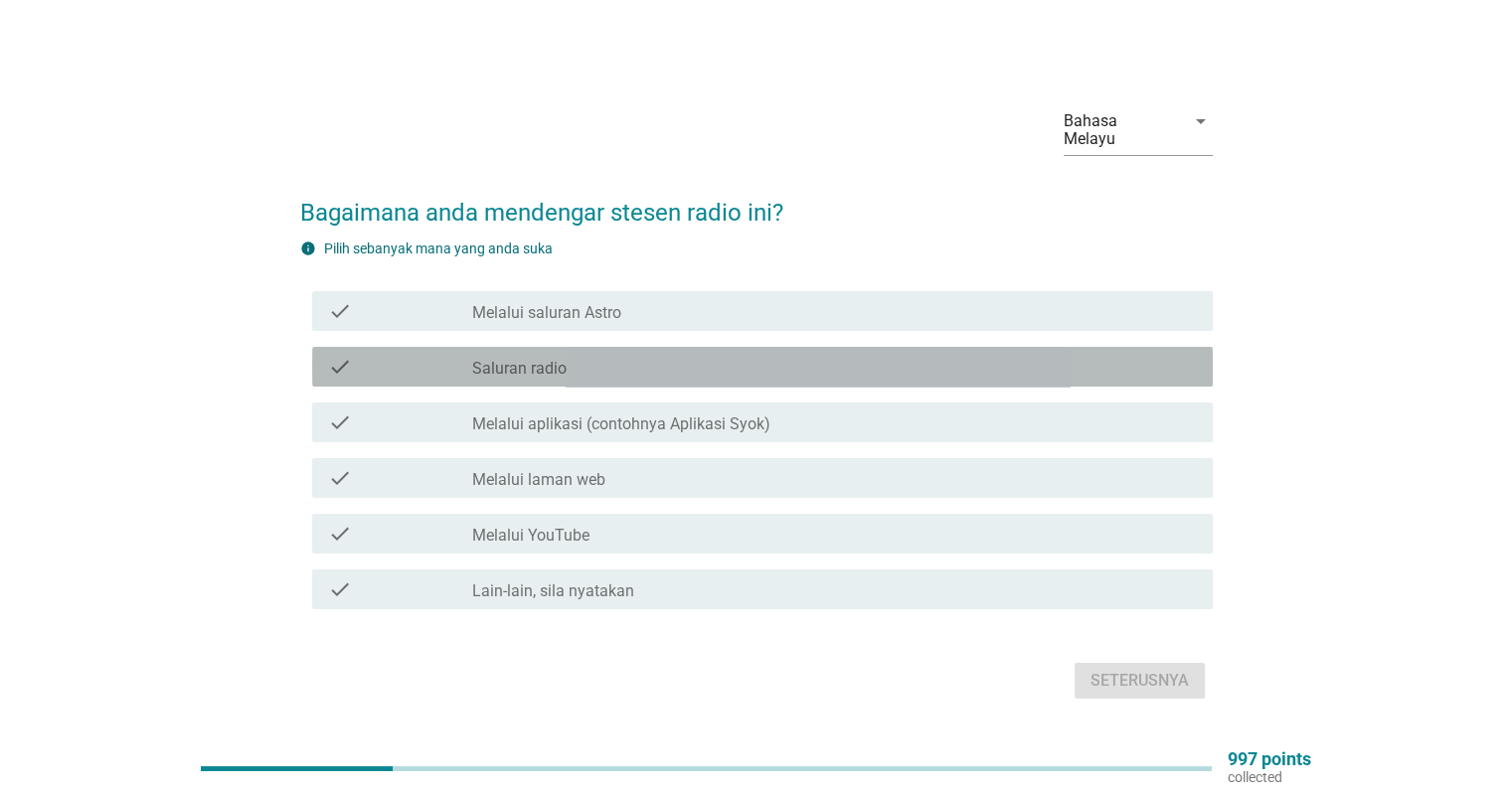click on "Saluran radio" at bounding box center [519, 369] 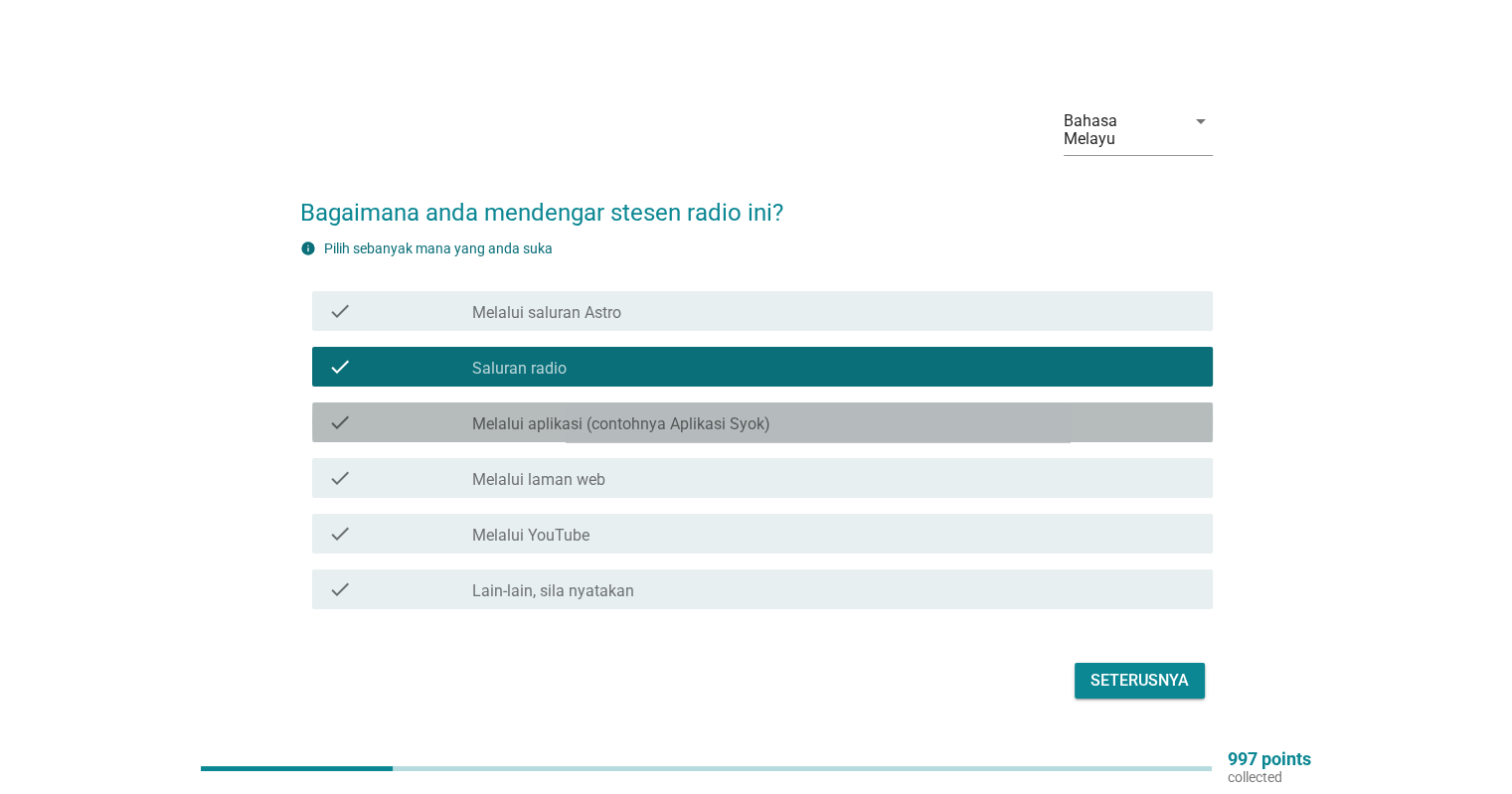 click on "Melalui aplikasi (contohnya Aplikasi Syok)" at bounding box center [621, 424] 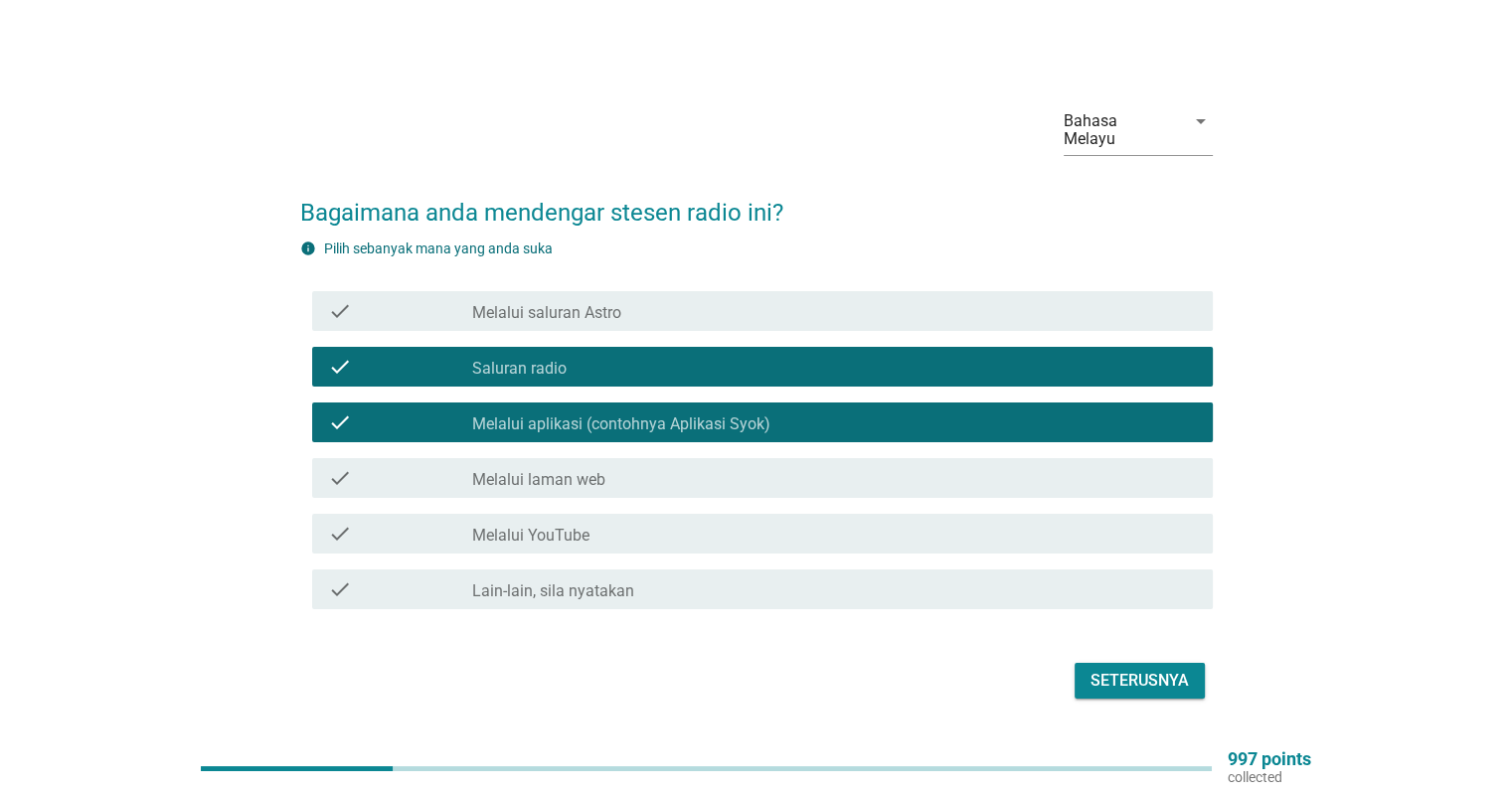 click on "check_box_outline_blank Melalui YouTube" at bounding box center (834, 534) 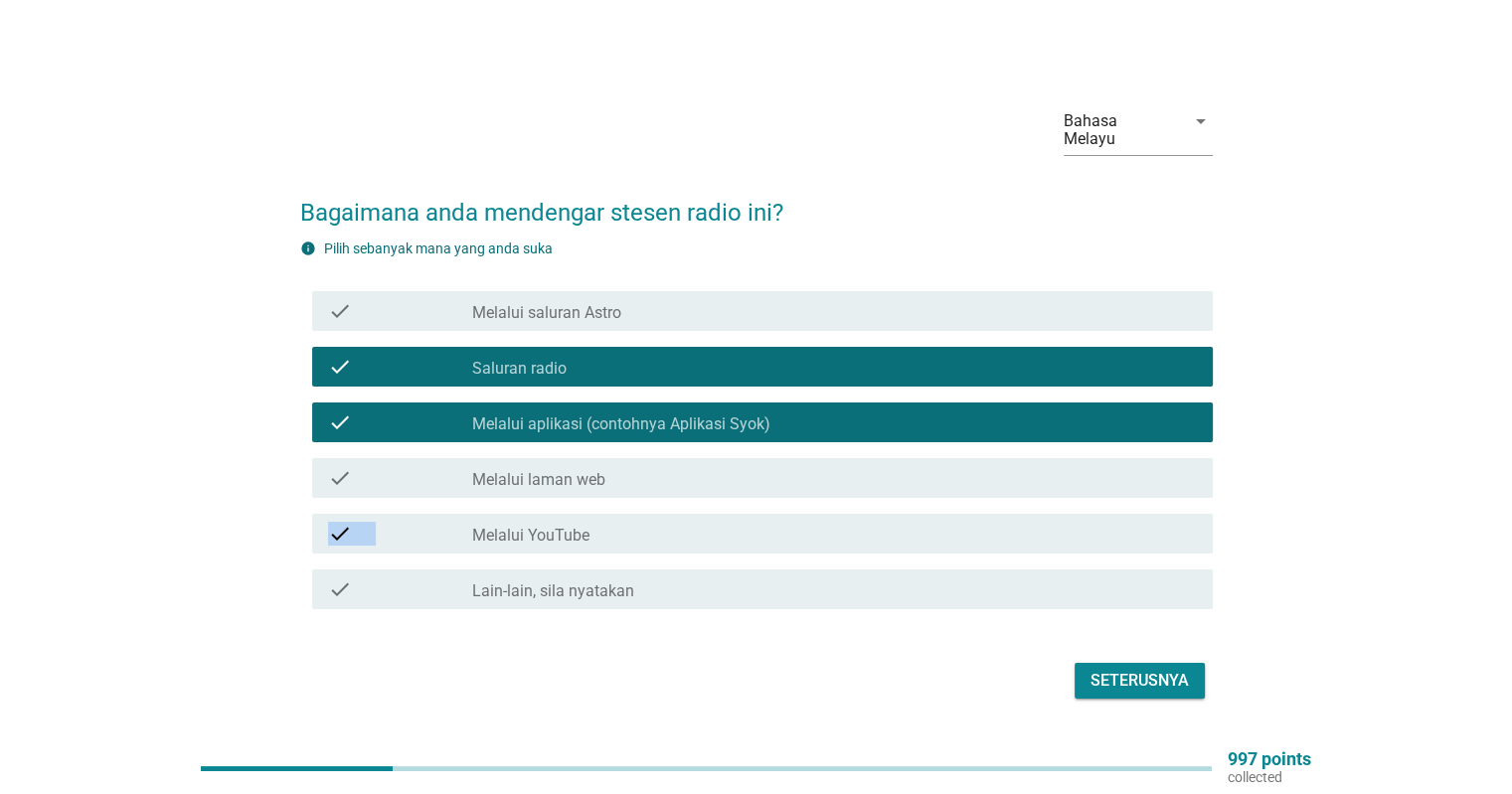 click on "check_box_outline_blank Melalui YouTube" at bounding box center [834, 534] 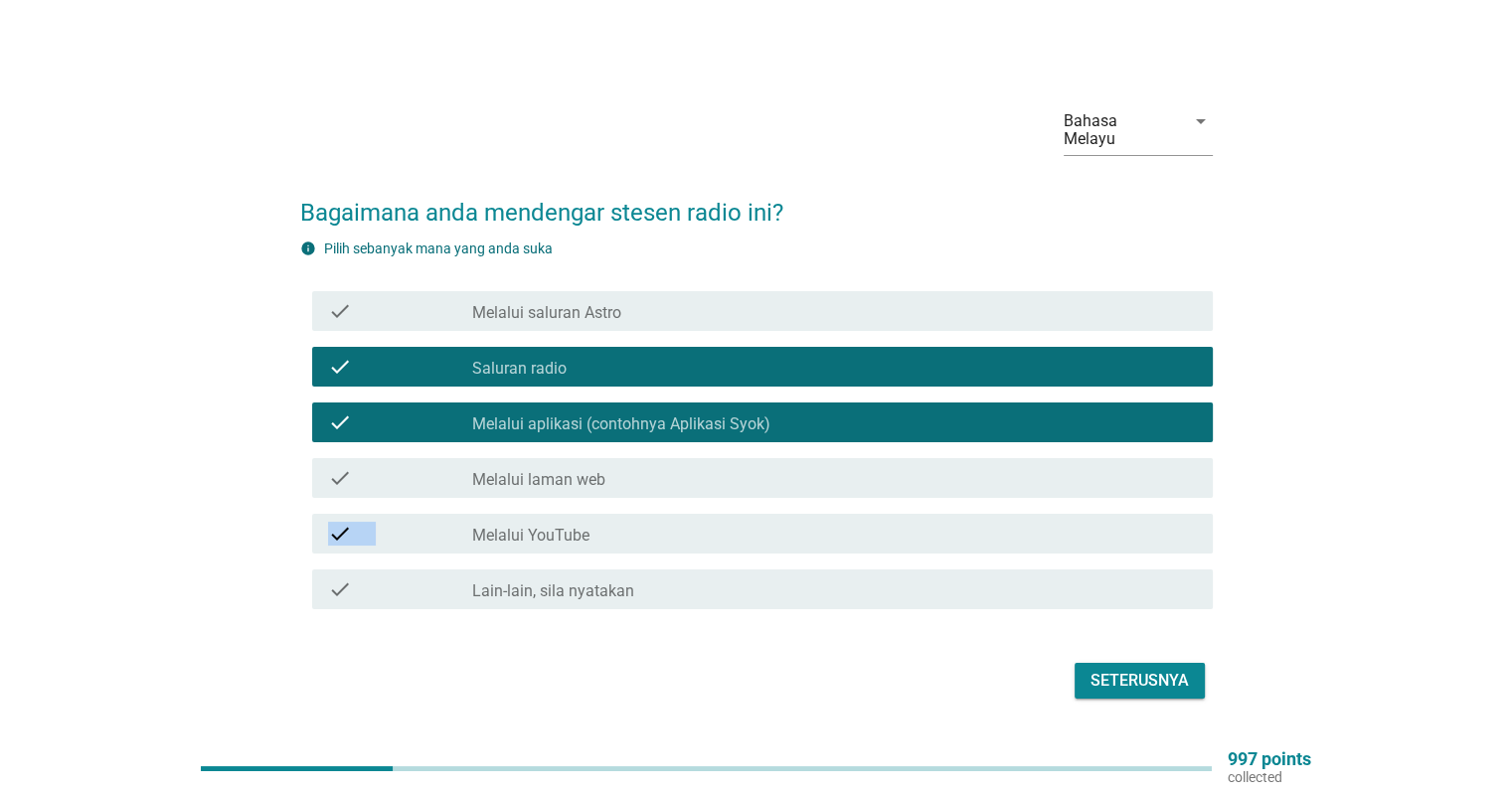 click on "check     check_box_outline_blank Melalui YouTube" at bounding box center [762, 534] 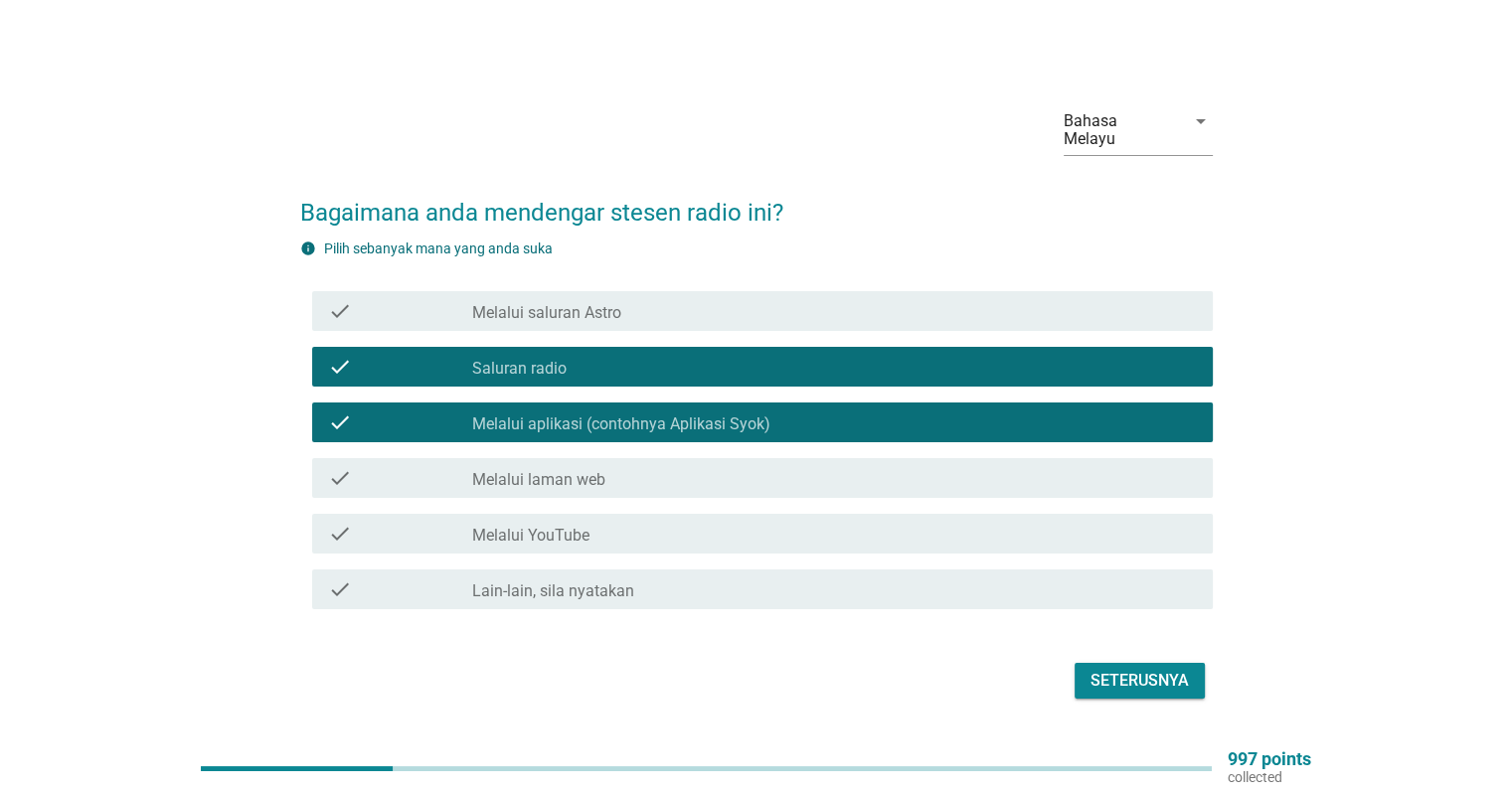 click on "check     check_box_outline_blank Melalui YouTube" at bounding box center (762, 534) 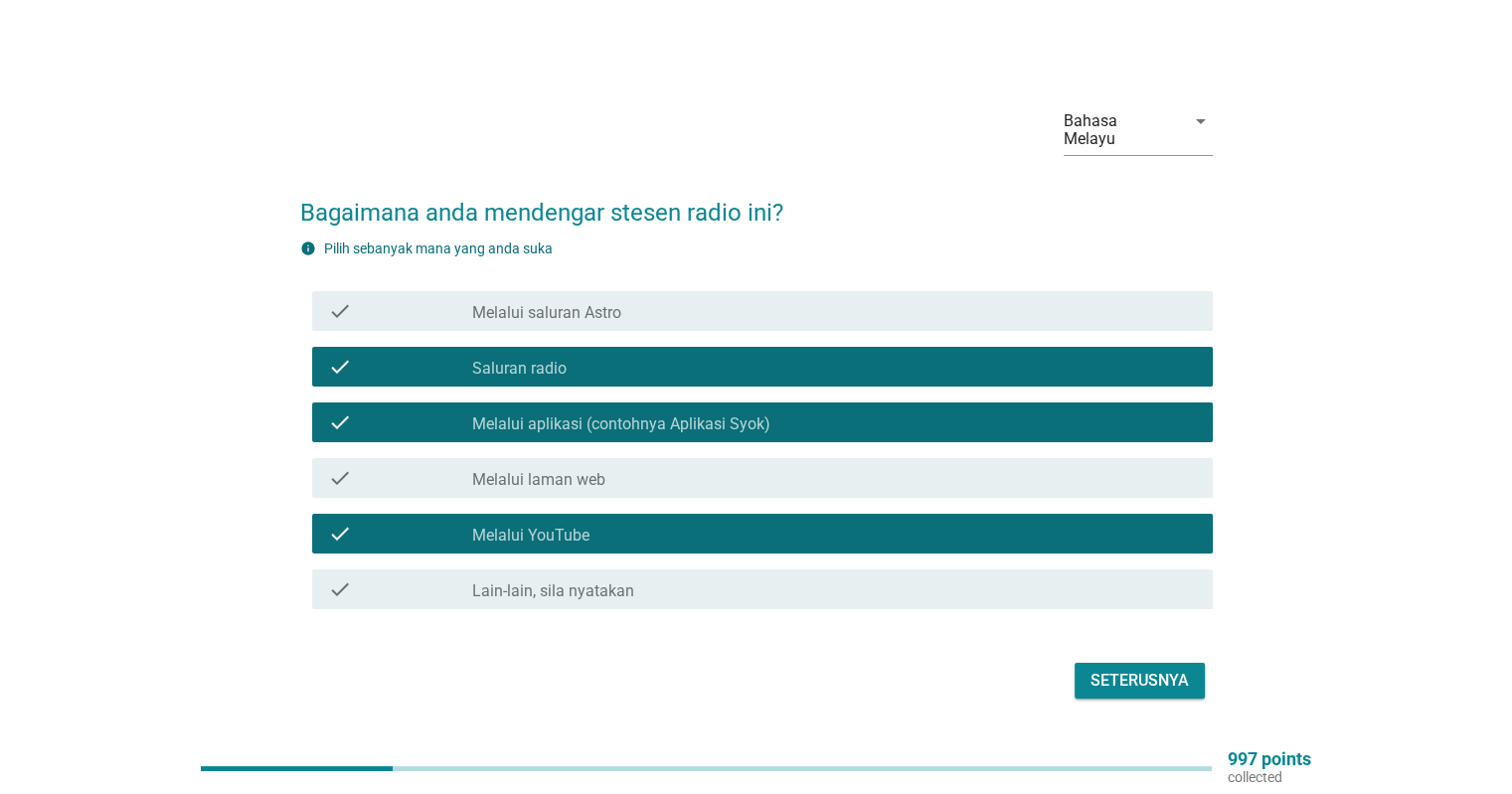 click on "Seterusnya" at bounding box center [1139, 681] 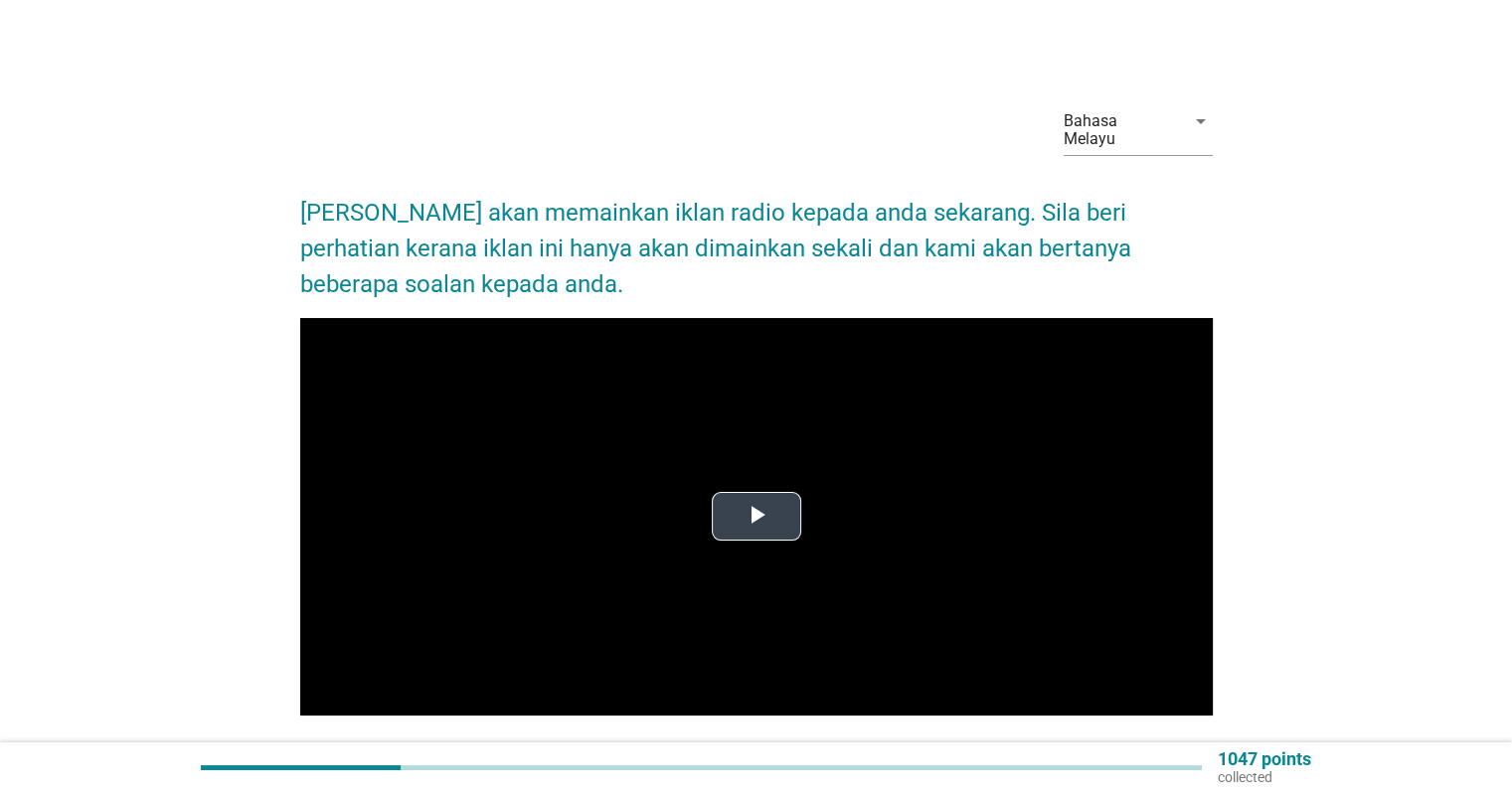 click at bounding box center [756, 517] 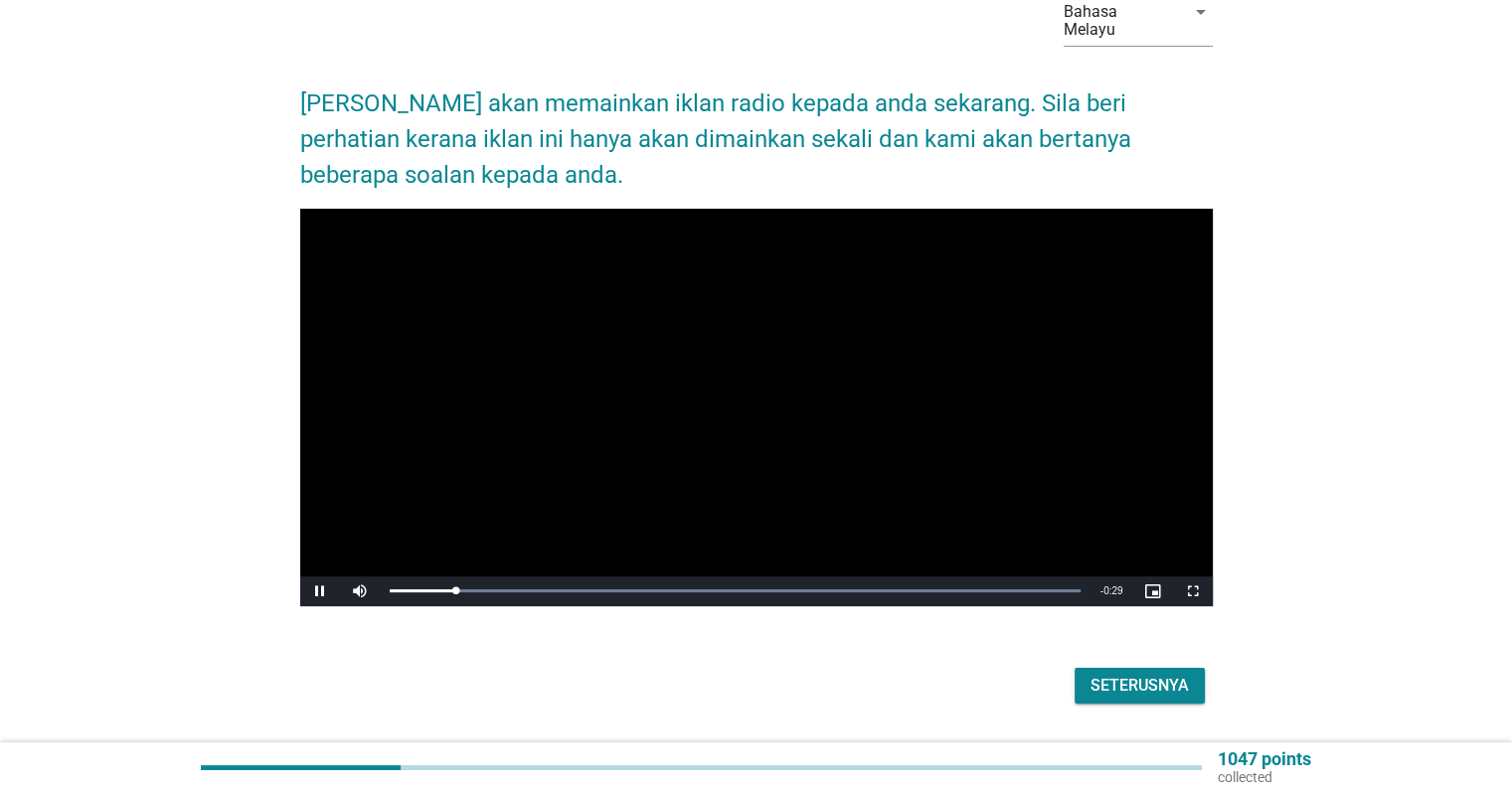 scroll, scrollTop: 114, scrollLeft: 0, axis: vertical 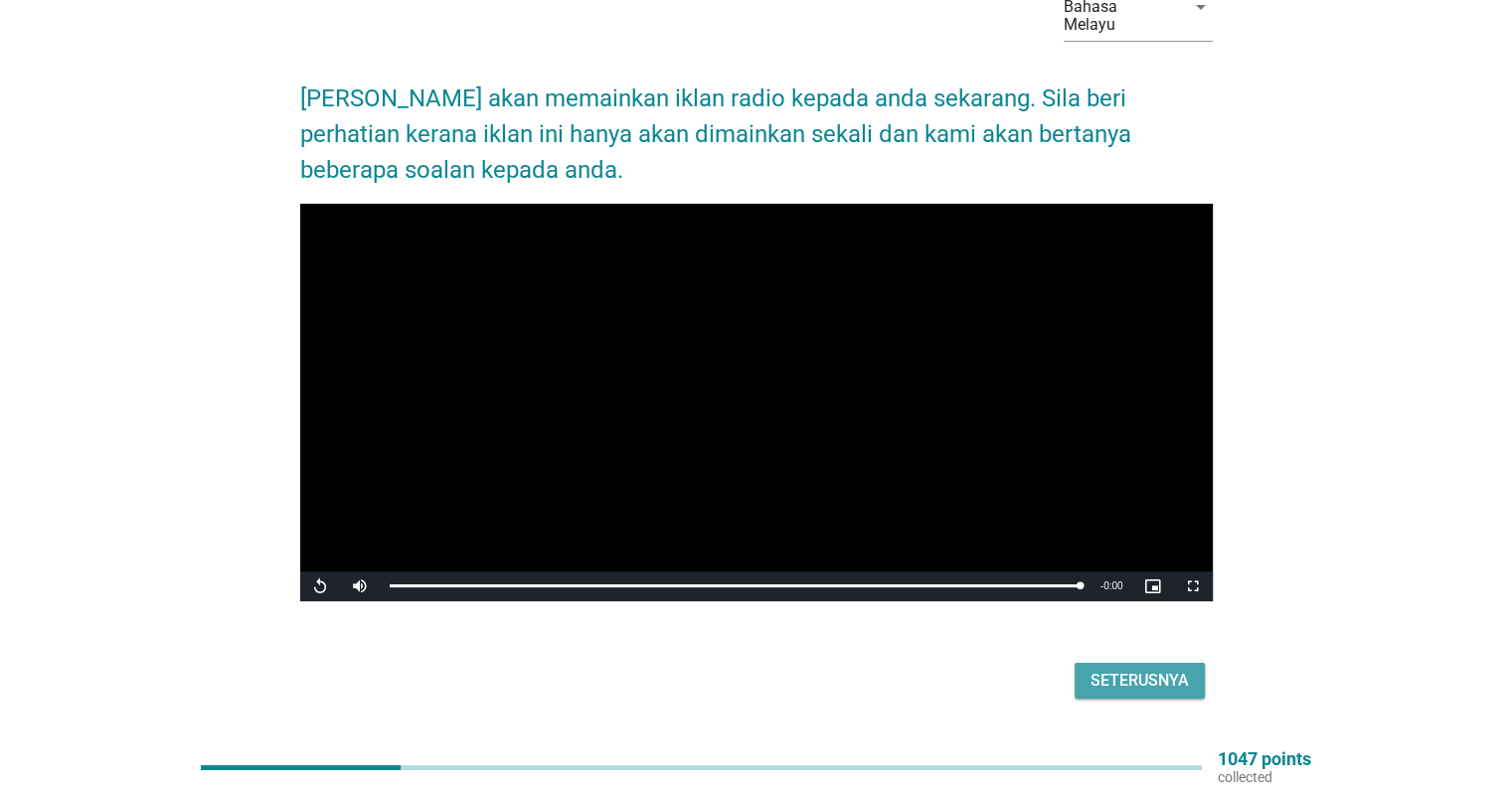 click on "Seterusnya" at bounding box center [1139, 681] 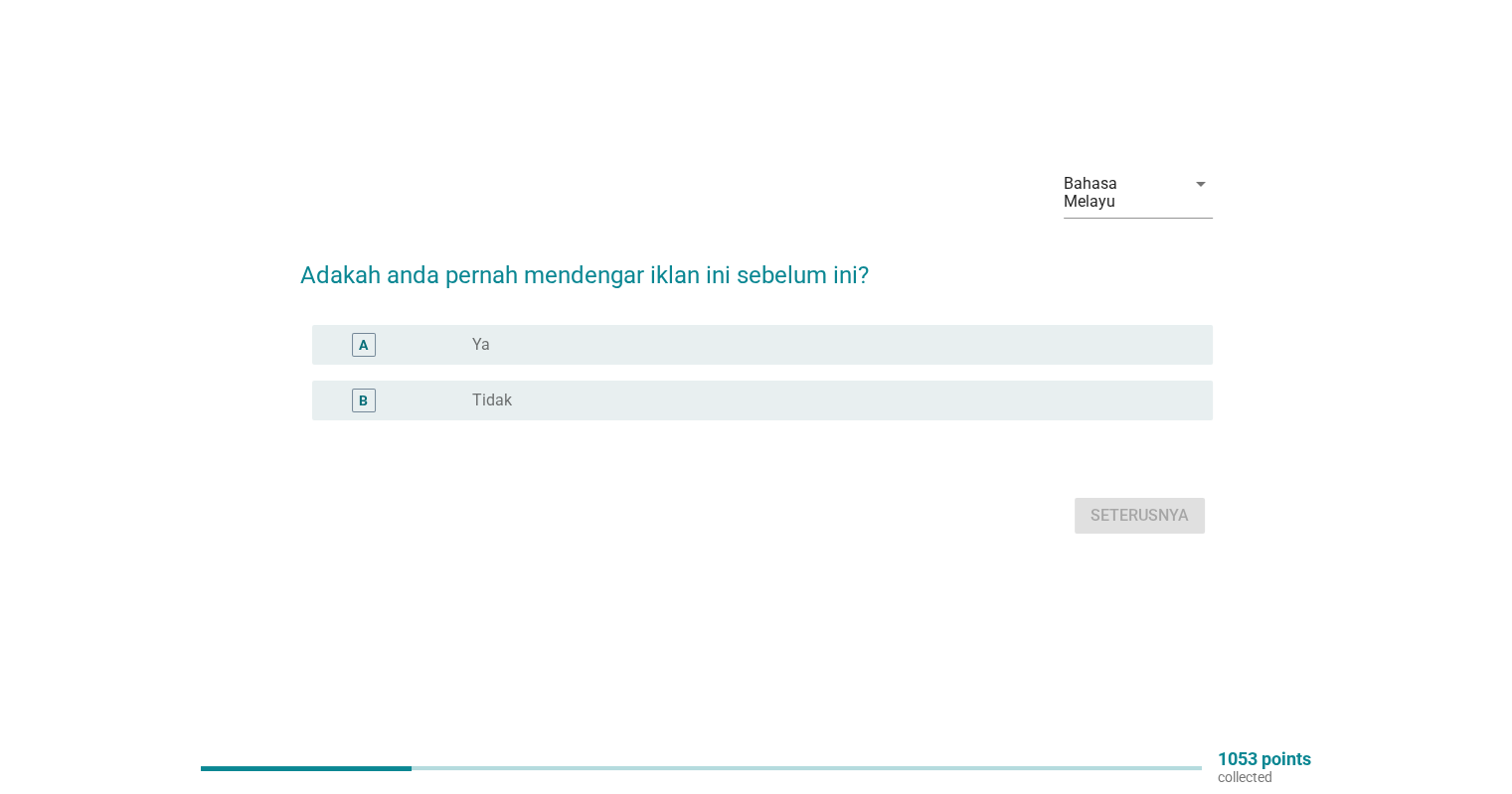 scroll, scrollTop: 0, scrollLeft: 0, axis: both 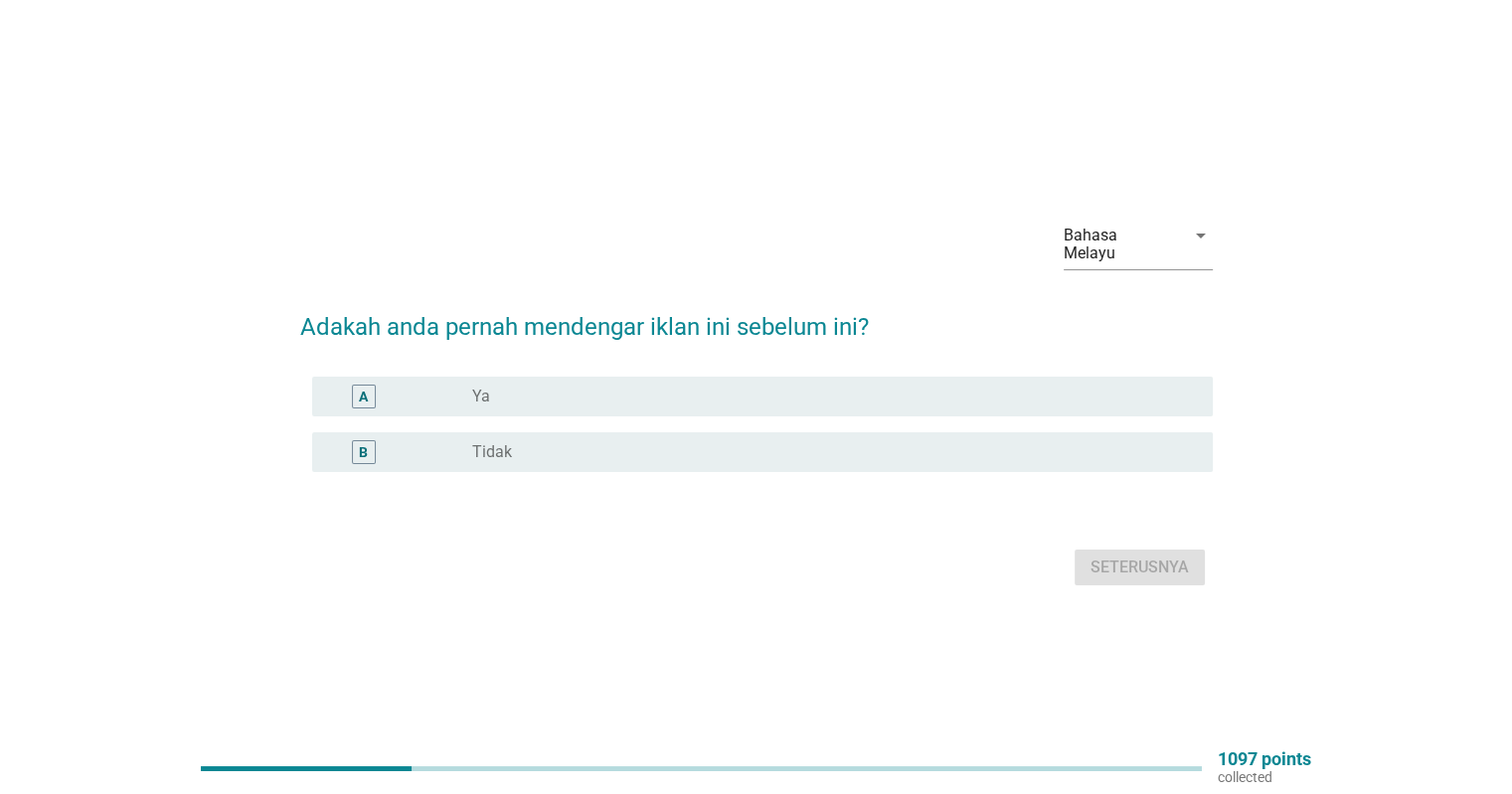 click on "radio_button_unchecked Ya" at bounding box center (826, 397) 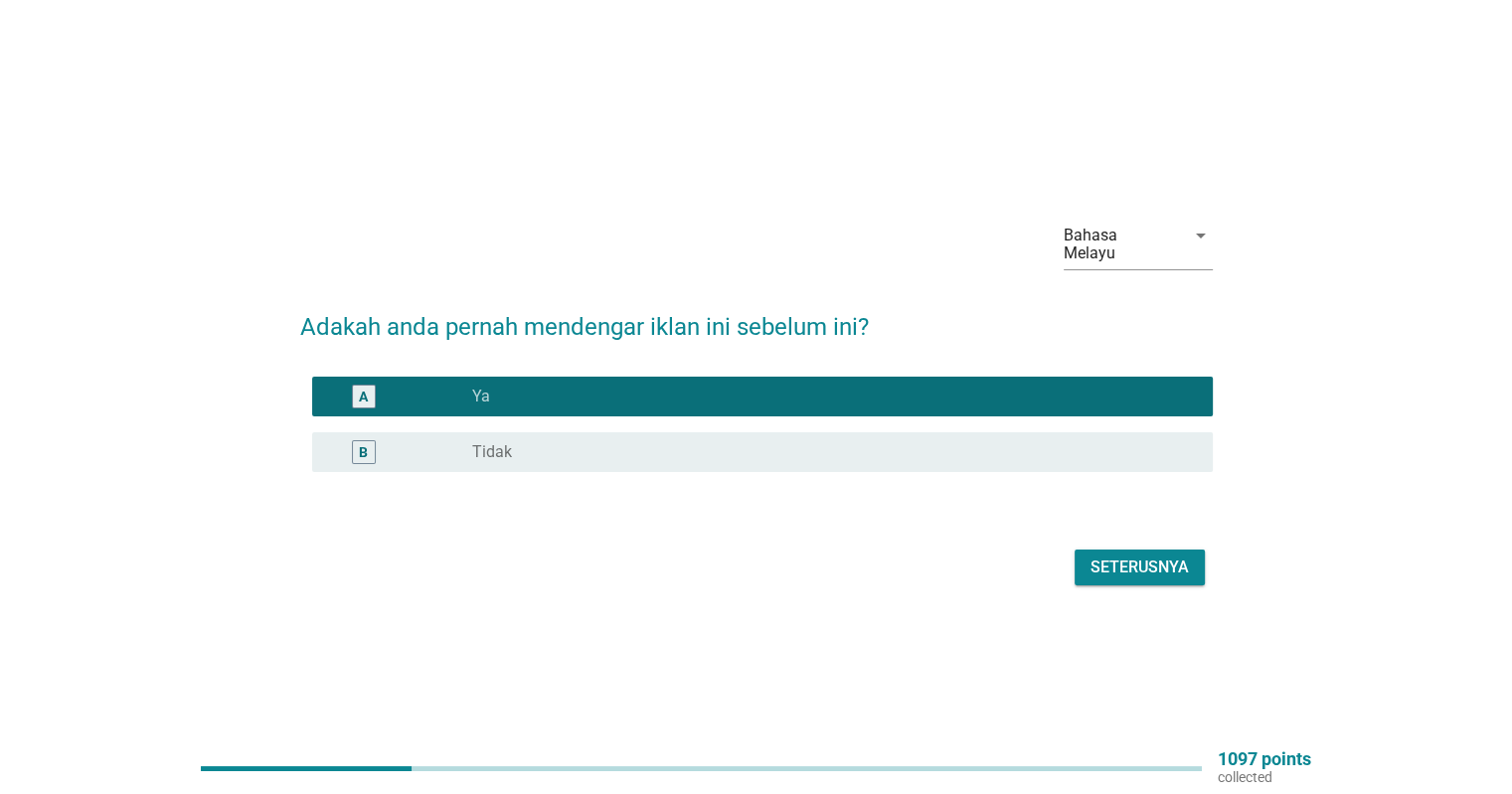 click on "Seterusnya" at bounding box center (1139, 567) 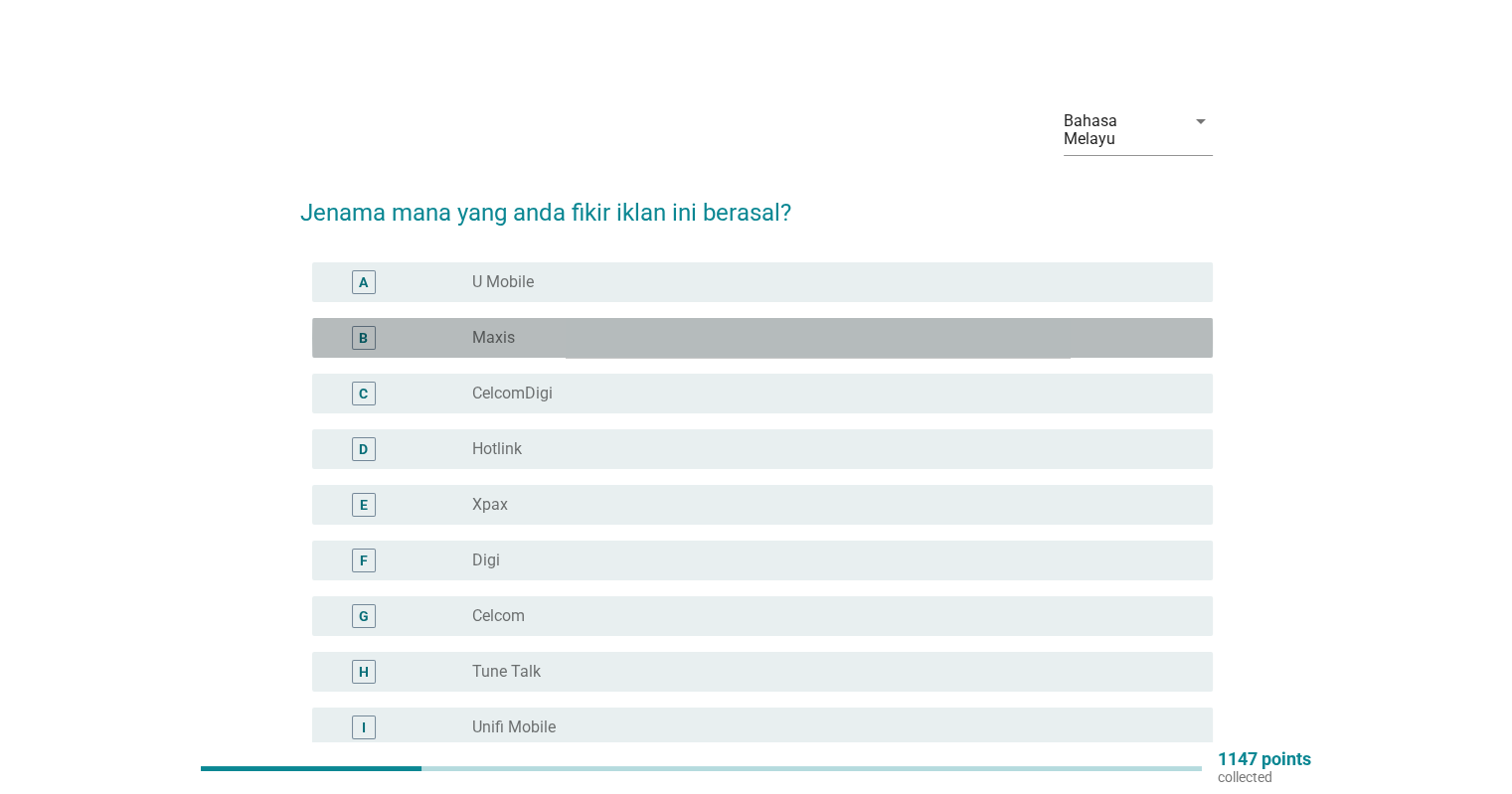 click on "Maxis" at bounding box center (493, 338) 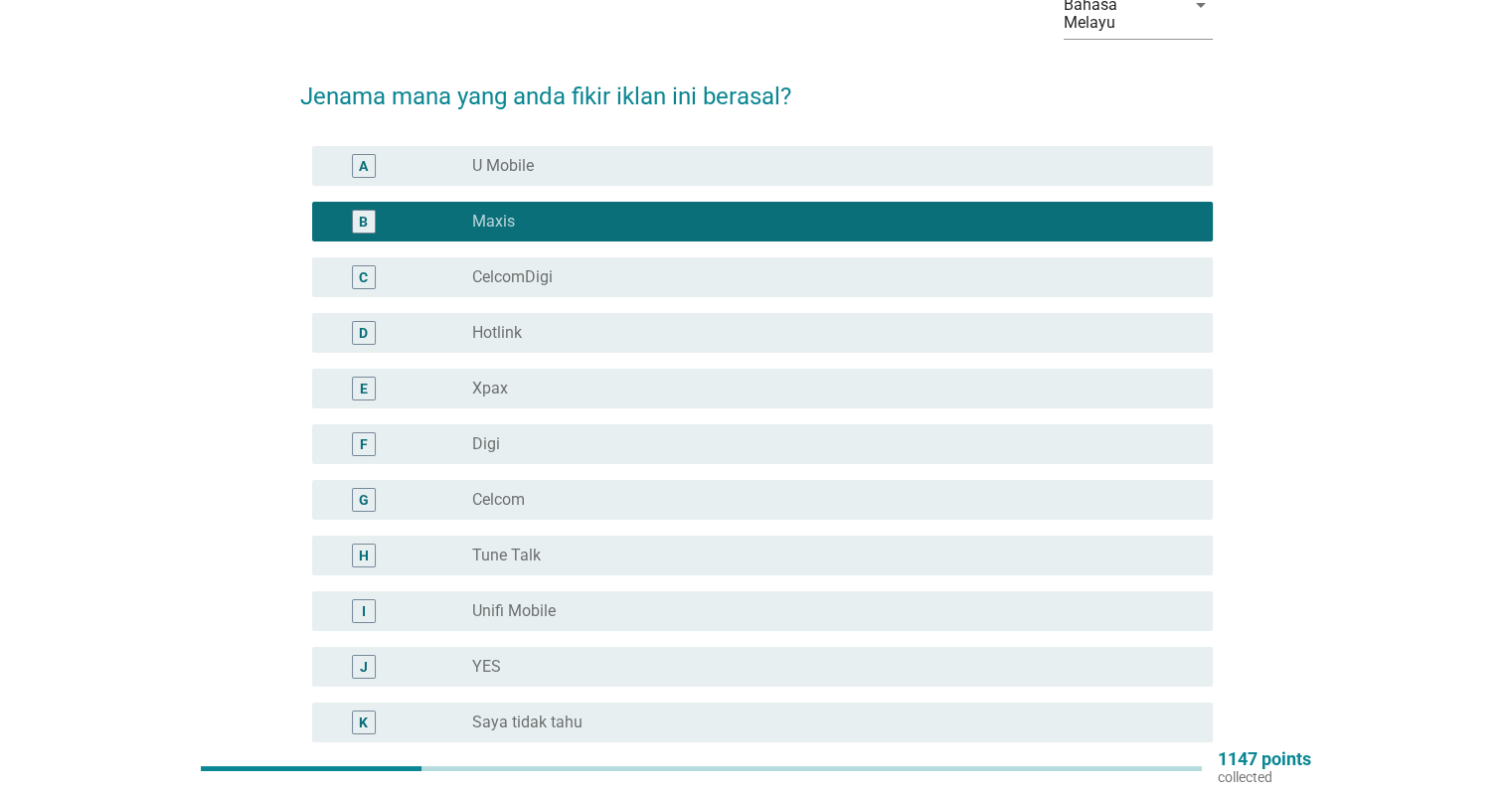scroll, scrollTop: 362, scrollLeft: 0, axis: vertical 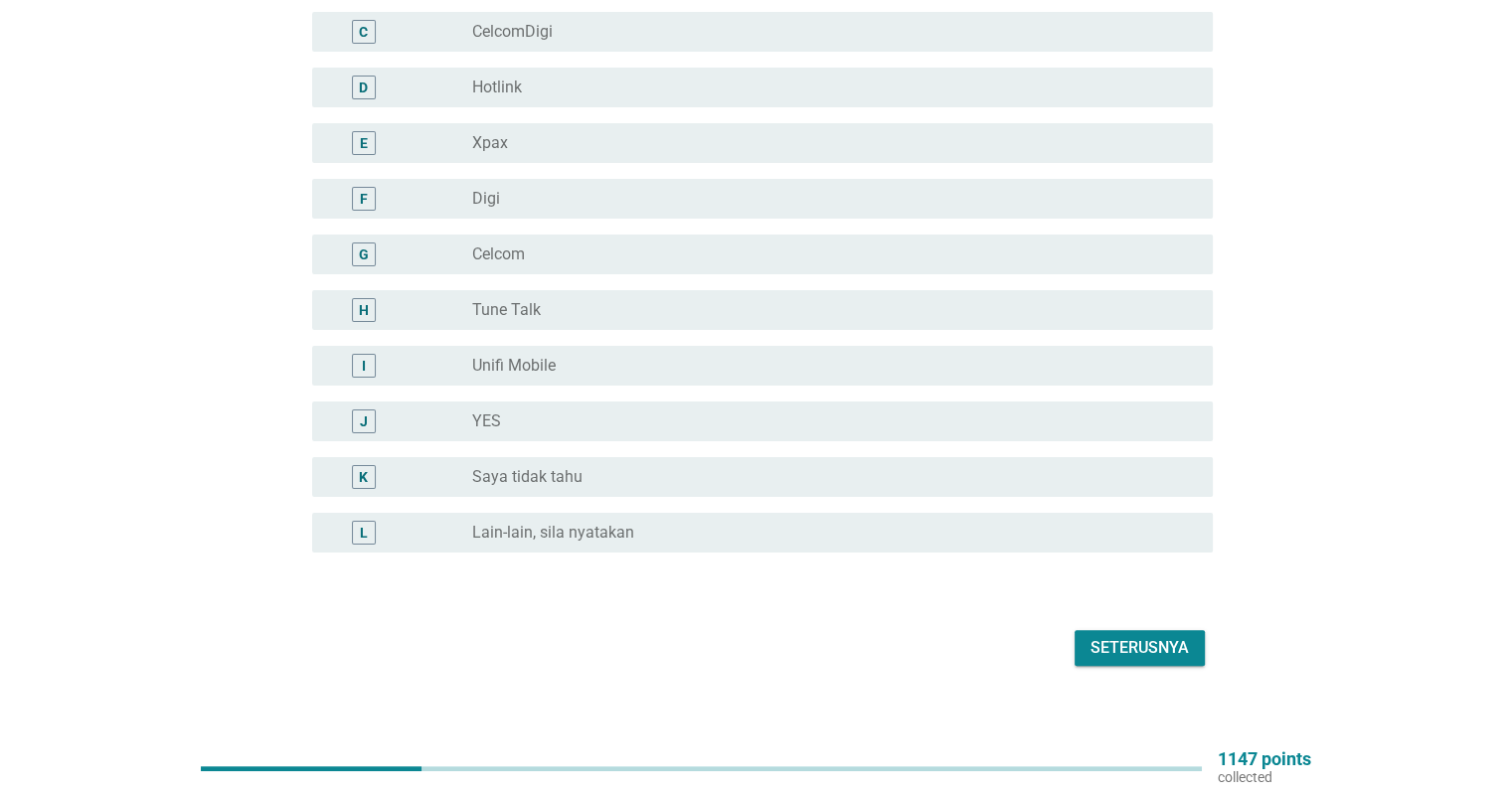 click on "Saya tidak tahu" at bounding box center [527, 477] 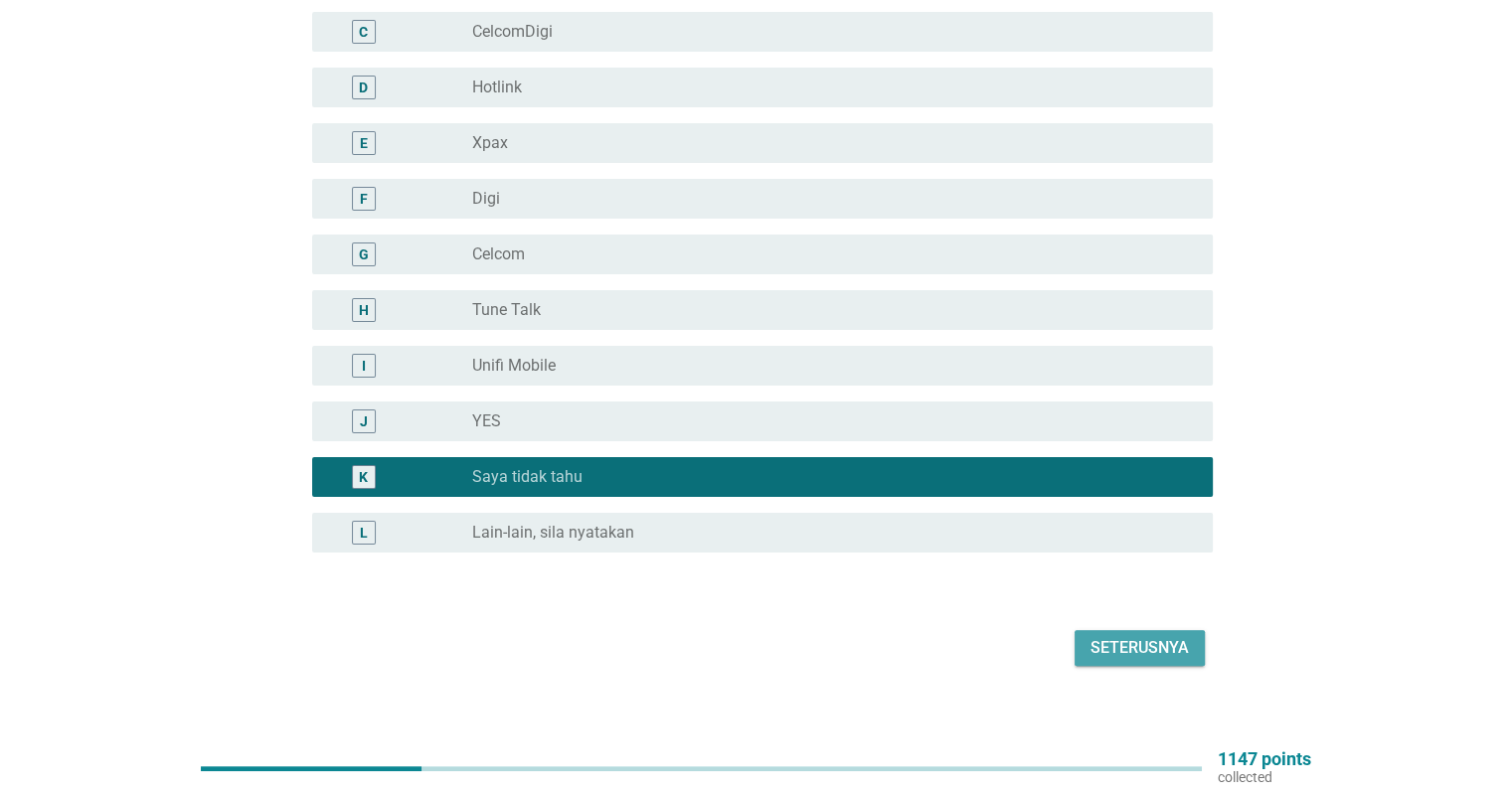 click on "Seterusnya" at bounding box center [1139, 648] 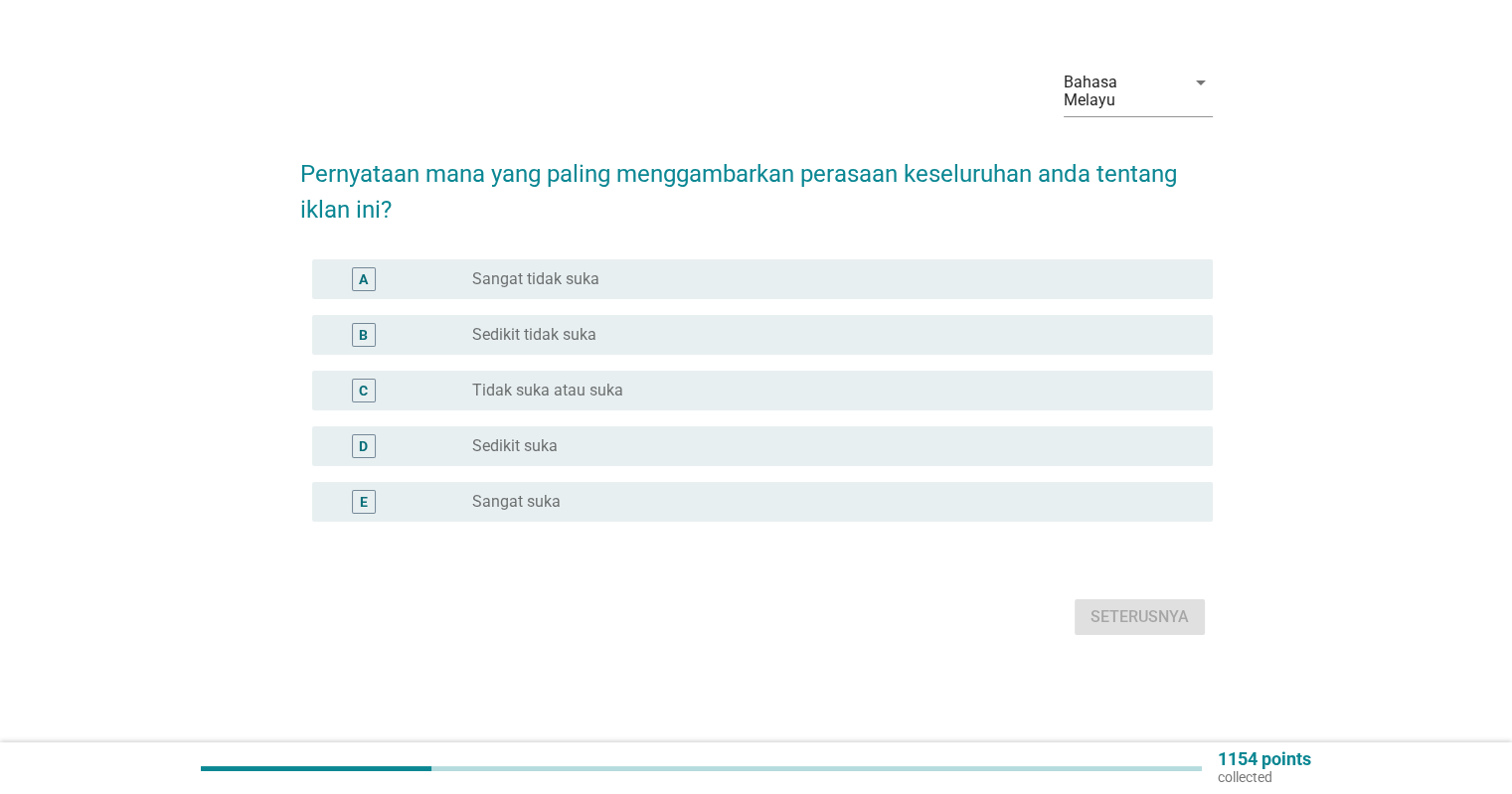 scroll, scrollTop: 0, scrollLeft: 0, axis: both 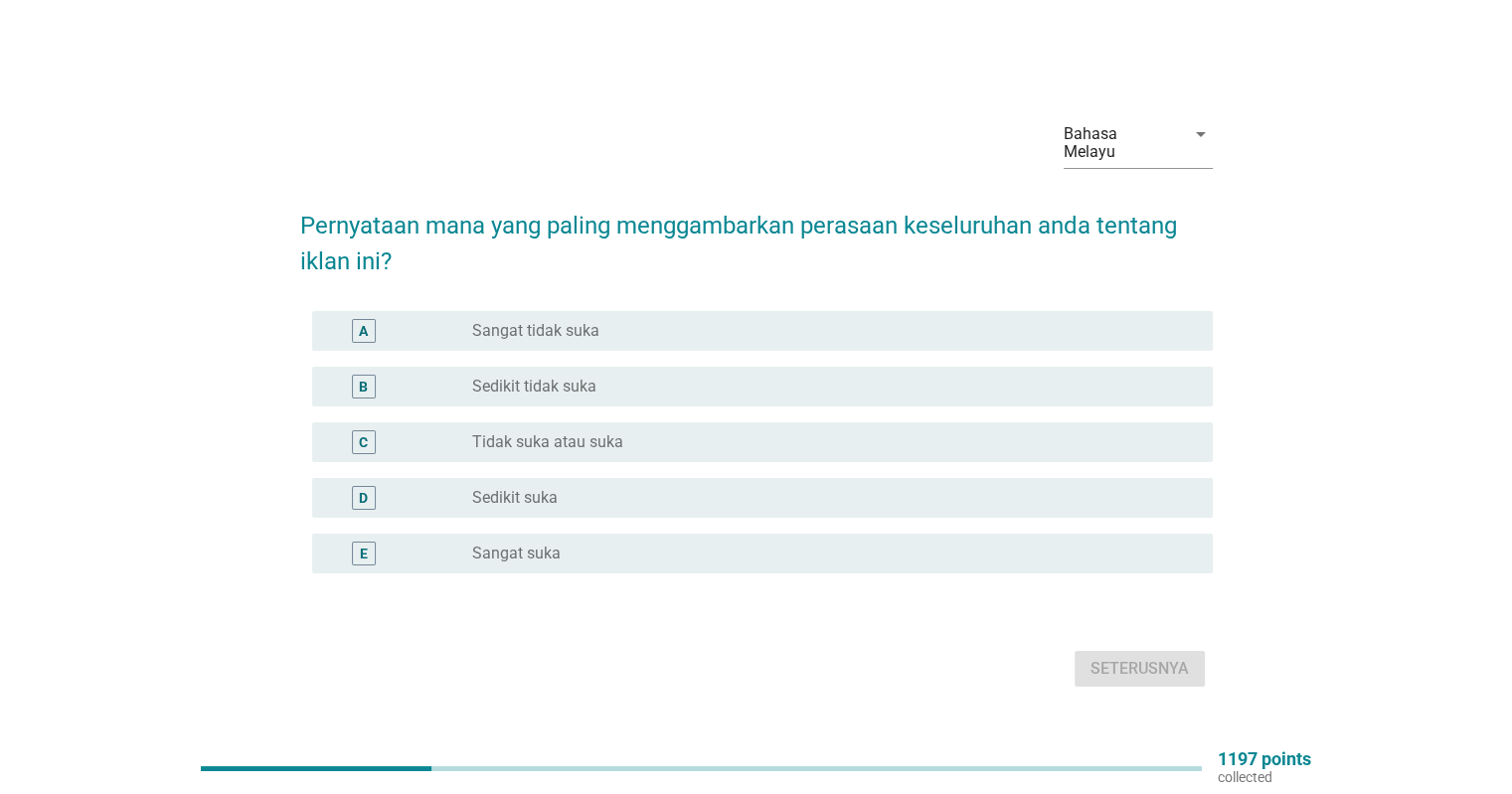 click on "Sedikit suka" at bounding box center (515, 498) 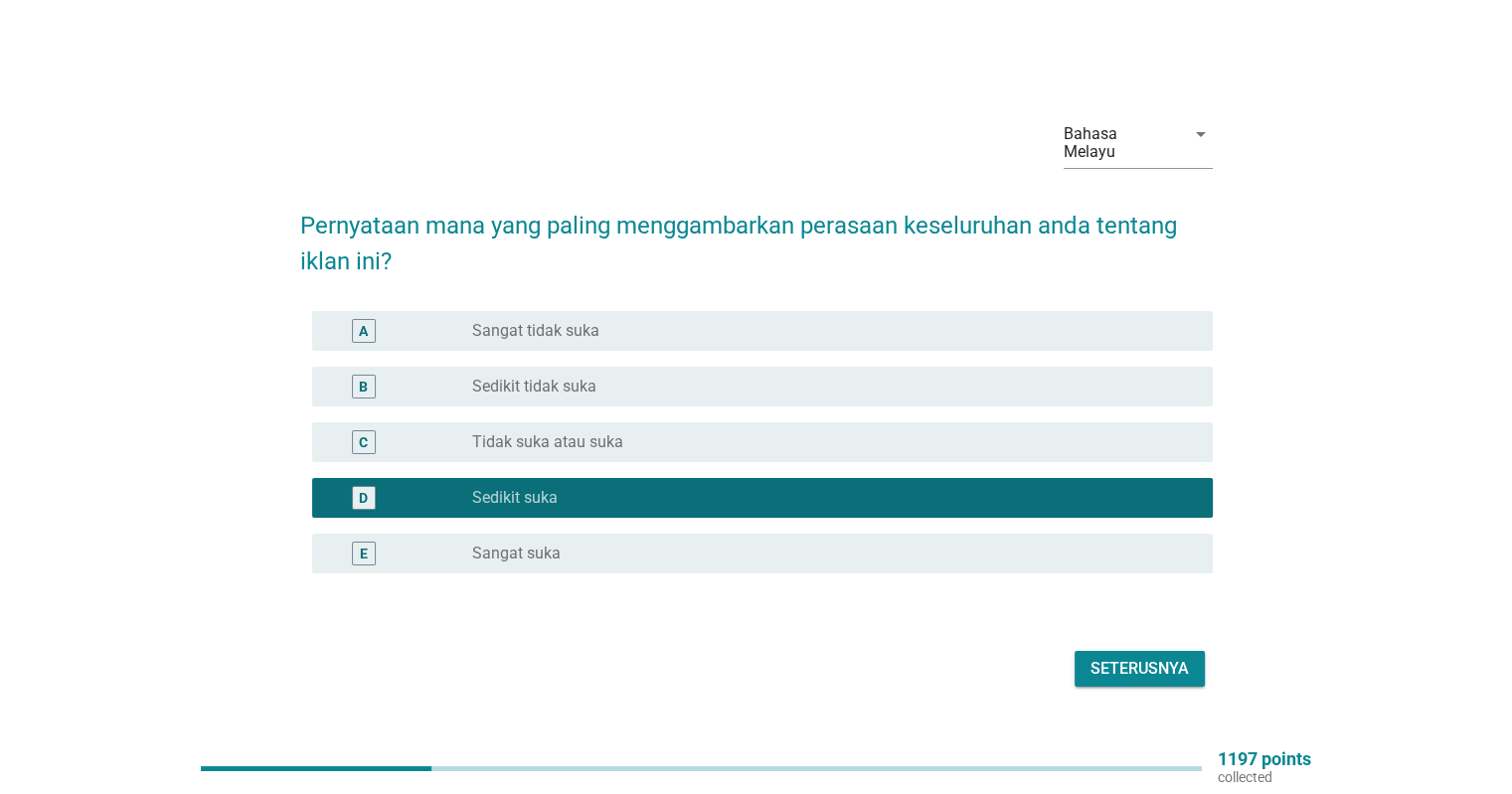 click on "Seterusnya" at bounding box center (1139, 669) 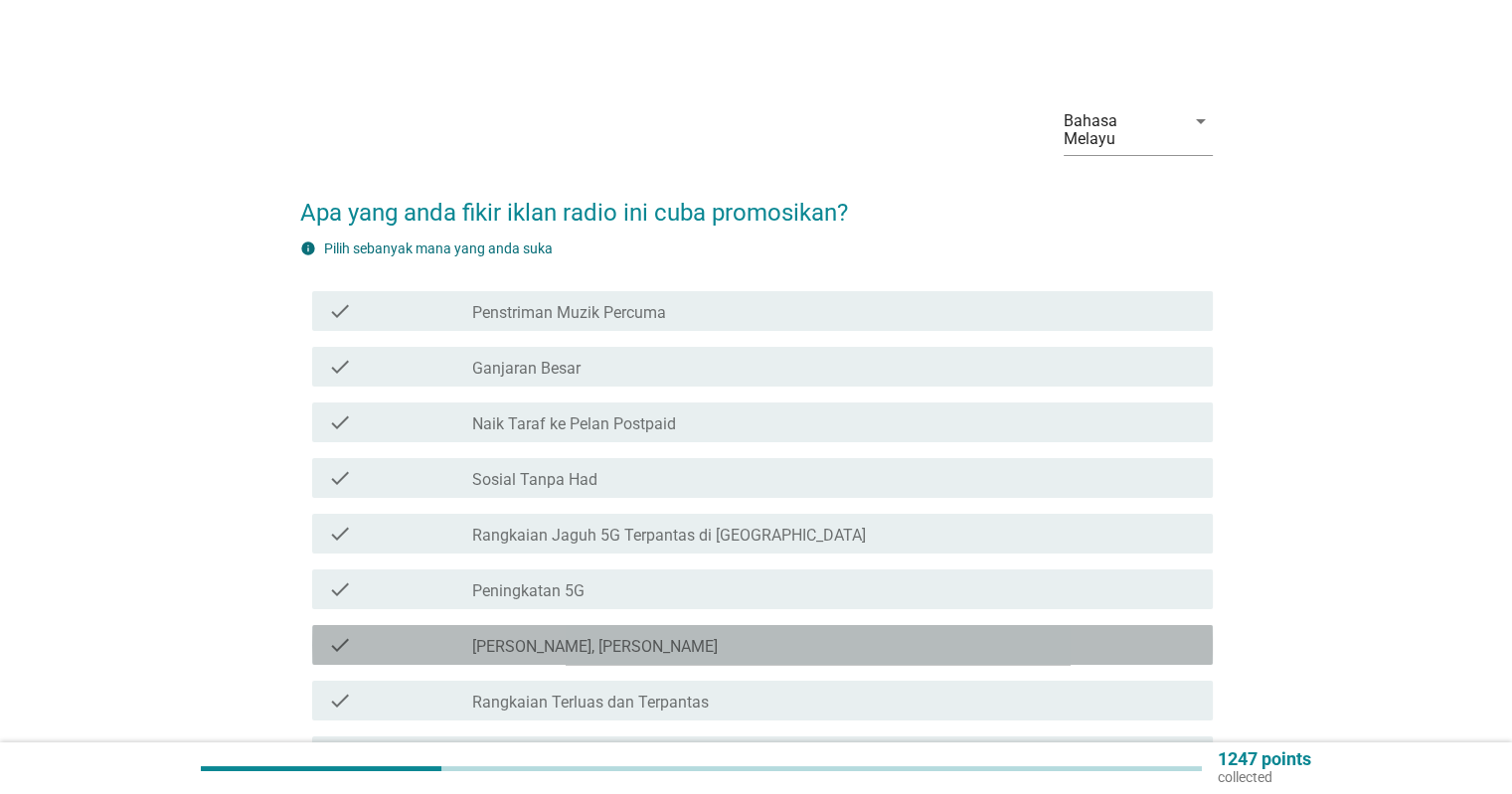 click on "[PERSON_NAME], [PERSON_NAME]" at bounding box center (594, 647) 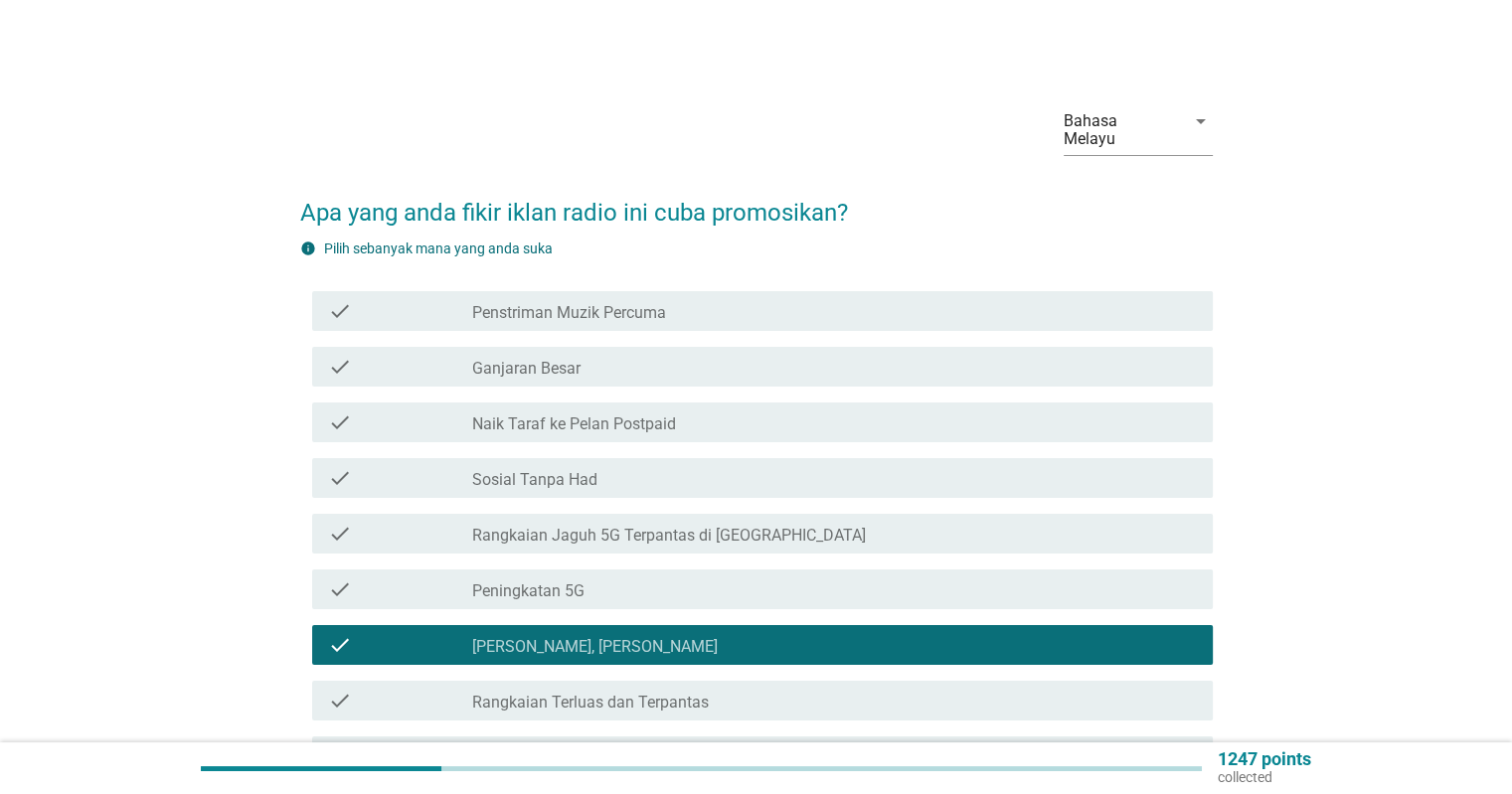 click on "check_box_outline_blank Peningkatan 5G" at bounding box center (834, 589) 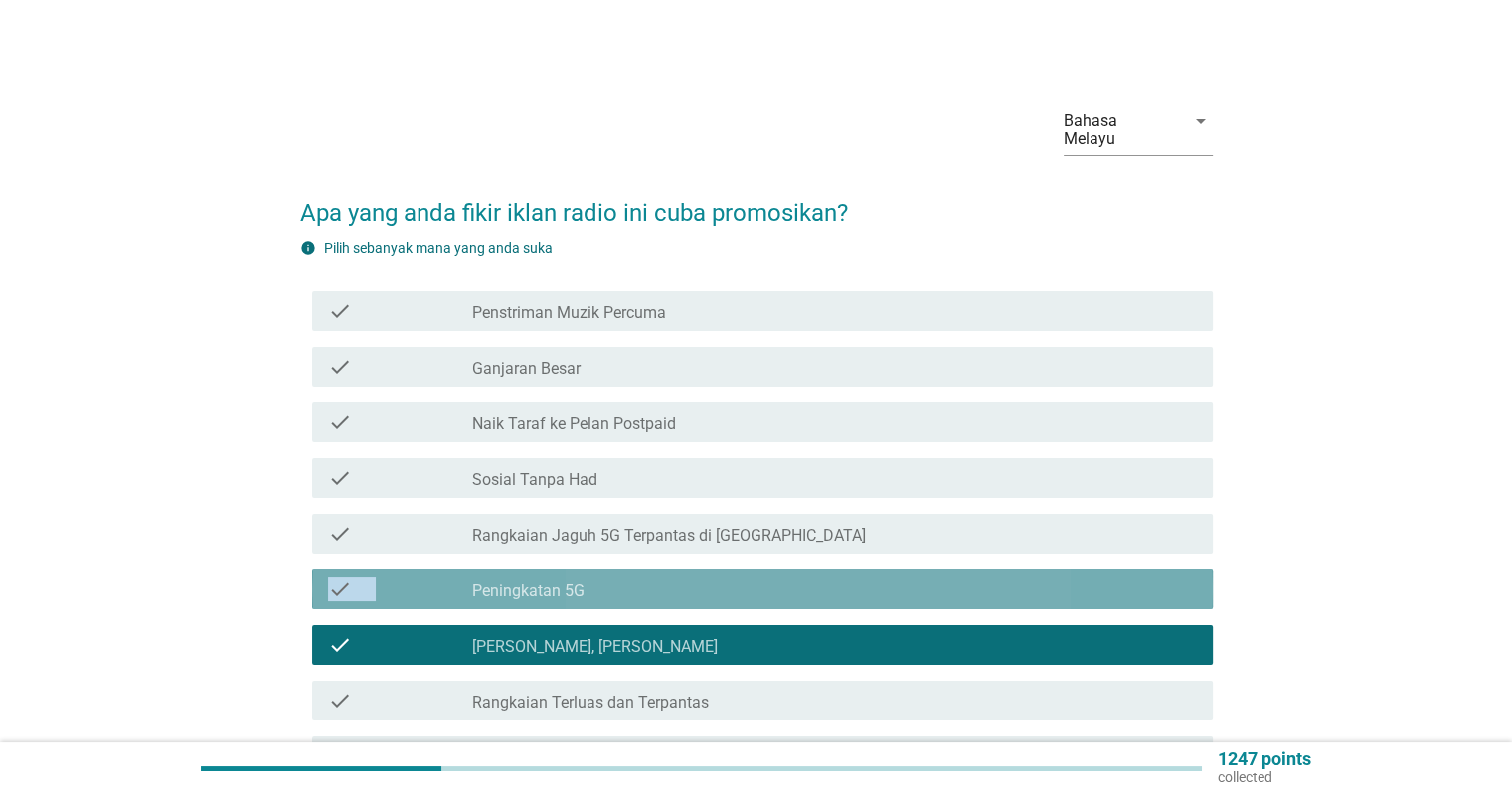 click on "check_box_outline_blank Peningkatan 5G" at bounding box center [834, 589] 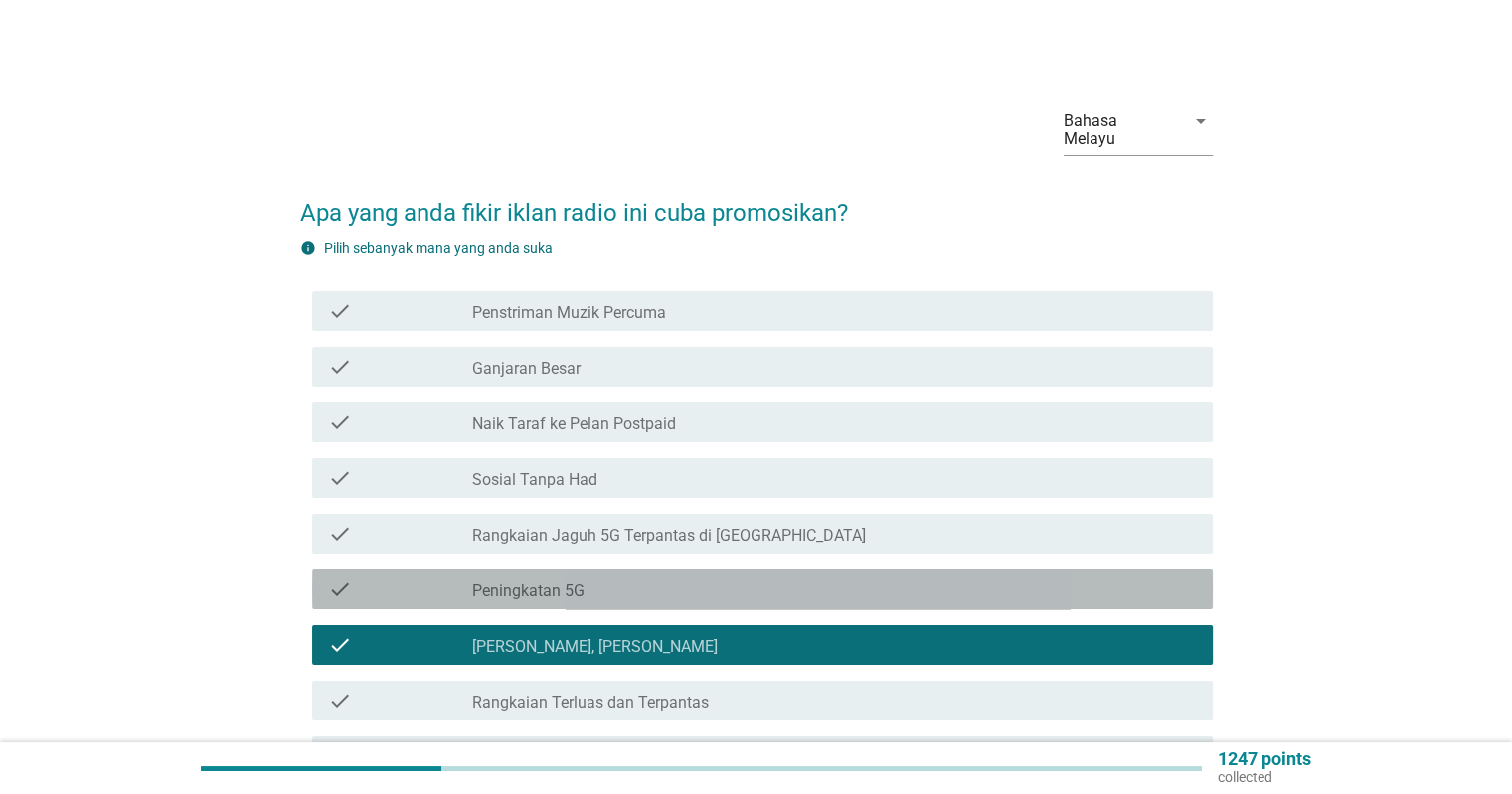 click on "check_box_outline_blank Peningkatan 5G" at bounding box center [834, 589] 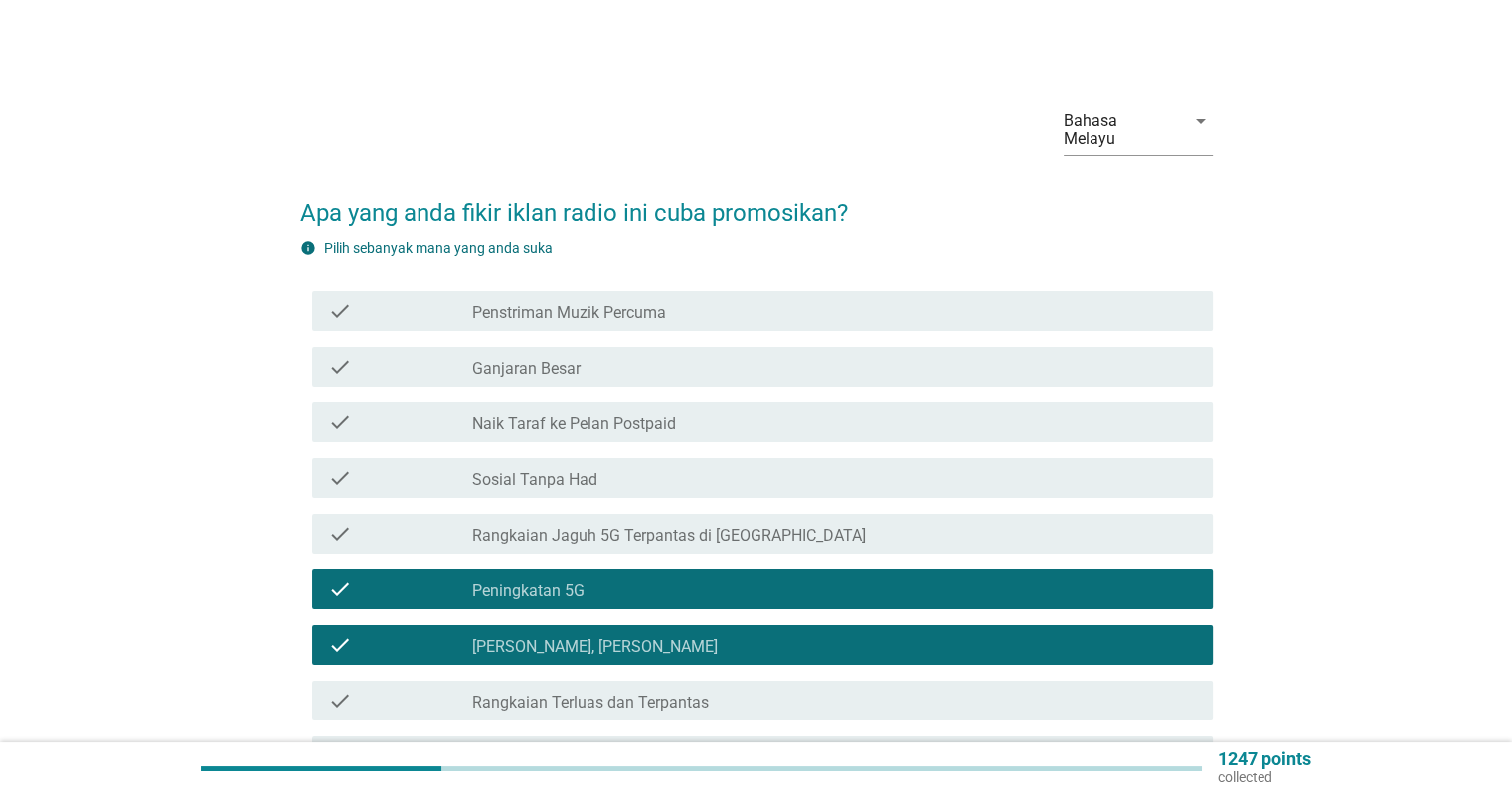 click on "Rangkaian Jaguh 5G Terpantas di [GEOGRAPHIC_DATA]" at bounding box center (669, 536) 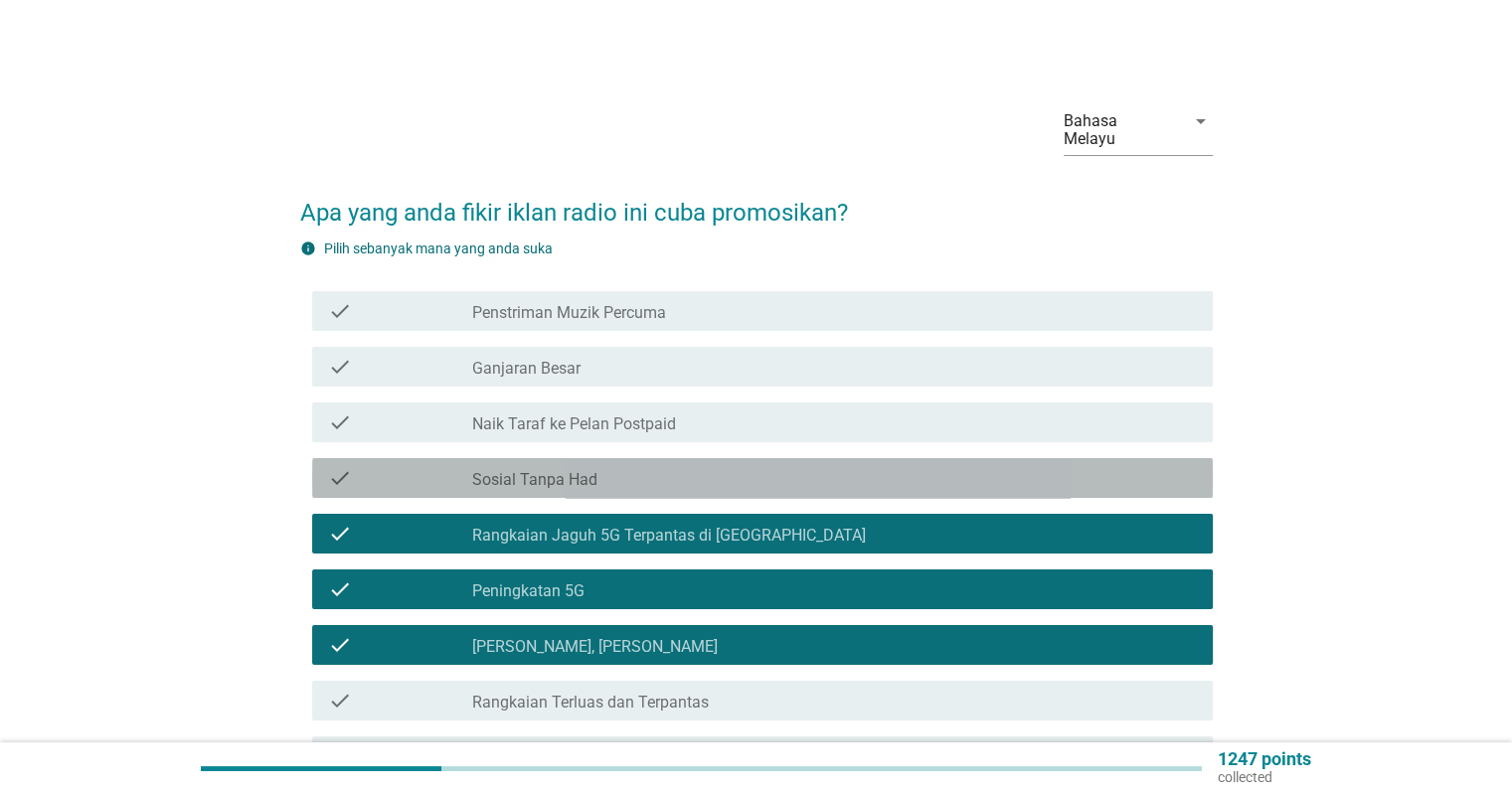 click on "check_box_outline_blank Sosial Tanpa Had" at bounding box center (834, 478) 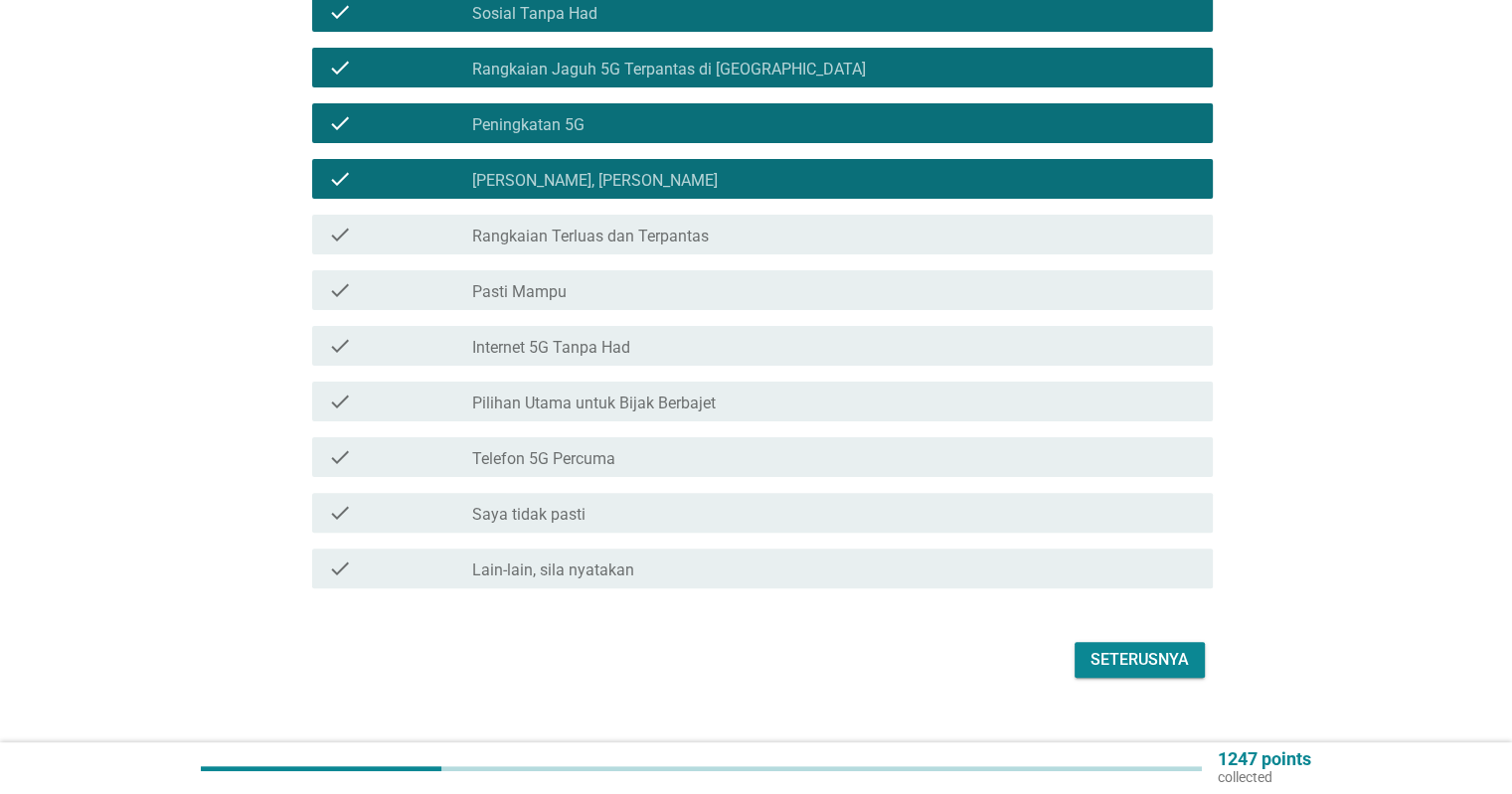 scroll, scrollTop: 470, scrollLeft: 0, axis: vertical 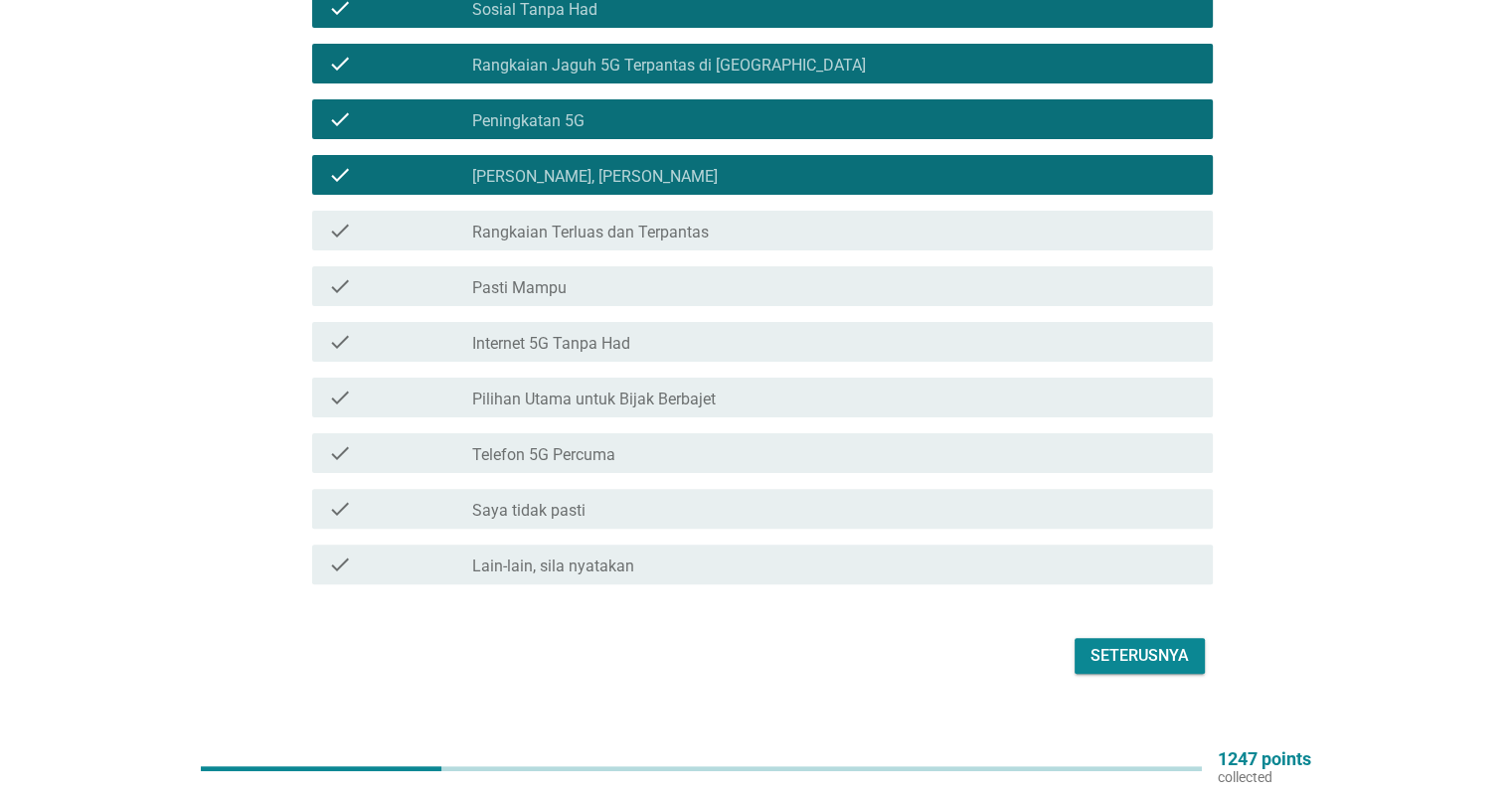 click on "Internet 5G Tanpa Had" at bounding box center (551, 344) 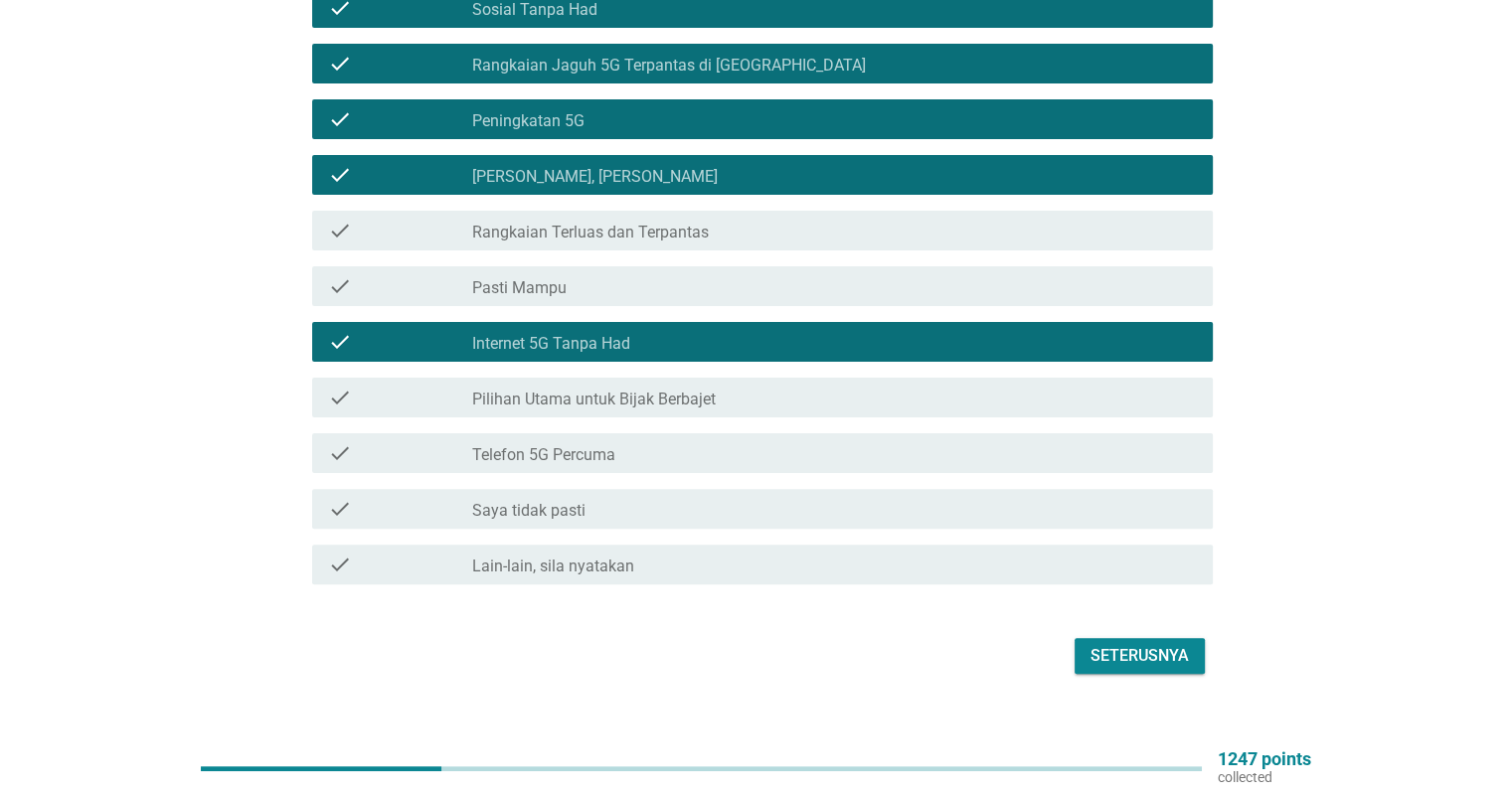click on "Pasti Mampu" at bounding box center (519, 288) 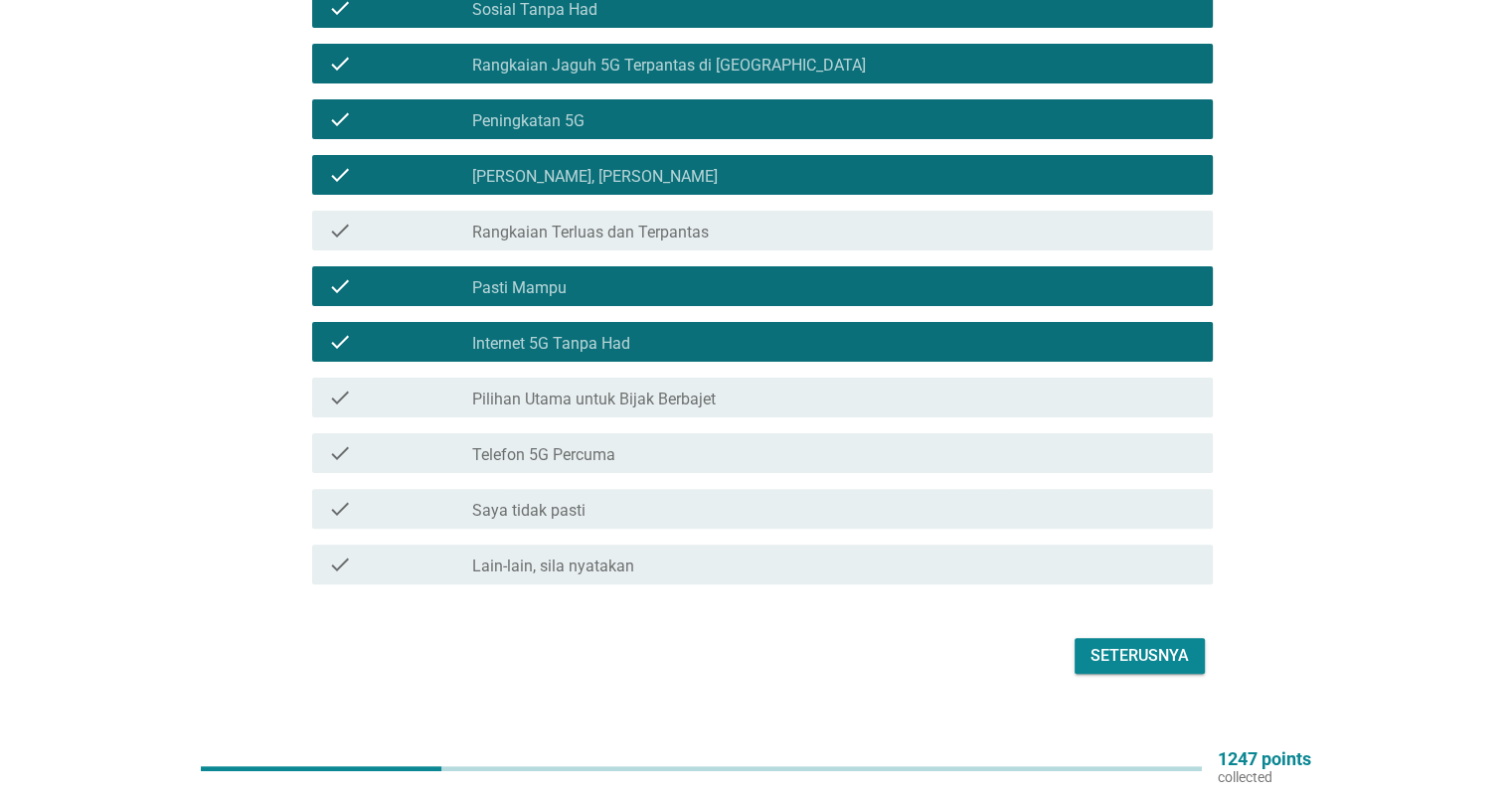 click on "Seterusnya" at bounding box center [1139, 656] 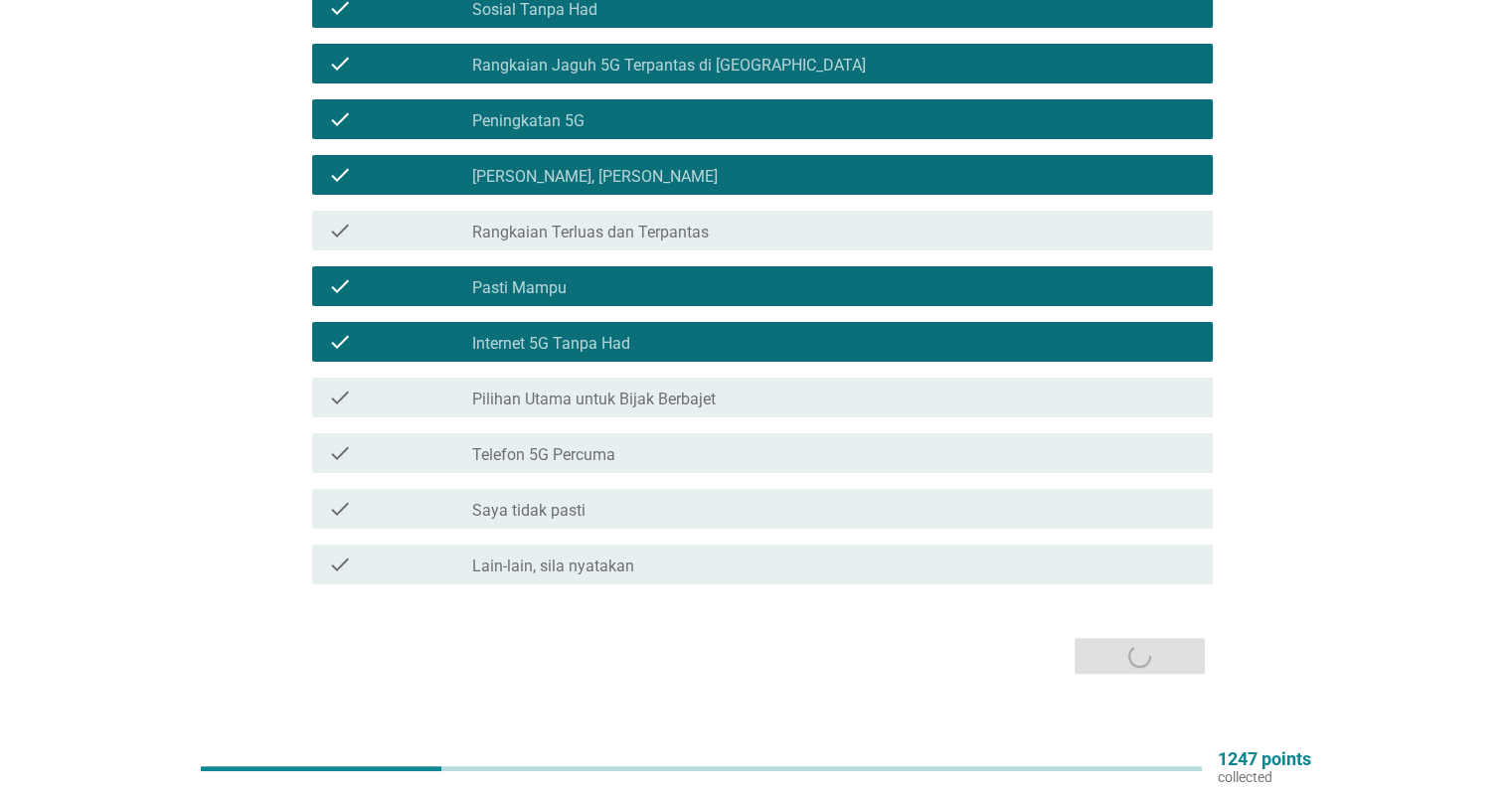 scroll, scrollTop: 0, scrollLeft: 0, axis: both 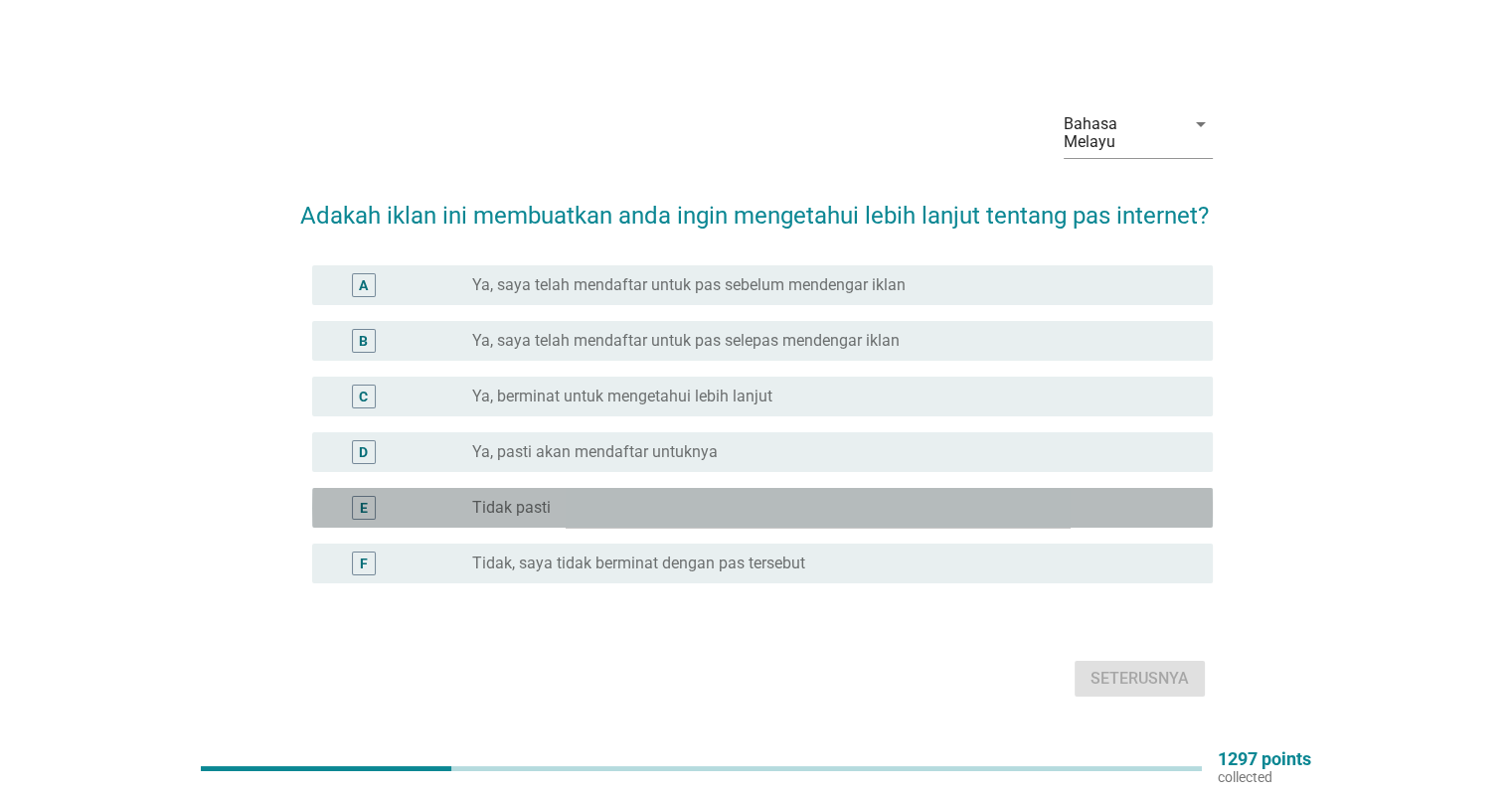 click on "Tidak pasti" at bounding box center (511, 508) 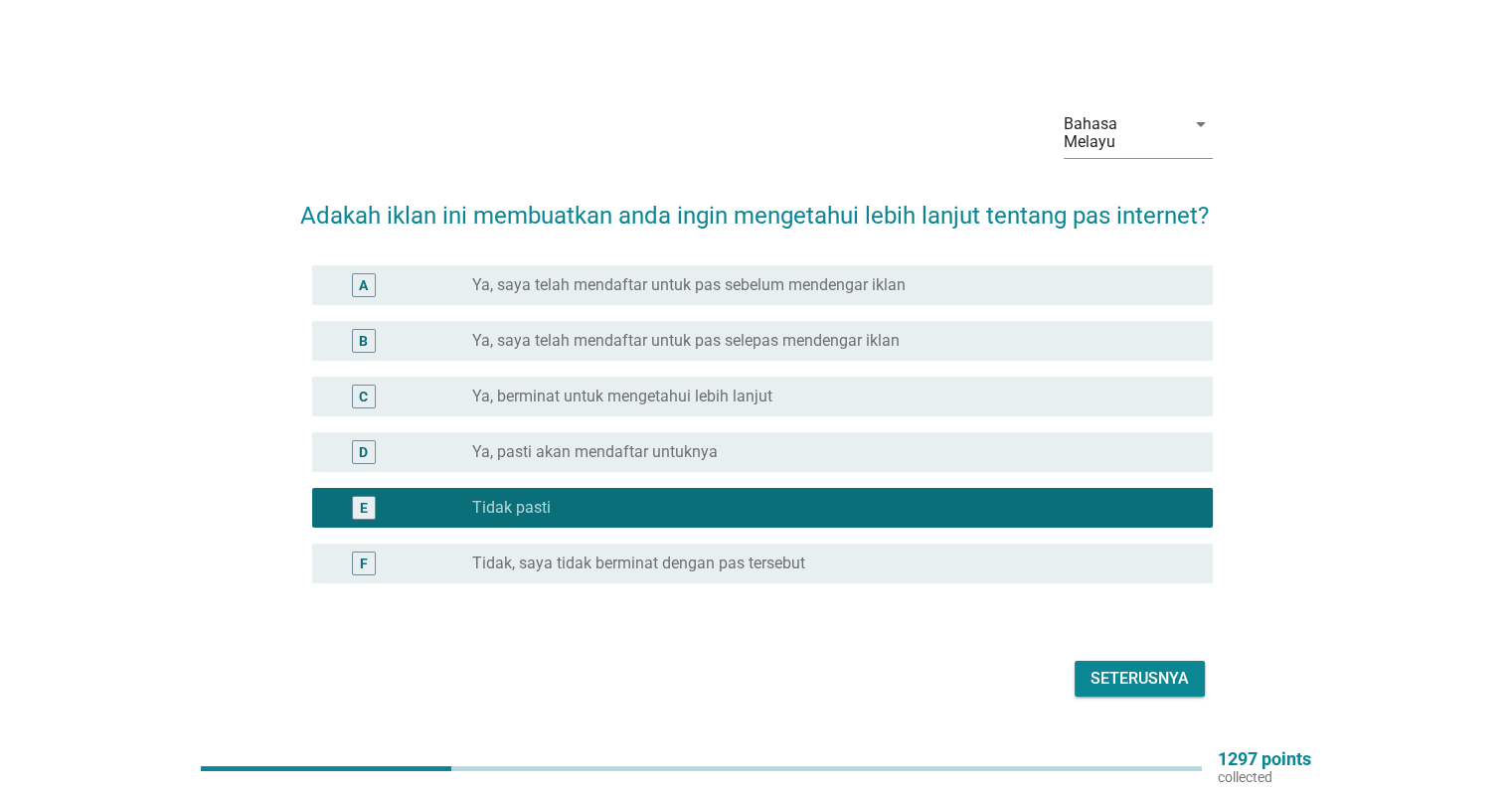 click on "Seterusnya" at bounding box center (1139, 679) 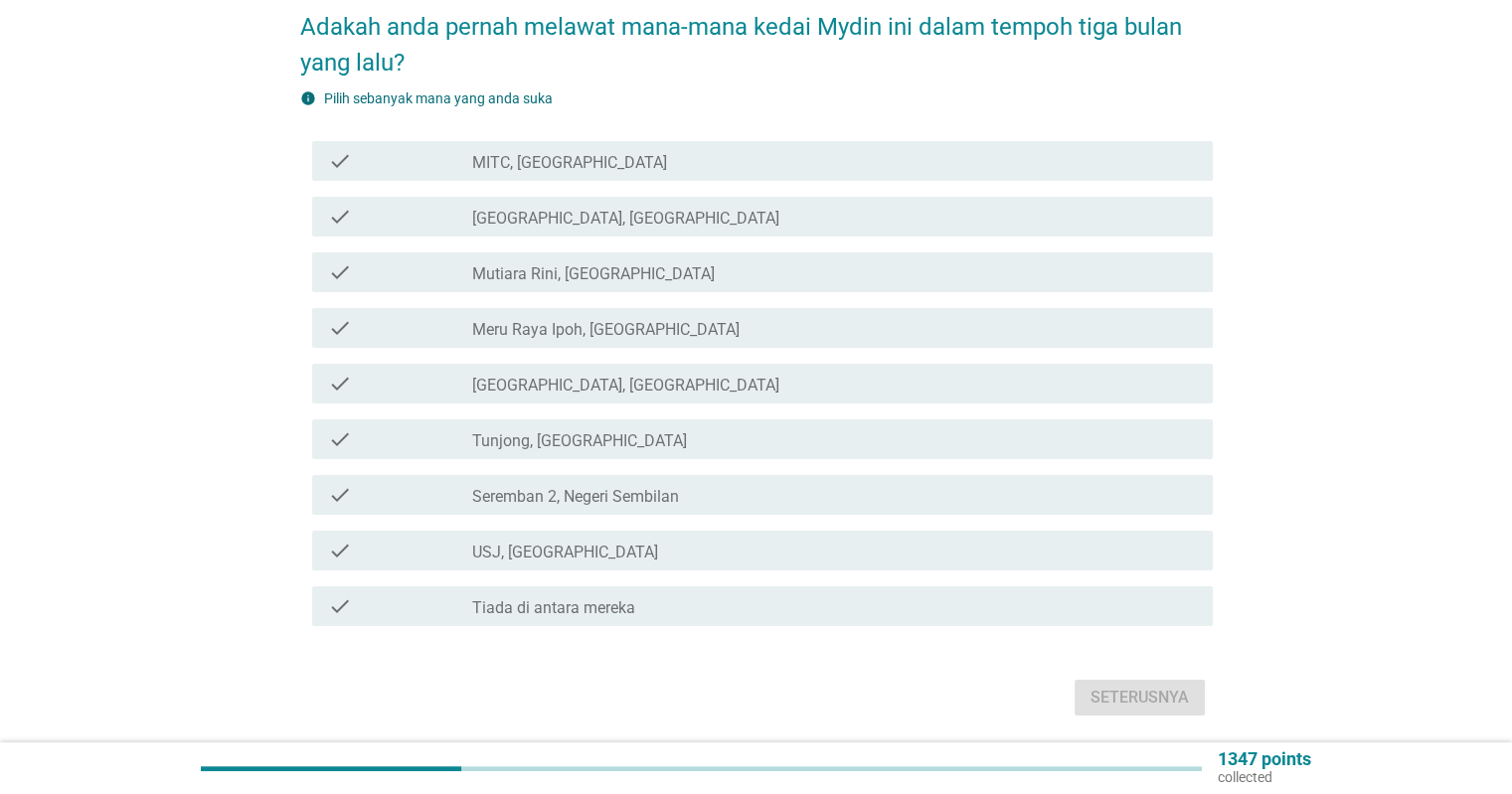 scroll, scrollTop: 236, scrollLeft: 0, axis: vertical 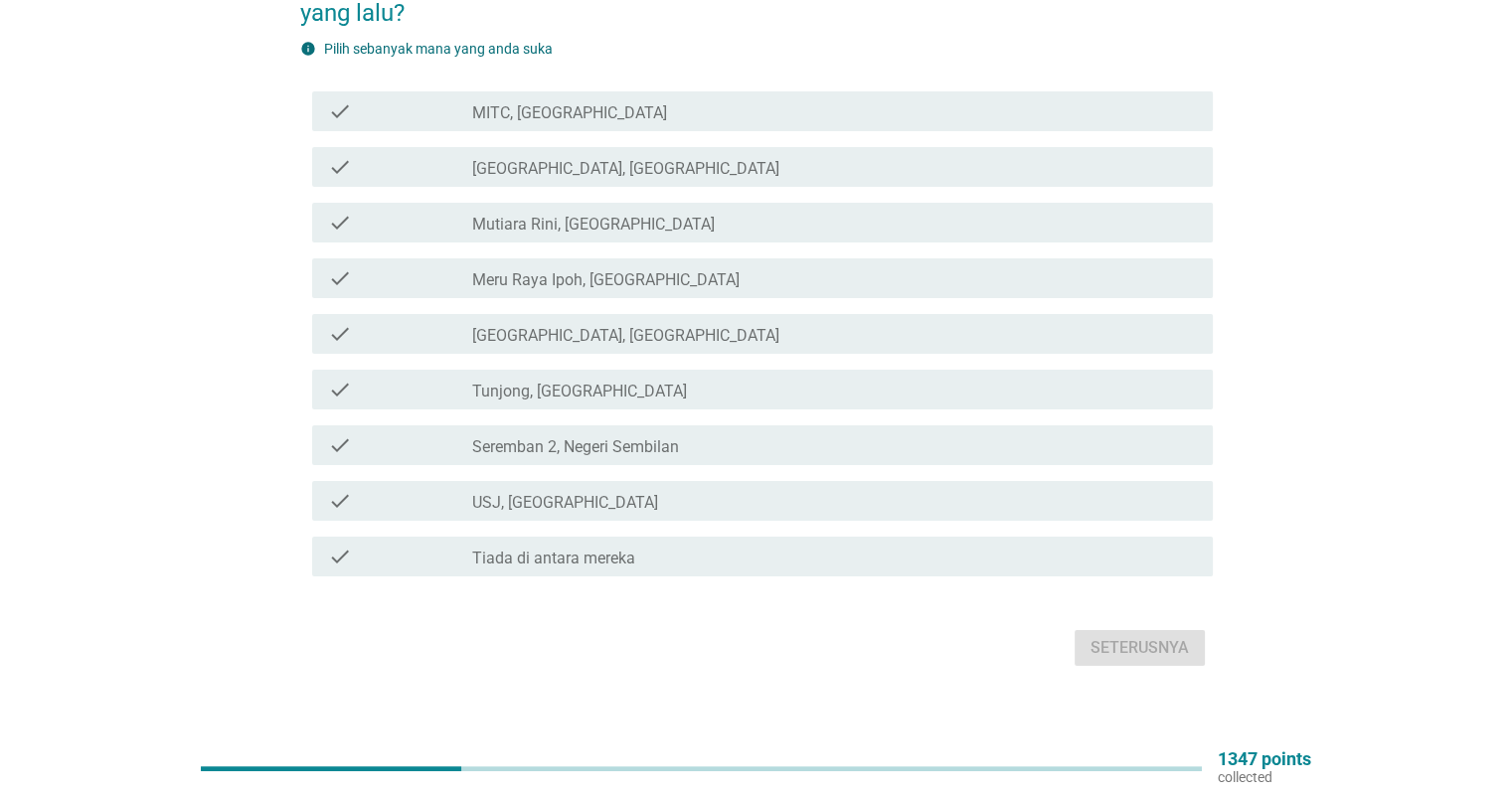 click on "Tiada di antara mereka" at bounding box center [554, 558] 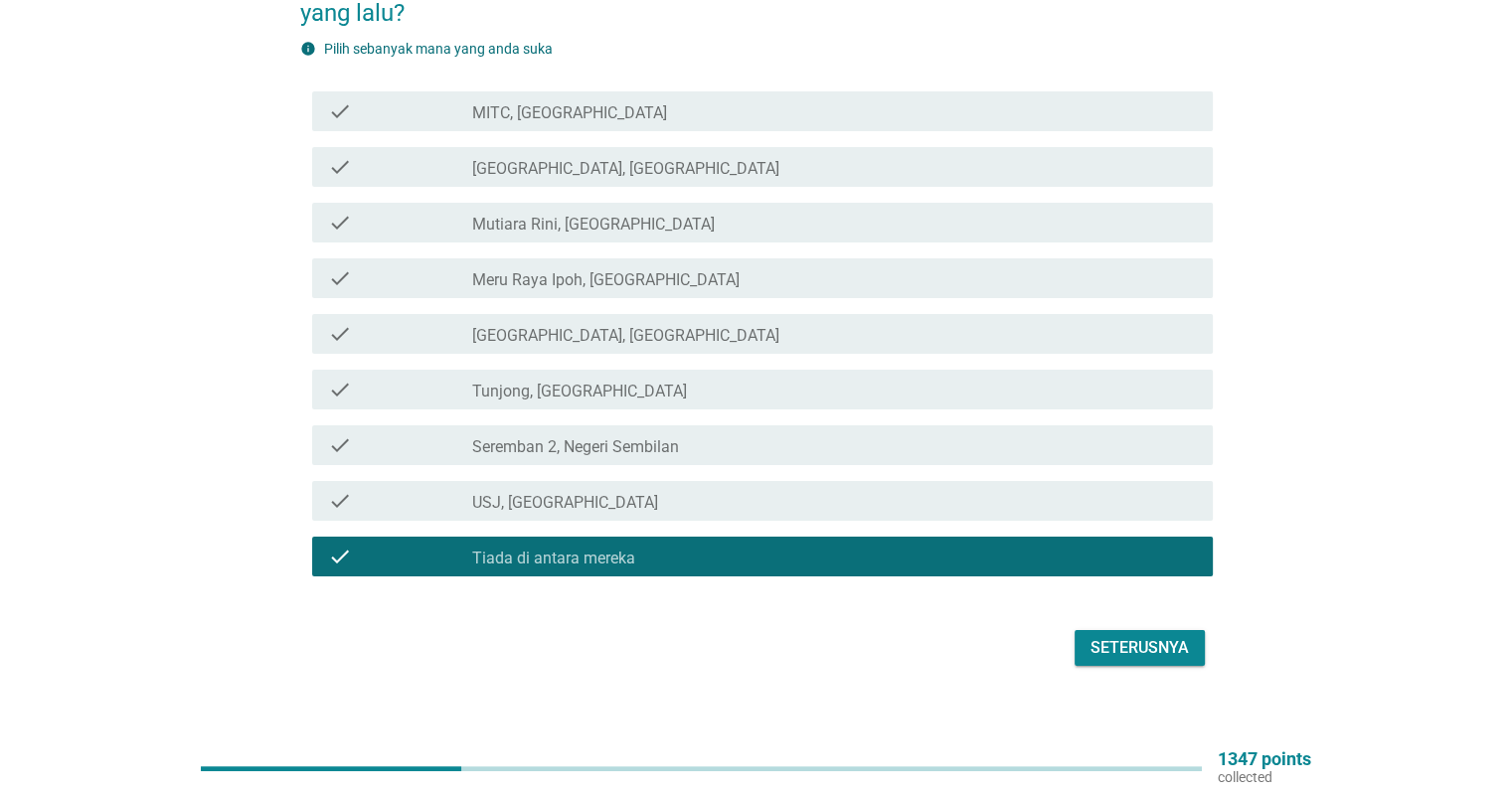 click on "Seterusnya" at bounding box center (1139, 648) 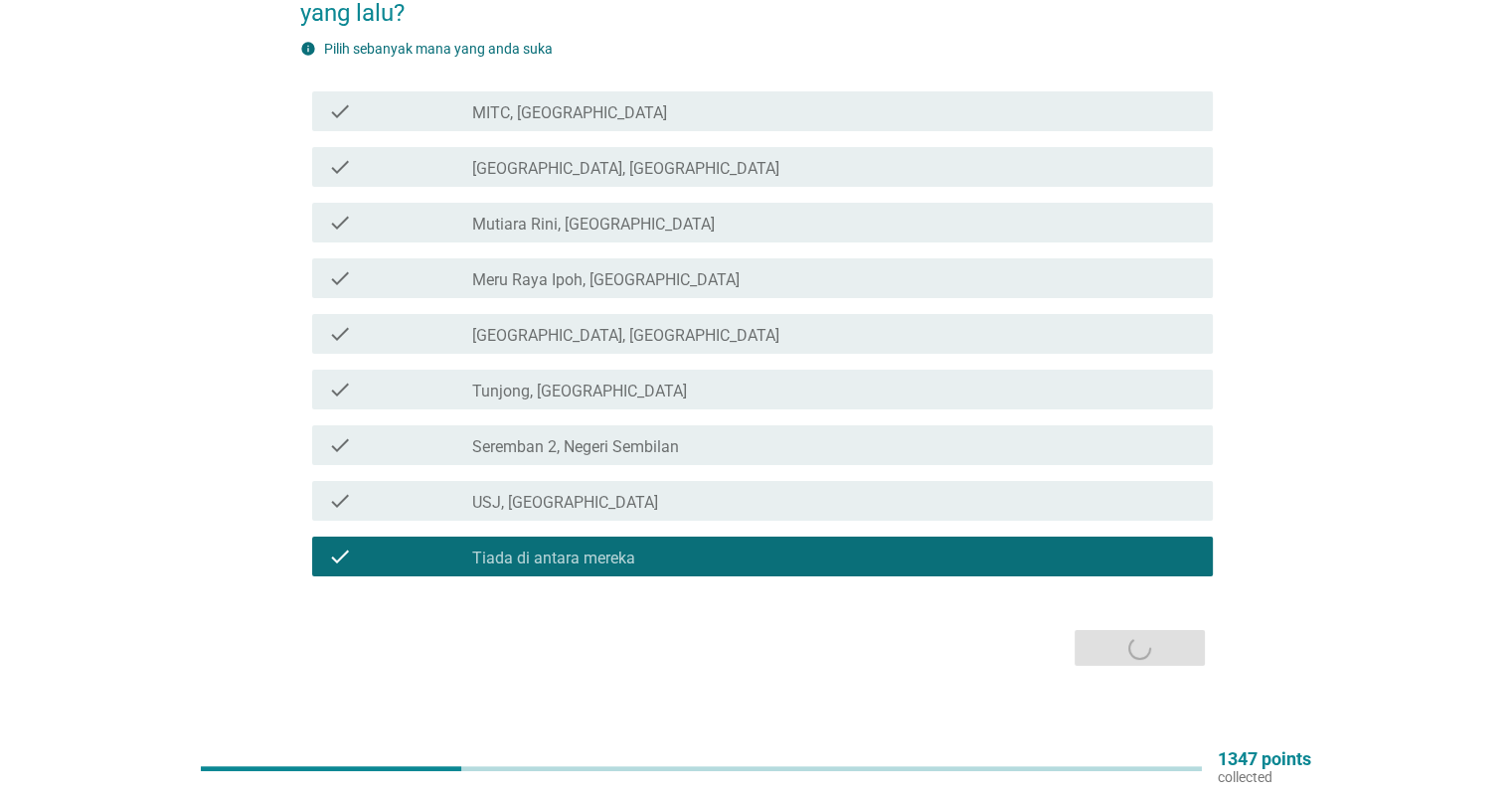 scroll, scrollTop: 0, scrollLeft: 0, axis: both 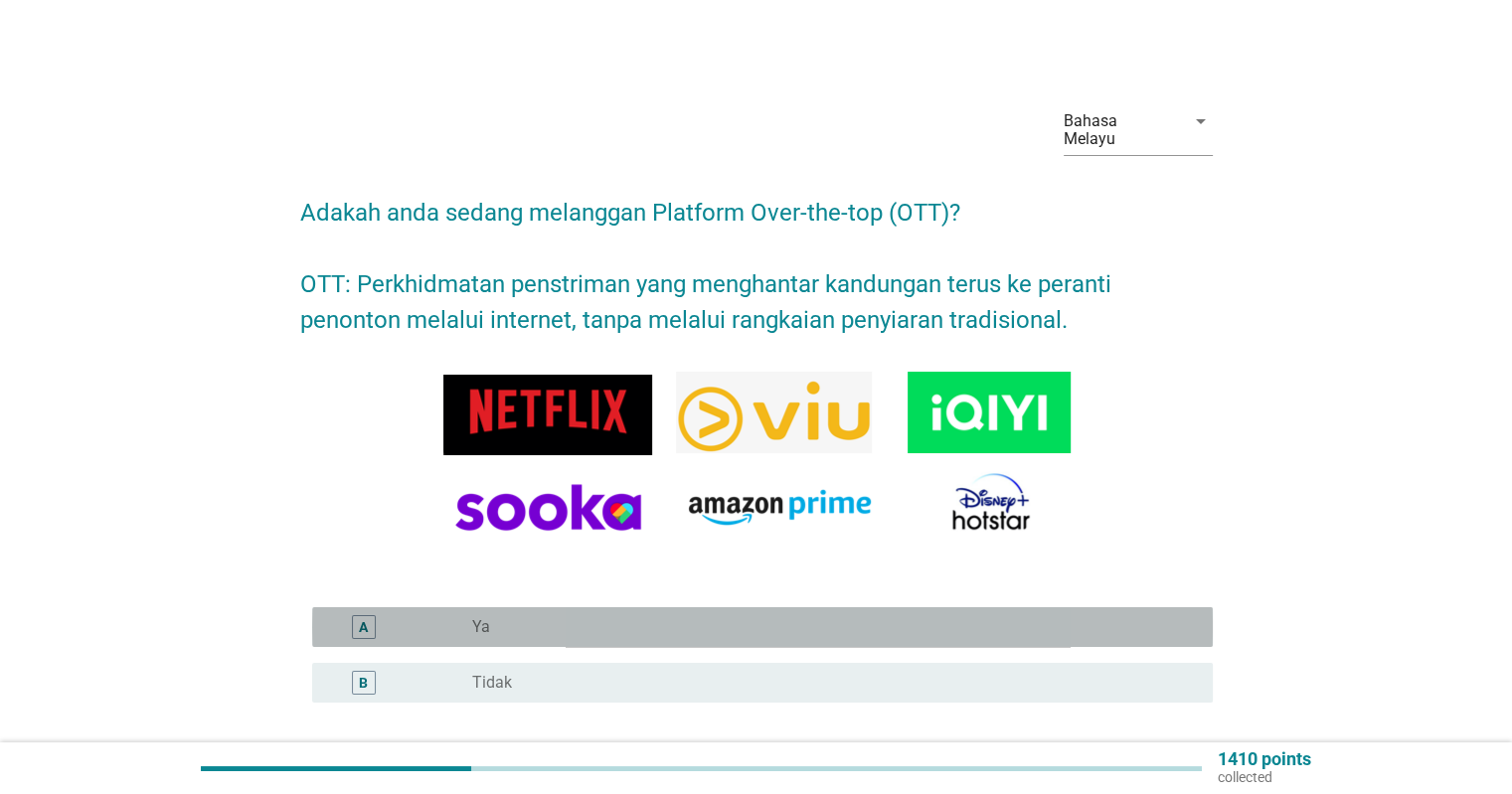 click on "radio_button_unchecked Ya" at bounding box center (826, 627) 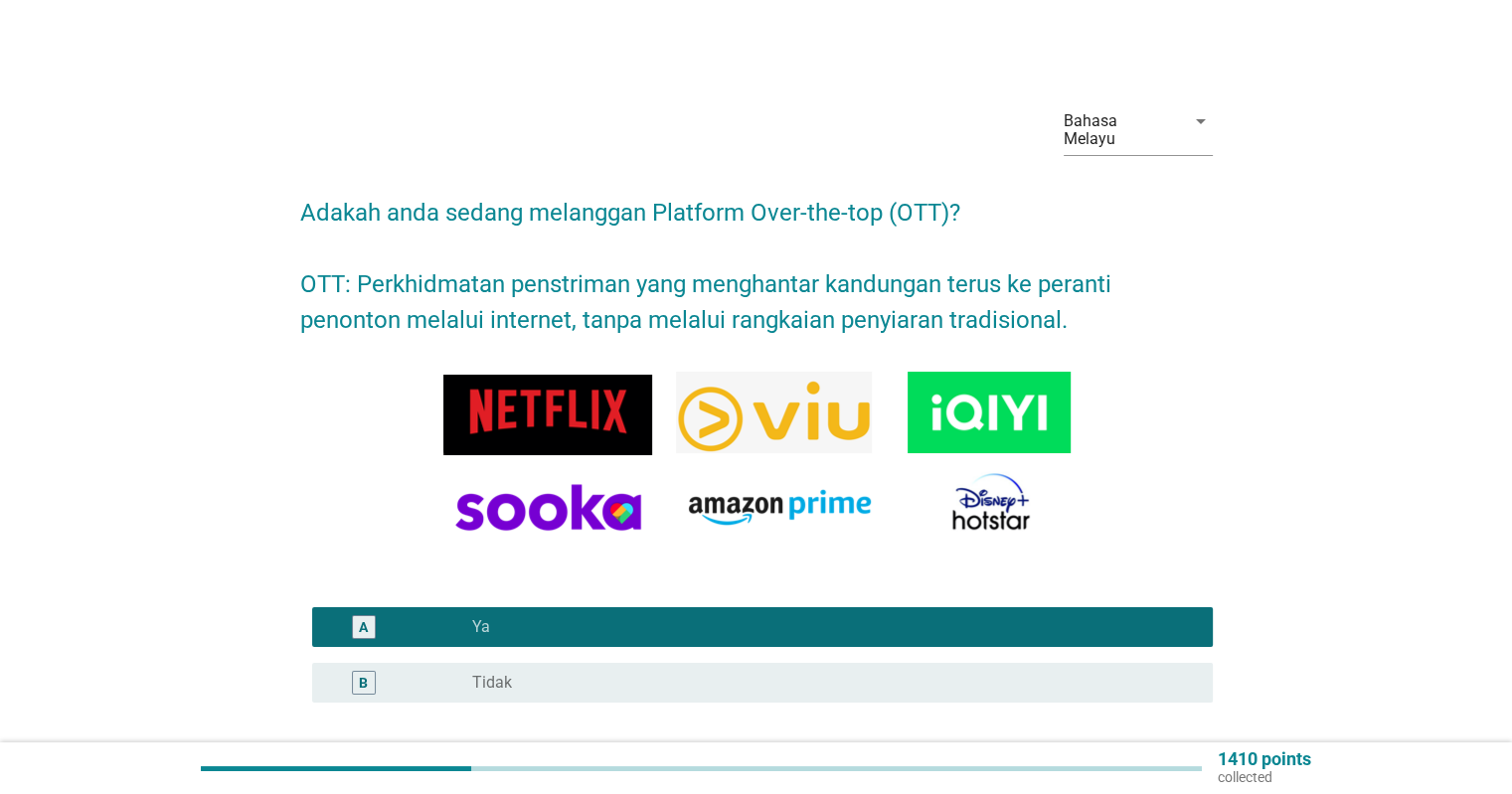scroll, scrollTop: 49, scrollLeft: 0, axis: vertical 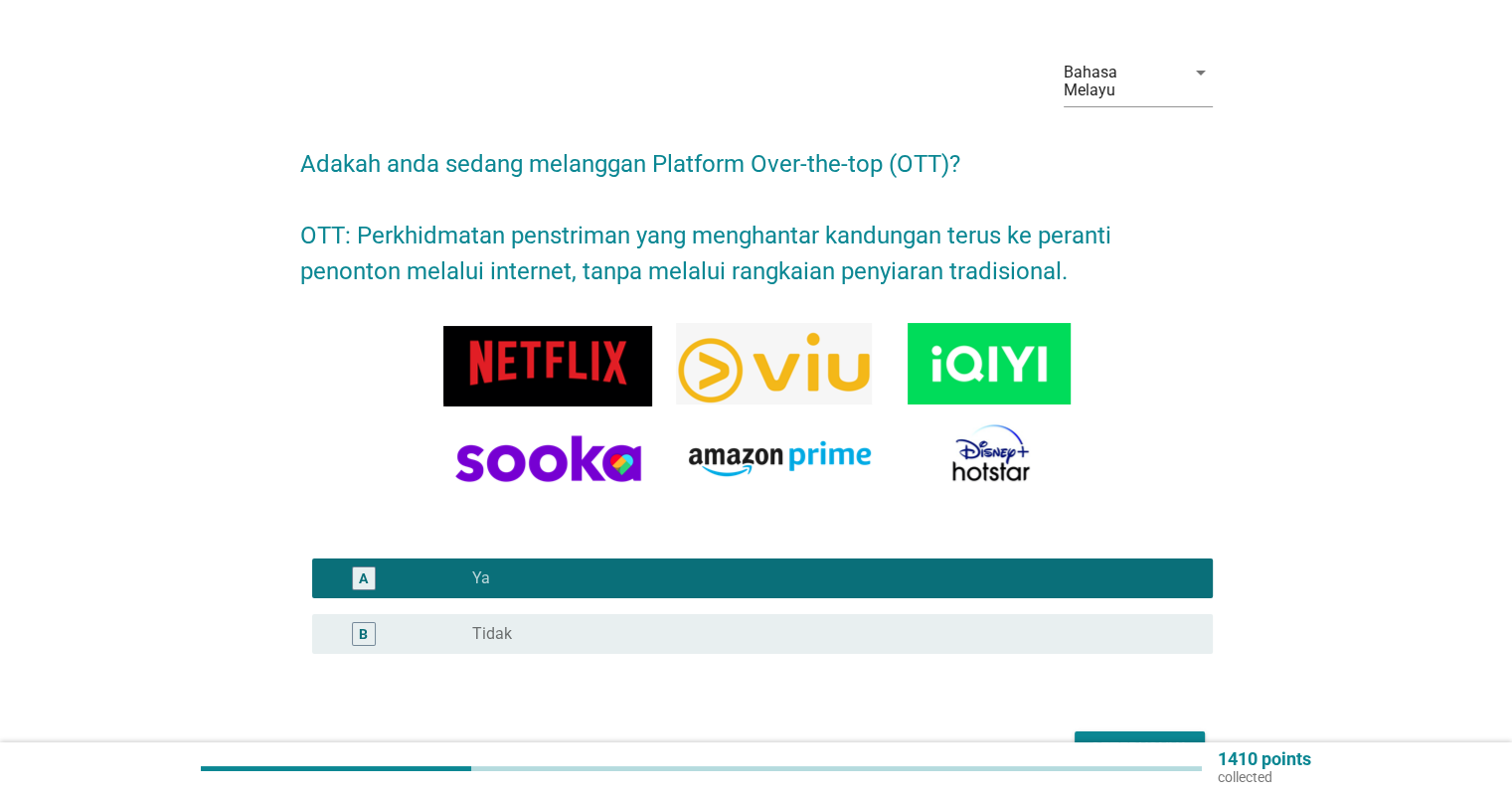 click on "Bahasa Melayu arrow_drop_down   Adakah anda sedang melanggan Platform Over-the-top (OTT)?
OTT: Perkhidmatan penstriman yang menghantar kandungan terus ke peranti penonton melalui internet, tanpa melalui rangkaian penyiaran tradisional.         A     radio_button_checked Ya   B     radio_button_unchecked Tidak     Seterusnya" at bounding box center [756, 406] 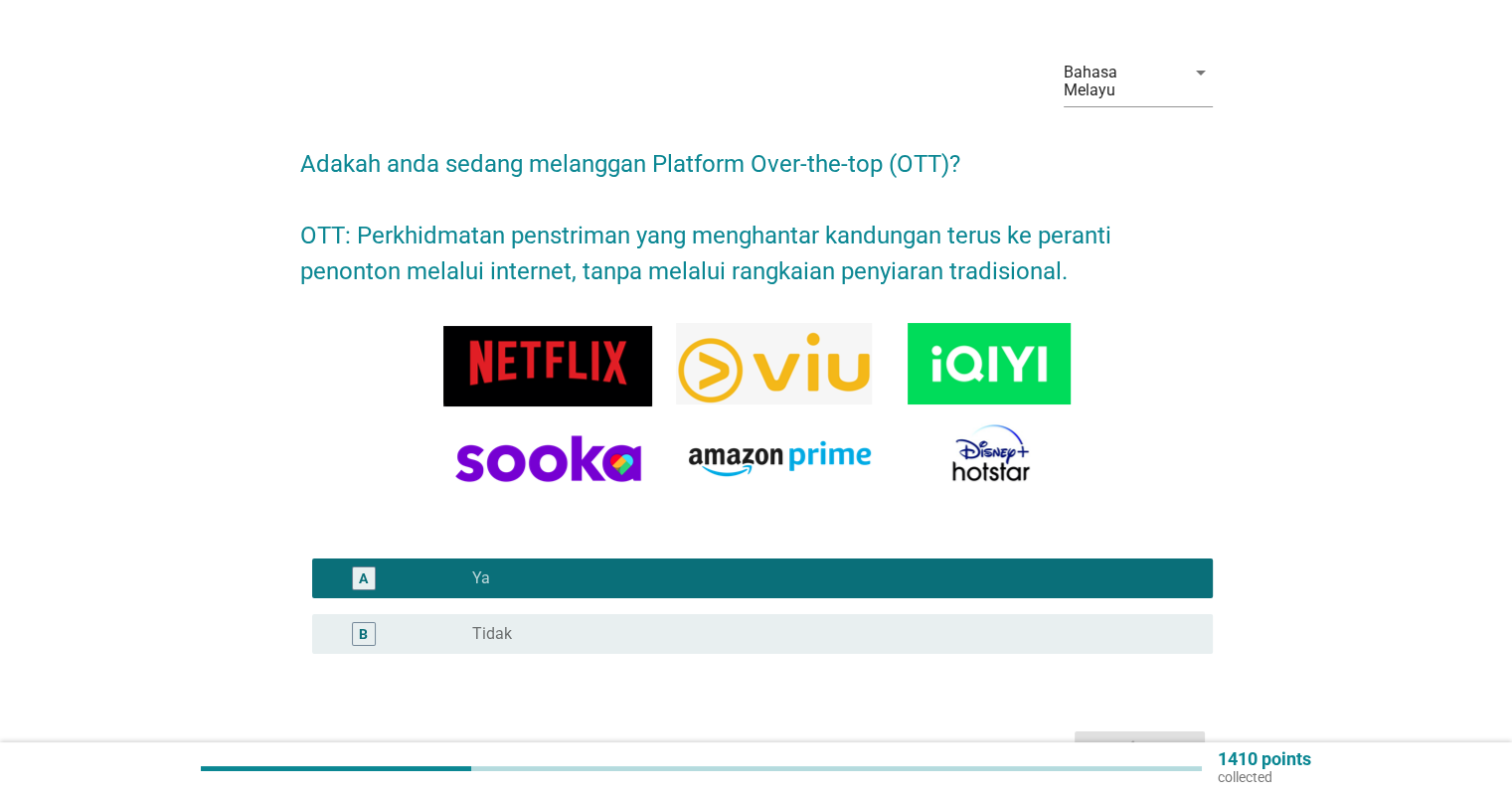 scroll, scrollTop: 0, scrollLeft: 0, axis: both 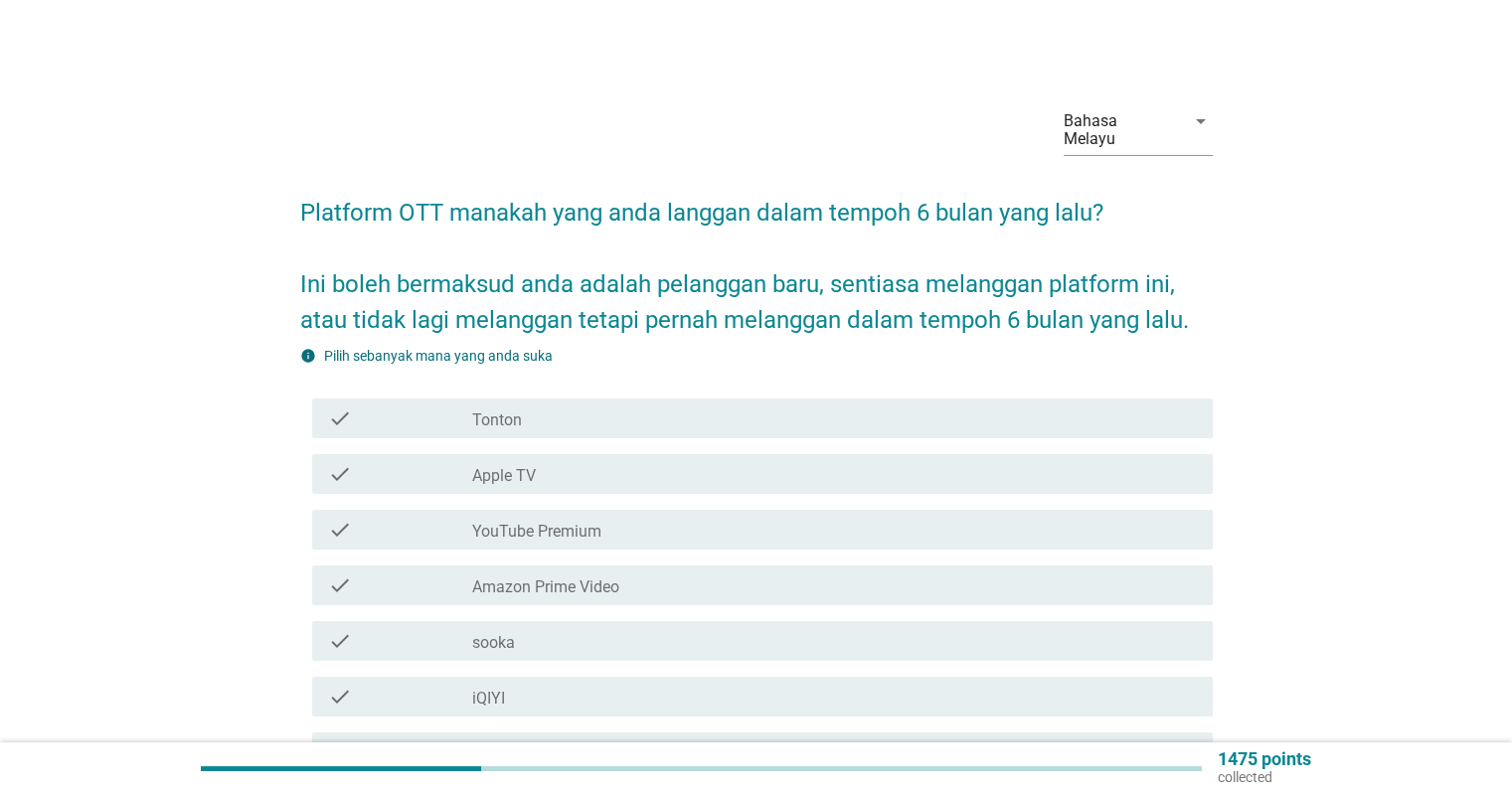 click on "check_box_outline_blank Tonton" at bounding box center [834, 418] 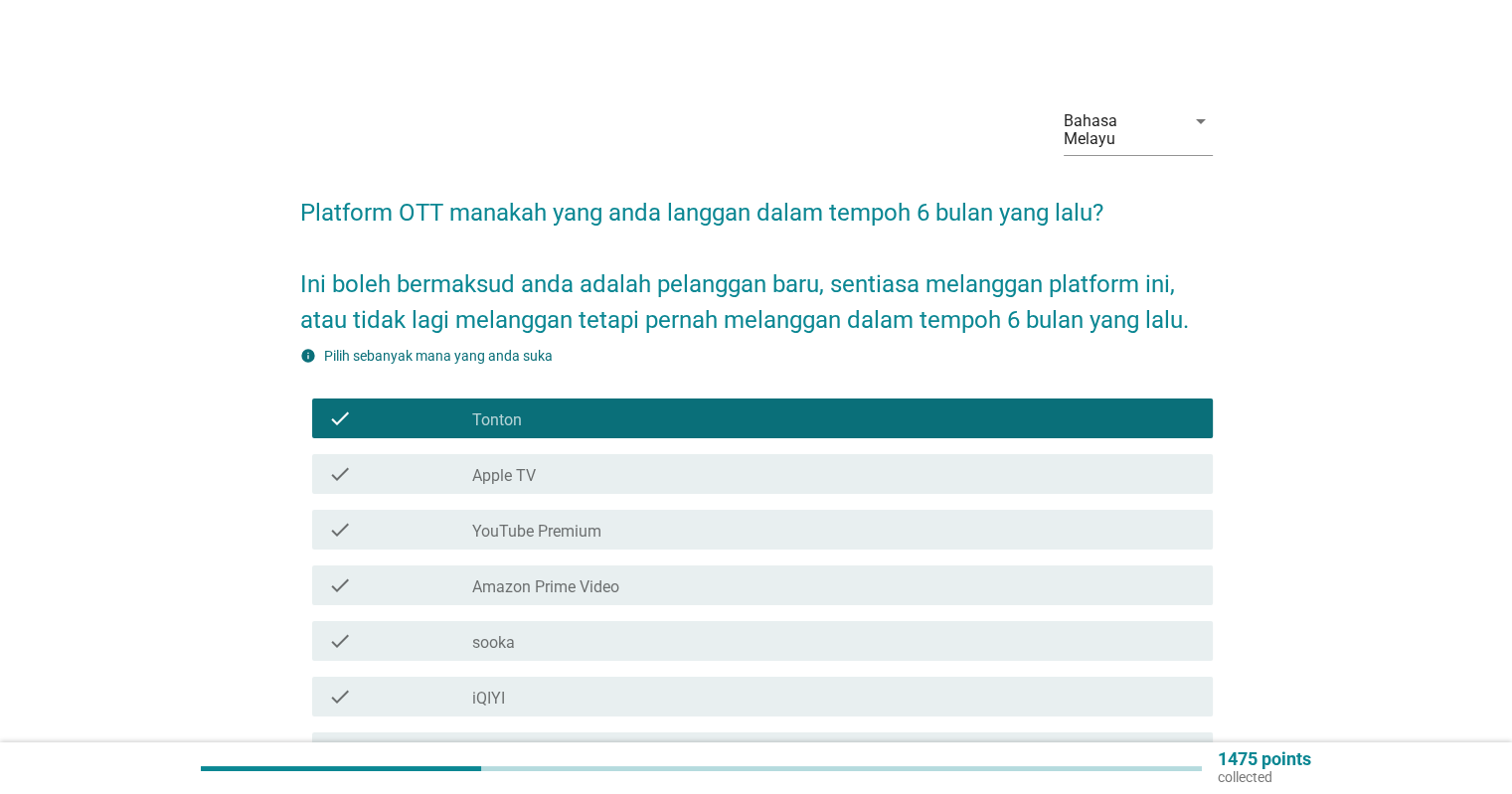 click on "check_box_outline_blank sooka" at bounding box center (834, 641) 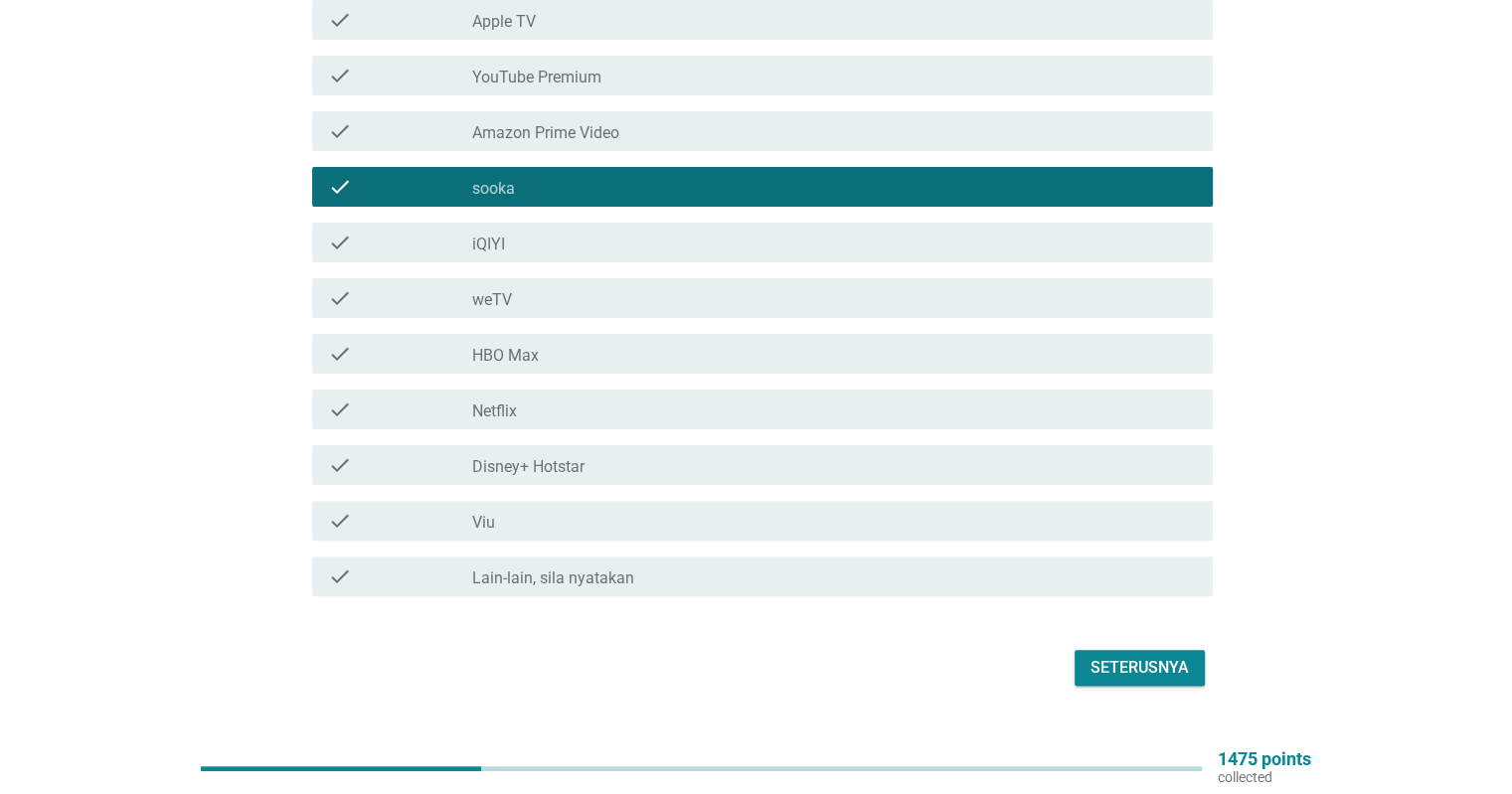 scroll, scrollTop: 453, scrollLeft: 0, axis: vertical 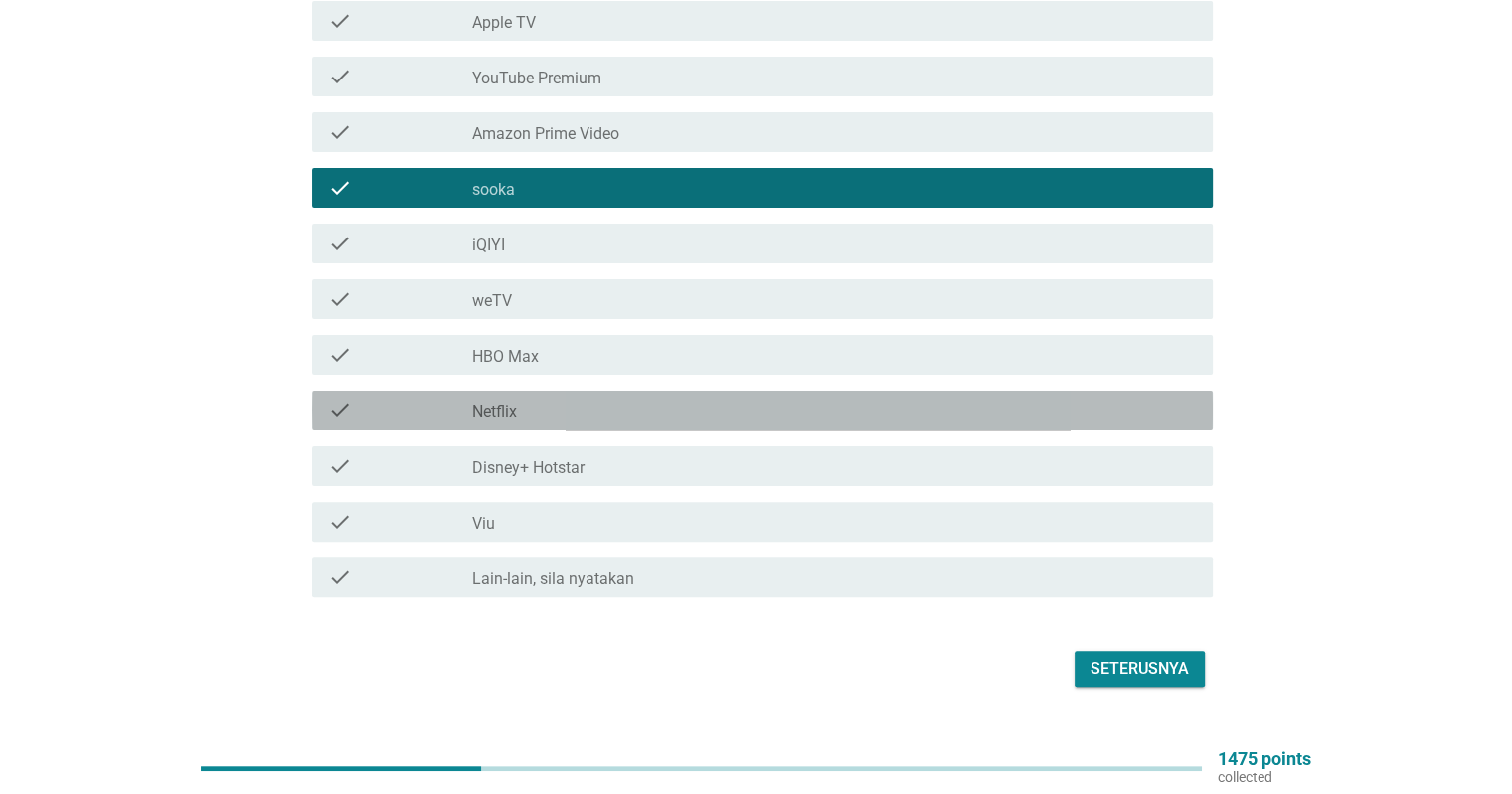 click on "Netflix" at bounding box center [494, 412] 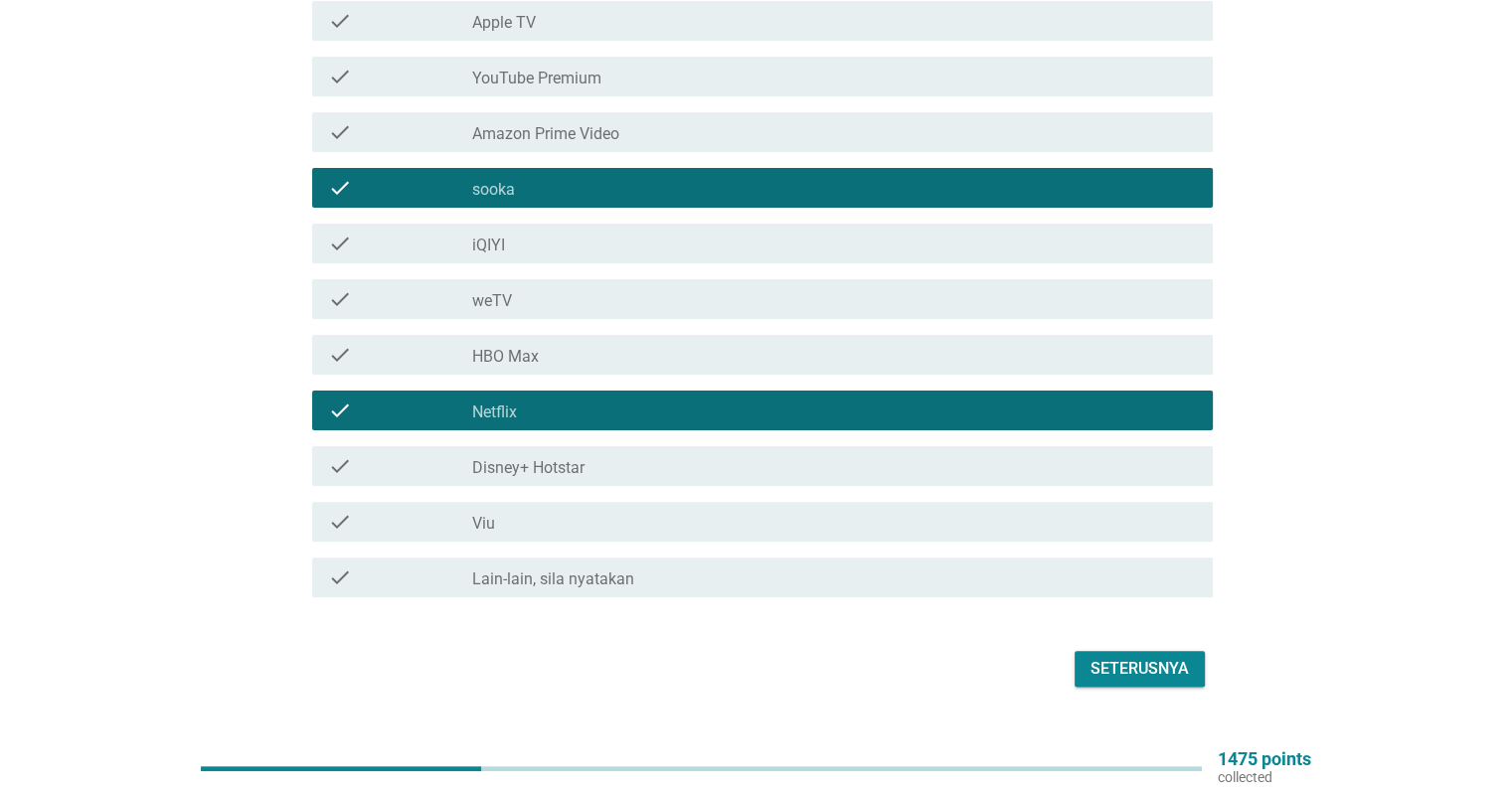 click on "check" at bounding box center [401, 522] 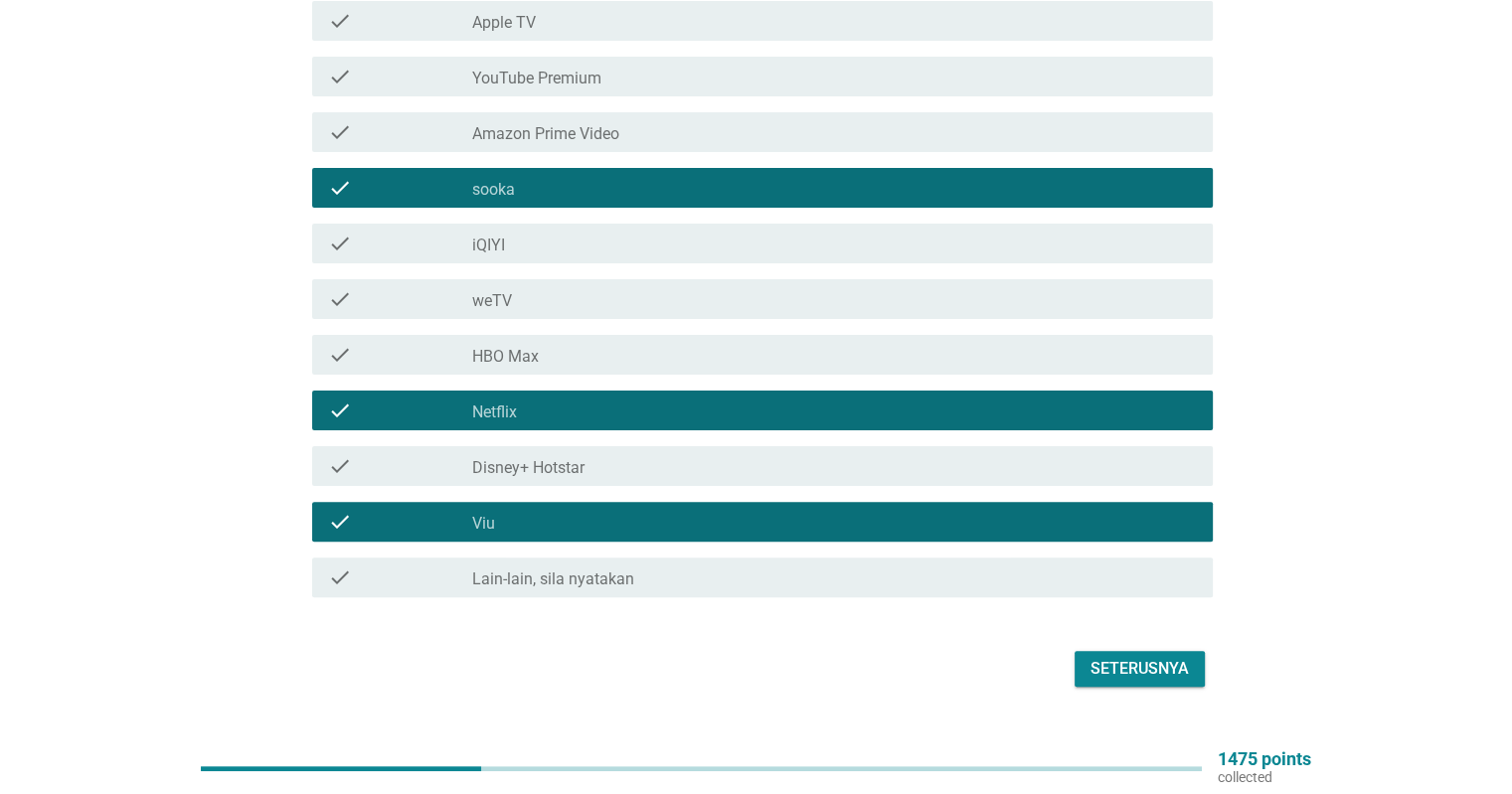 click on "check" at bounding box center [401, 243] 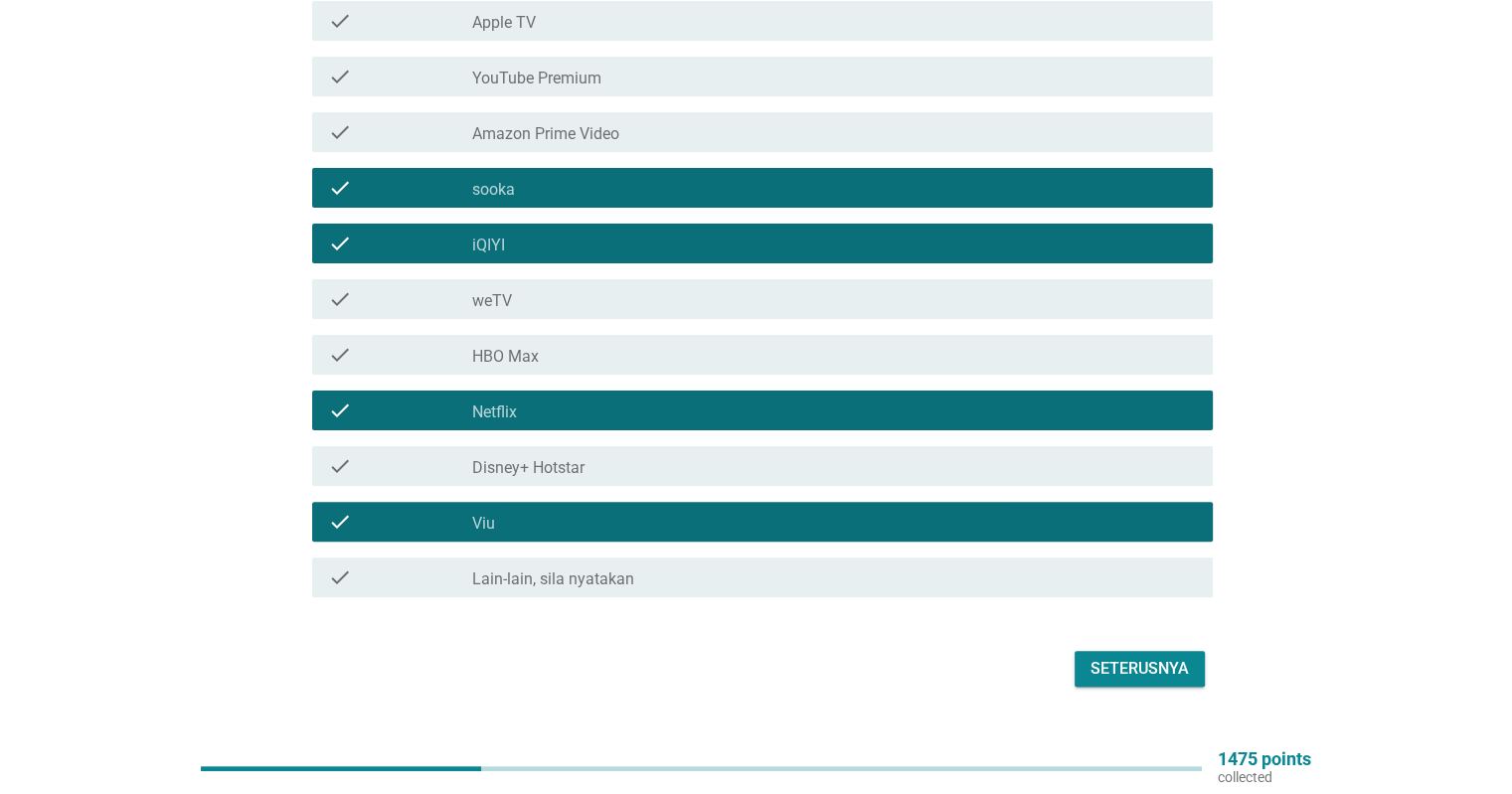 click on "check" at bounding box center [401, 299] 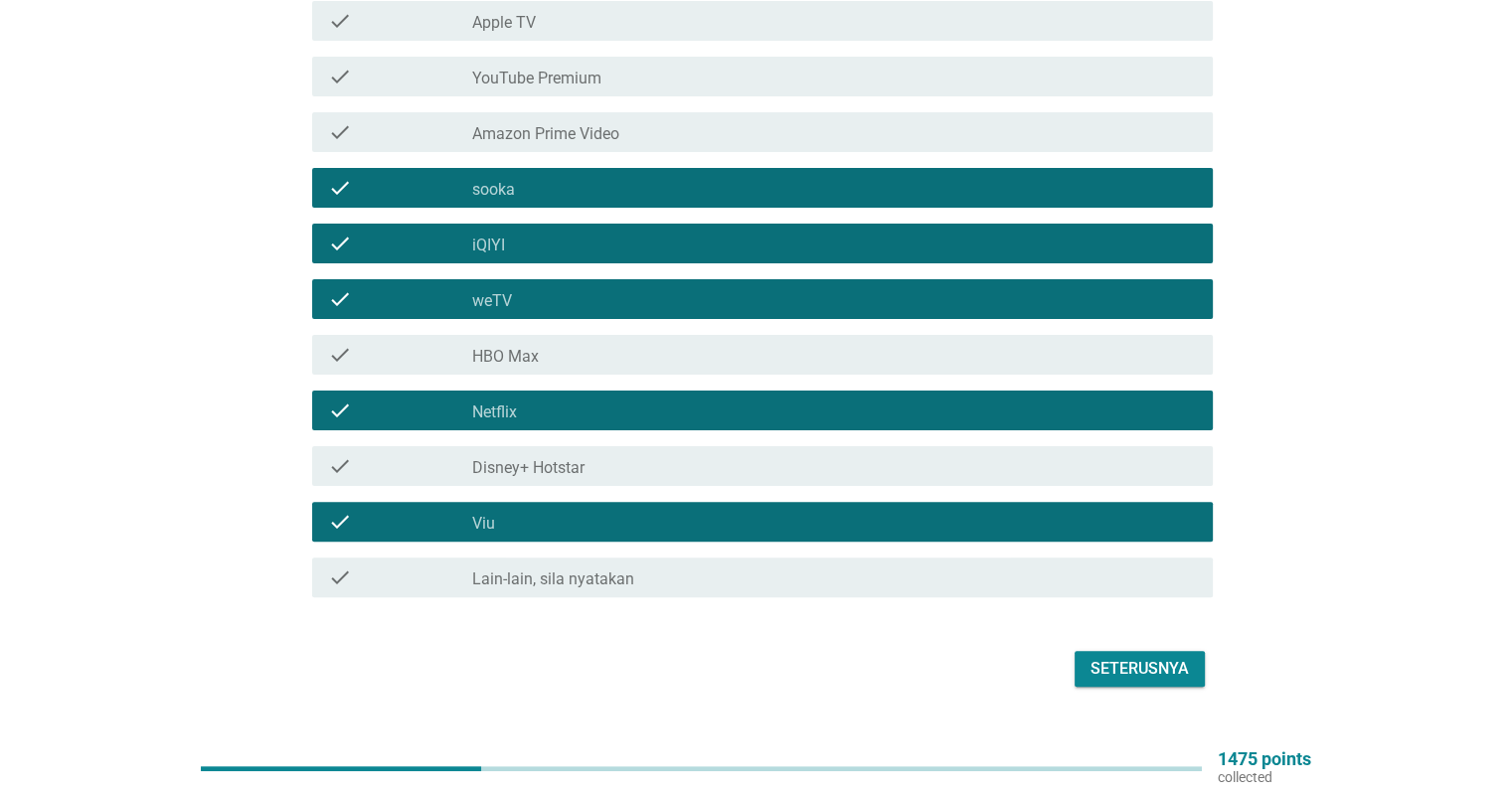 click on "check_box_outline_blank YouTube Premium" at bounding box center [834, 77] 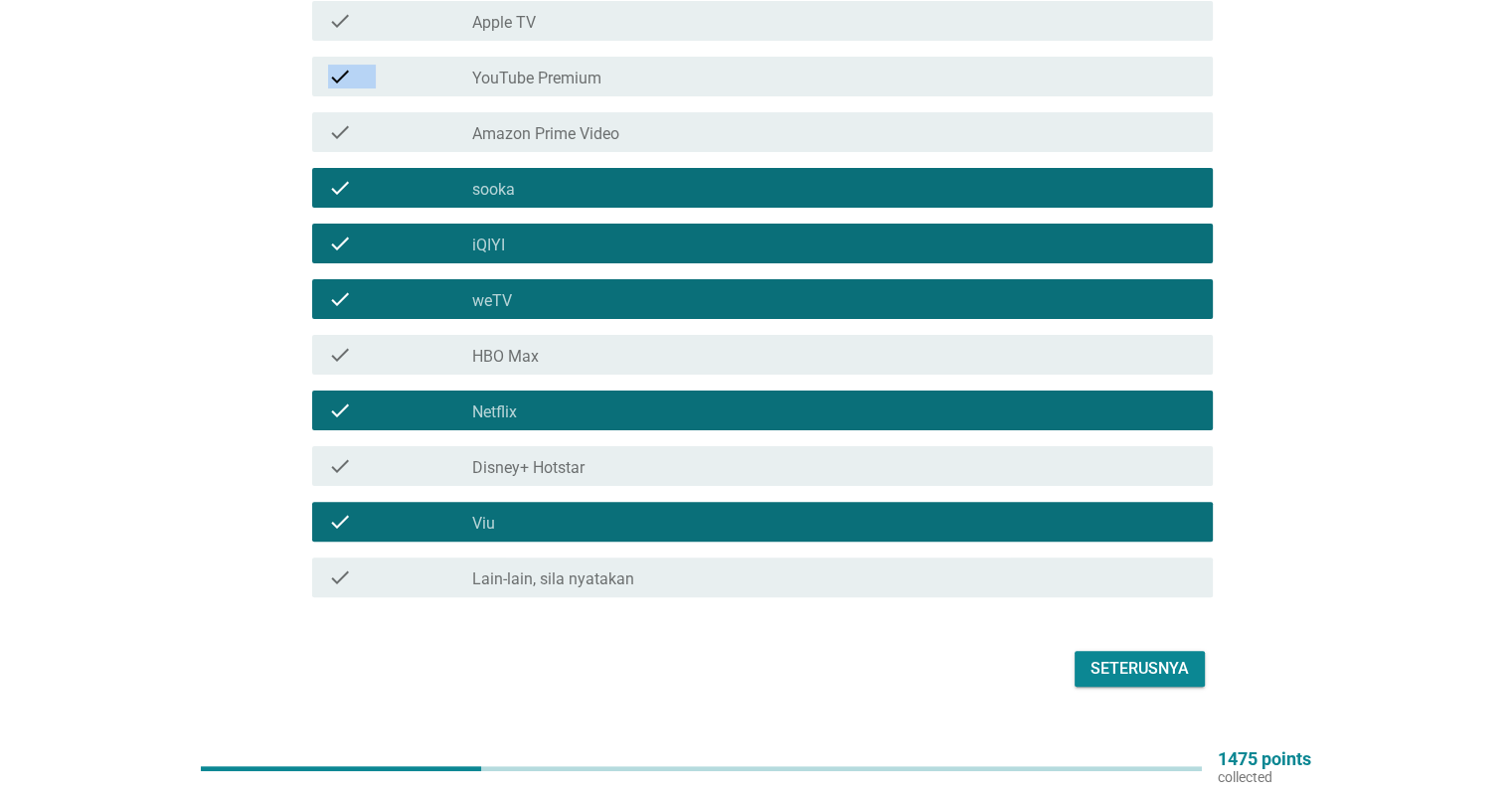 click on "Seterusnya" at bounding box center (1139, 669) 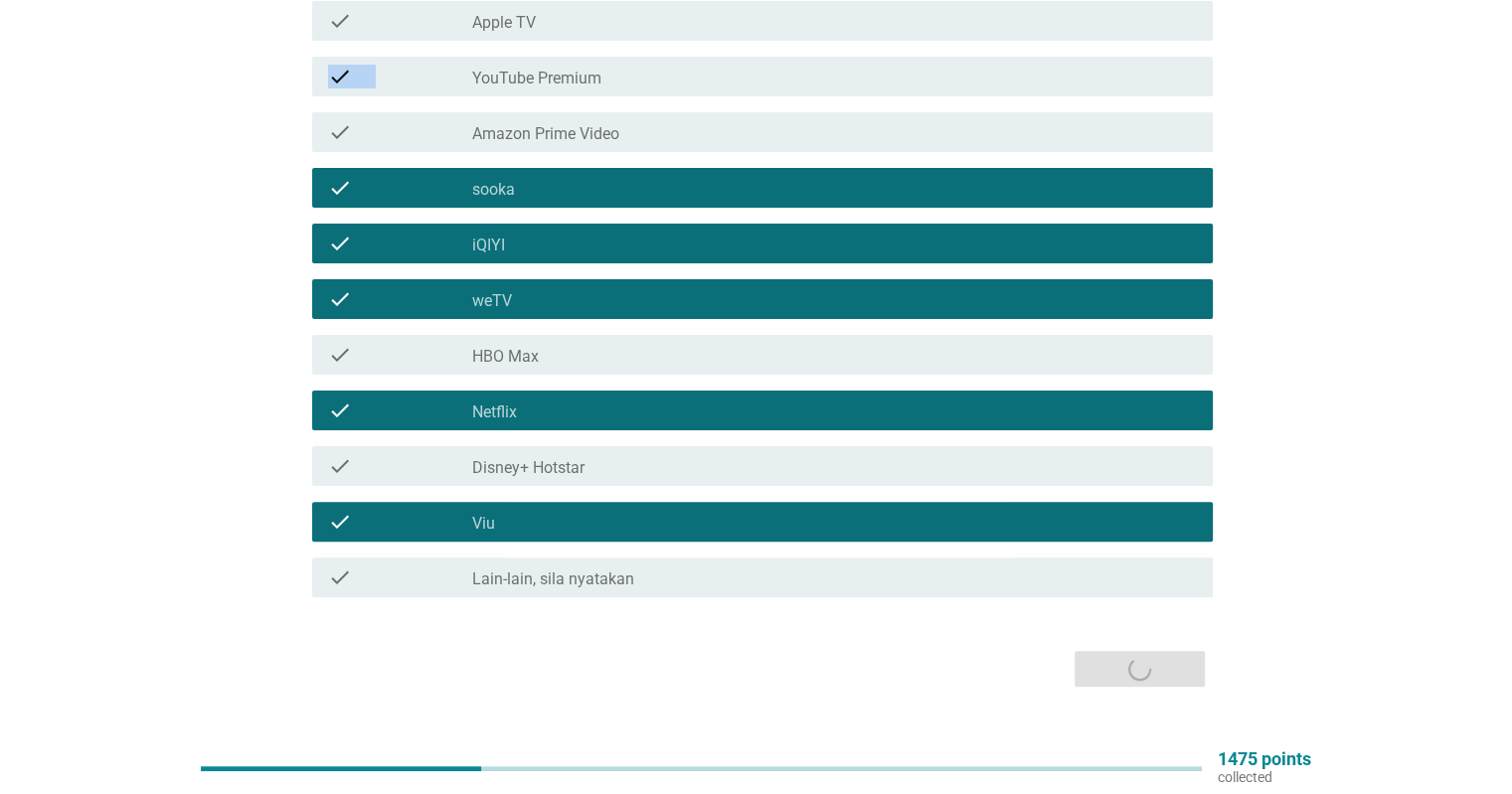 scroll, scrollTop: 0, scrollLeft: 0, axis: both 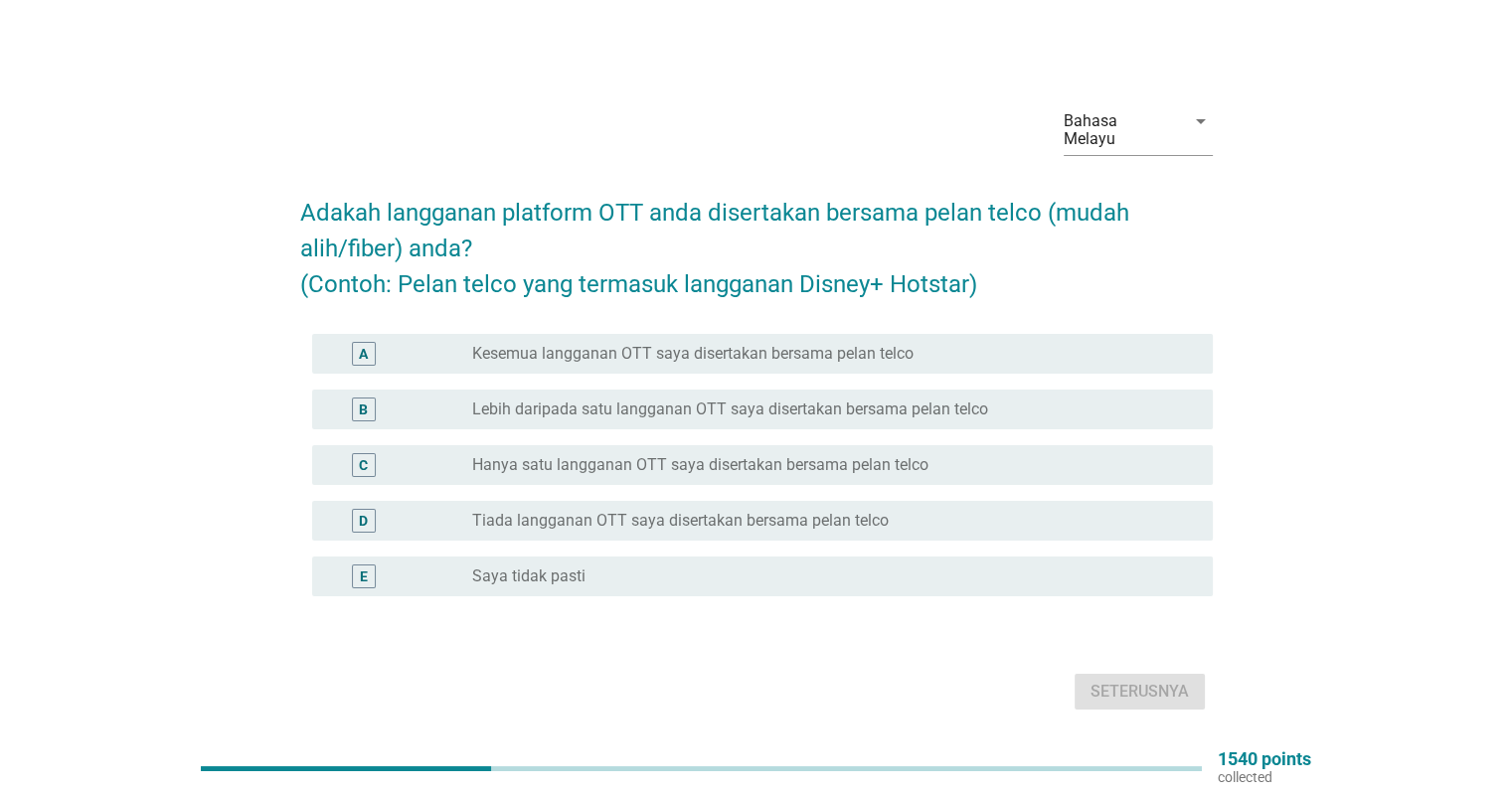 click on "Saya tidak pasti" at bounding box center (529, 576) 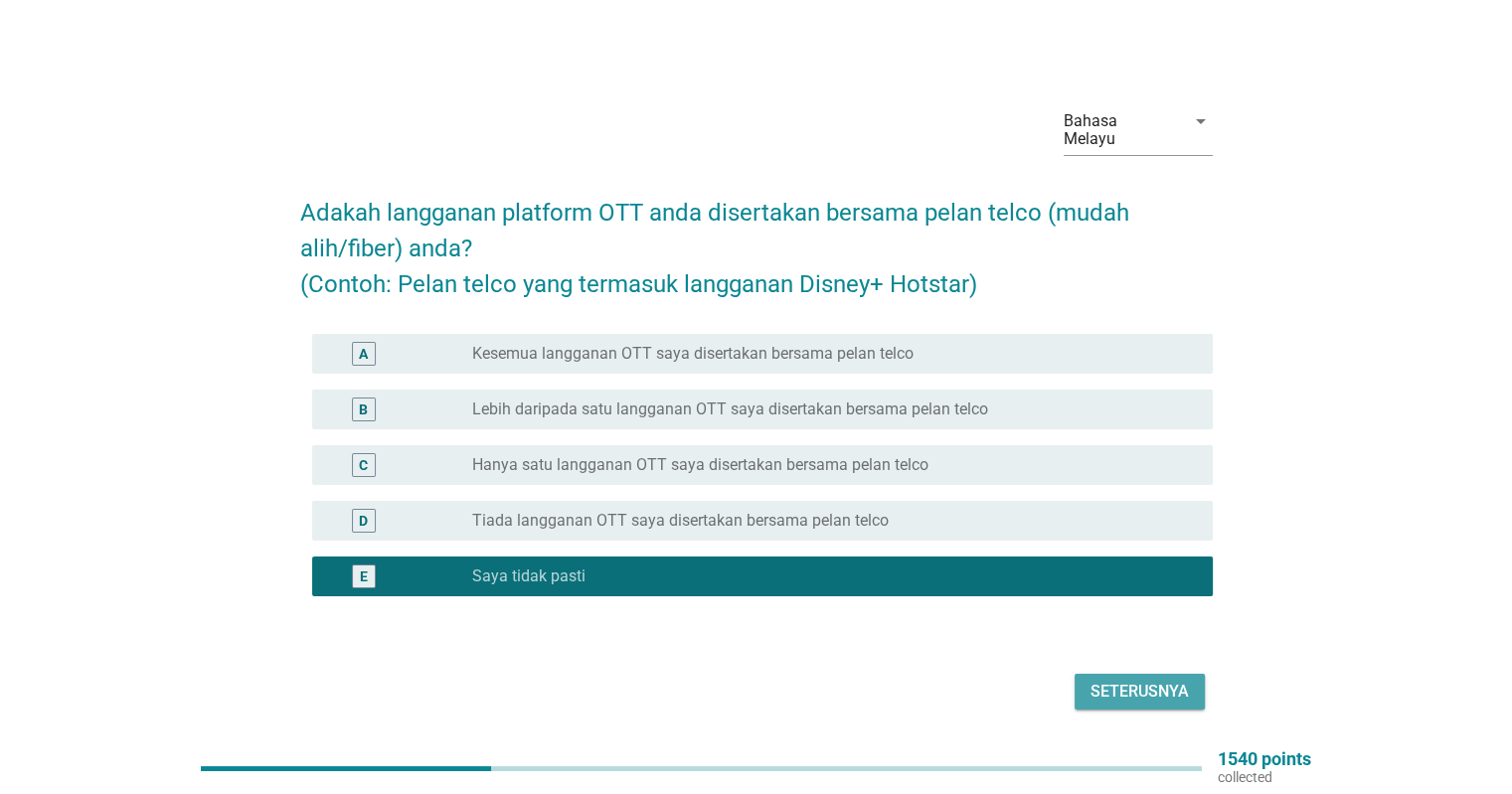 click on "Seterusnya" at bounding box center [1139, 692] 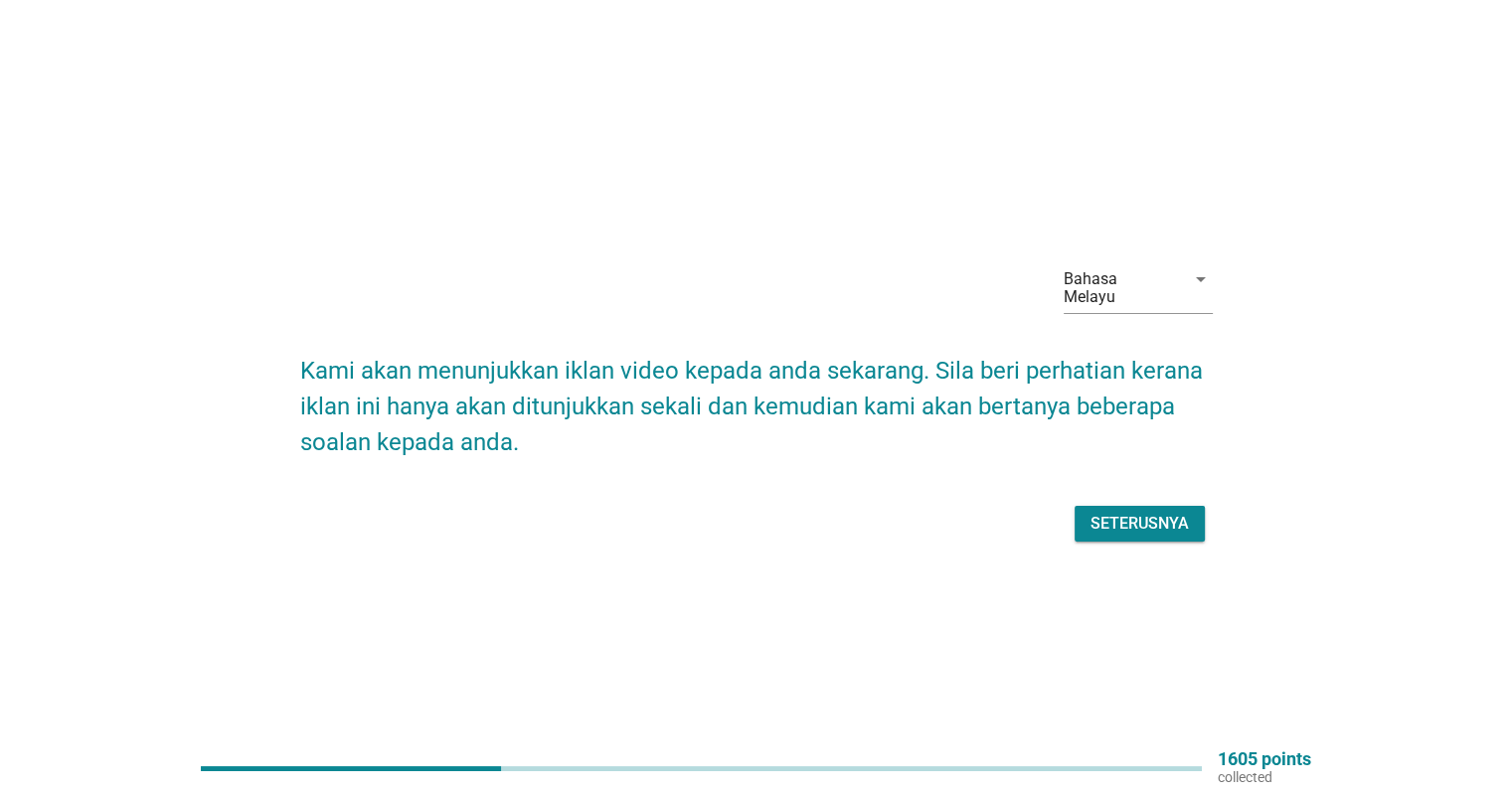 click on "Seterusnya" at bounding box center (1139, 524) 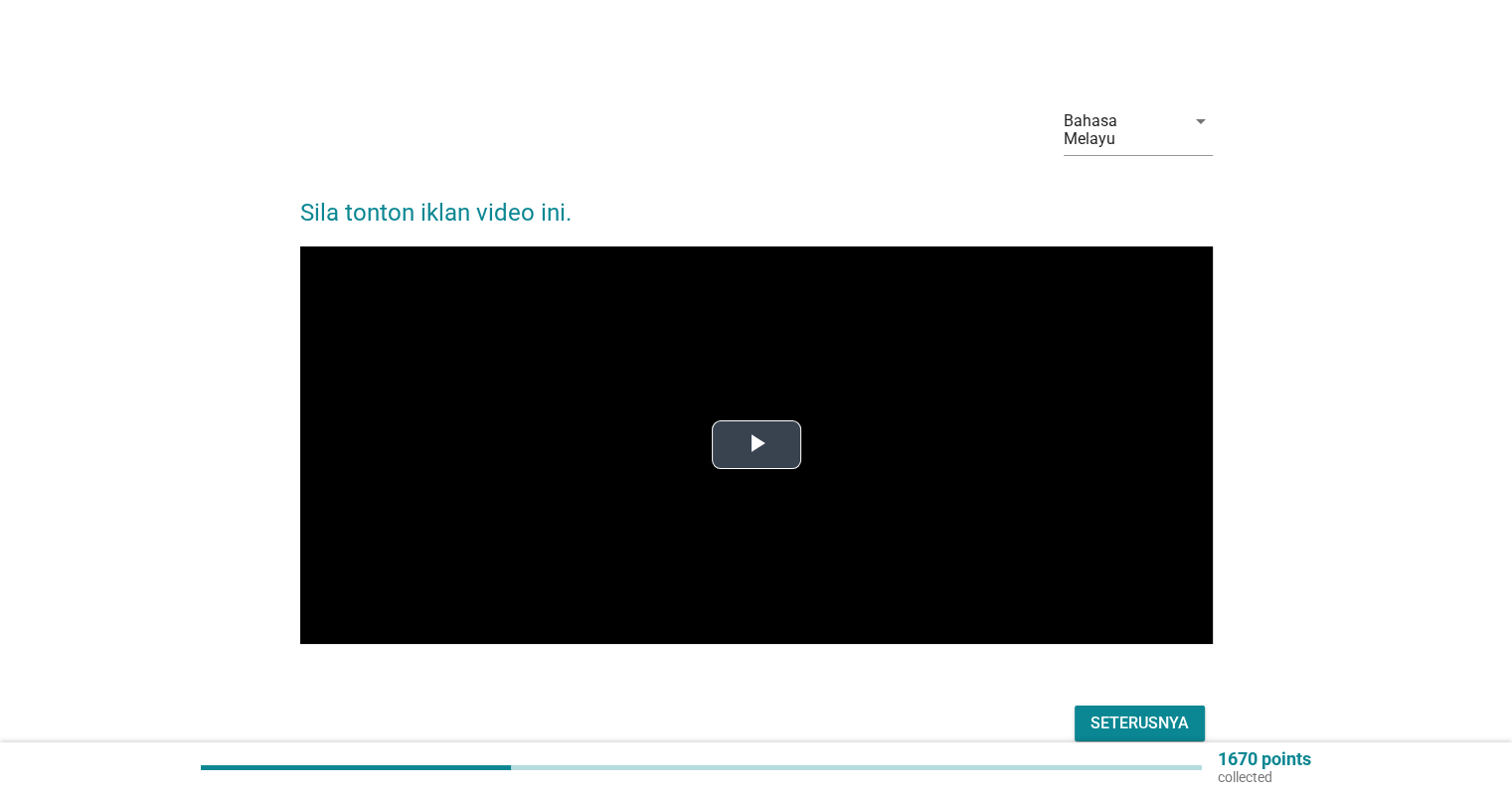 click at bounding box center (756, 445) 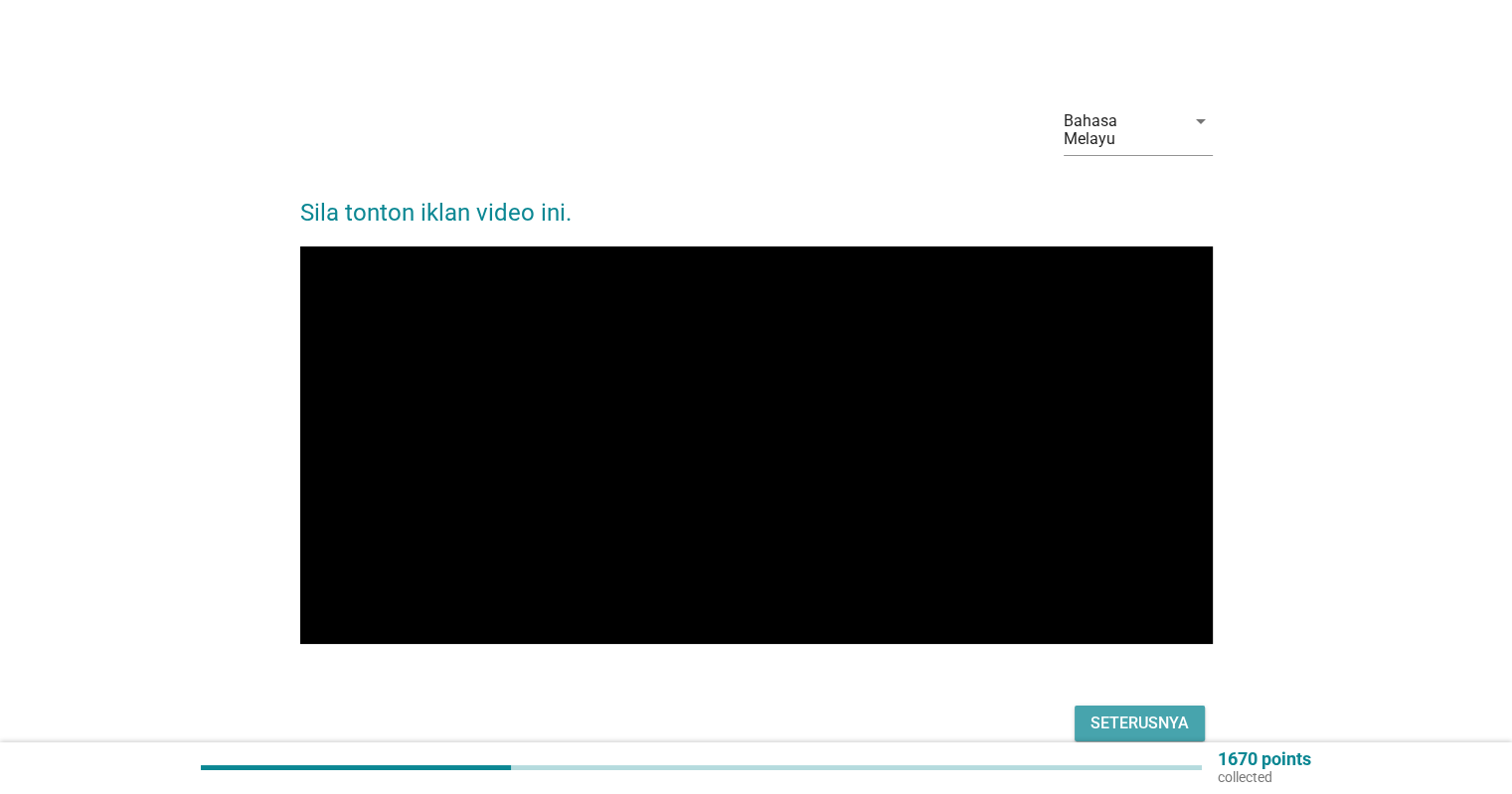click on "Seterusnya" at bounding box center [1139, 723] 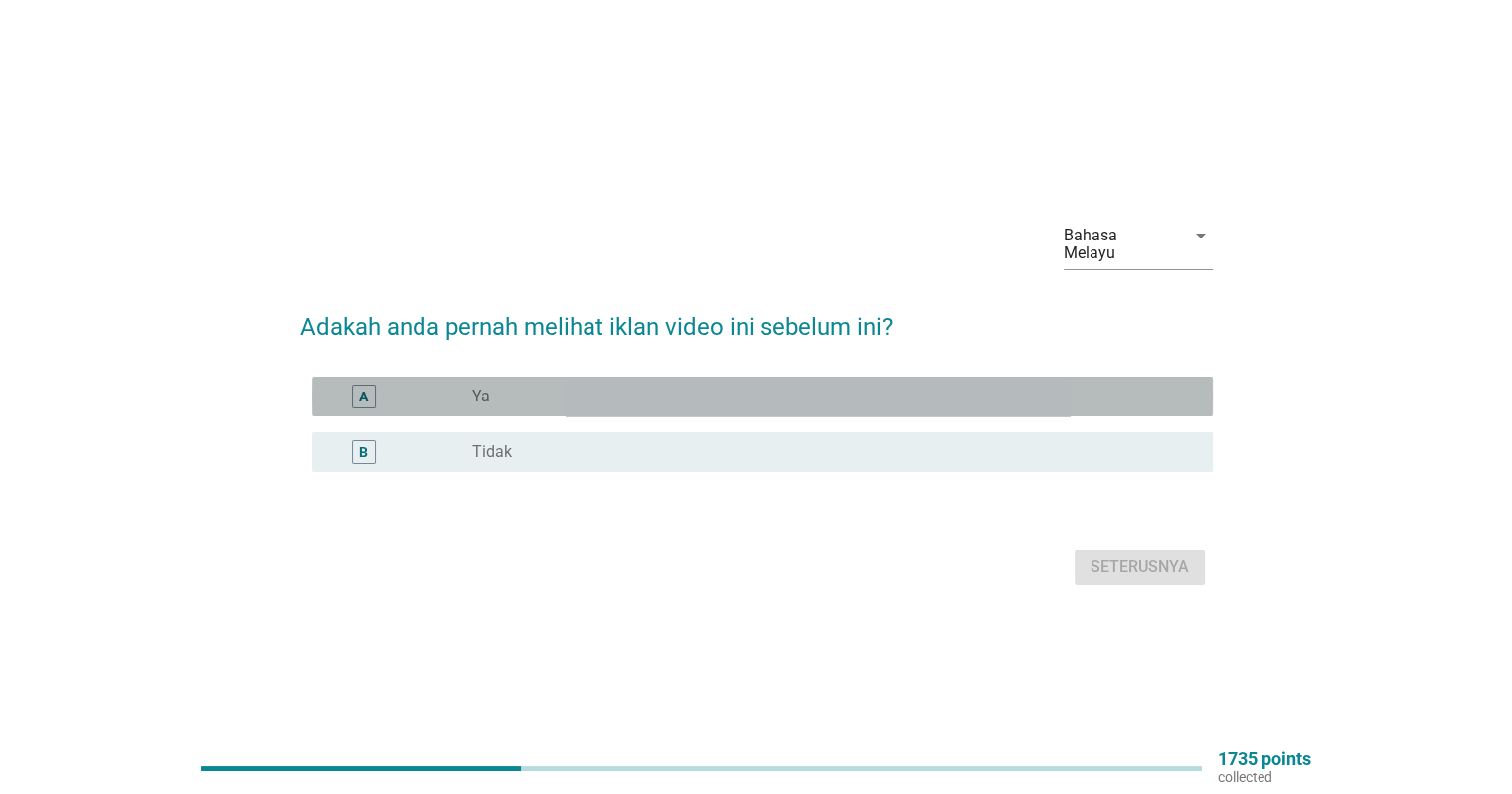 click on "Ya" at bounding box center (481, 397) 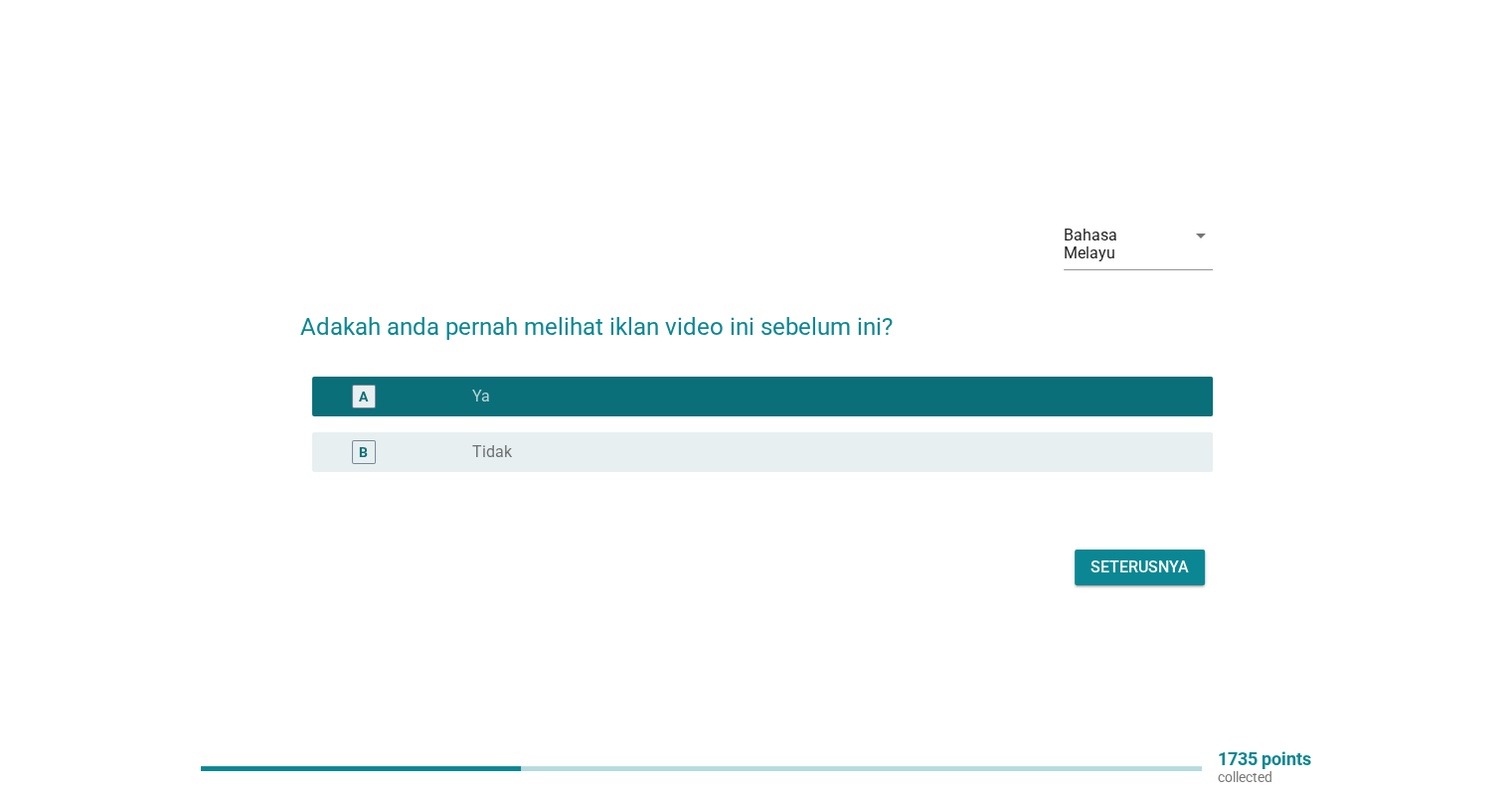 click on "Seterusnya" at bounding box center [1139, 567] 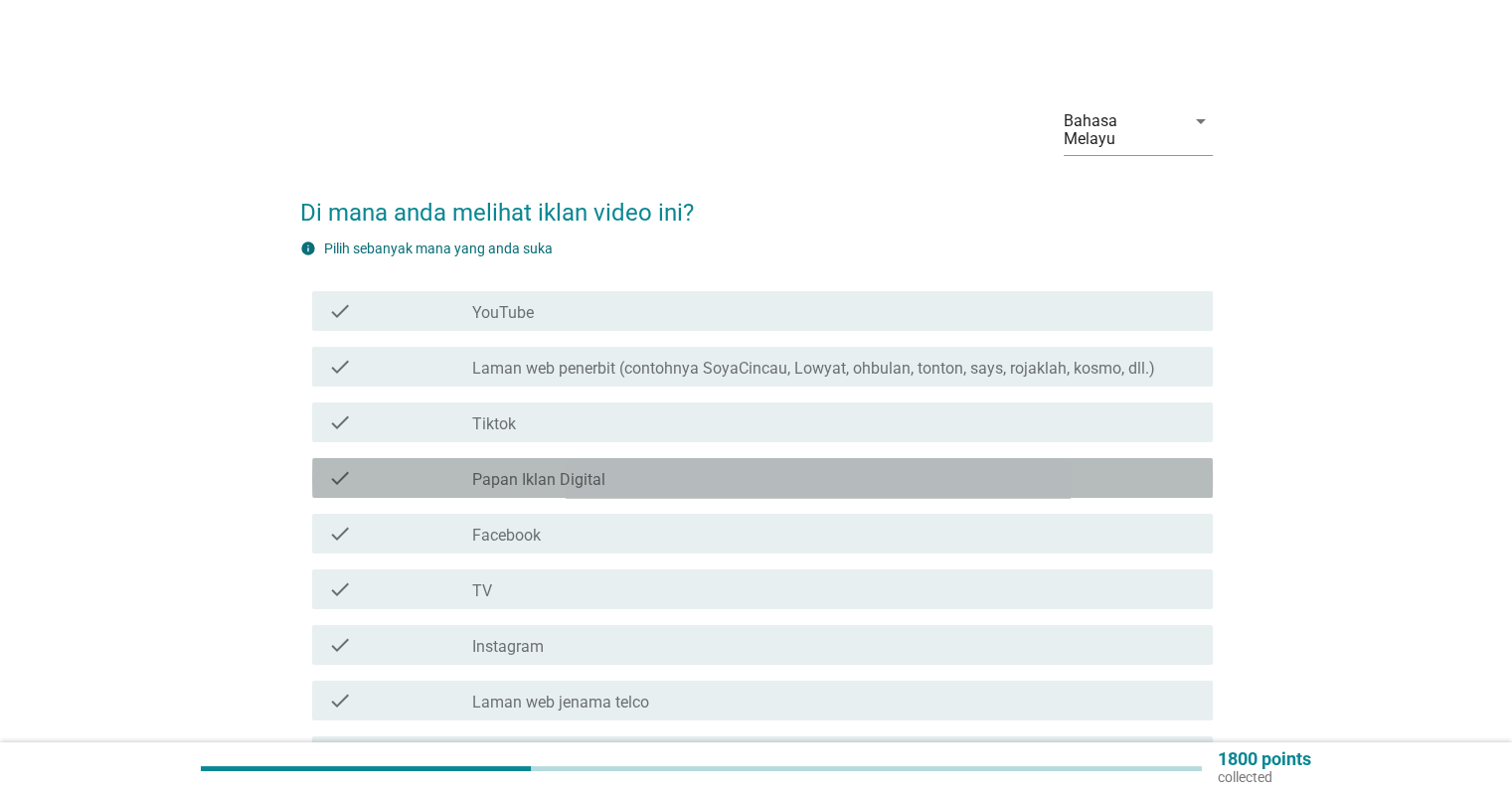 click on "Papan Iklan Digital" at bounding box center [539, 480] 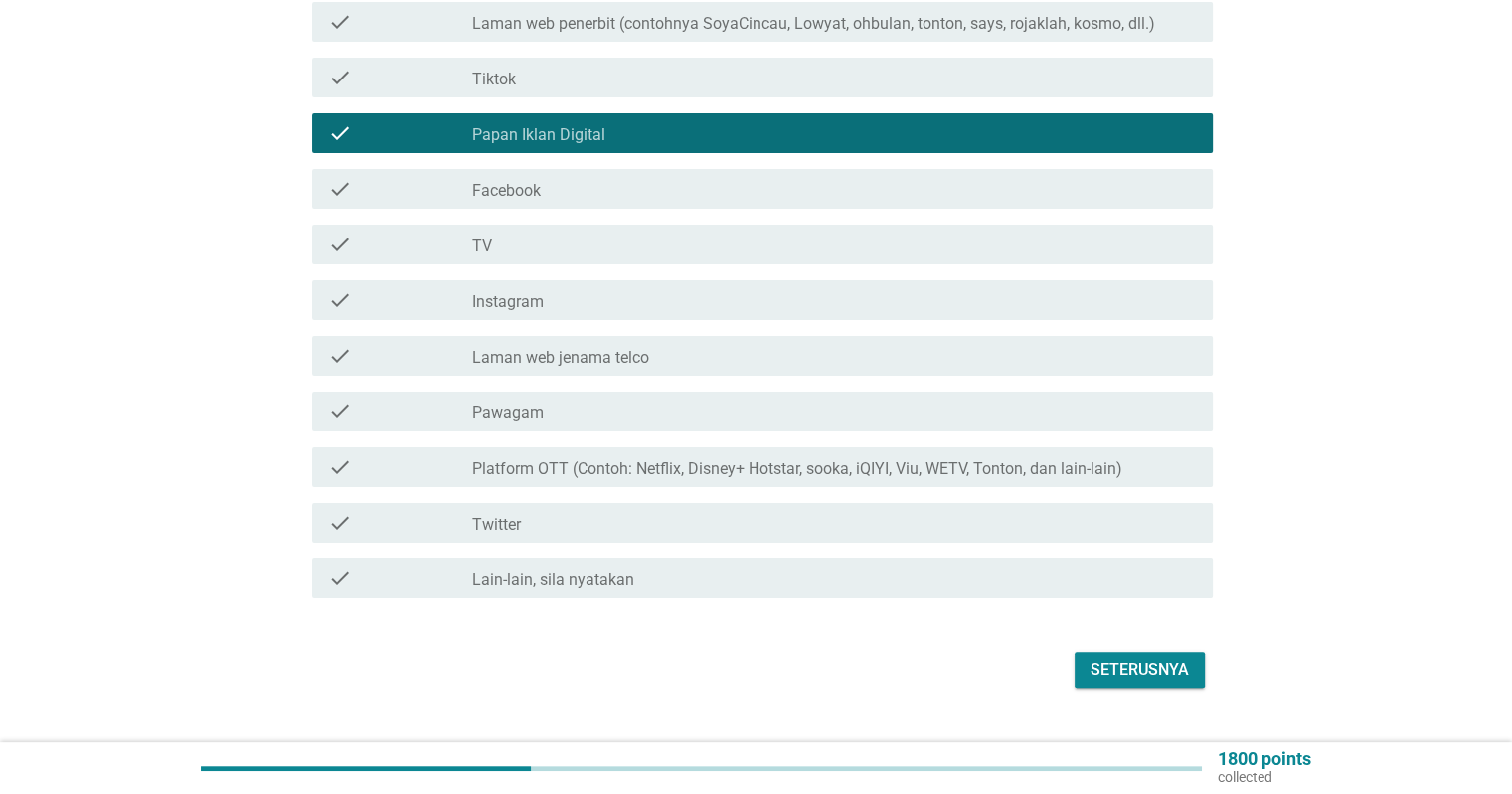 scroll, scrollTop: 359, scrollLeft: 0, axis: vertical 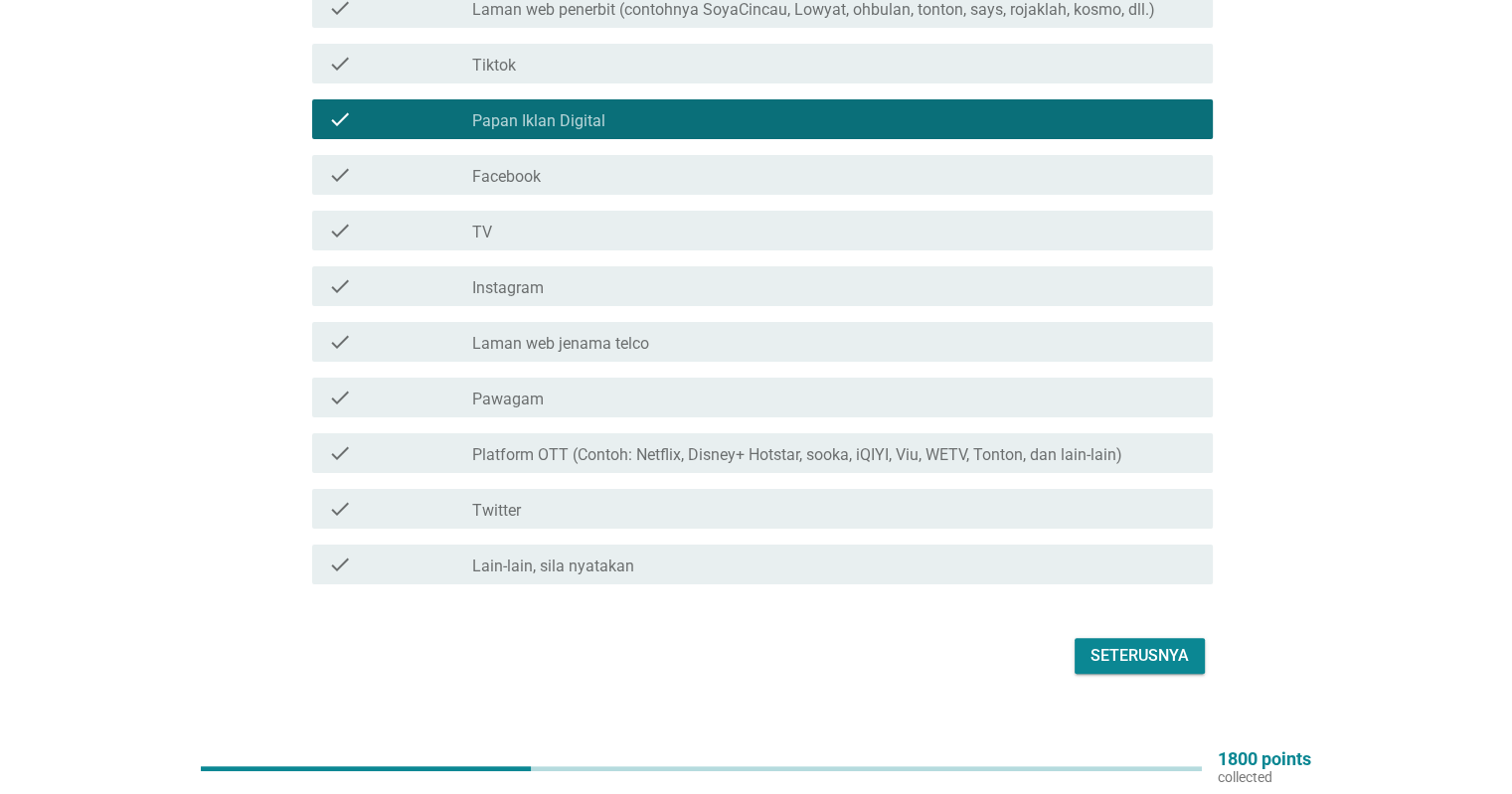 click on "Platform OTT (Contoh: Netflix, Disney+ Hotstar, sooka, iQIYI, Viu, WETV, Tonton, dan lain-lain)" at bounding box center [797, 455] 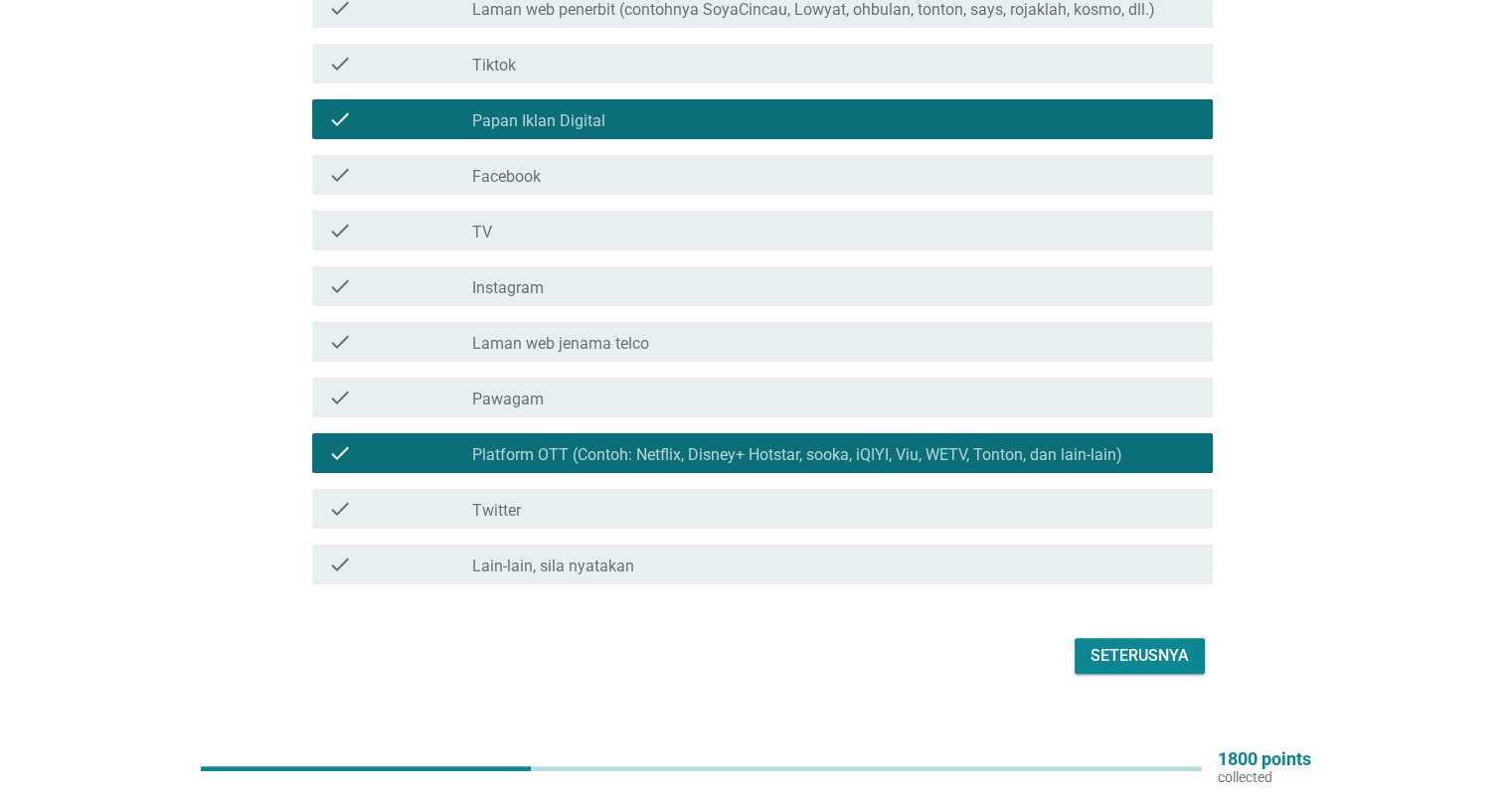 click on "Seterusnya" at bounding box center [1139, 656] 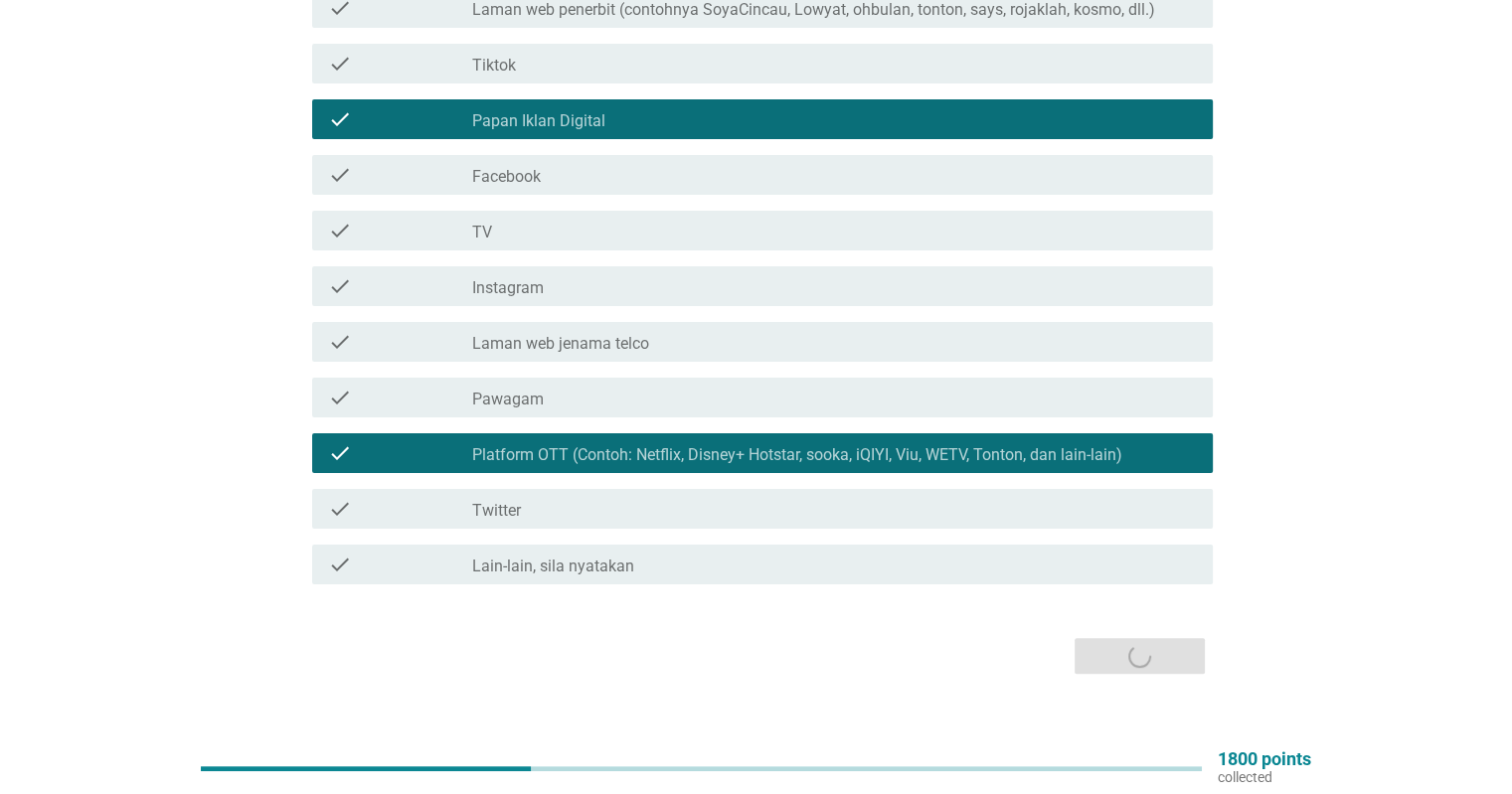 scroll, scrollTop: 0, scrollLeft: 0, axis: both 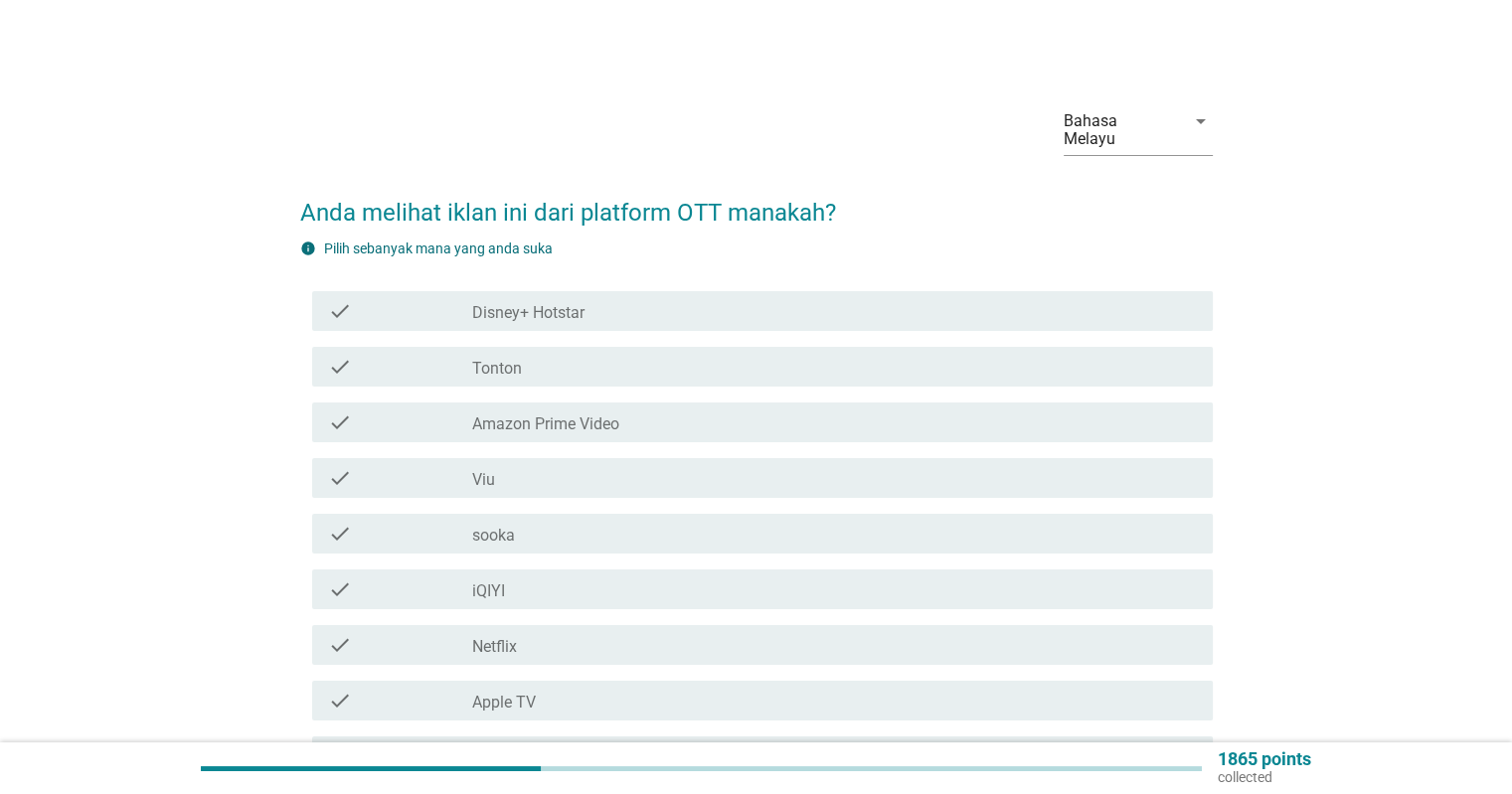 click on "sooka" at bounding box center [493, 536] 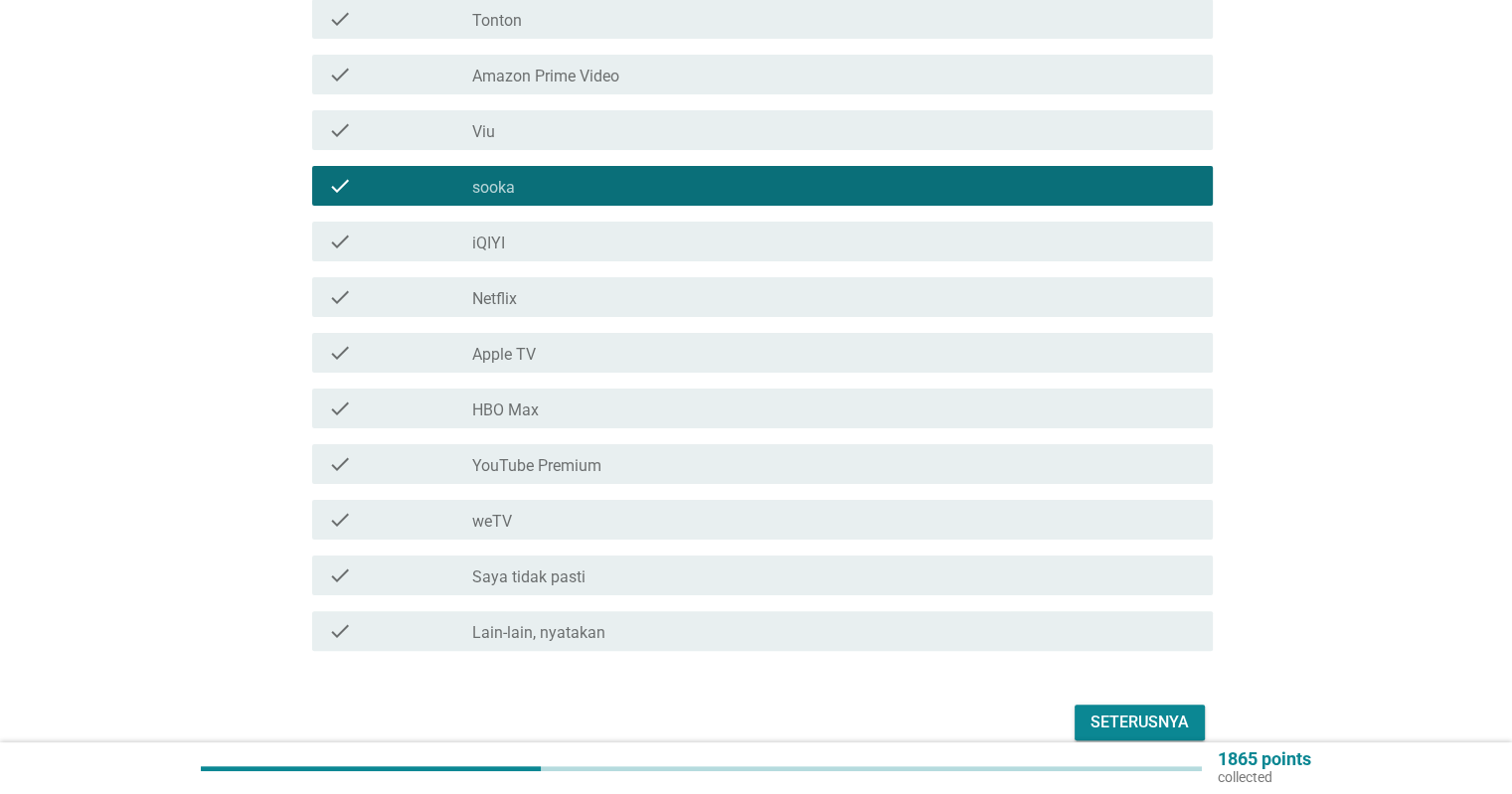 scroll, scrollTop: 390, scrollLeft: 0, axis: vertical 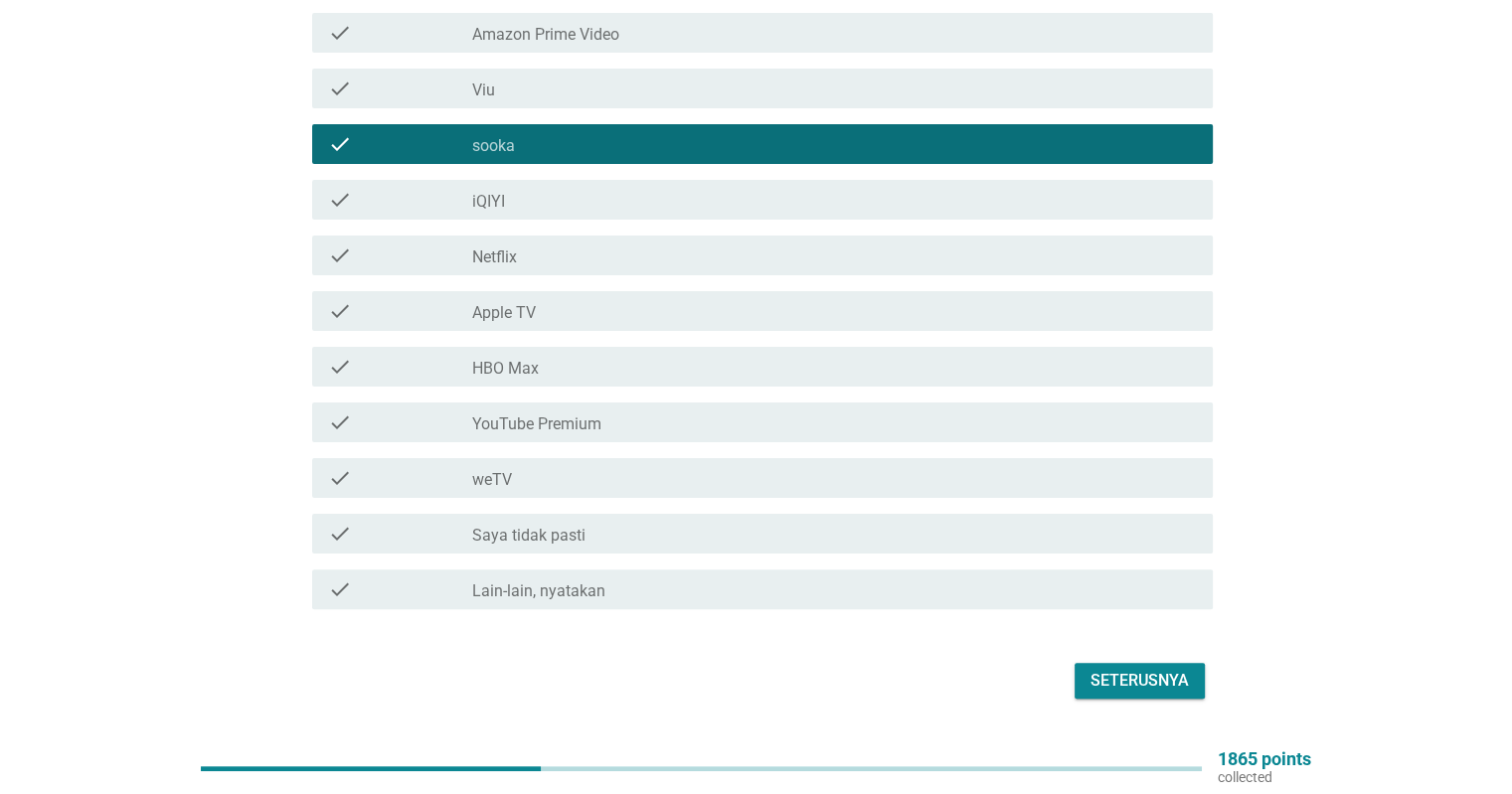 click on "Seterusnya" at bounding box center [1139, 681] 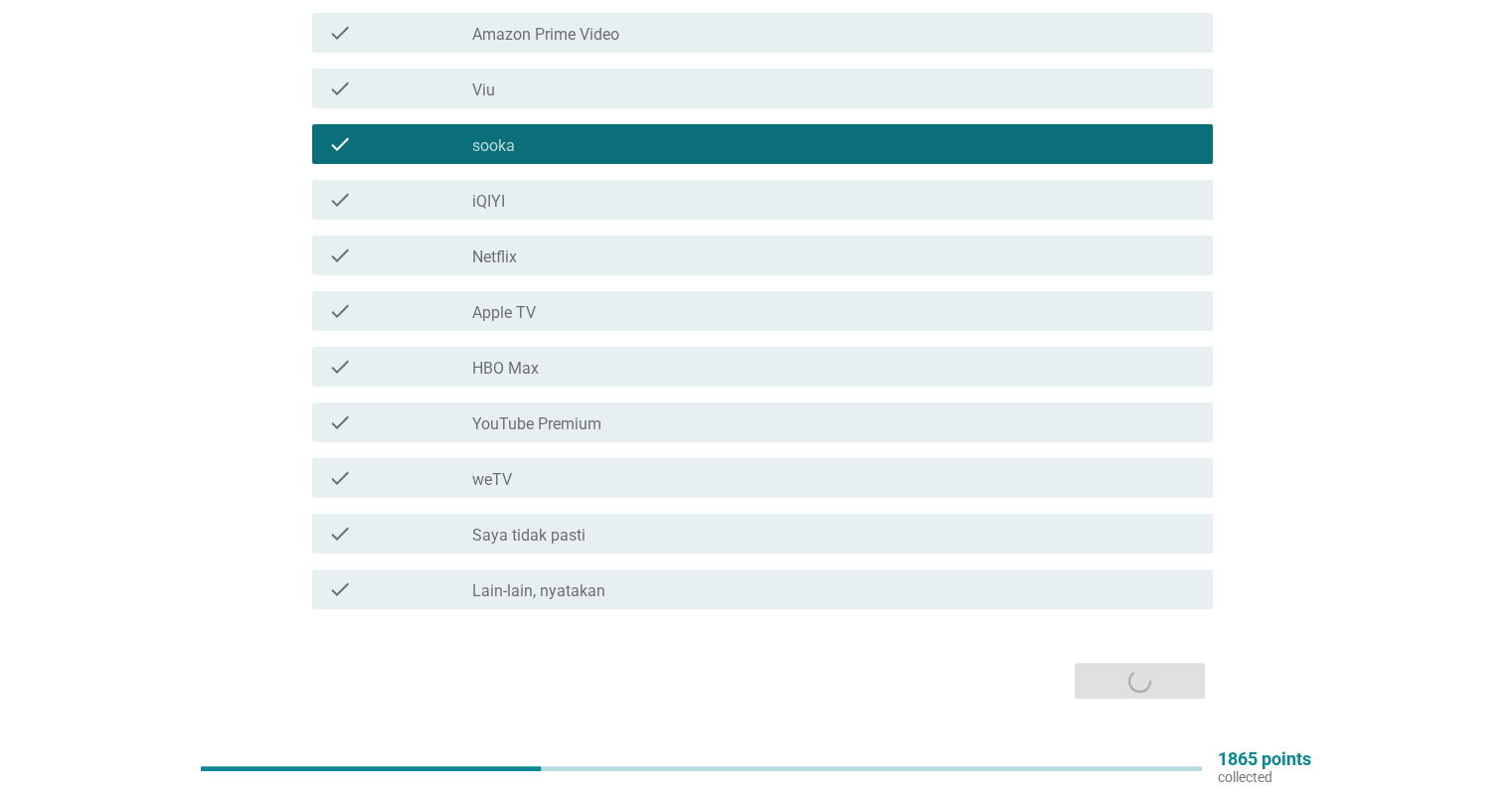 scroll, scrollTop: 0, scrollLeft: 0, axis: both 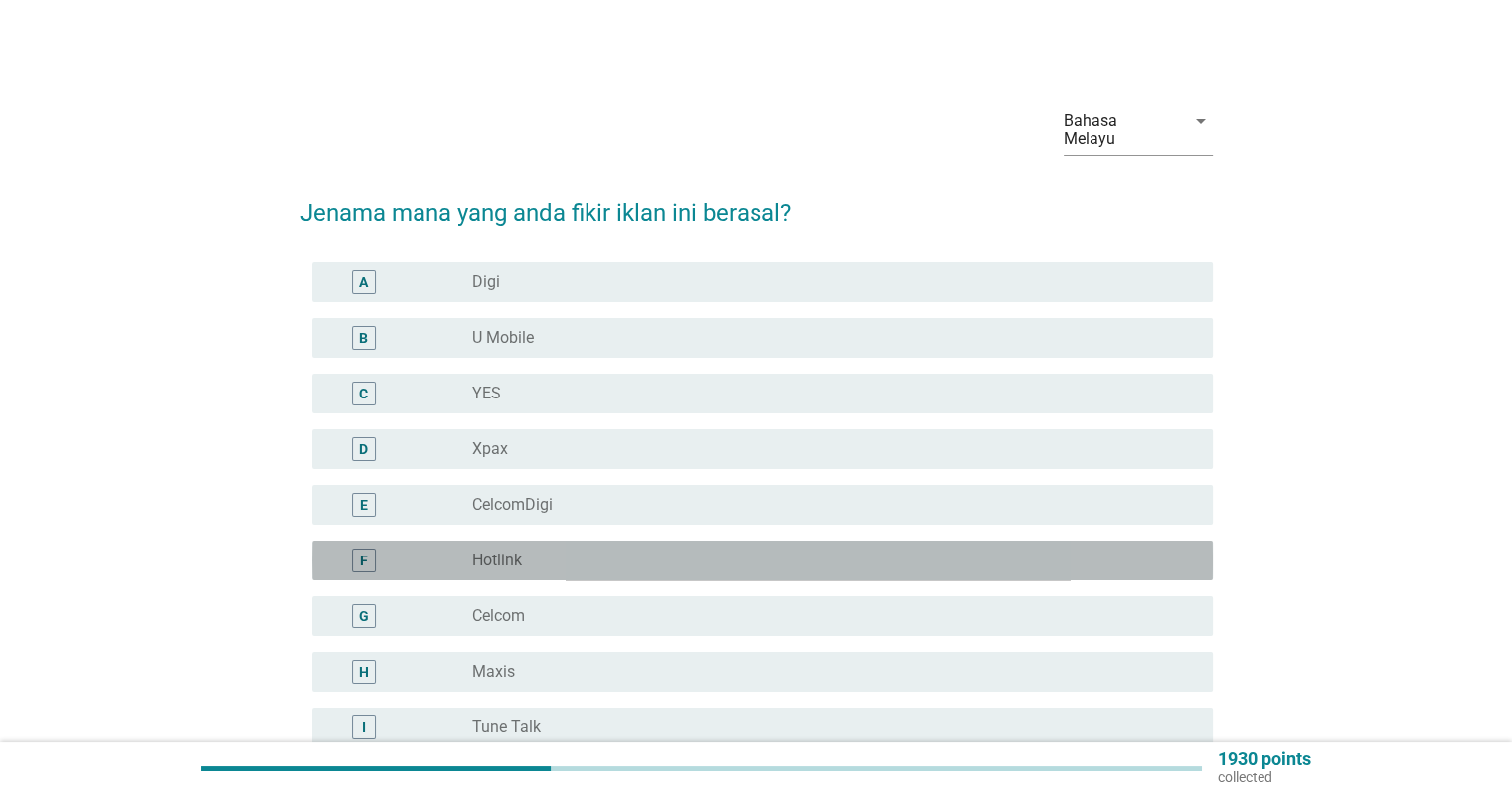 click on "F     radio_button_unchecked Hotlink" at bounding box center [762, 560] 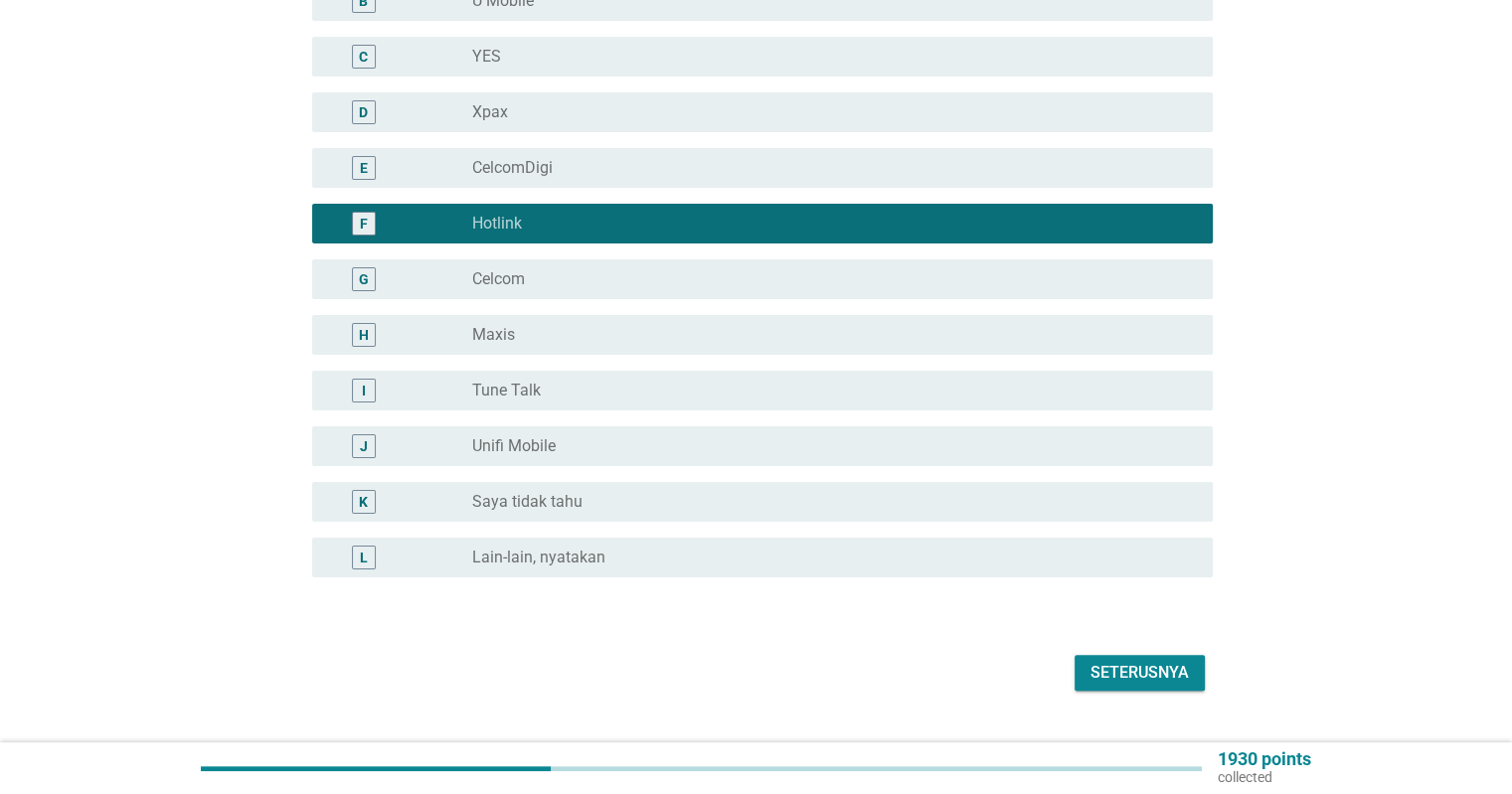 scroll, scrollTop: 338, scrollLeft: 0, axis: vertical 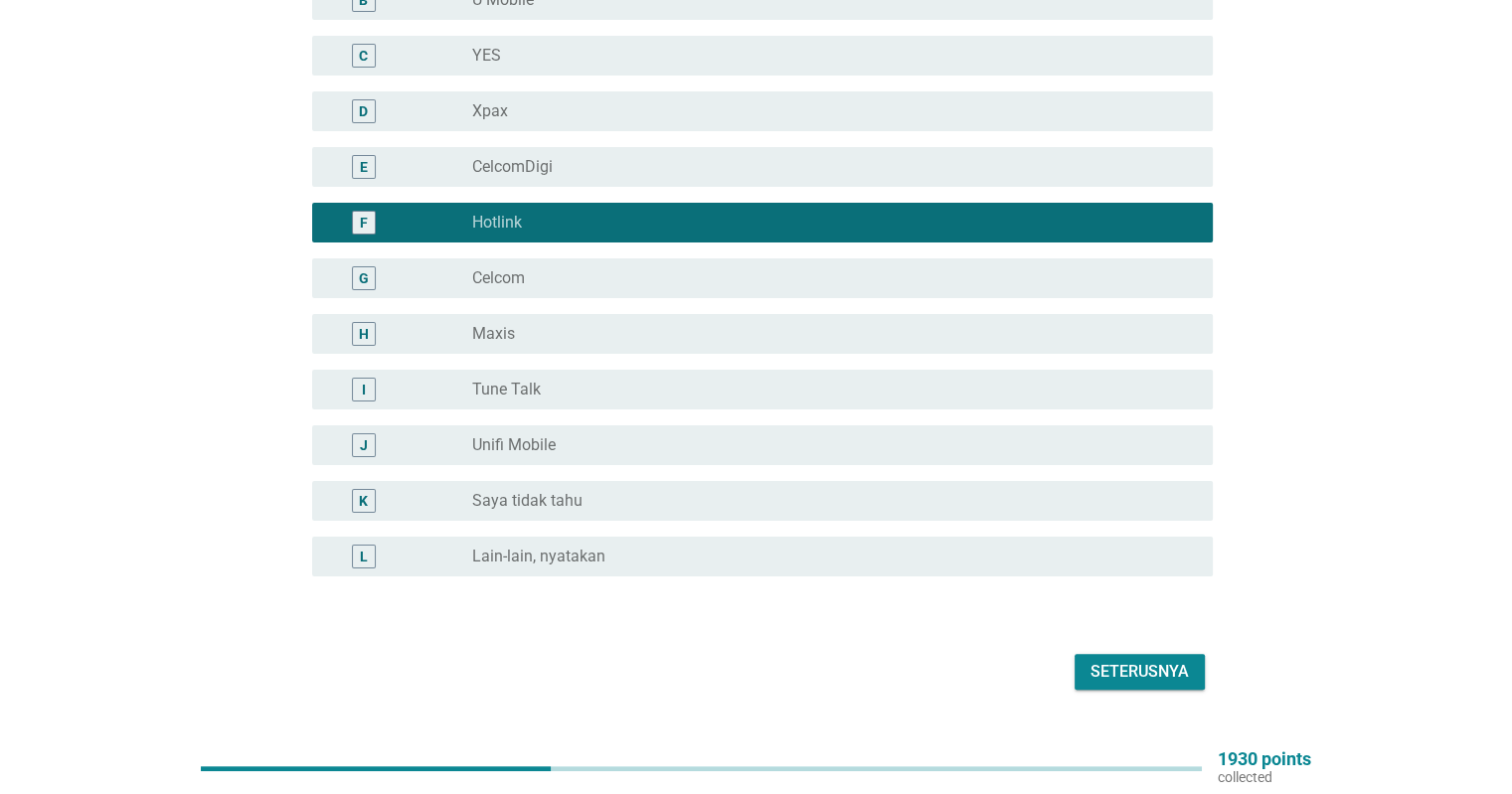 click on "Seterusnya" at bounding box center [1139, 672] 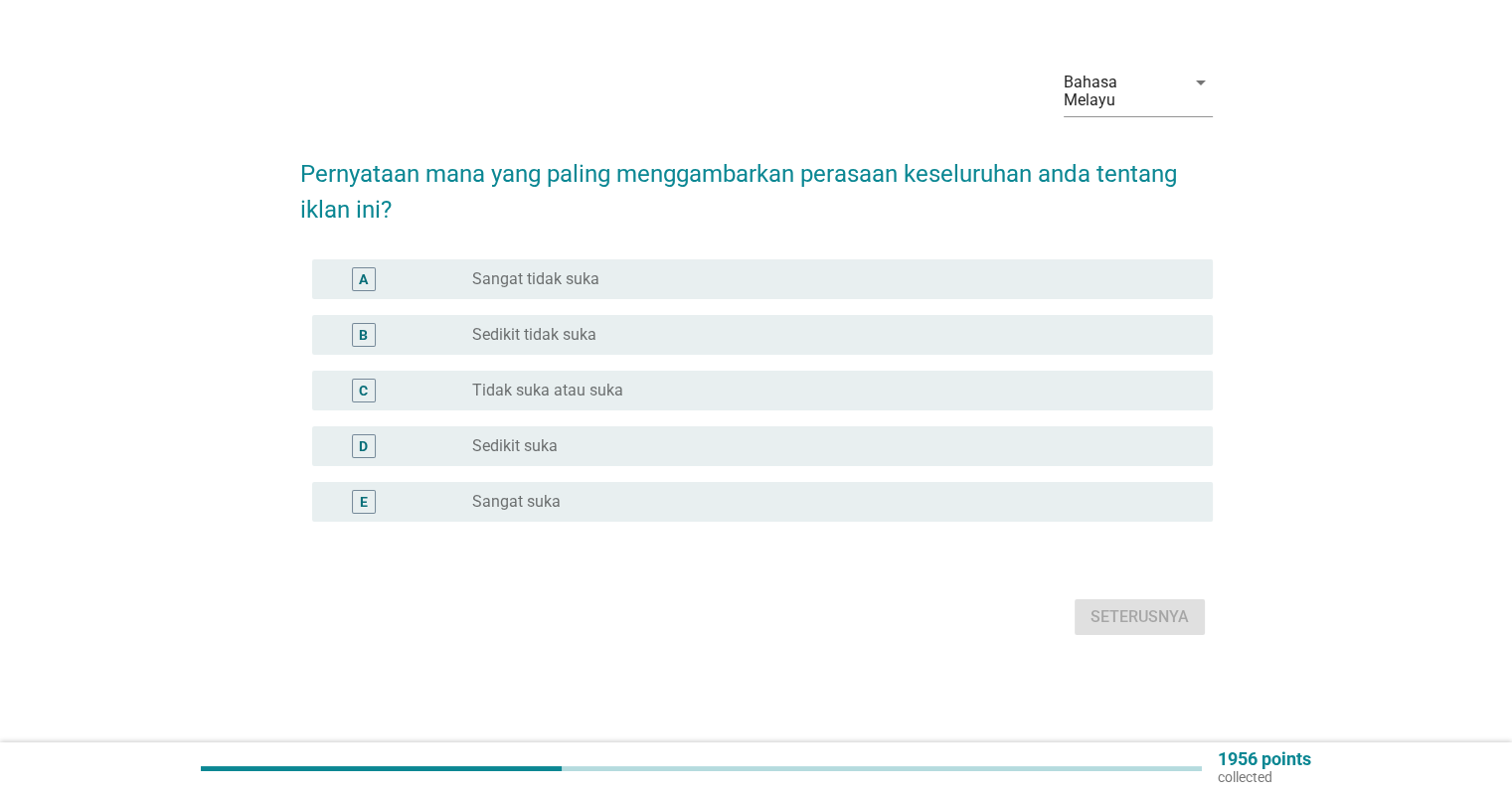scroll, scrollTop: 0, scrollLeft: 0, axis: both 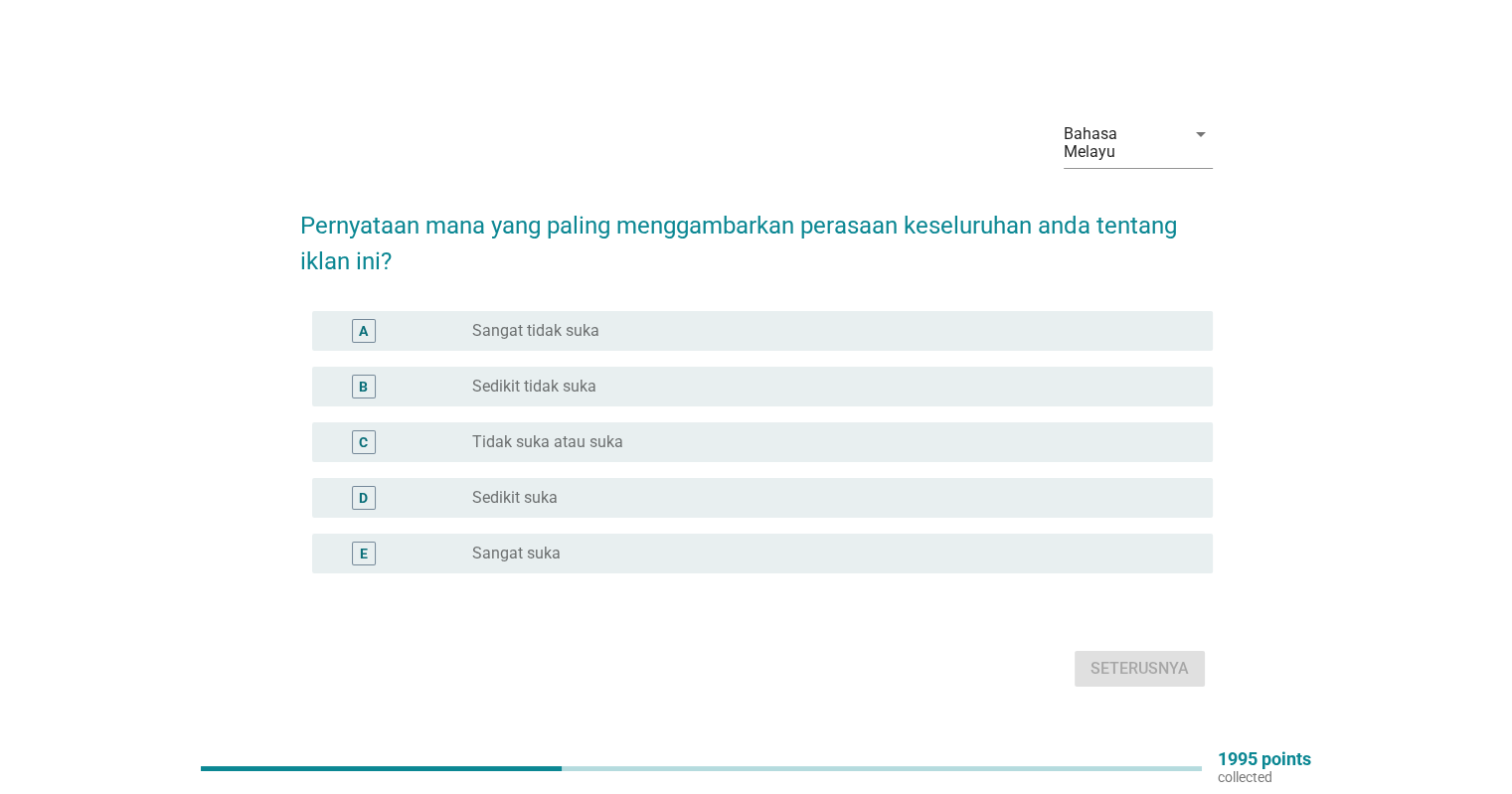 click on "radio_button_unchecked Sedikit suka" at bounding box center (826, 498) 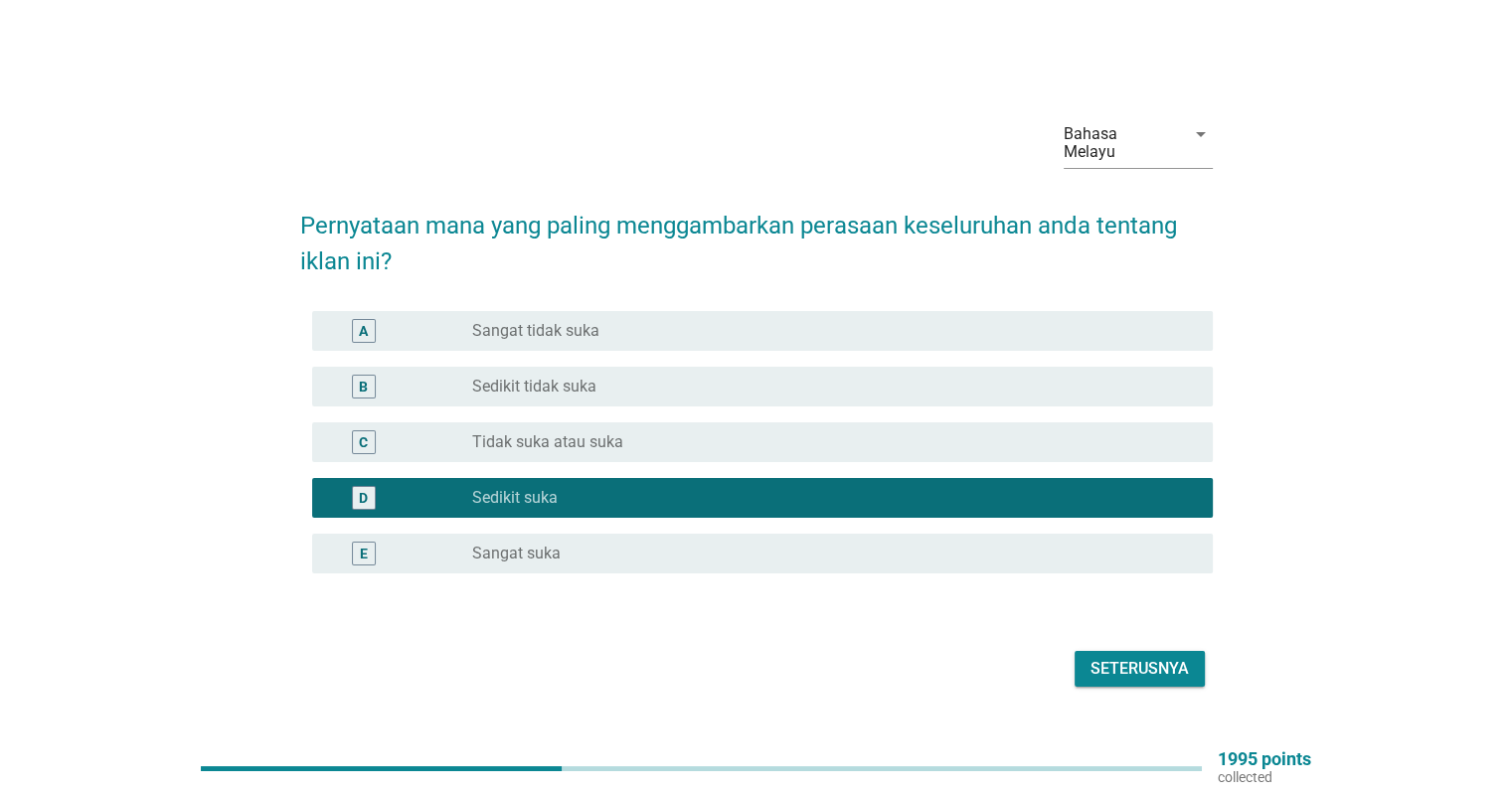 click on "Seterusnya" at bounding box center (1139, 669) 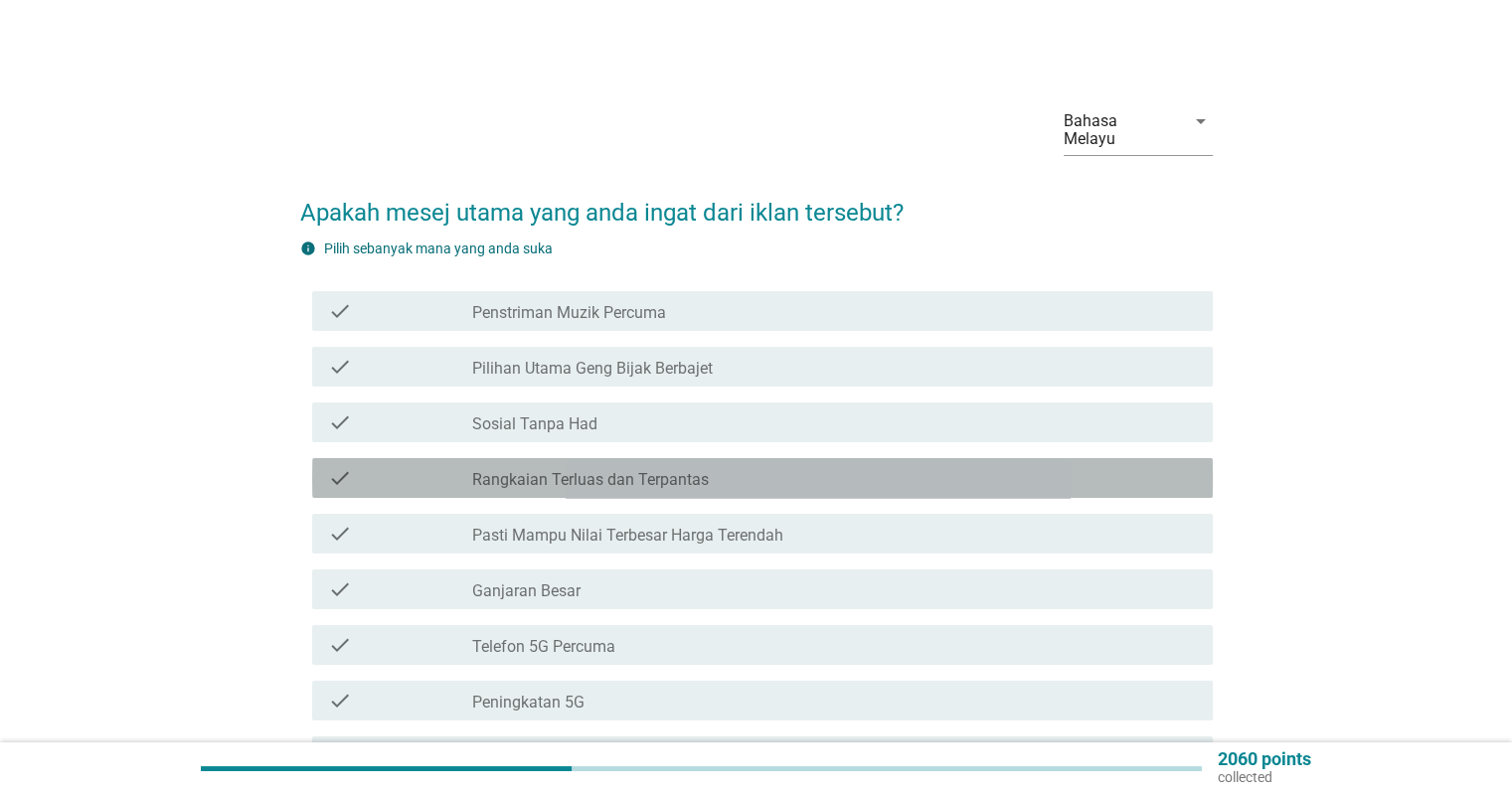 click on "Rangkaian Terluas dan Terpantas" at bounding box center (590, 480) 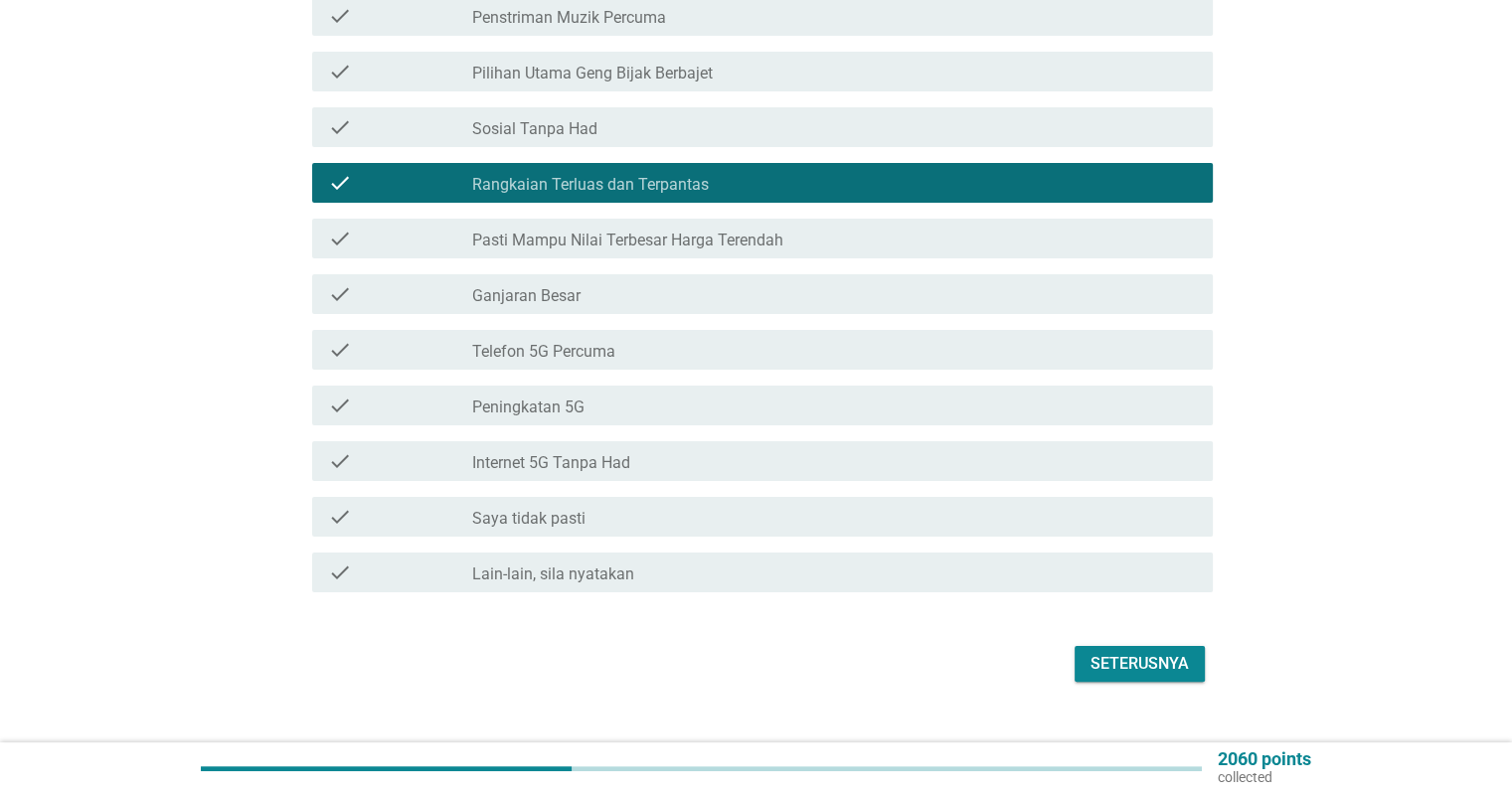 scroll, scrollTop: 311, scrollLeft: 0, axis: vertical 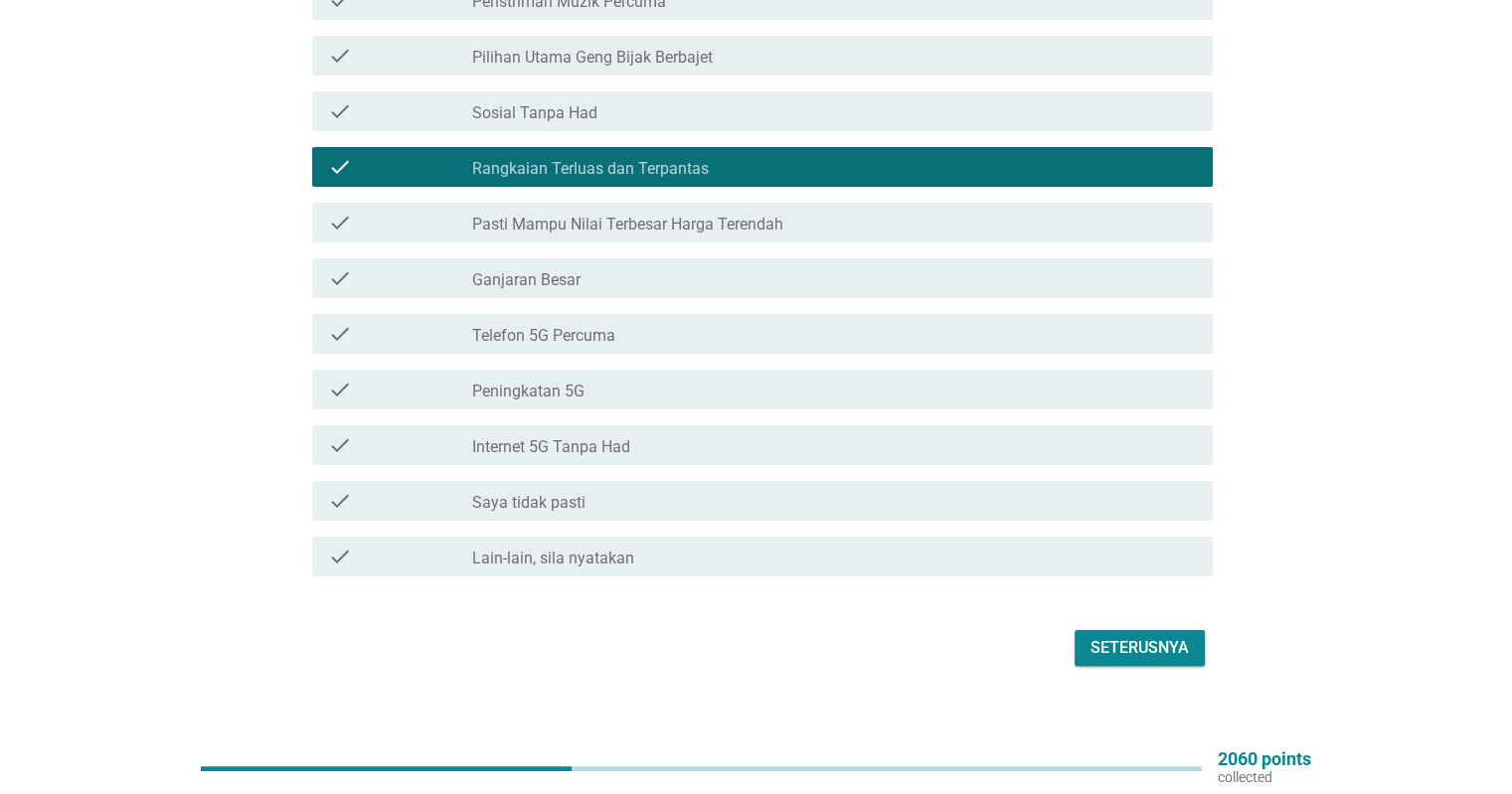 click on "Peningkatan 5G" at bounding box center [528, 392] 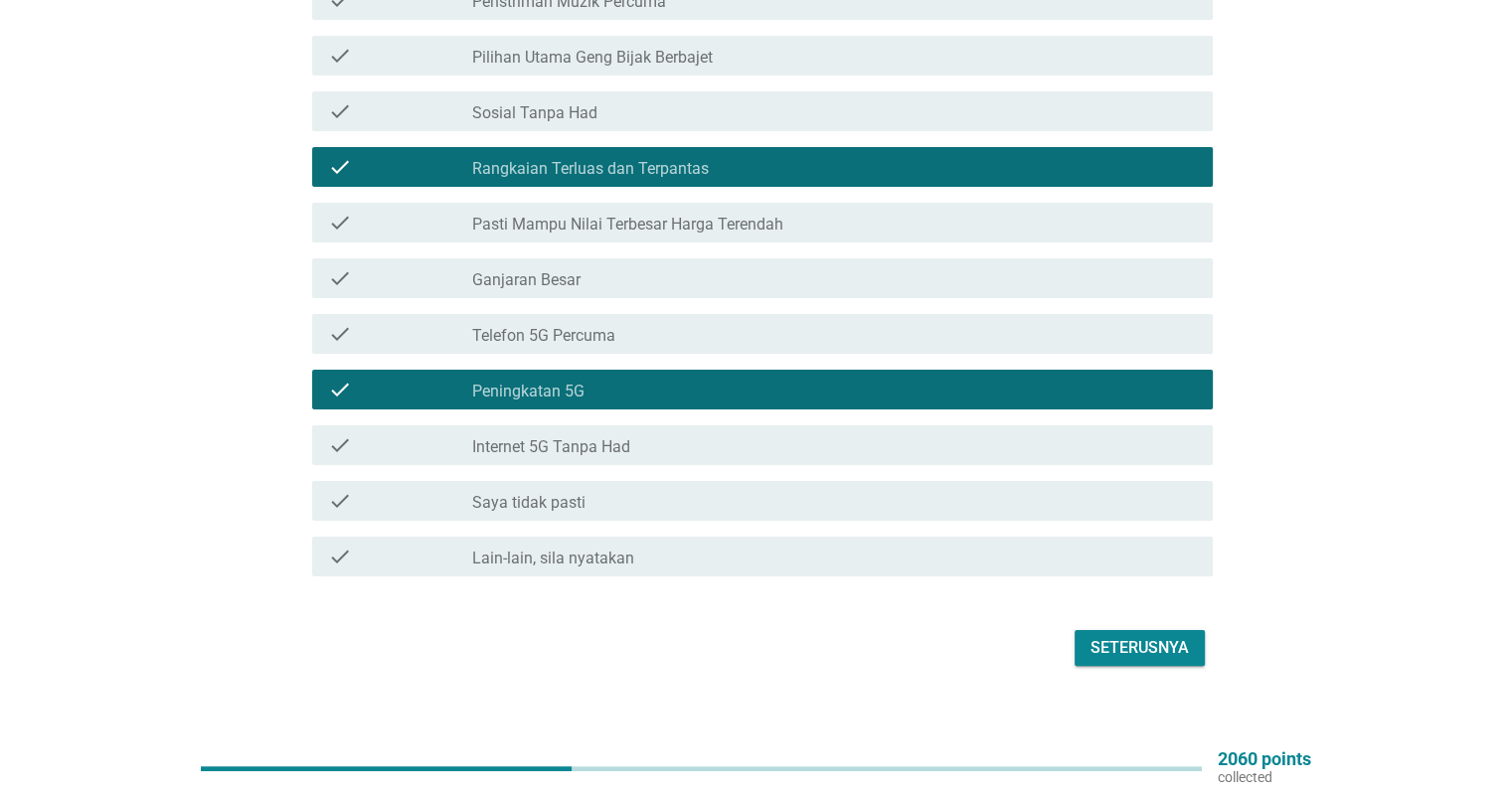 click on "Internet 5G Tanpa Had" at bounding box center (551, 447) 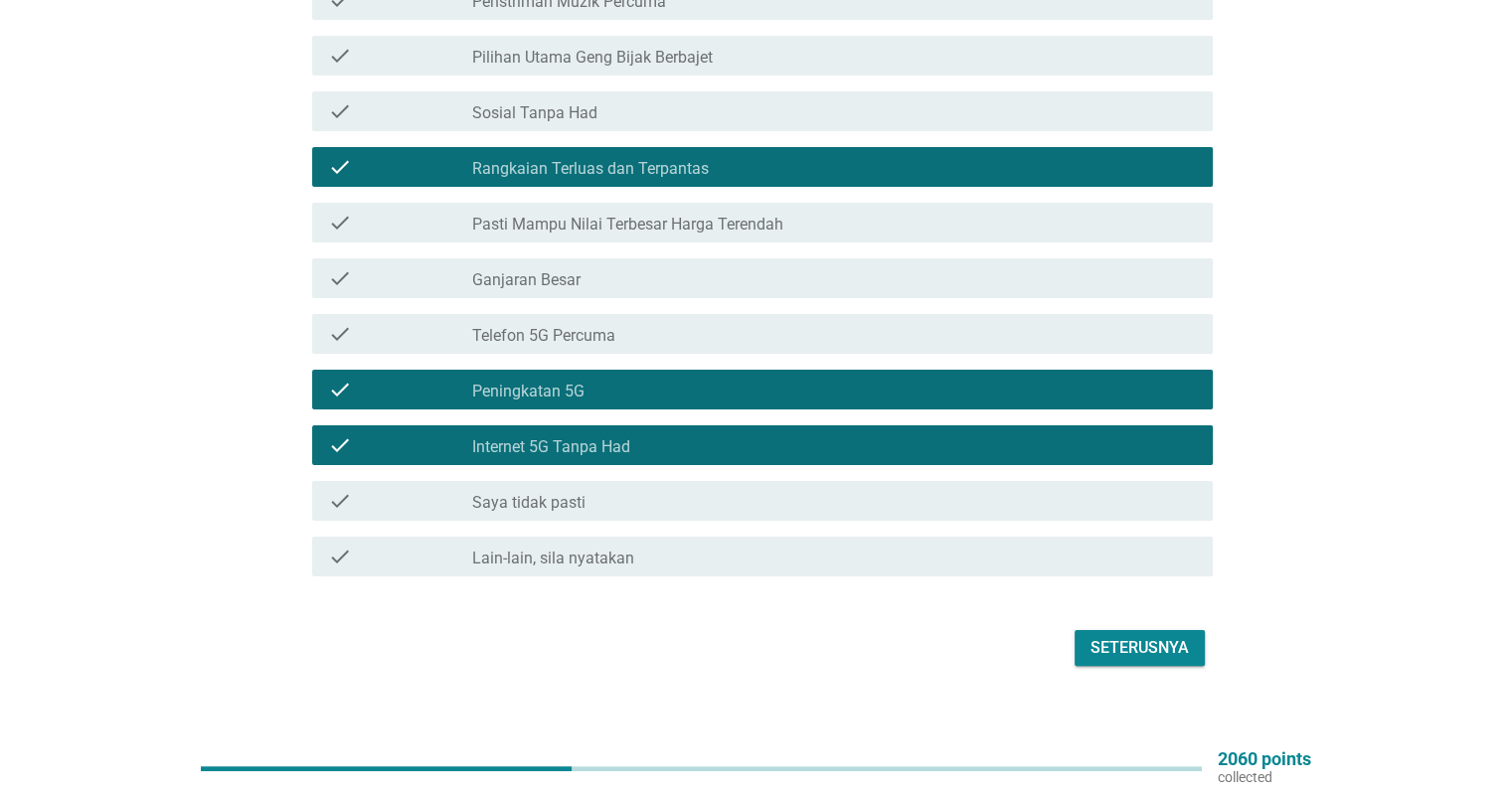 click on "Seterusnya" at bounding box center [1139, 648] 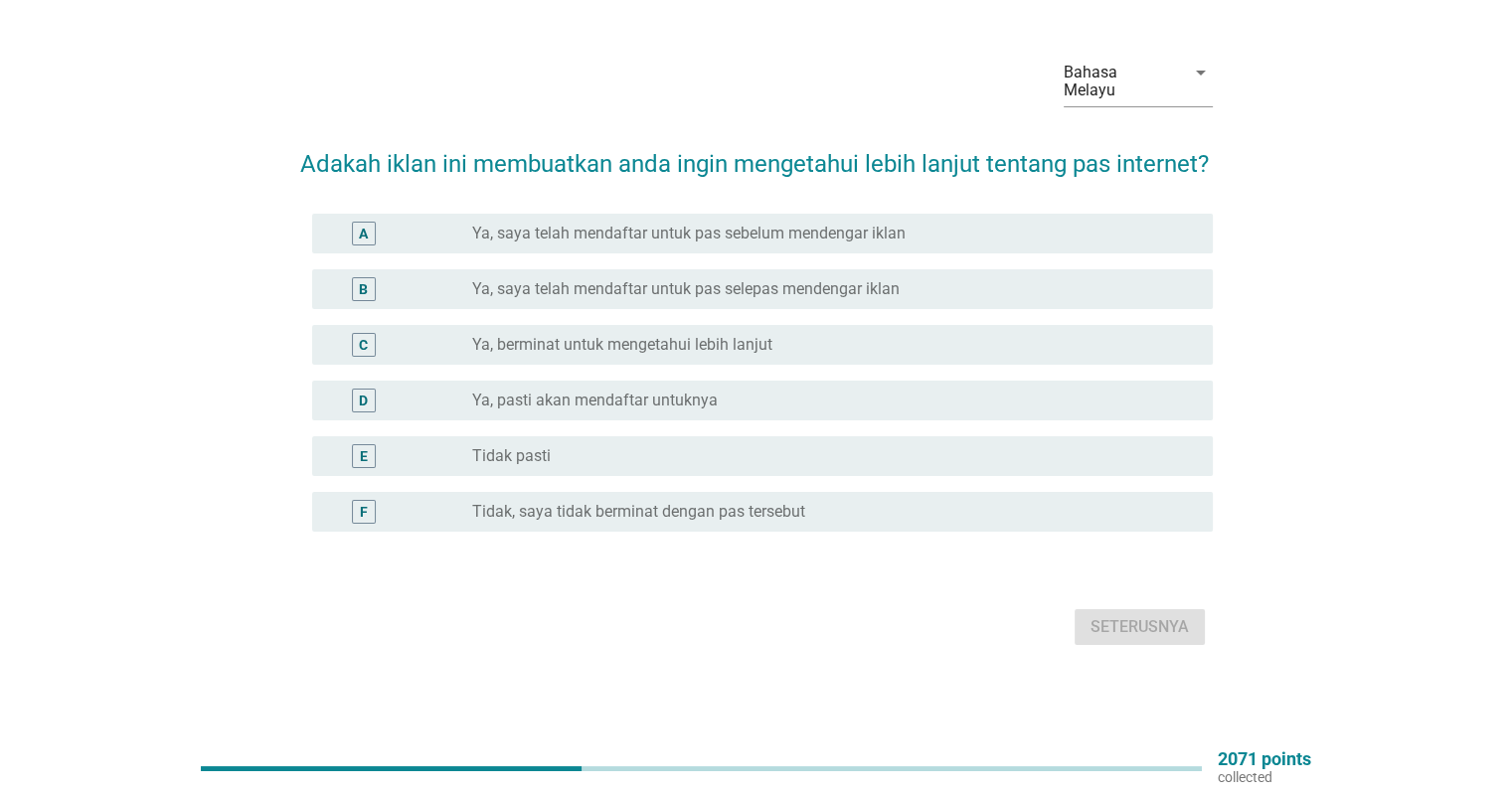 scroll, scrollTop: 0, scrollLeft: 0, axis: both 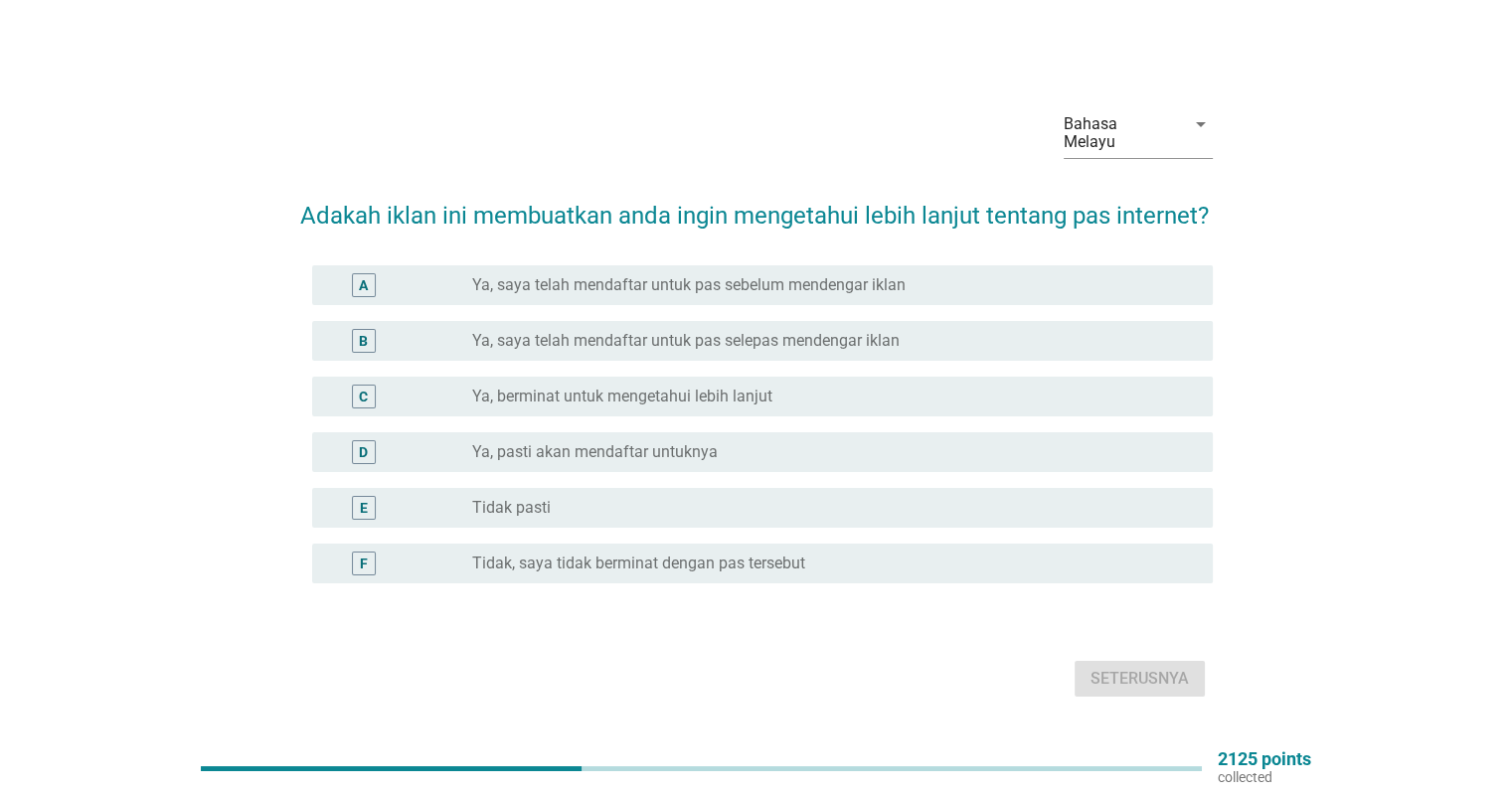 click on "radio_button_unchecked Tidak pasti" at bounding box center (826, 508) 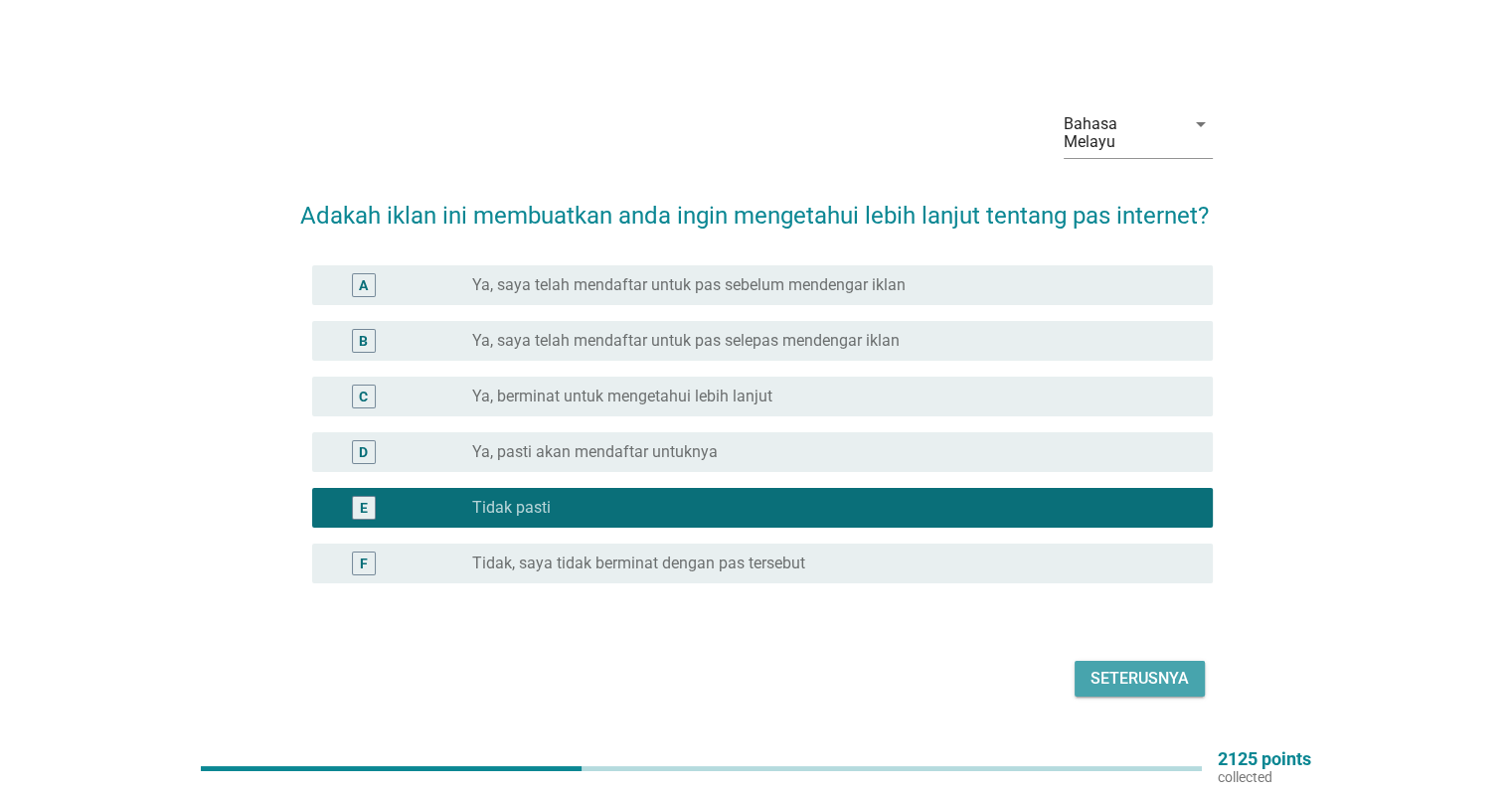 click on "Seterusnya" at bounding box center (1139, 679) 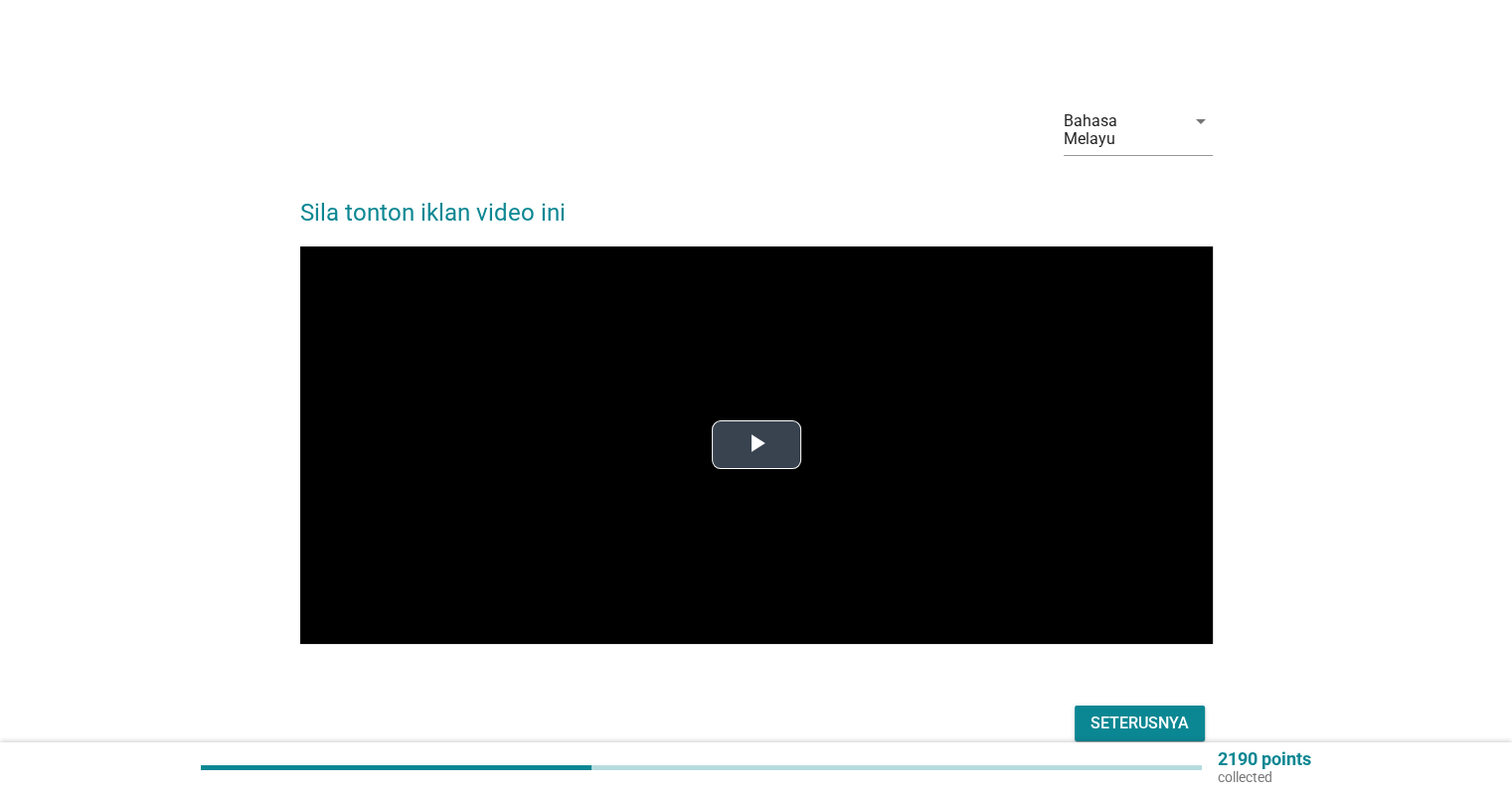 click at bounding box center (756, 445) 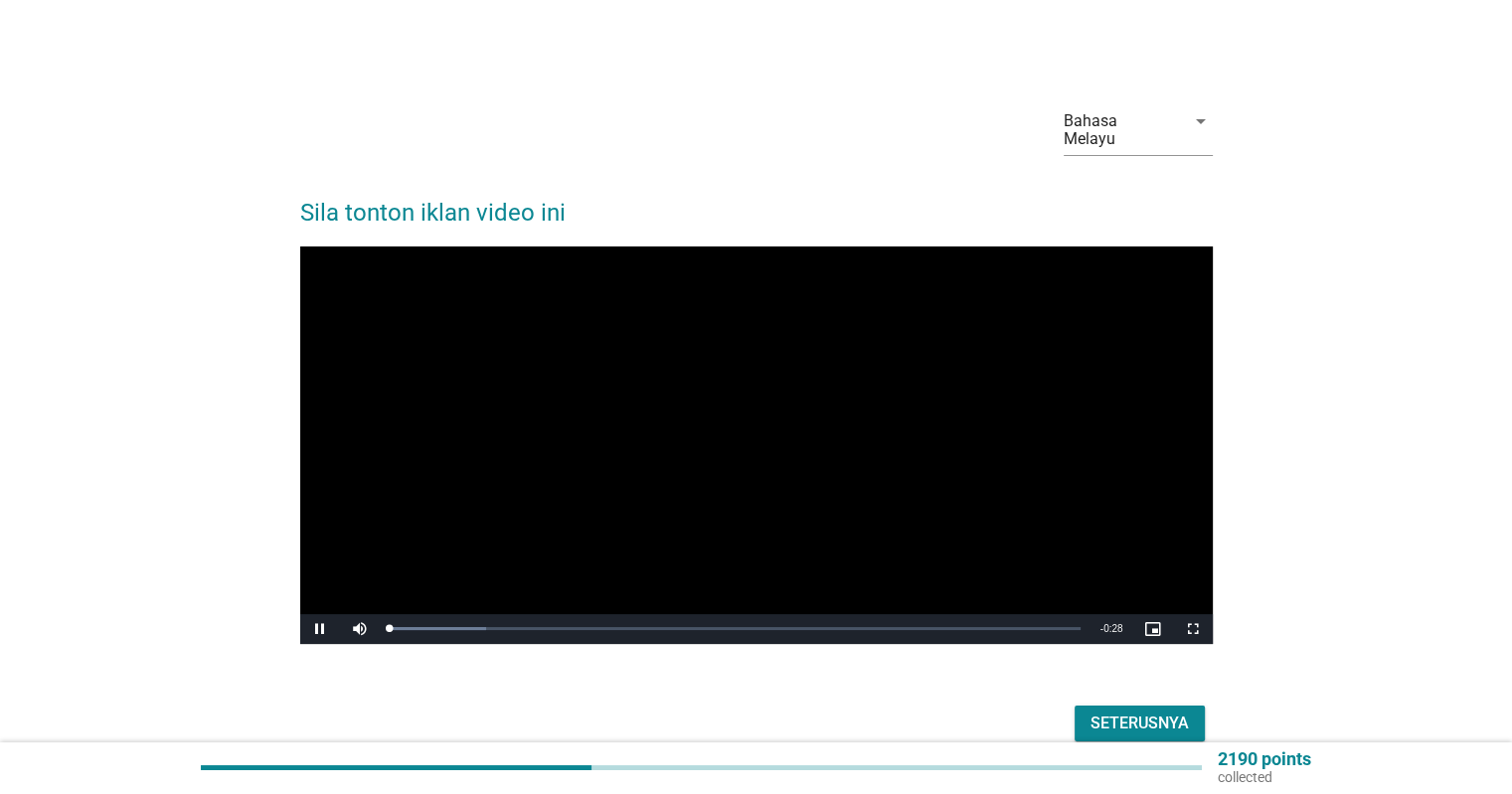 click at bounding box center [756, 445] 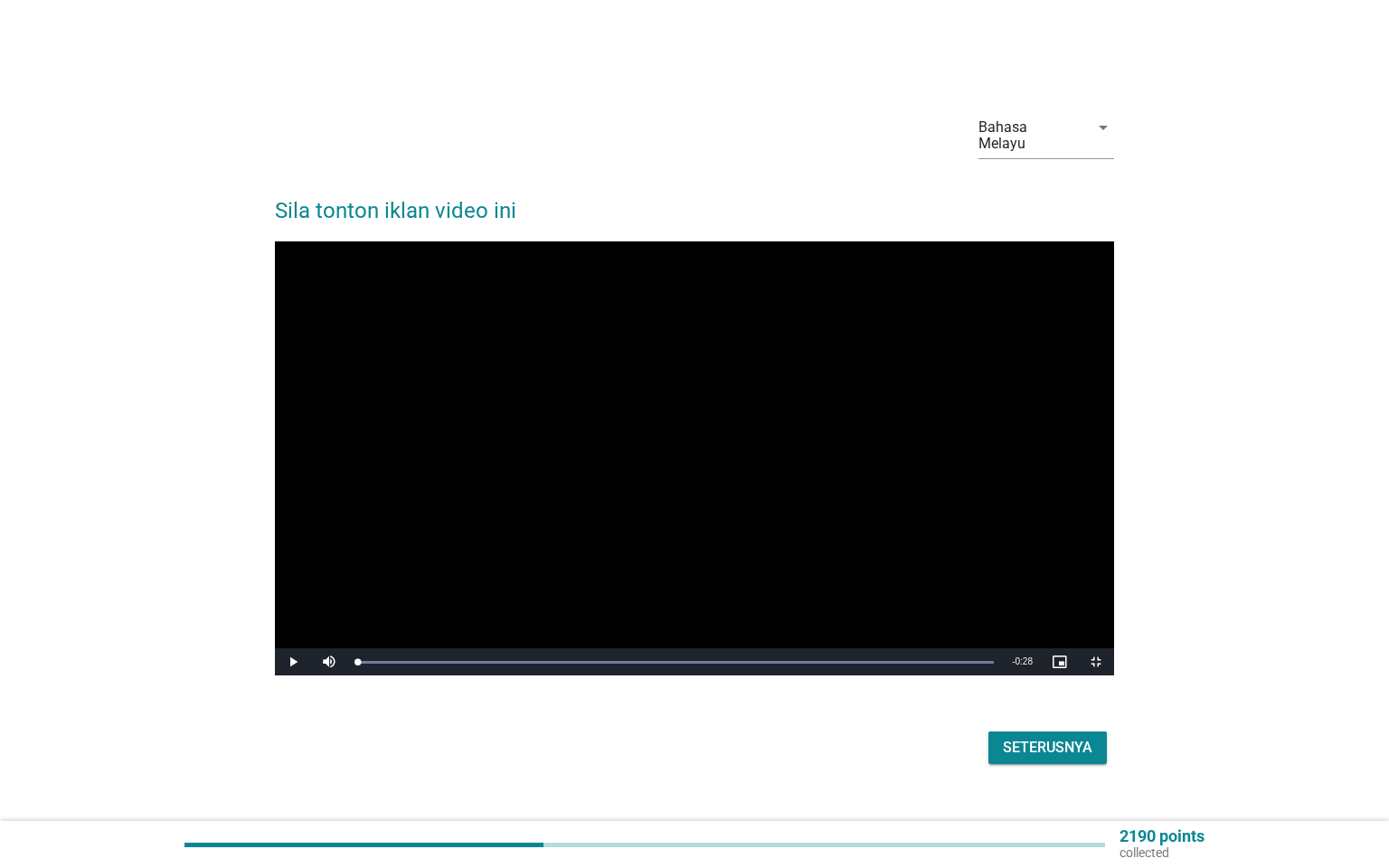 click at bounding box center (694, 458) 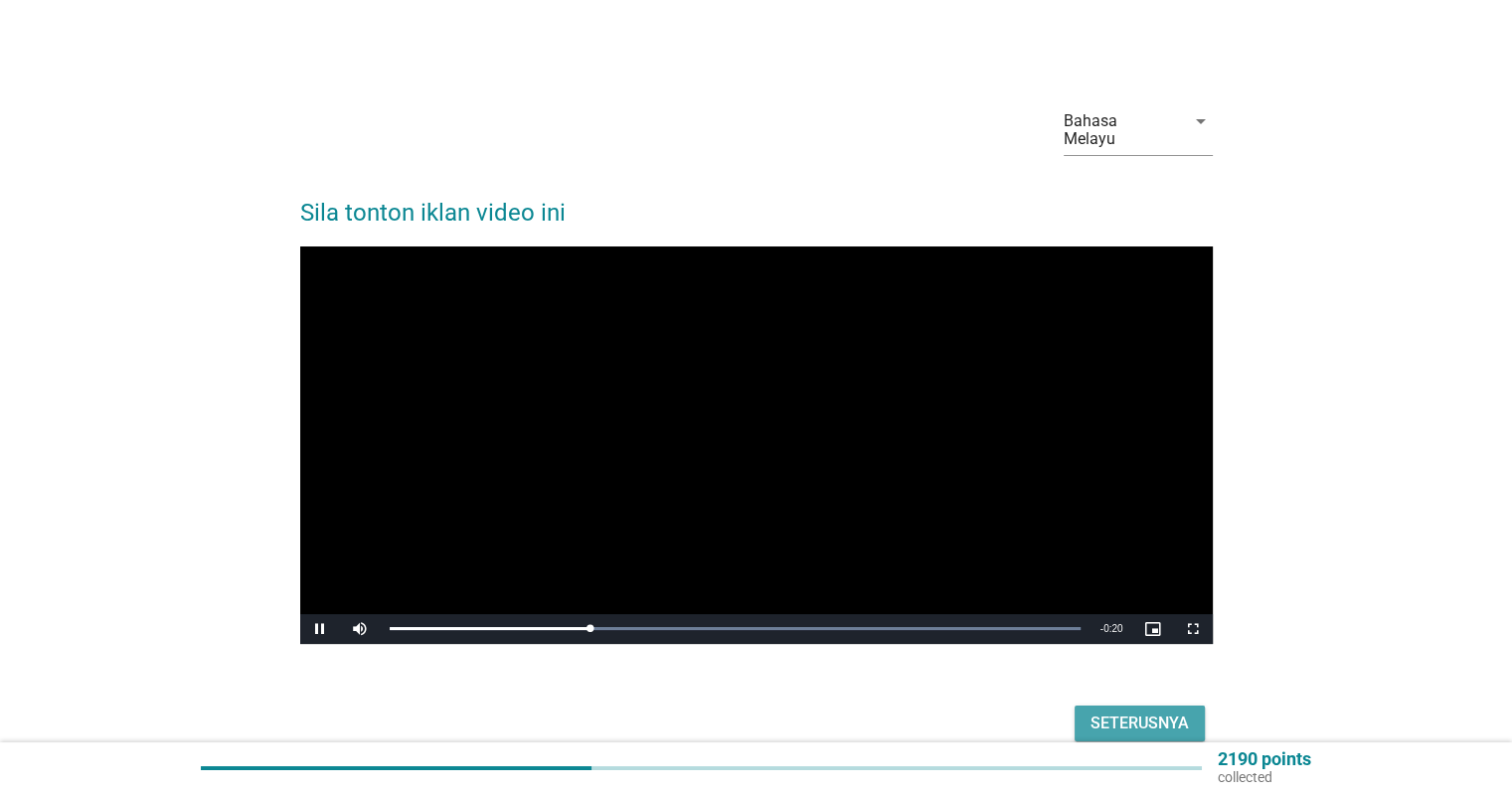 click on "Seterusnya" at bounding box center [1139, 723] 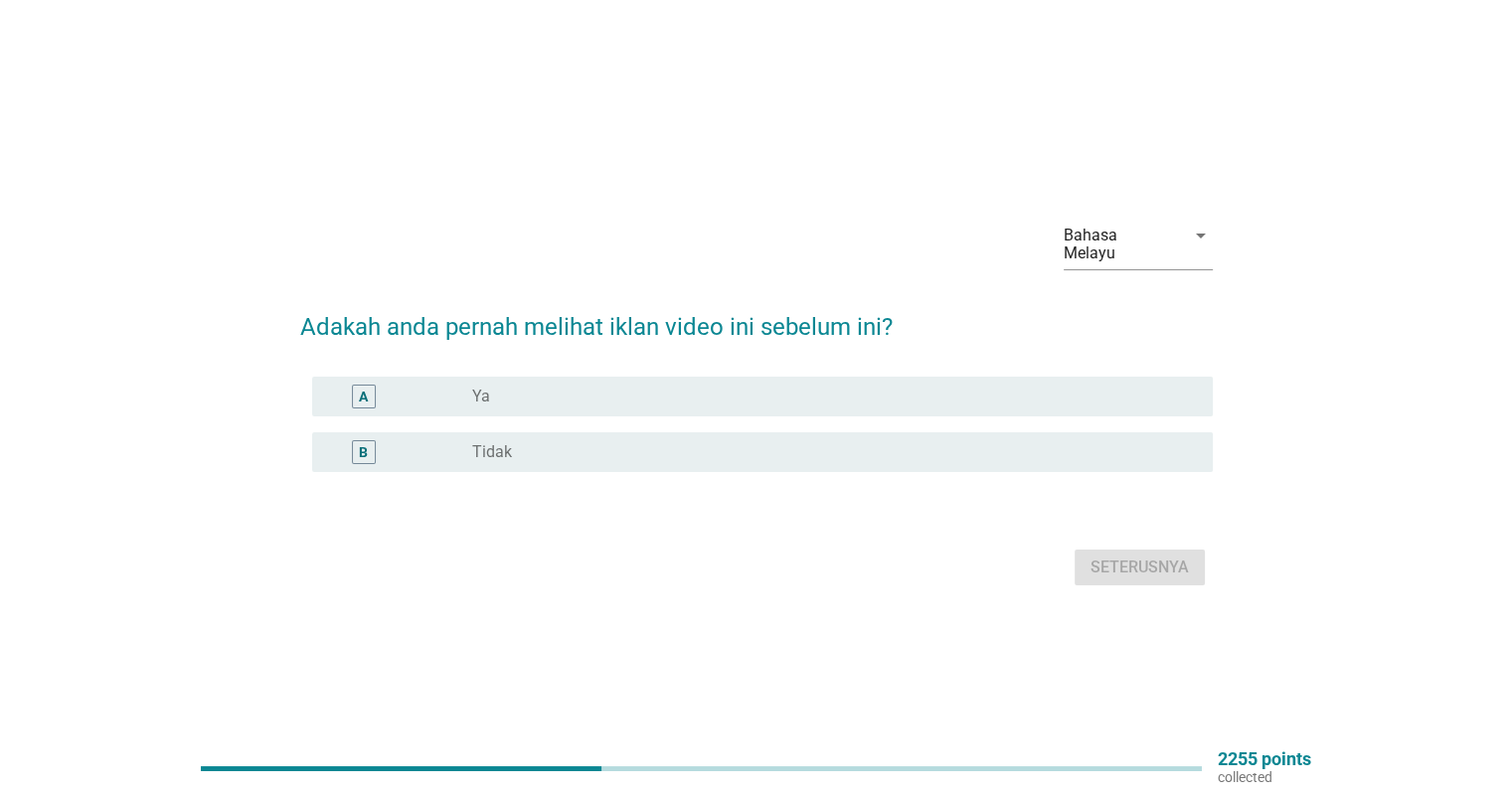 click on "Tidak" at bounding box center [492, 452] 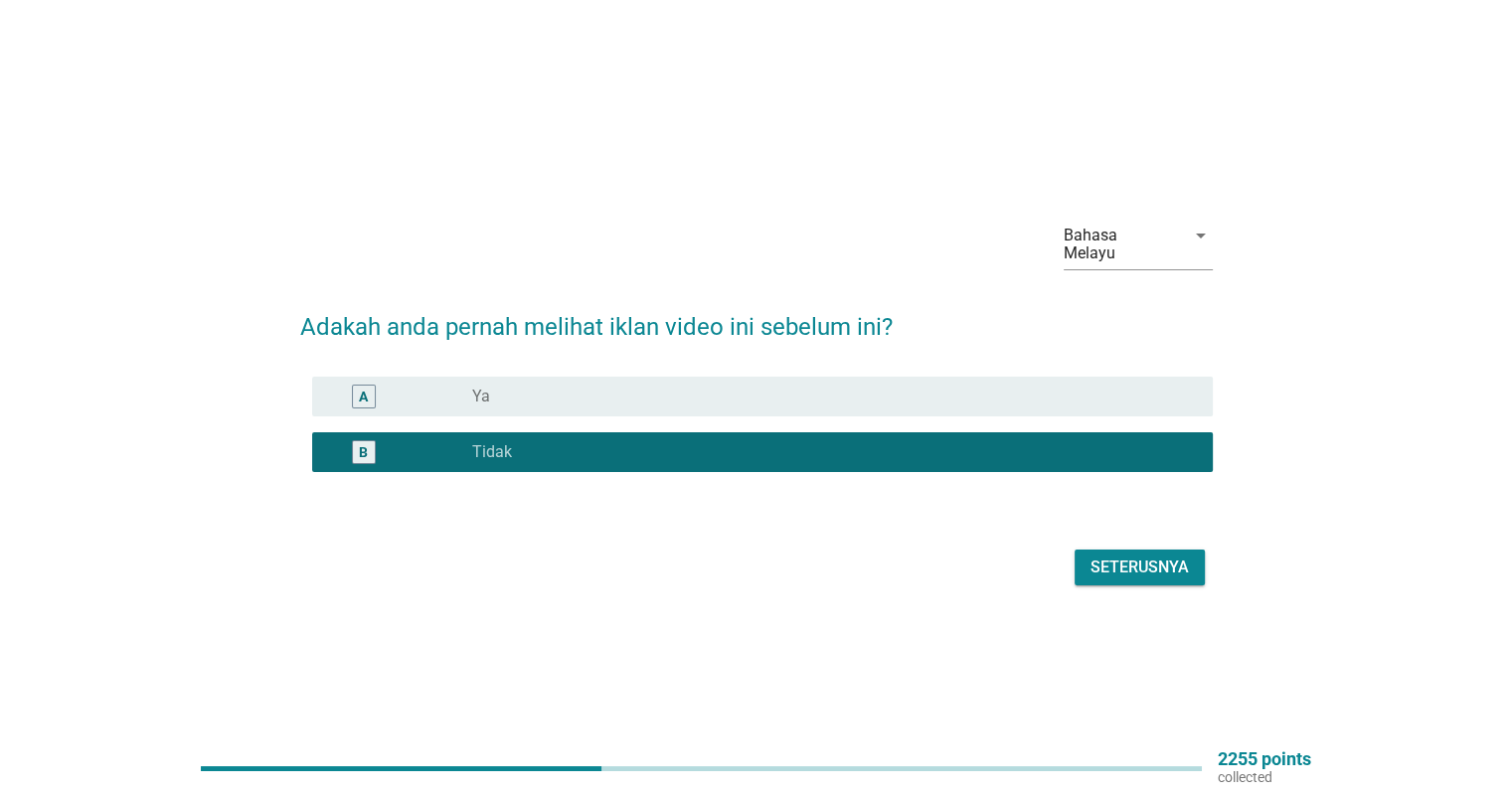 click on "Seterusnya" at bounding box center (1139, 567) 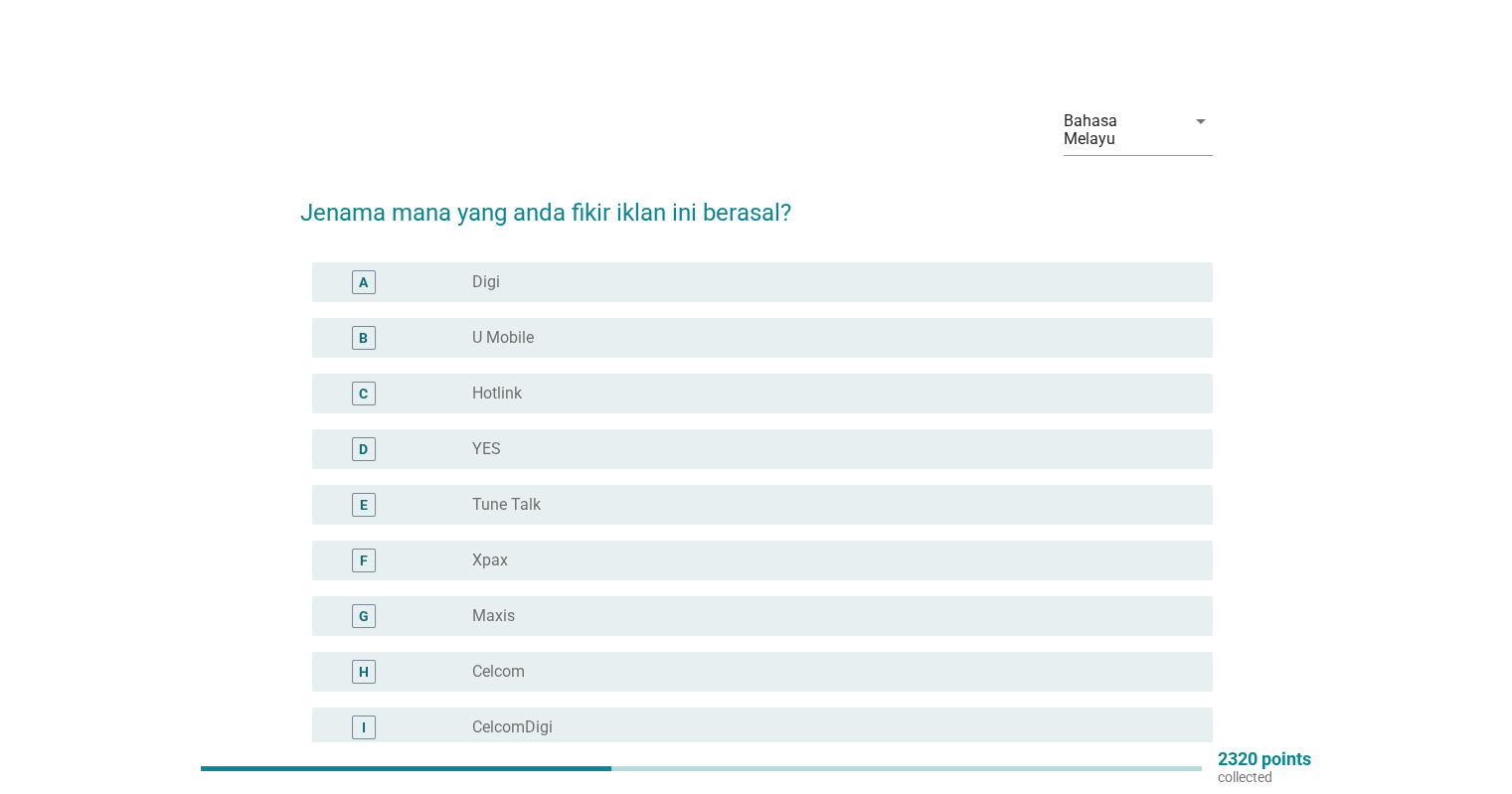 click on "Hotlink" at bounding box center [497, 394] 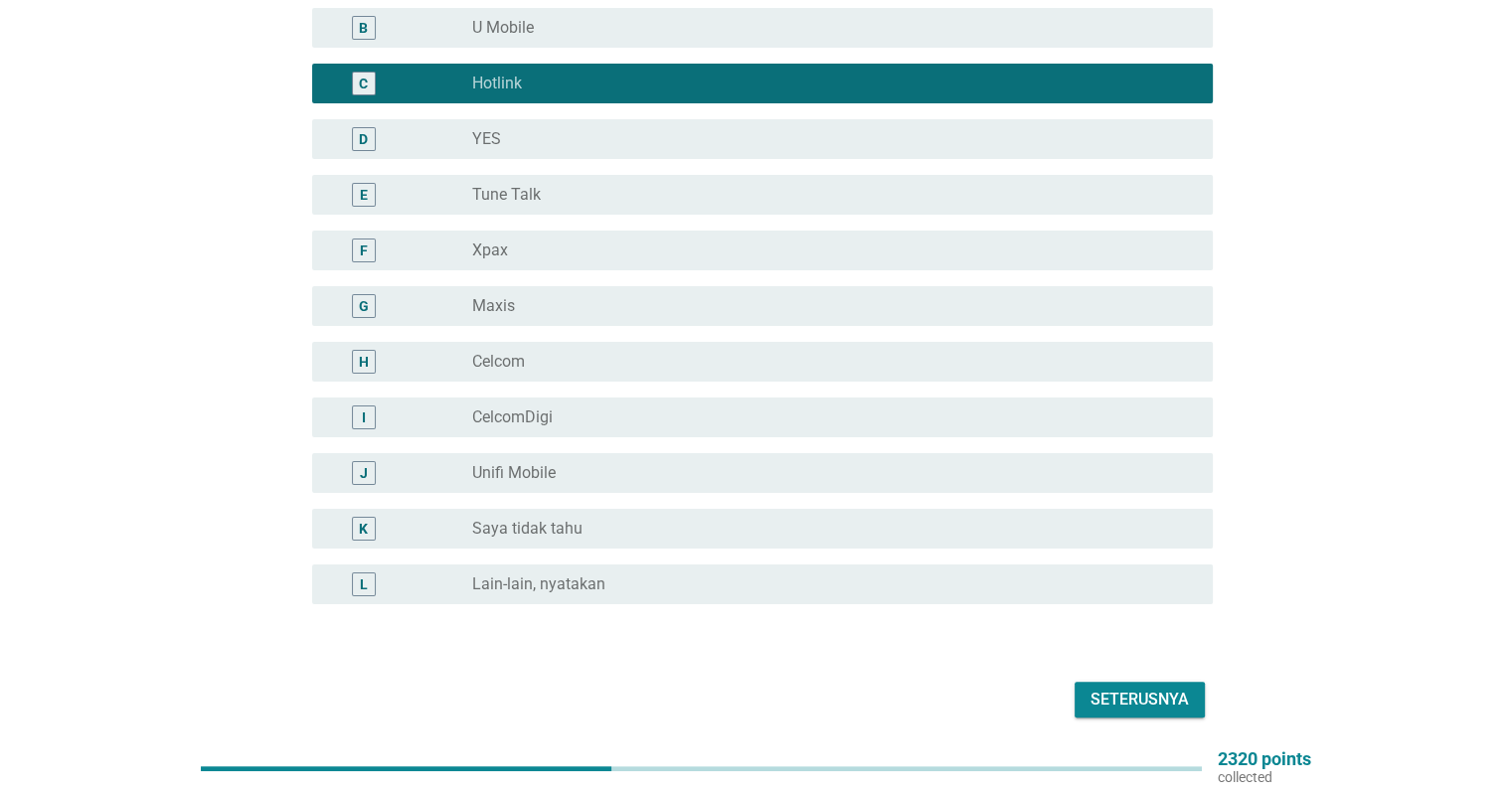 scroll, scrollTop: 337, scrollLeft: 0, axis: vertical 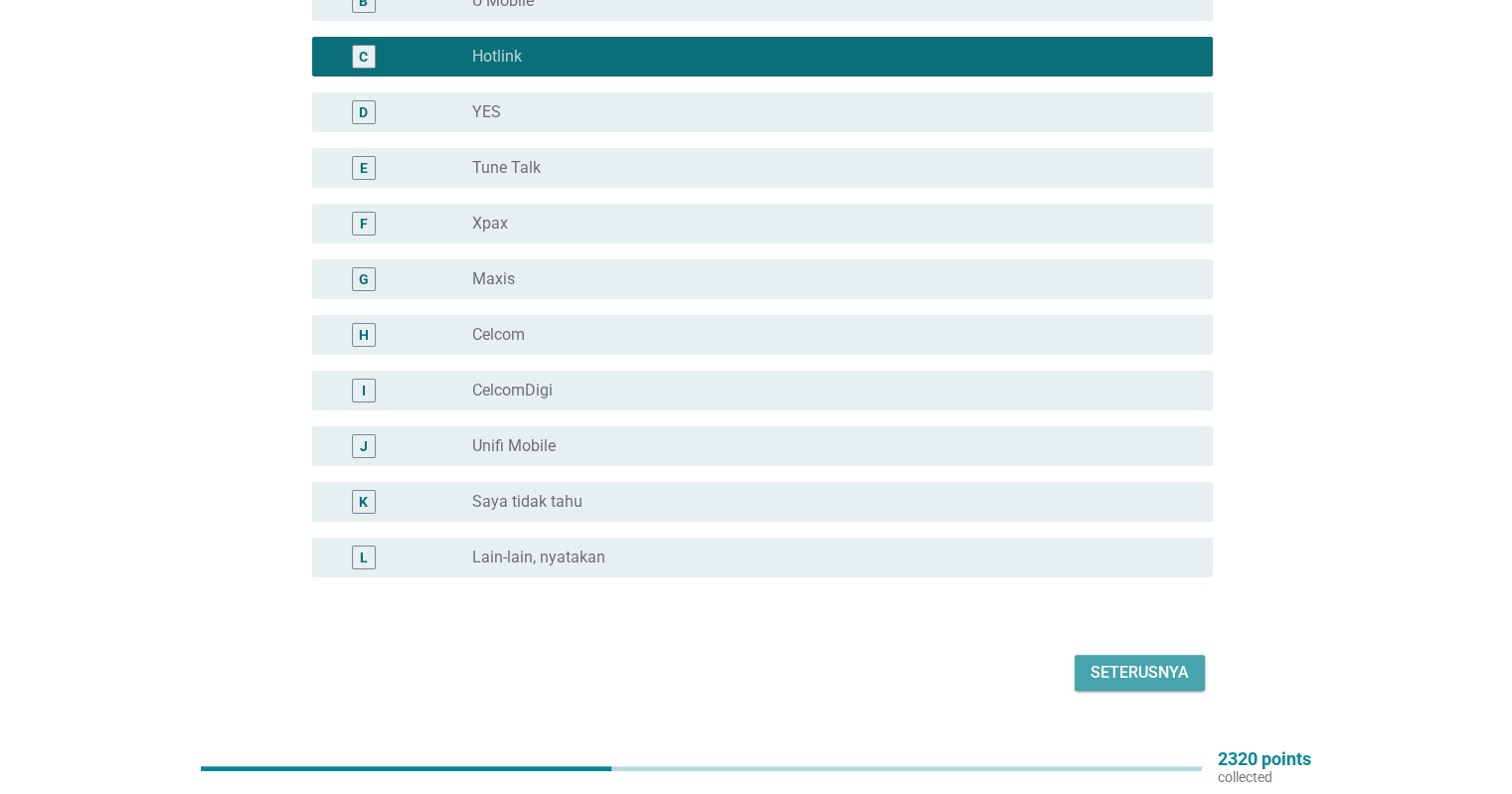 click on "Seterusnya" at bounding box center (1139, 673) 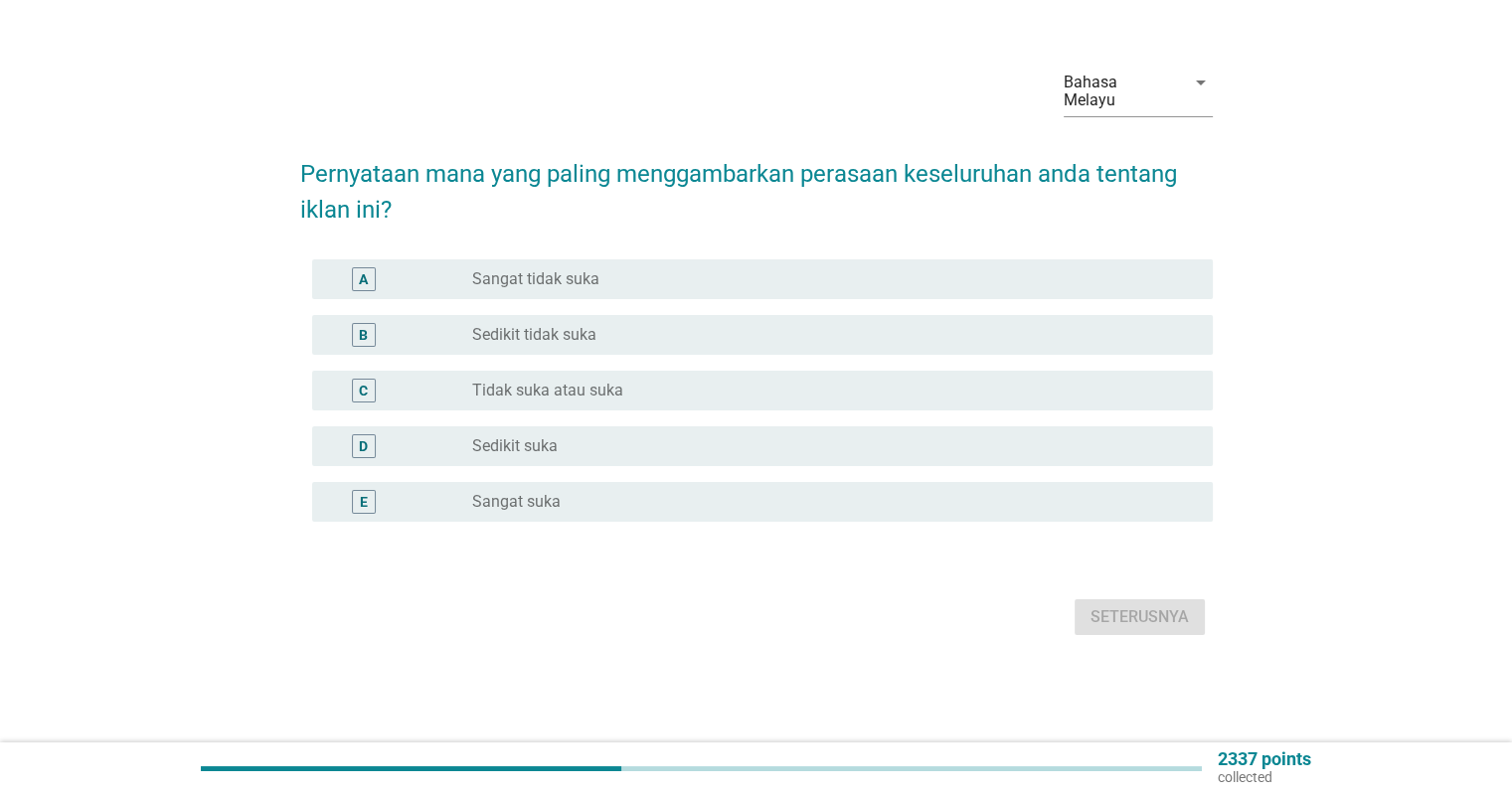 scroll, scrollTop: 0, scrollLeft: 0, axis: both 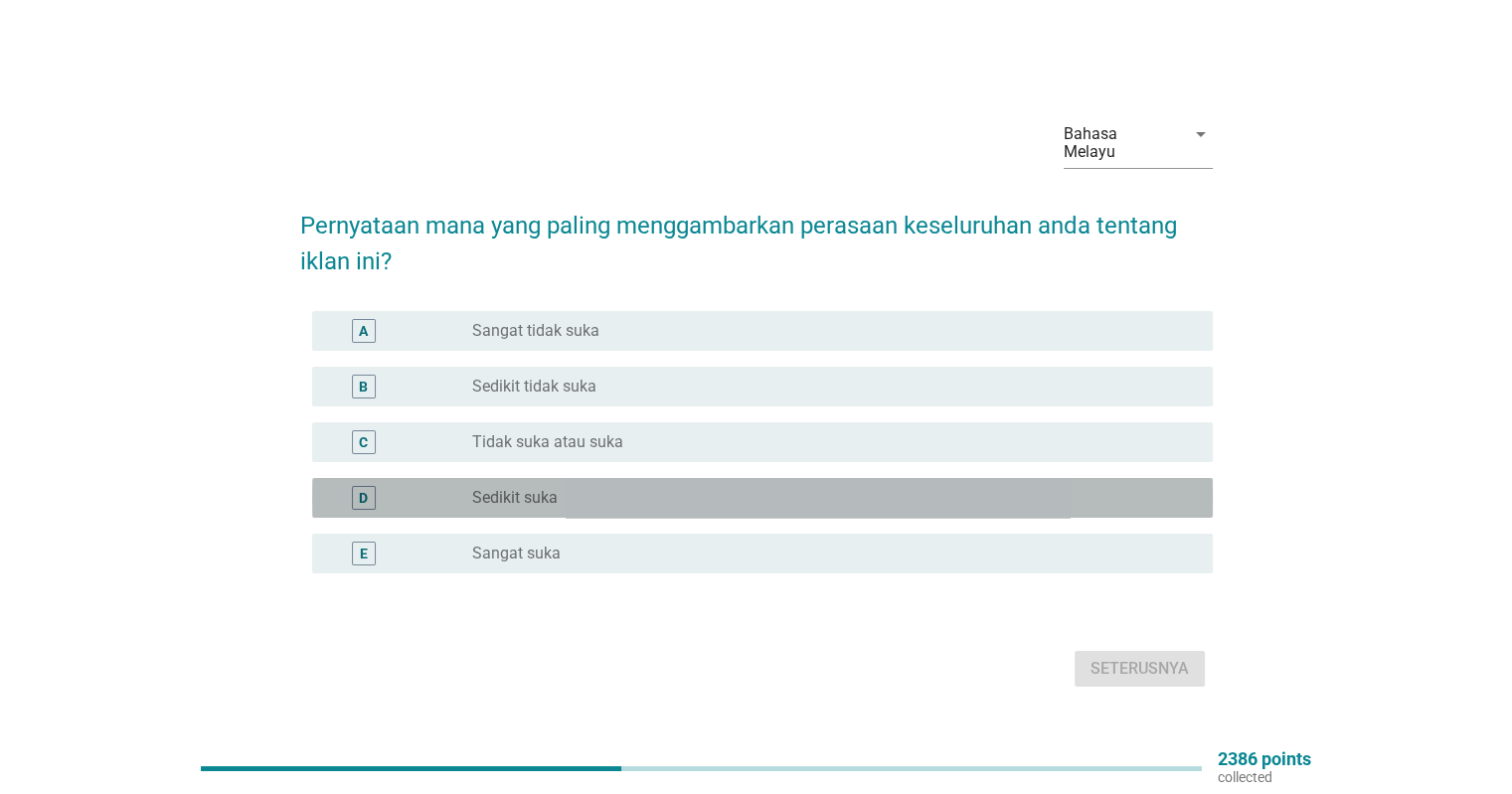 click on "Sedikit suka" at bounding box center [515, 498] 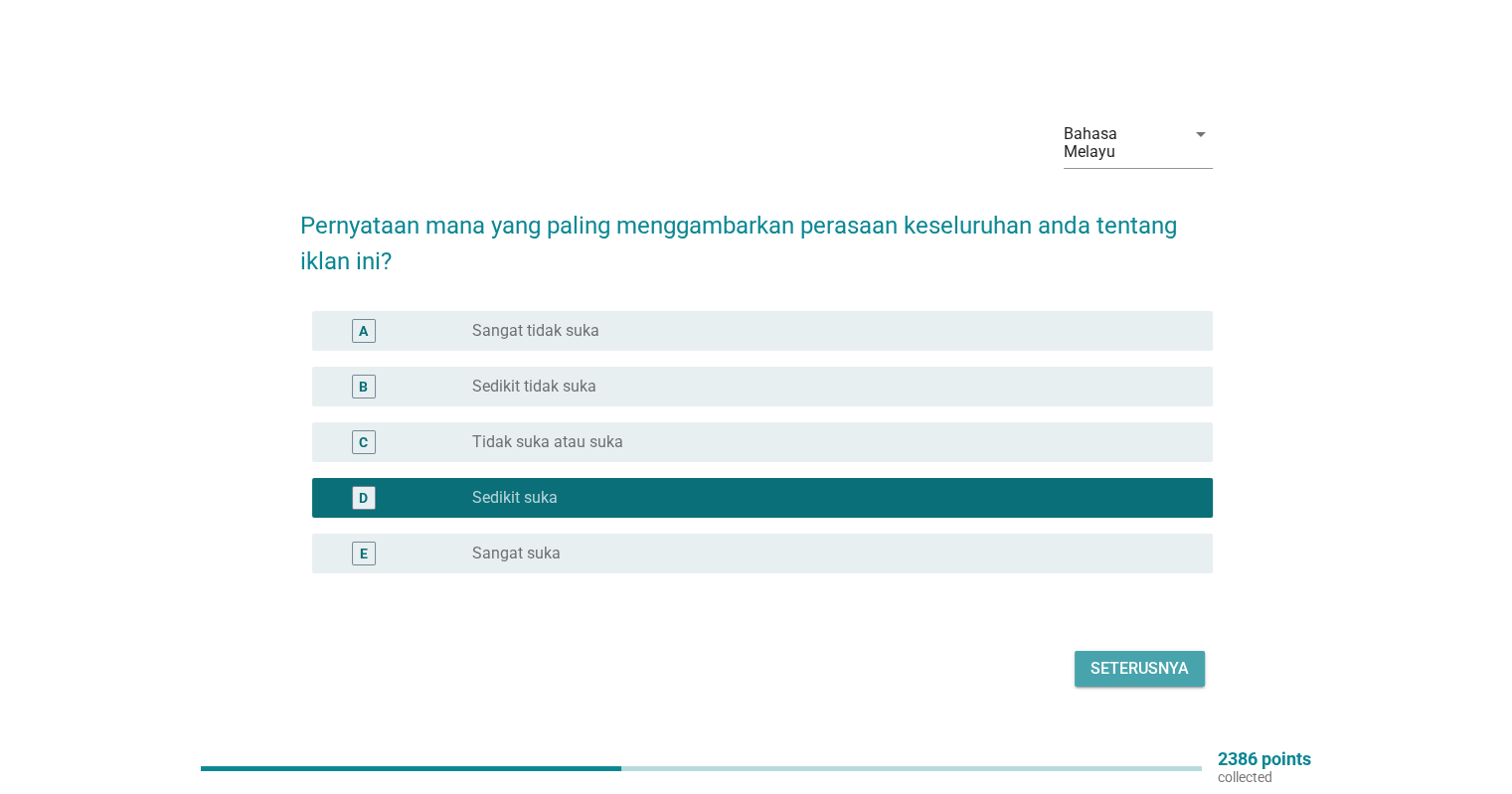 click on "Seterusnya" at bounding box center (1139, 669) 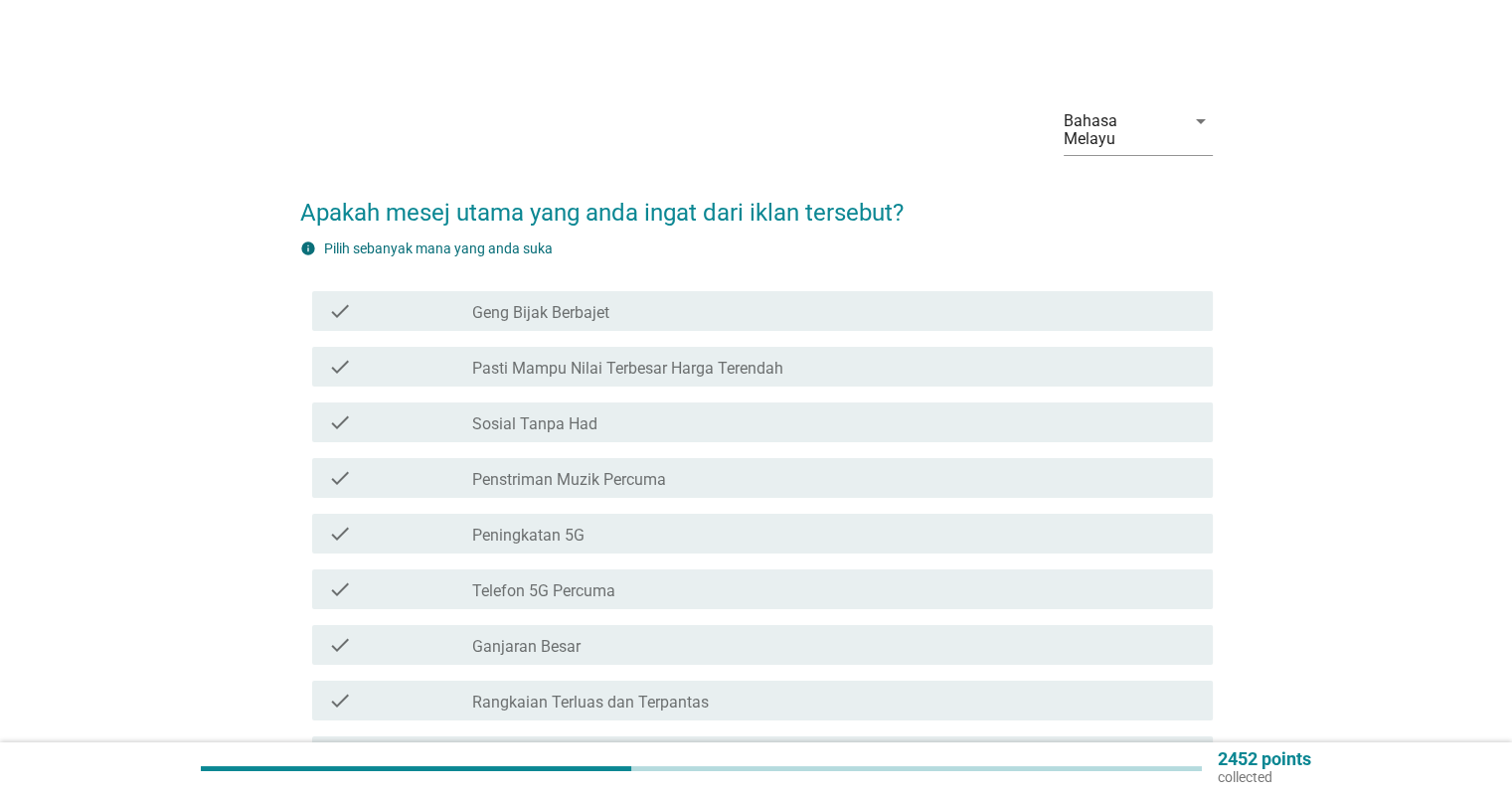 click on "Sosial Tanpa Had" at bounding box center [535, 424] 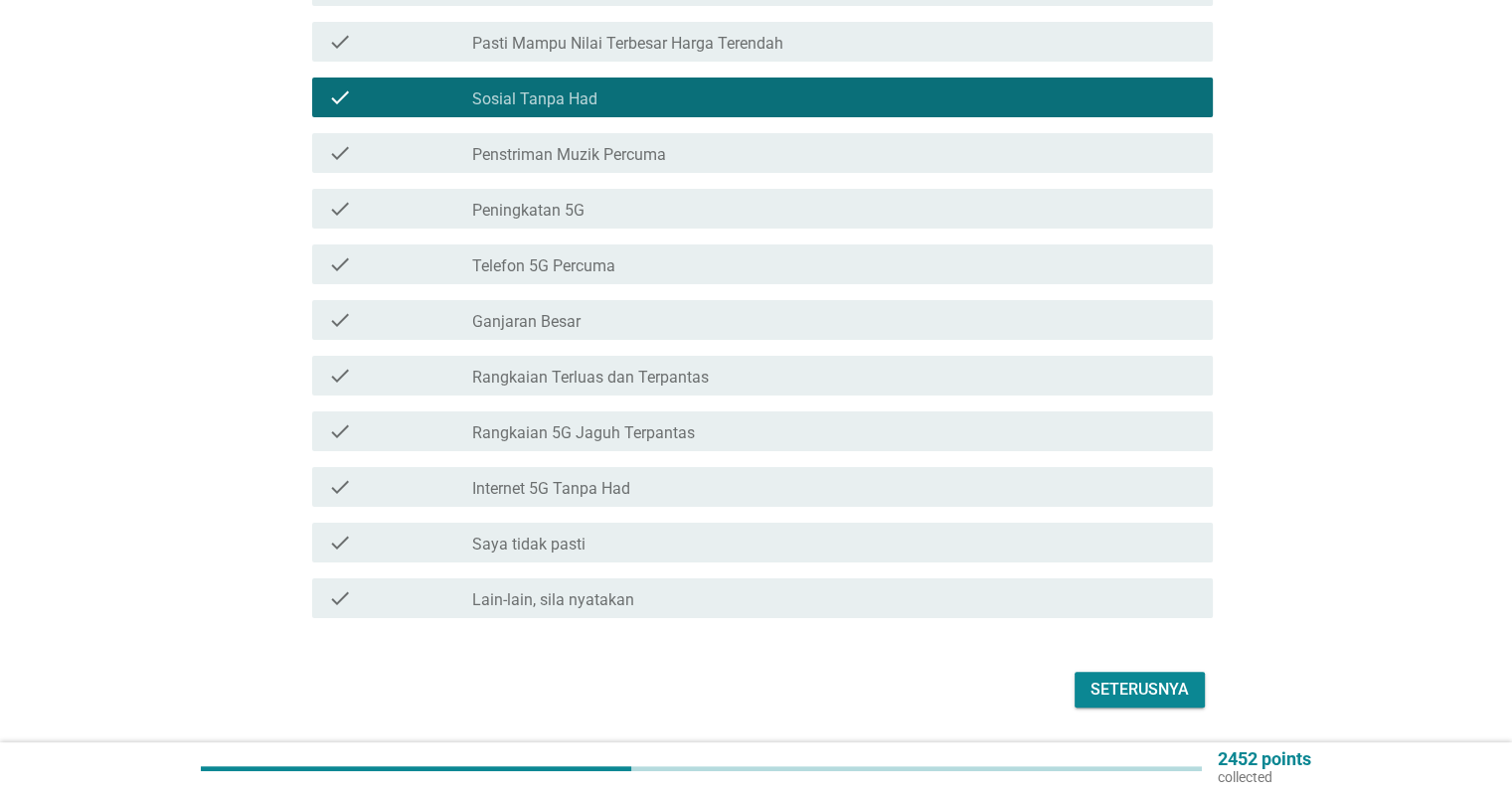 scroll, scrollTop: 336, scrollLeft: 0, axis: vertical 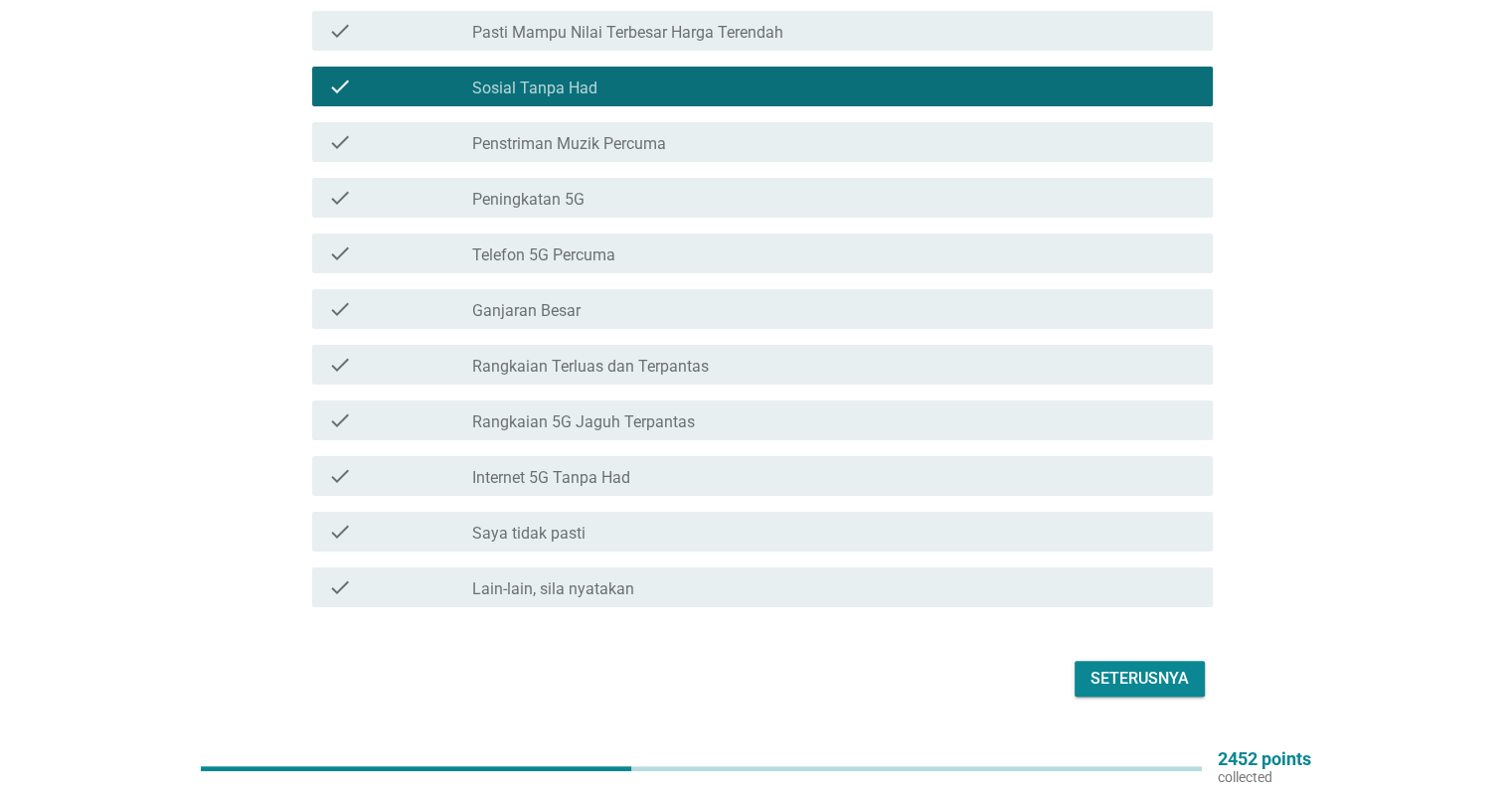 click on "Rangkaian Terluas dan Terpantas" at bounding box center [590, 367] 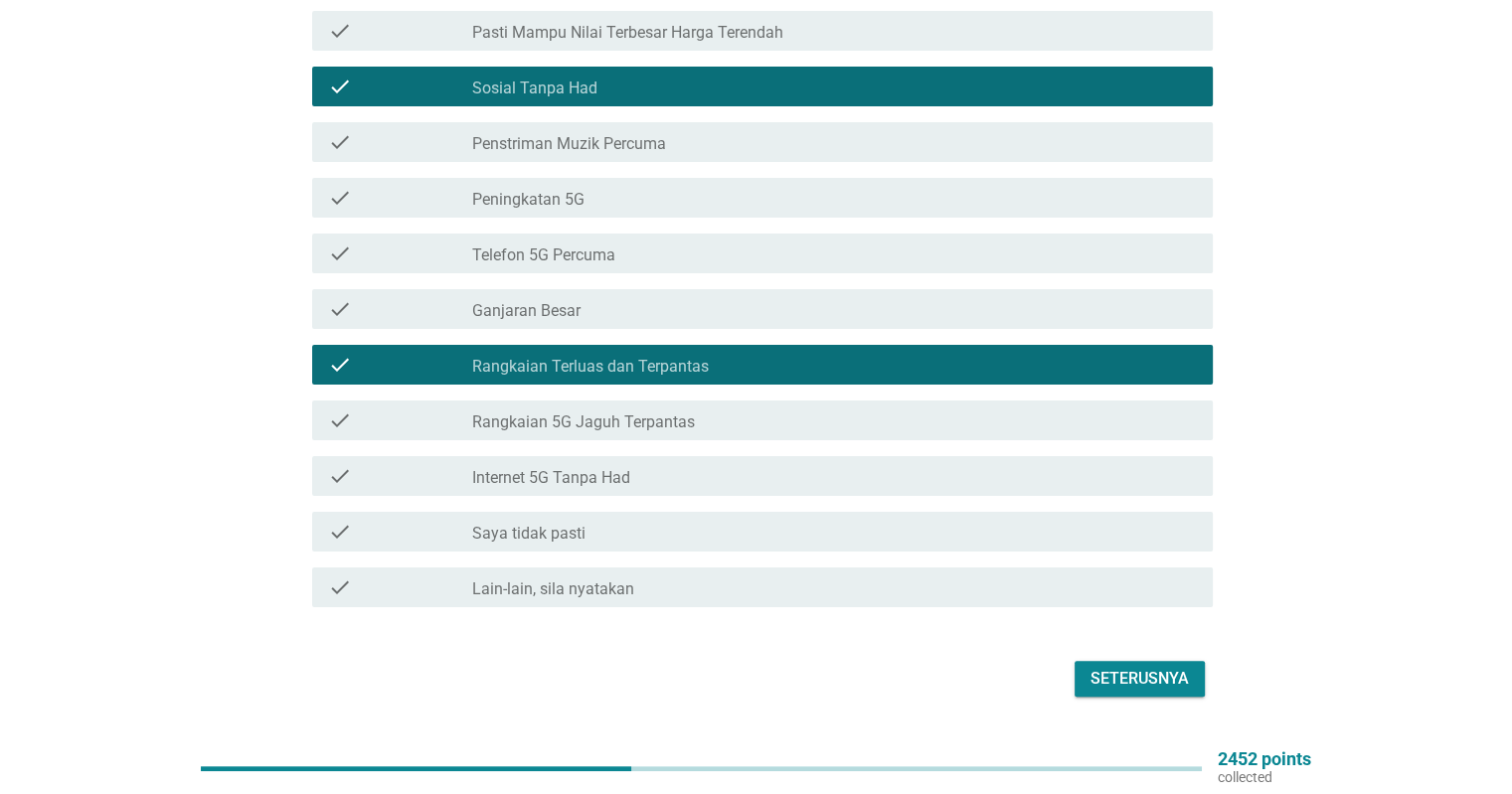 click on "Rangkaian 5G Jaguh Terpantas" at bounding box center [584, 422] 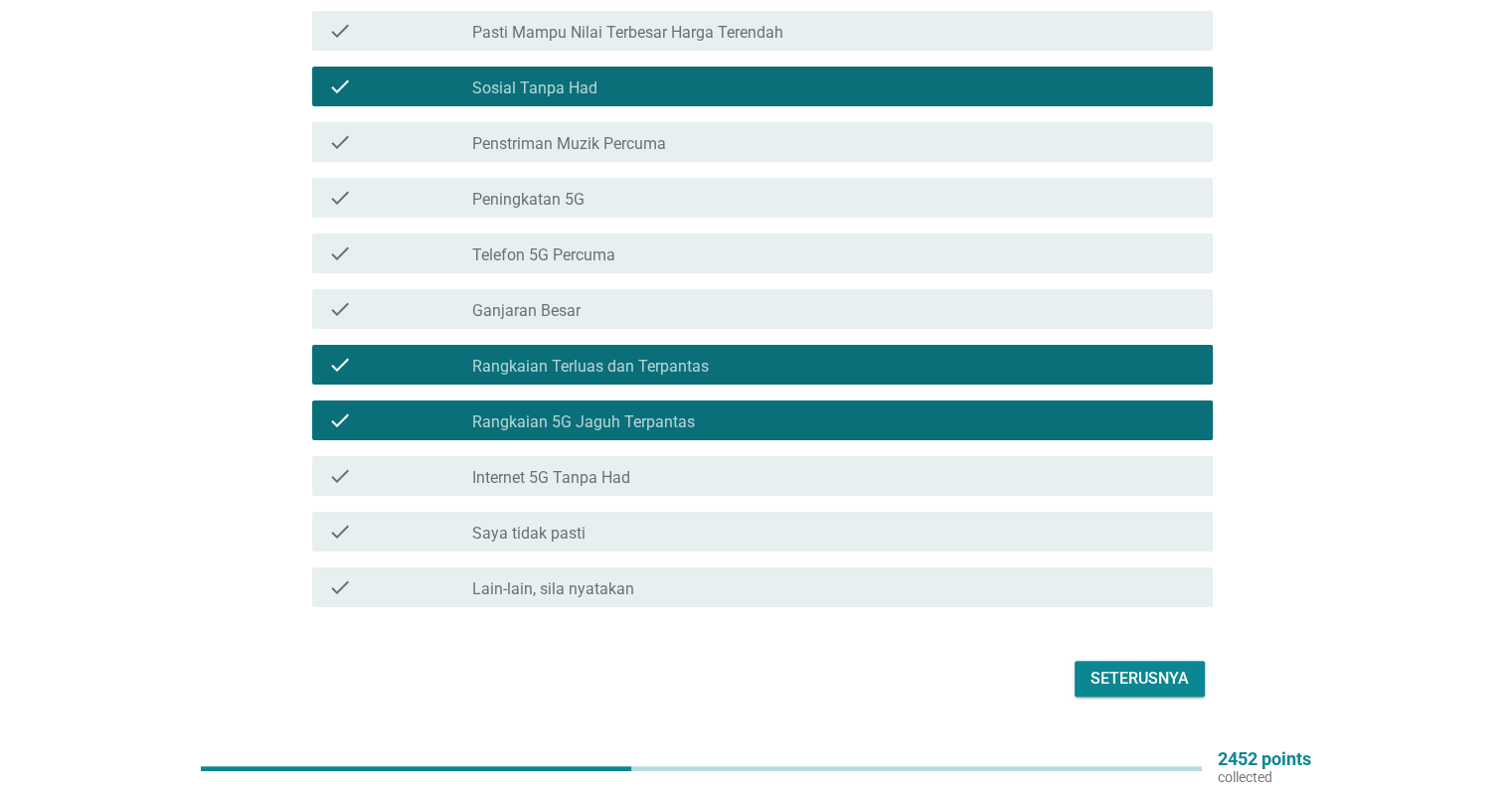 click on "Internet 5G Tanpa Had" at bounding box center (551, 478) 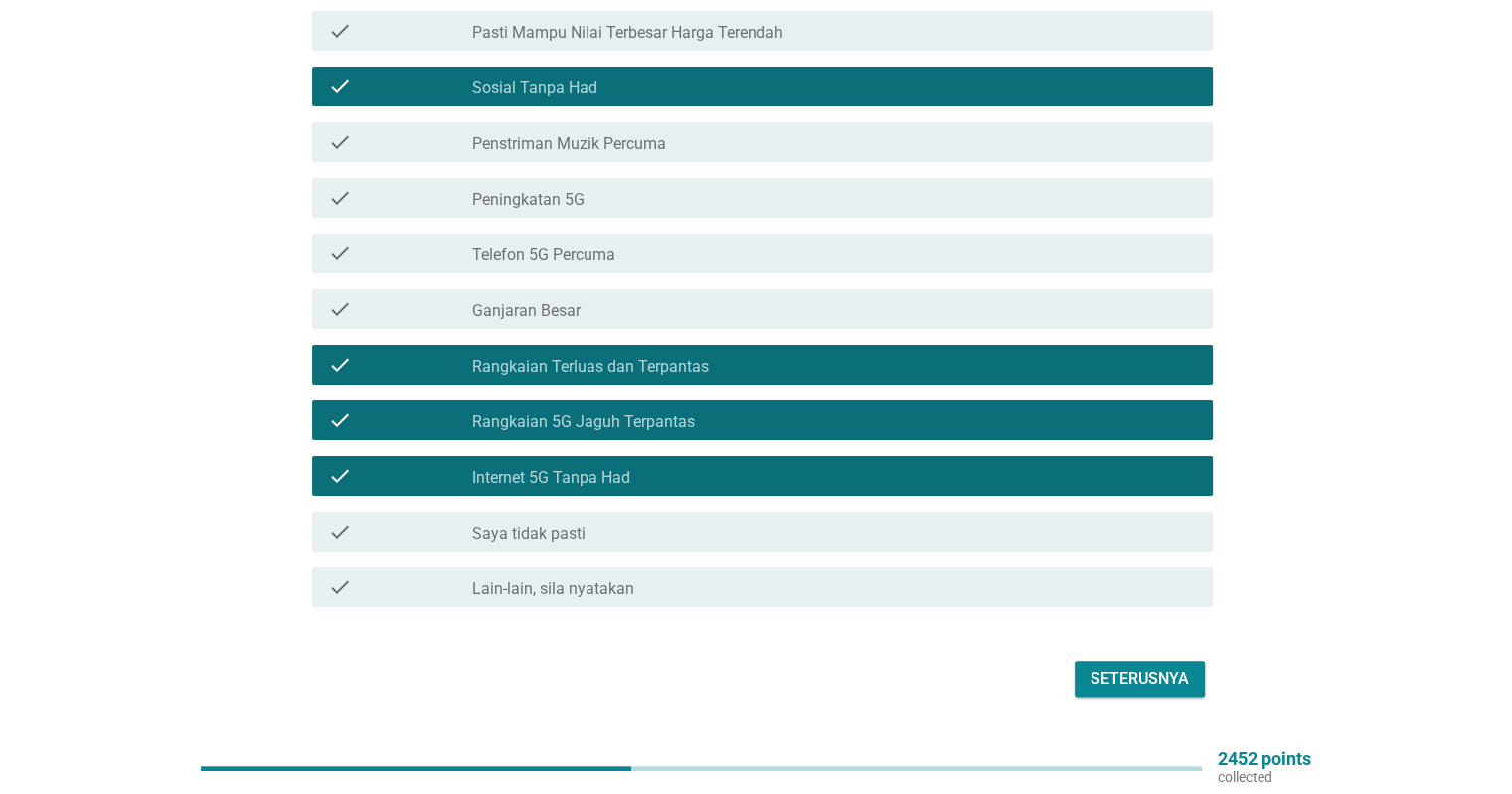 click on "Seterusnya" at bounding box center (1139, 679) 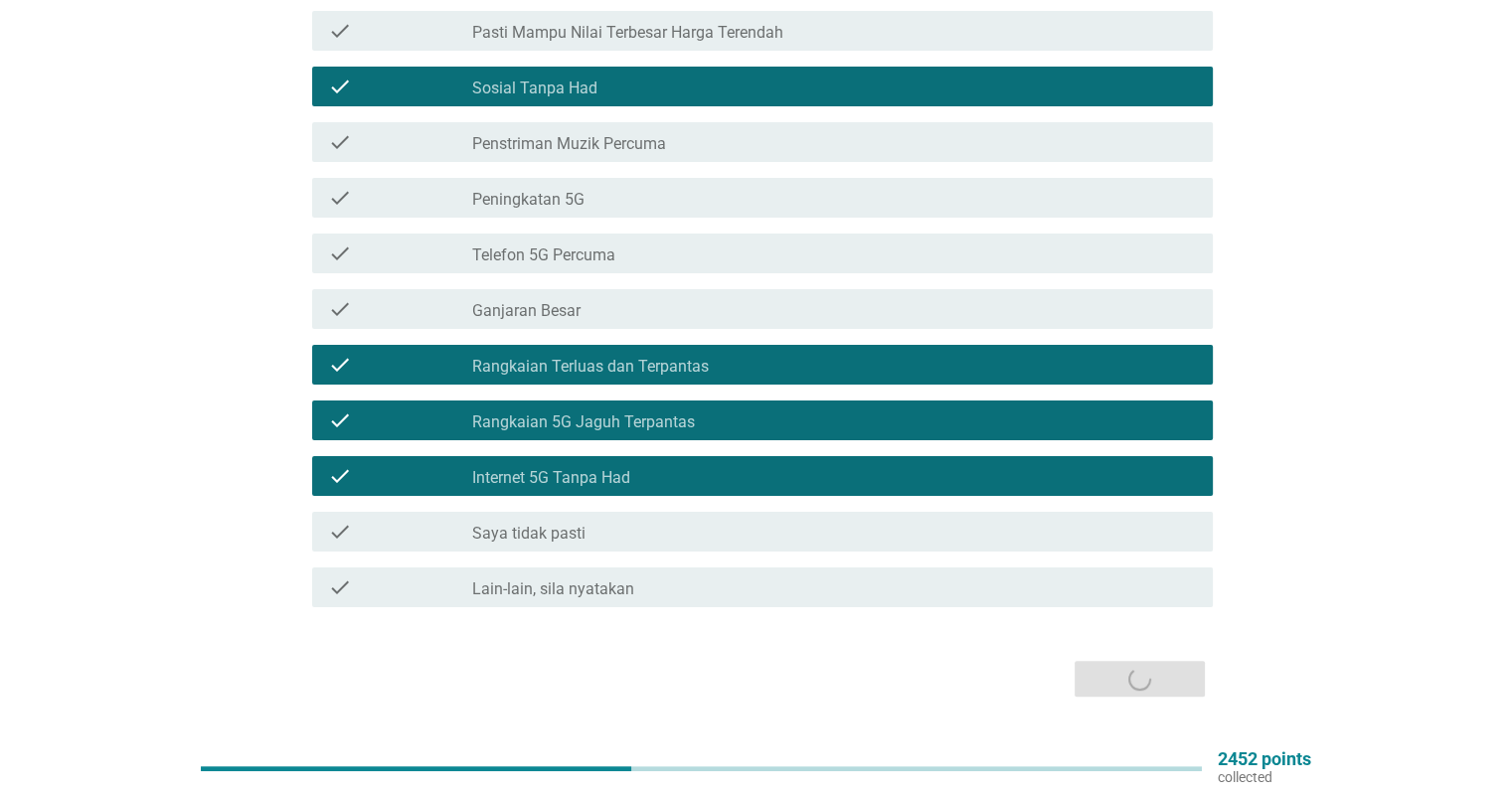 scroll, scrollTop: 0, scrollLeft: 0, axis: both 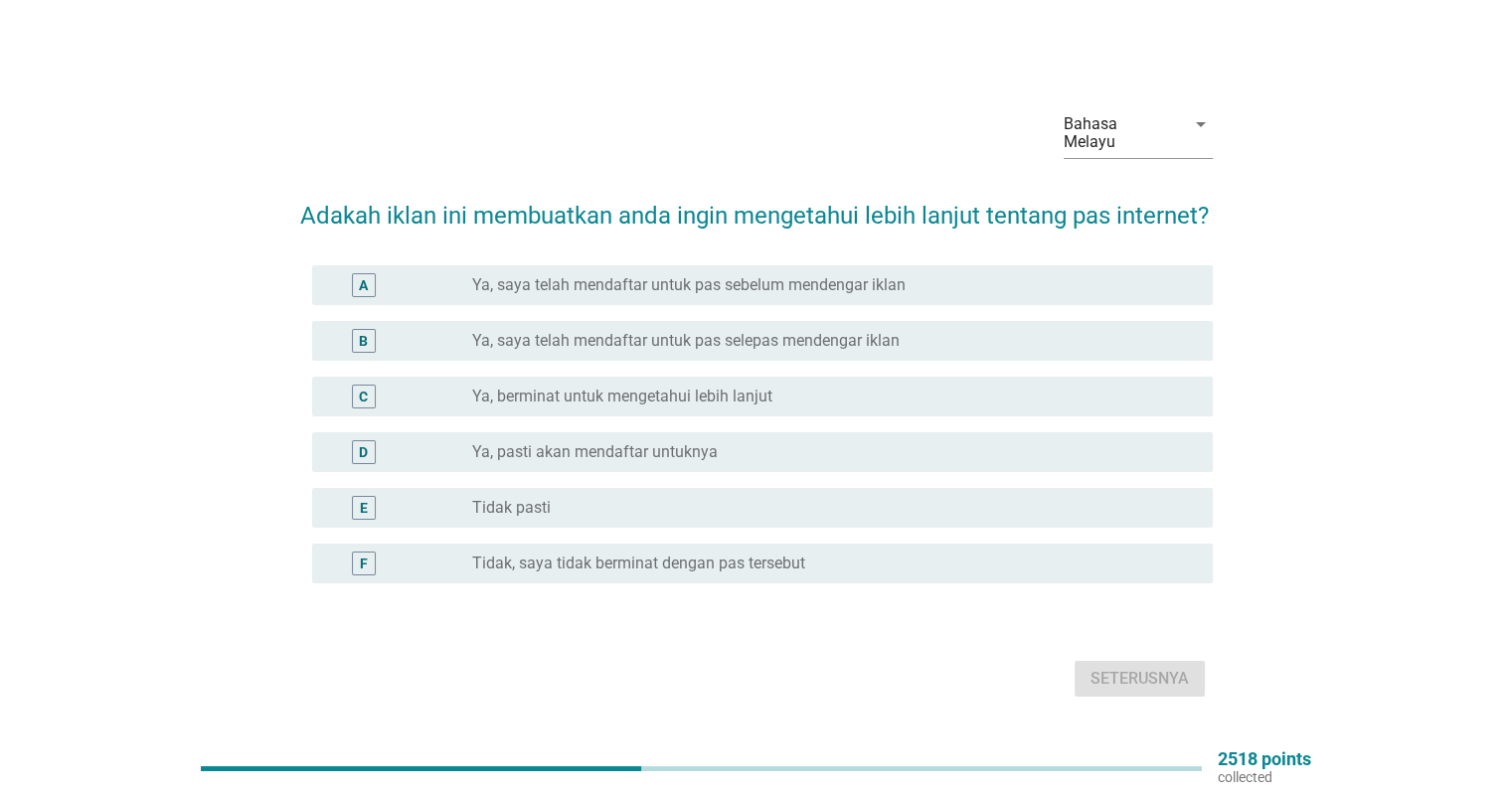 click on "radio_button_unchecked Tidak pasti" at bounding box center (826, 508) 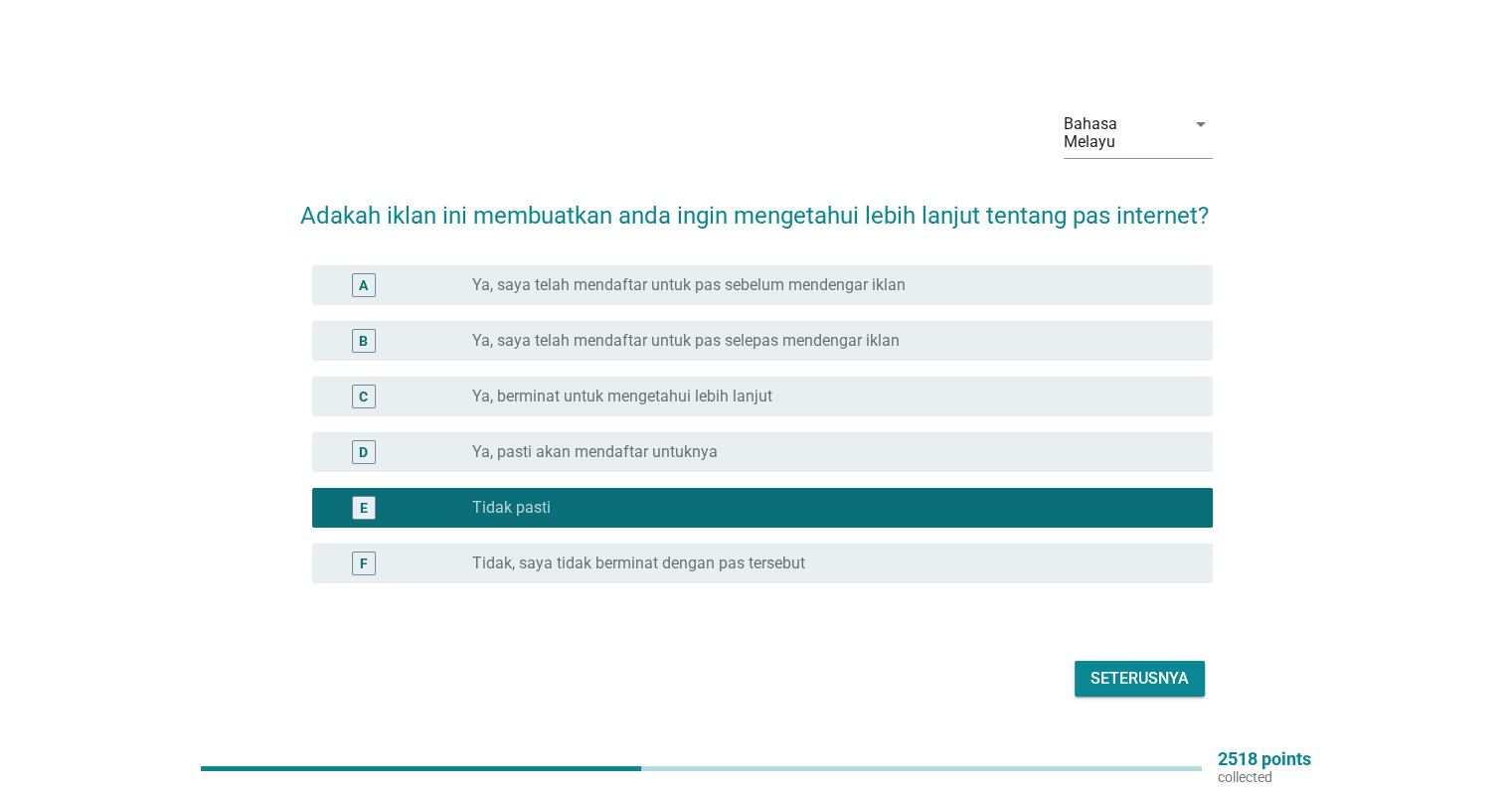 click on "Seterusnya" at bounding box center [1139, 679] 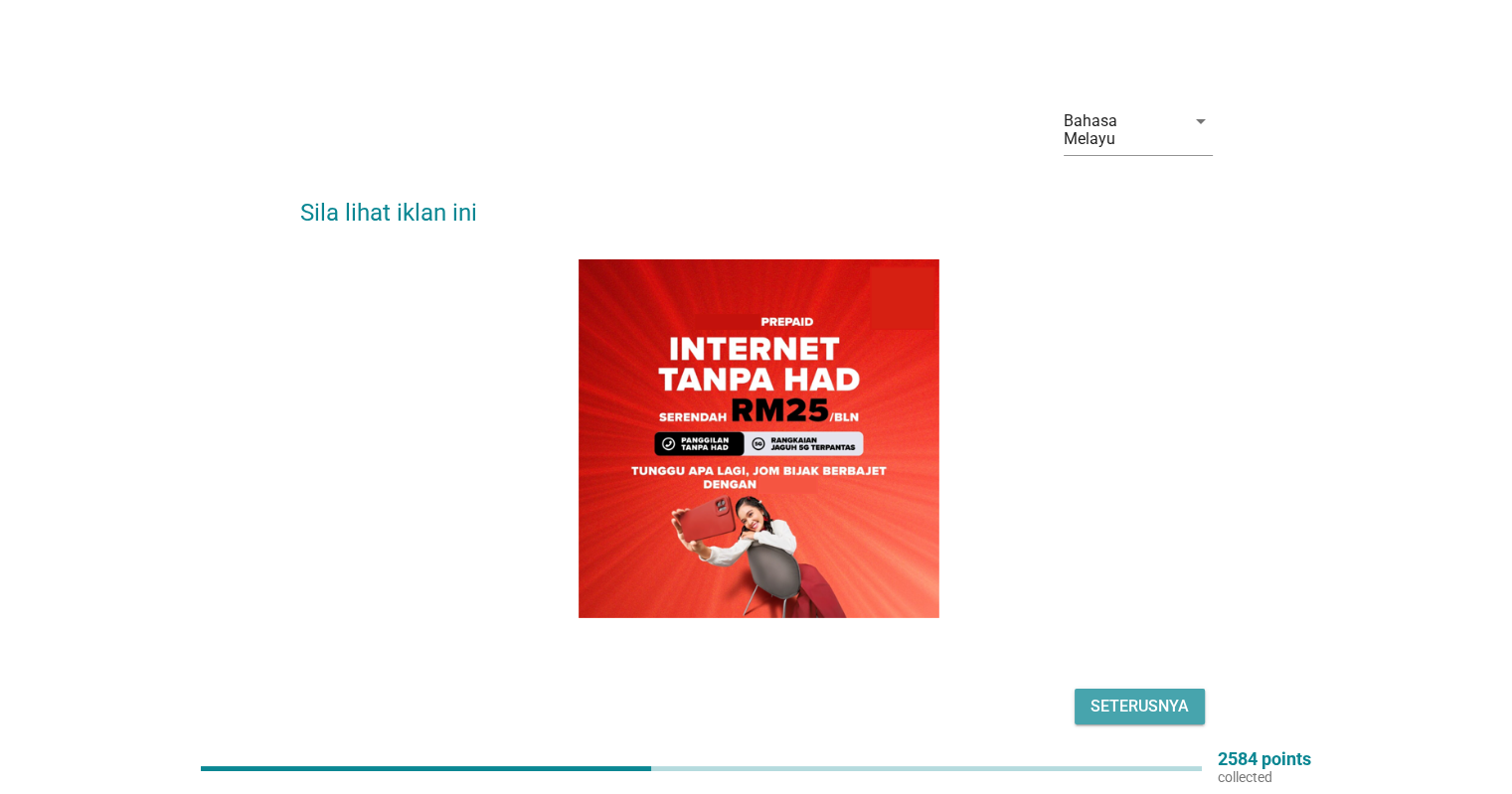 click on "Seterusnya" at bounding box center [1139, 707] 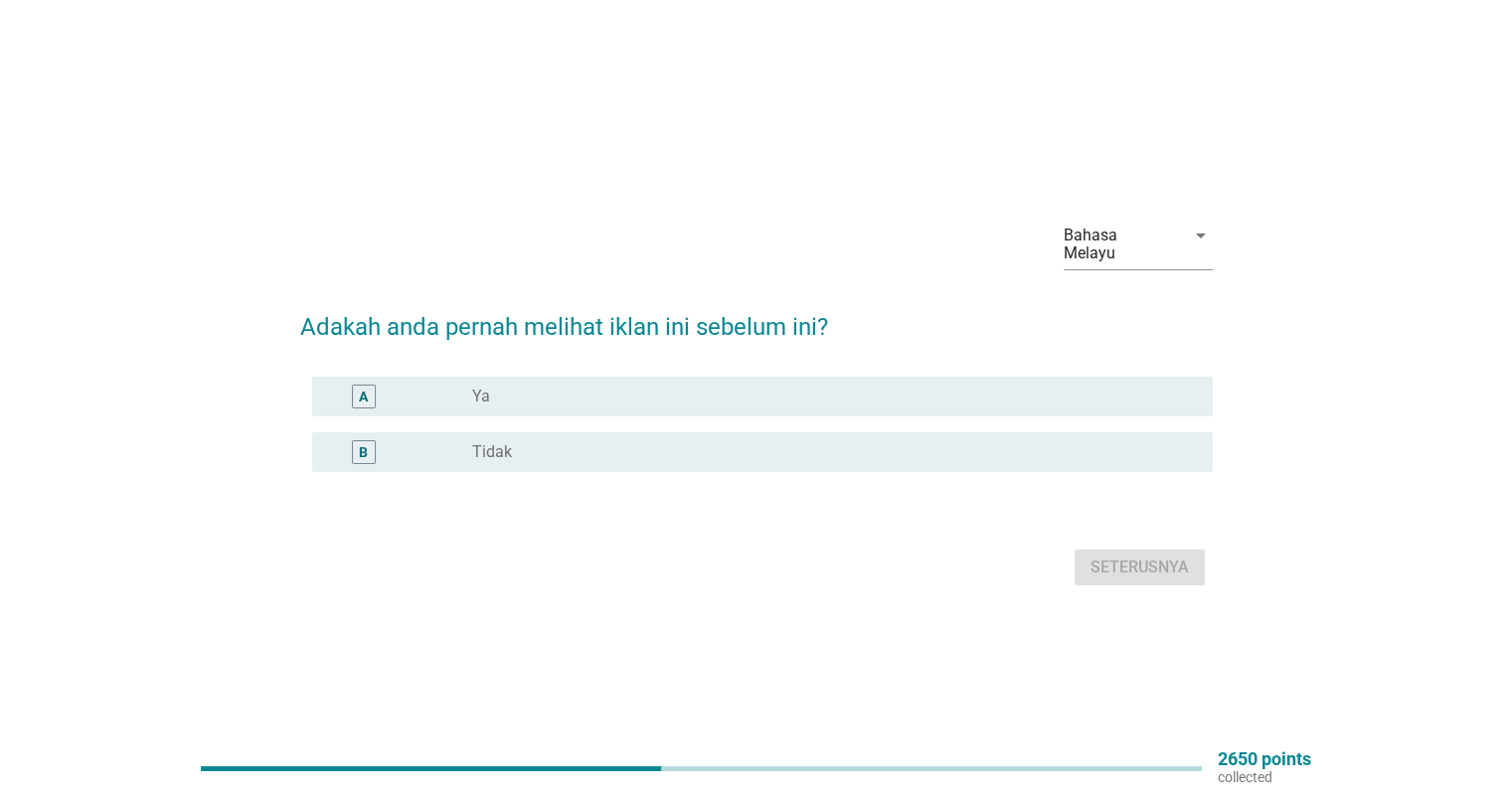 click on "radio_button_unchecked Tidak" at bounding box center (834, 452) 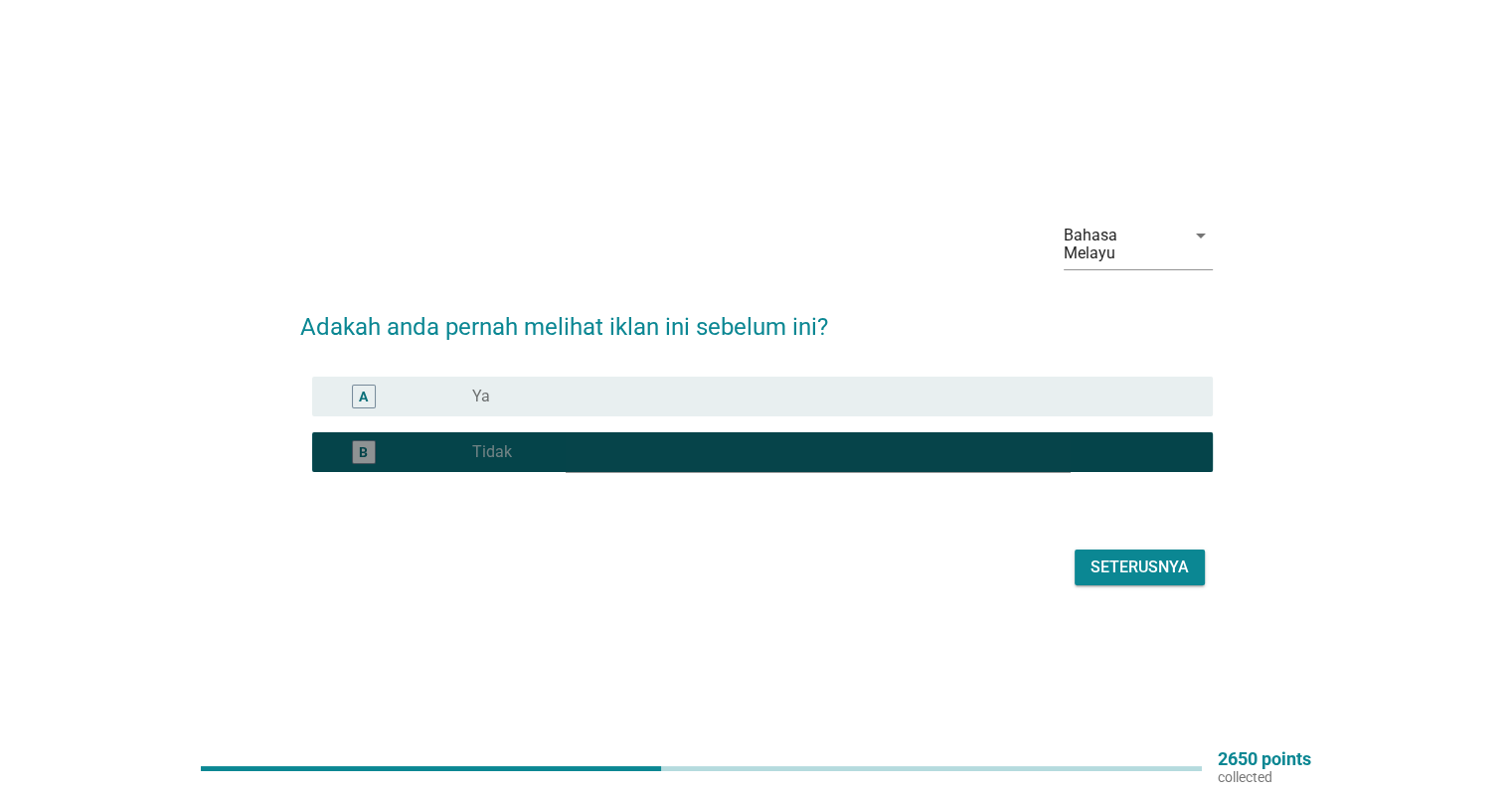 click on "radio_button_checked Tidak" at bounding box center [834, 452] 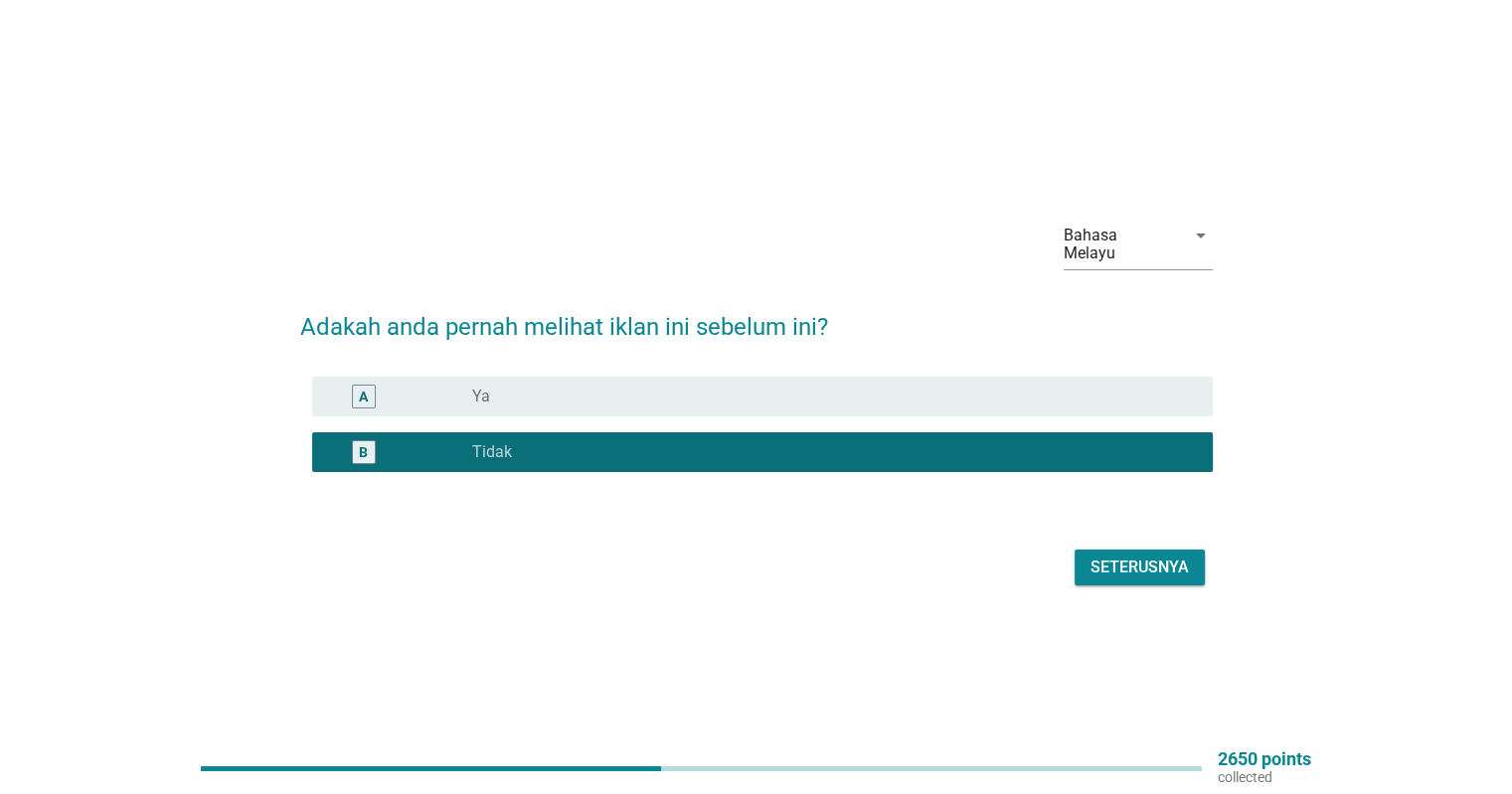 click on "Seterusnya" at bounding box center [1139, 567] 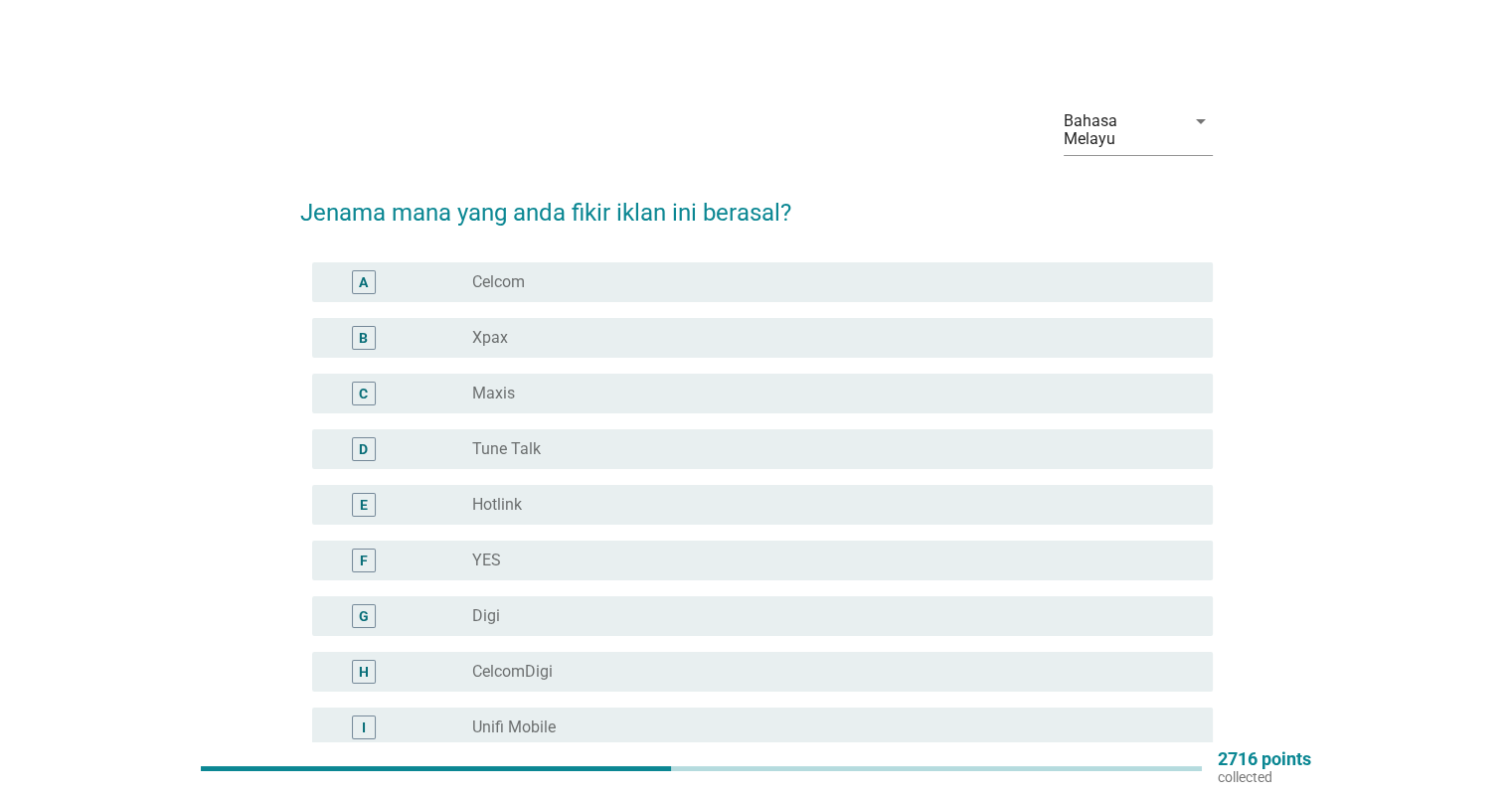 click on "radio_button_unchecked Hotlink" at bounding box center (826, 505) 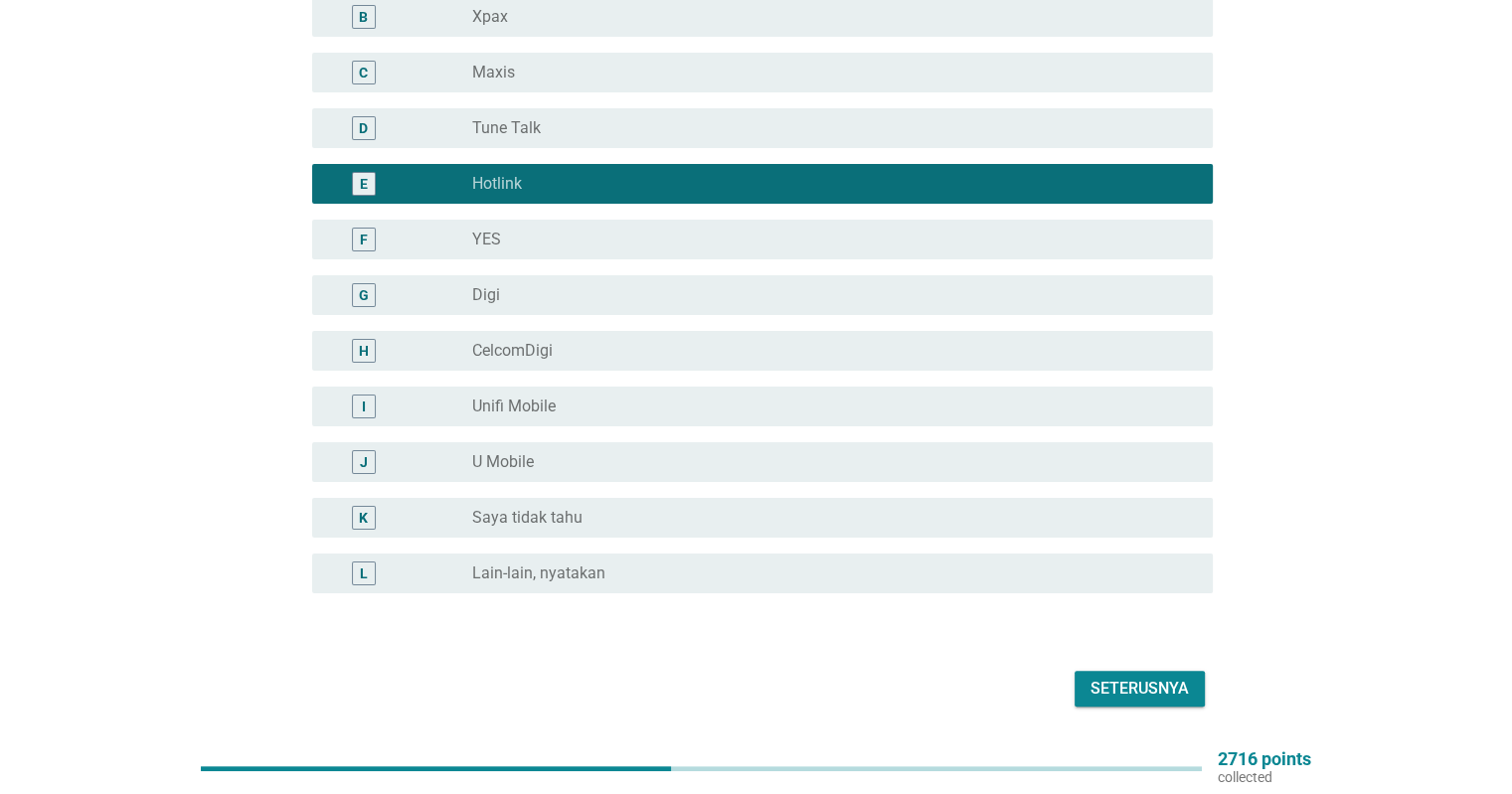 scroll, scrollTop: 362, scrollLeft: 0, axis: vertical 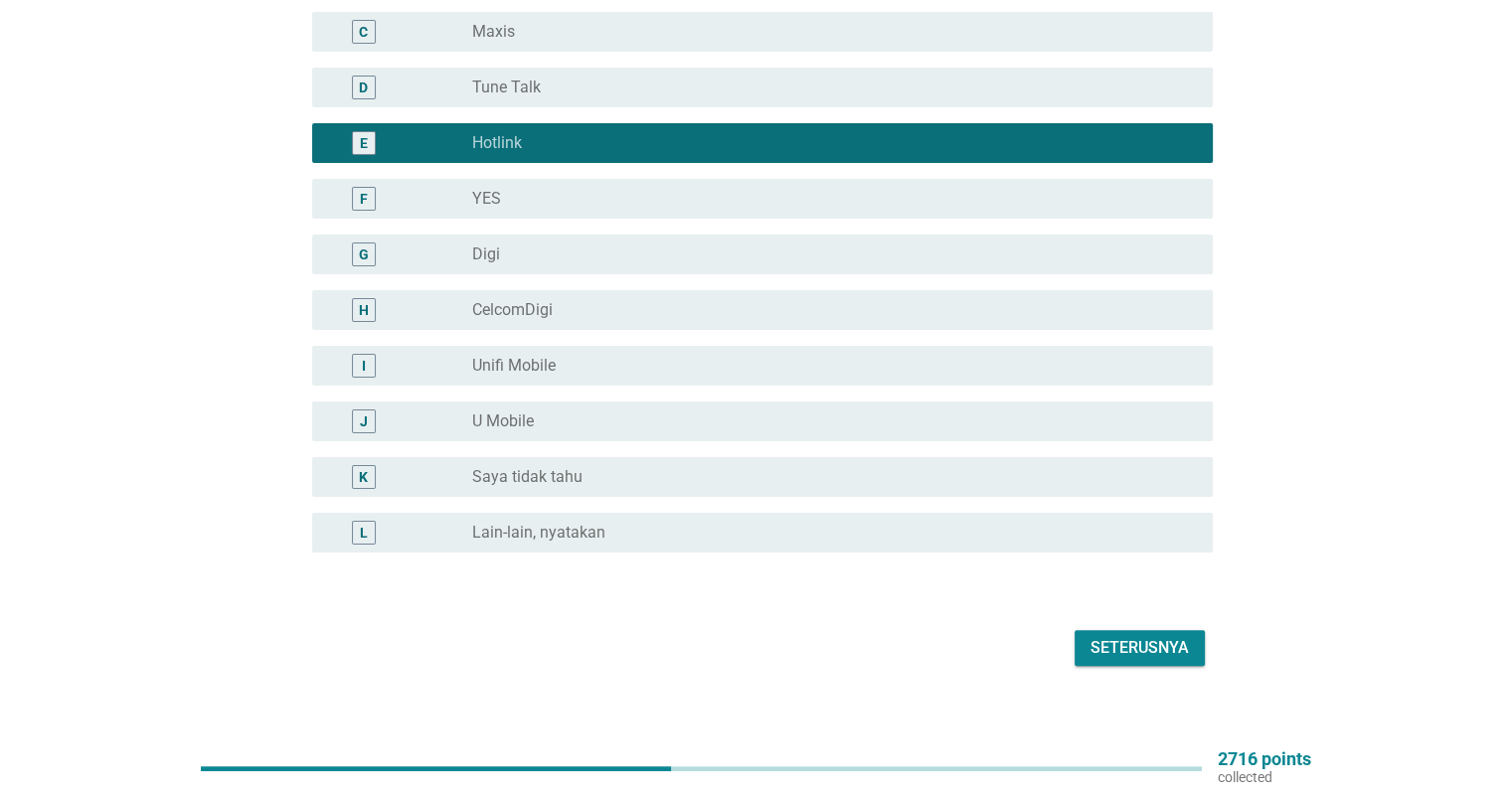 click on "Seterusnya" at bounding box center [1139, 648] 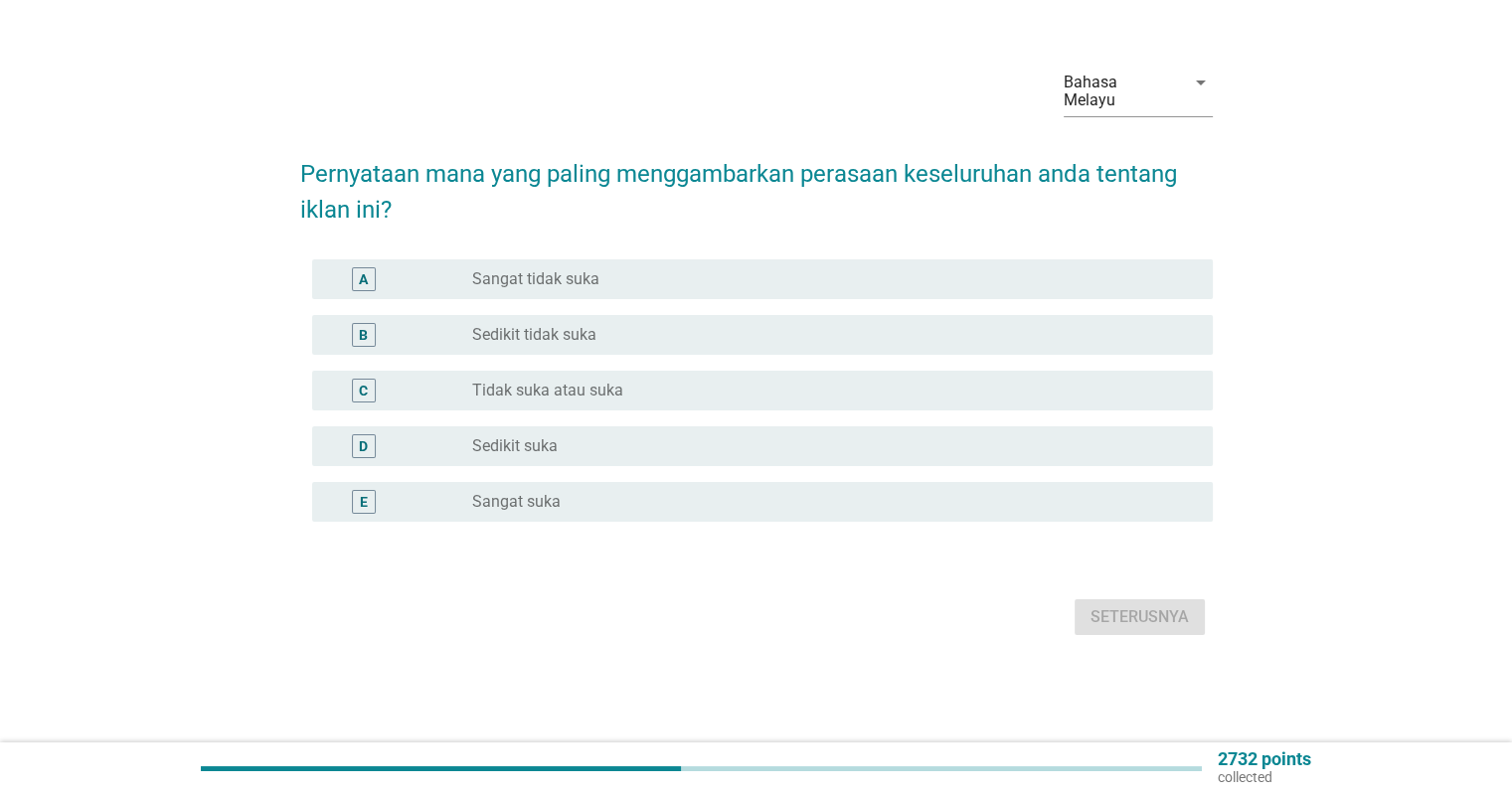 scroll, scrollTop: 0, scrollLeft: 0, axis: both 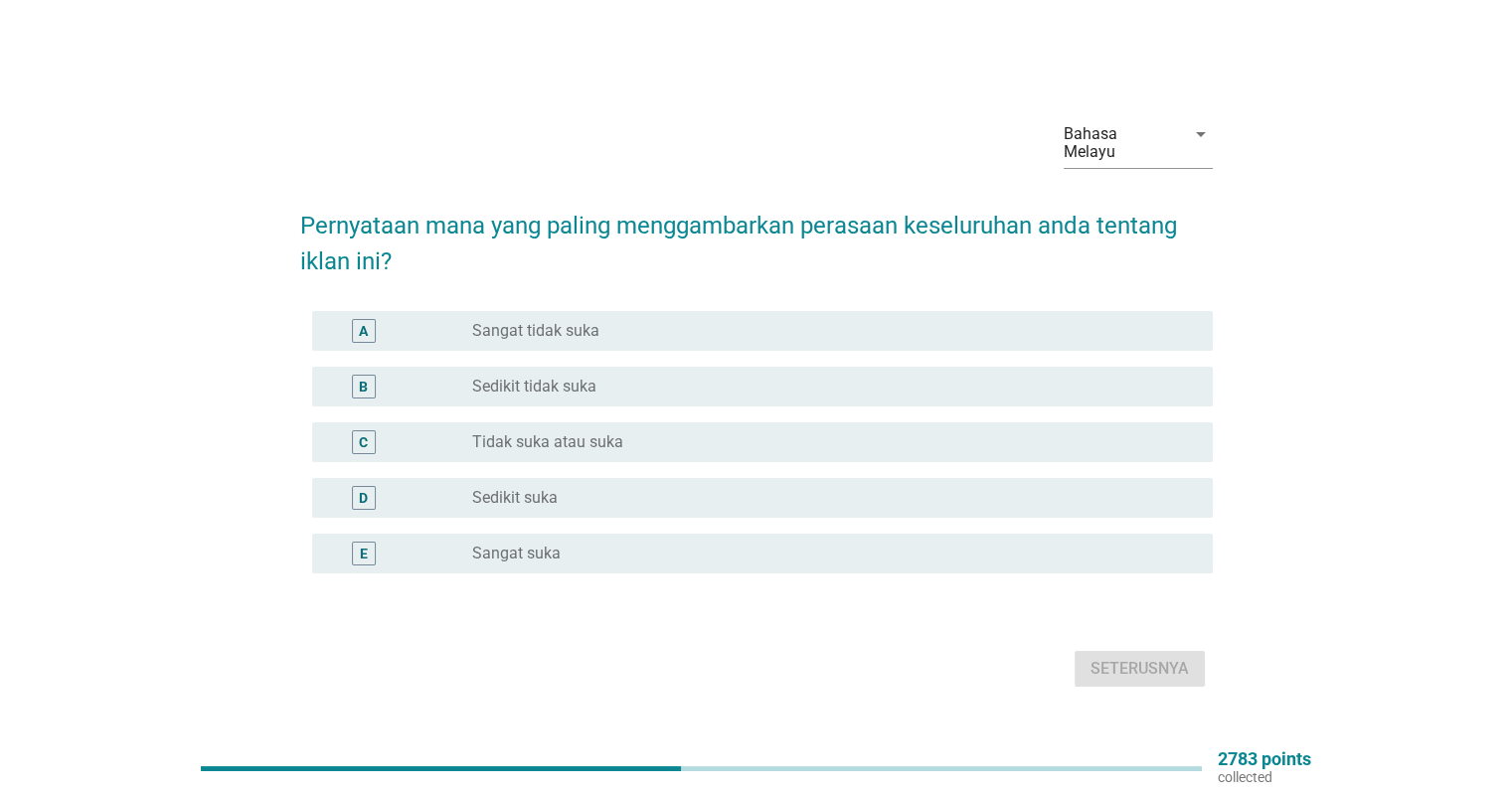 click on "Sedikit suka" at bounding box center [515, 498] 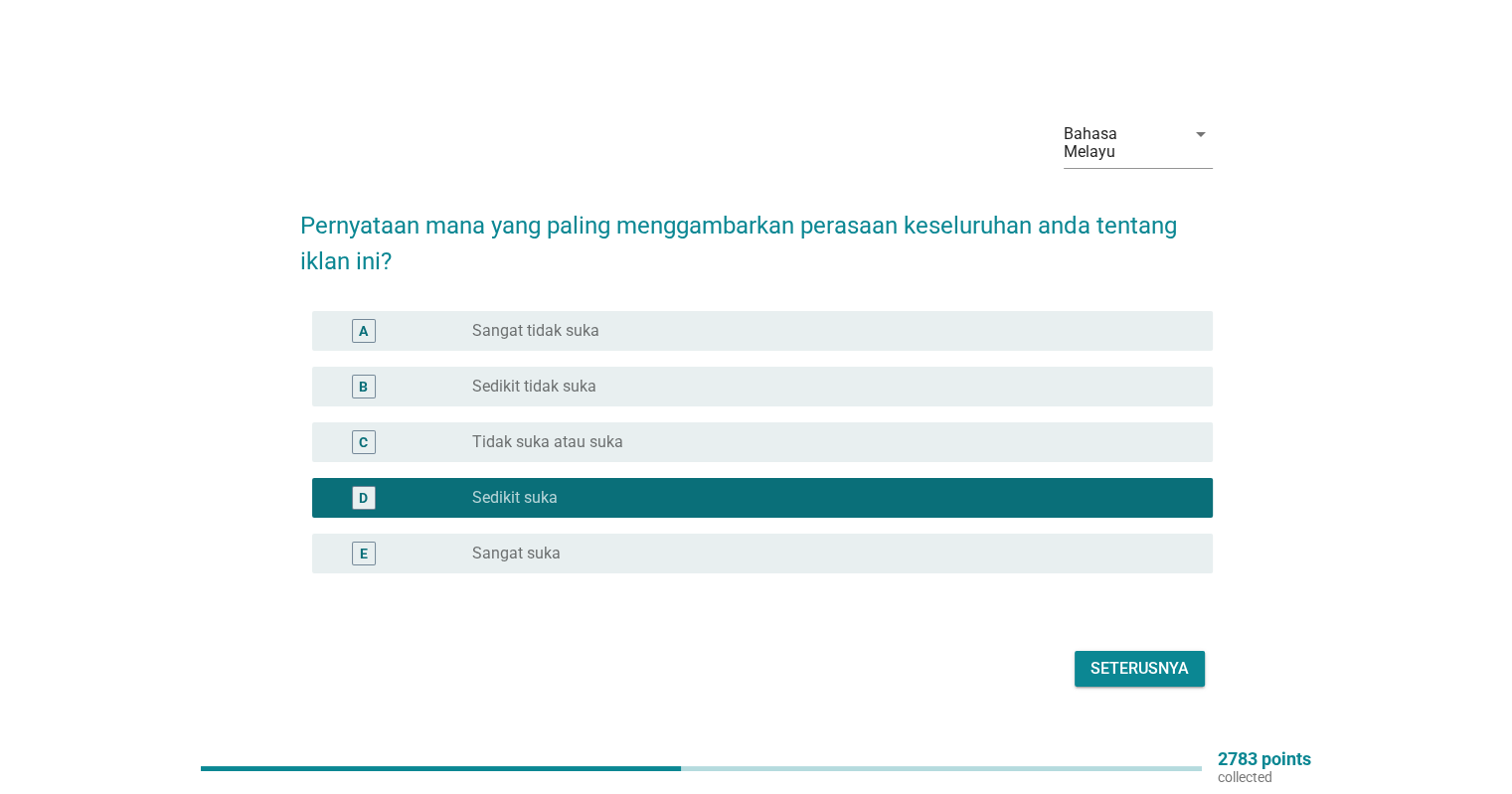 click on "Seterusnya" at bounding box center (1139, 669) 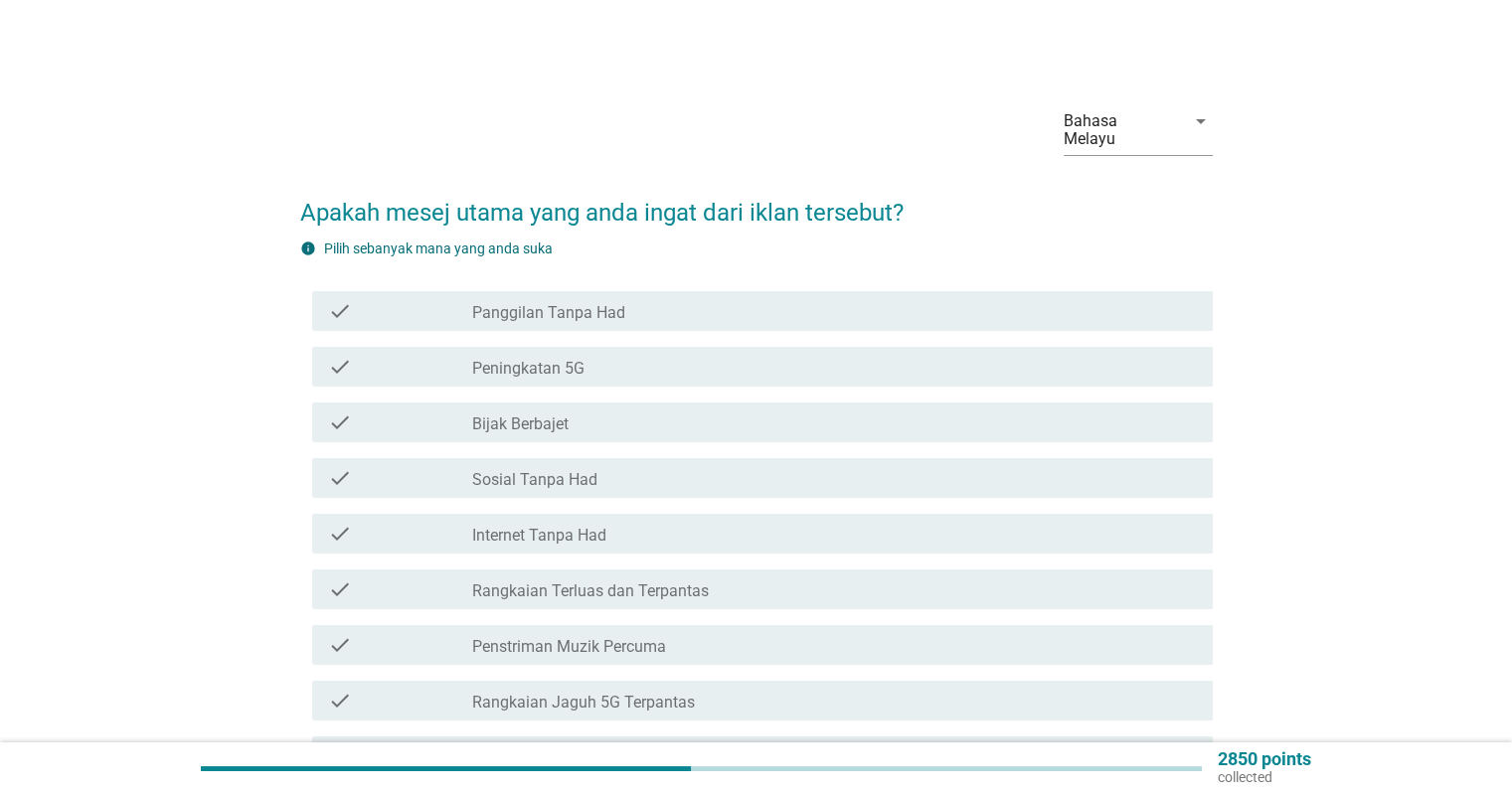 click on "check_box_outline_blank Panggilan Tanpa Had" at bounding box center (834, 311) 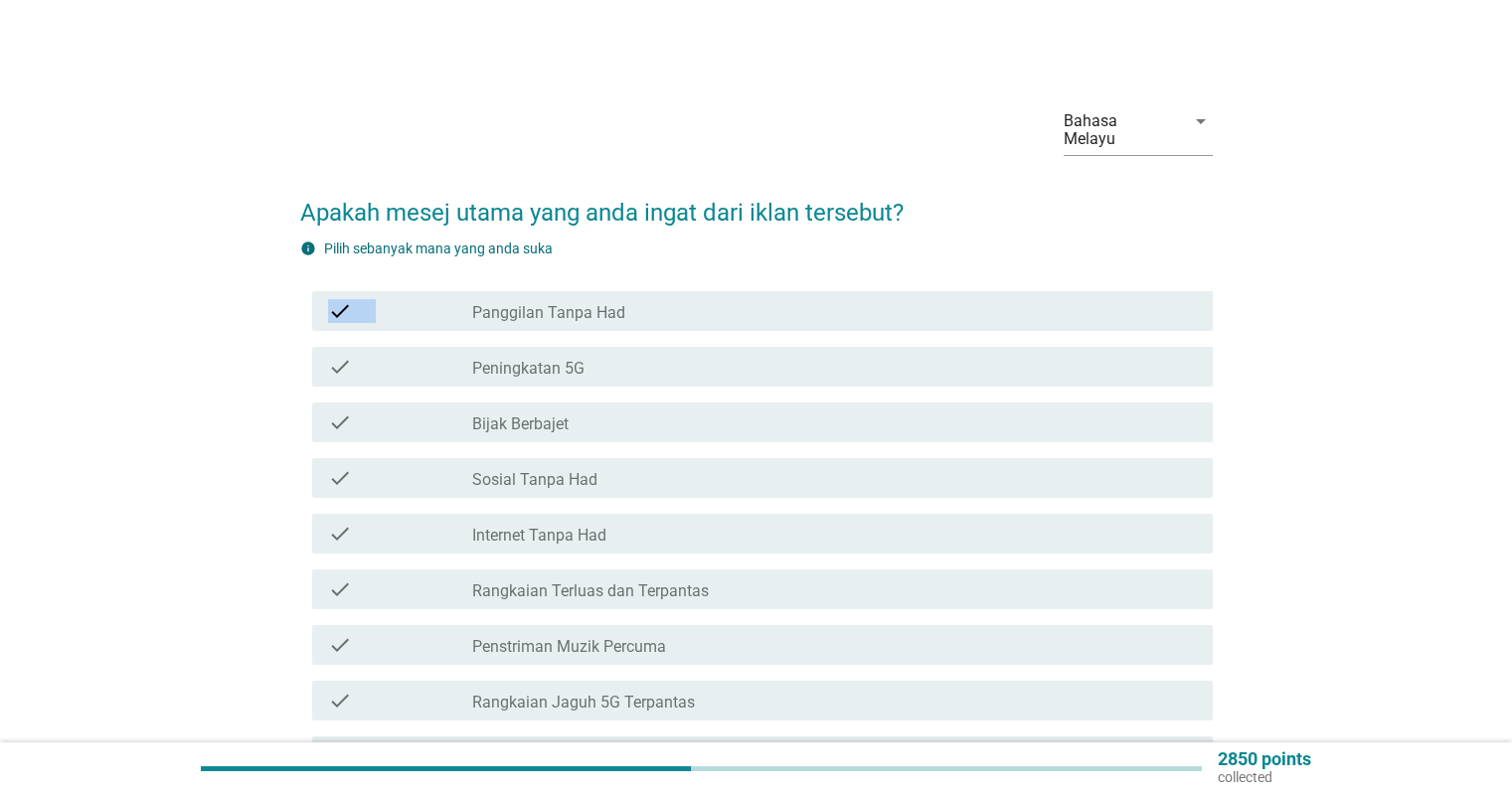 click on "check_box_outline_blank Panggilan Tanpa Had" at bounding box center [834, 311] 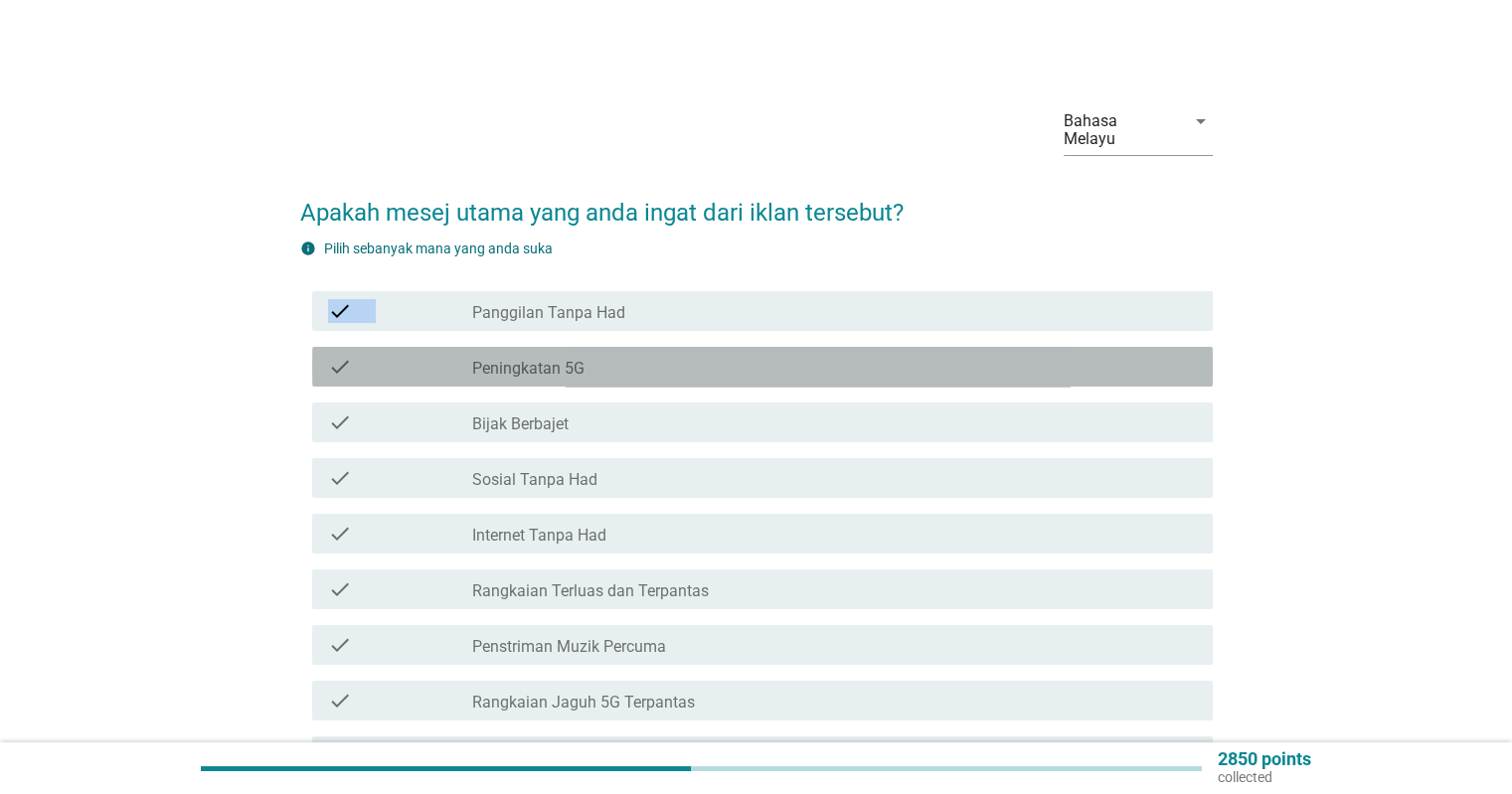 click on "Peningkatan 5G" at bounding box center [528, 369] 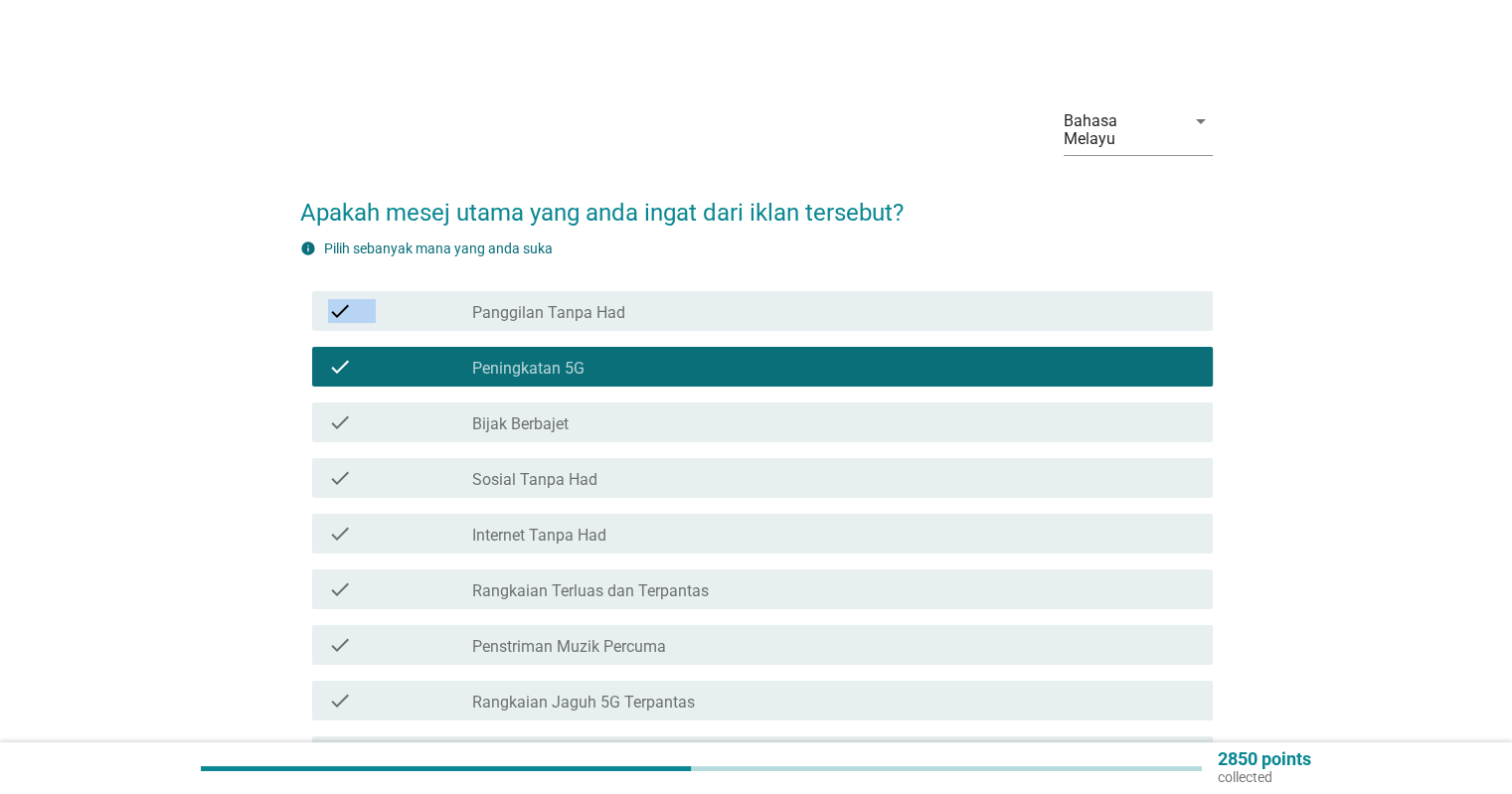 click on "Internet Tanpa Had" at bounding box center (539, 536) 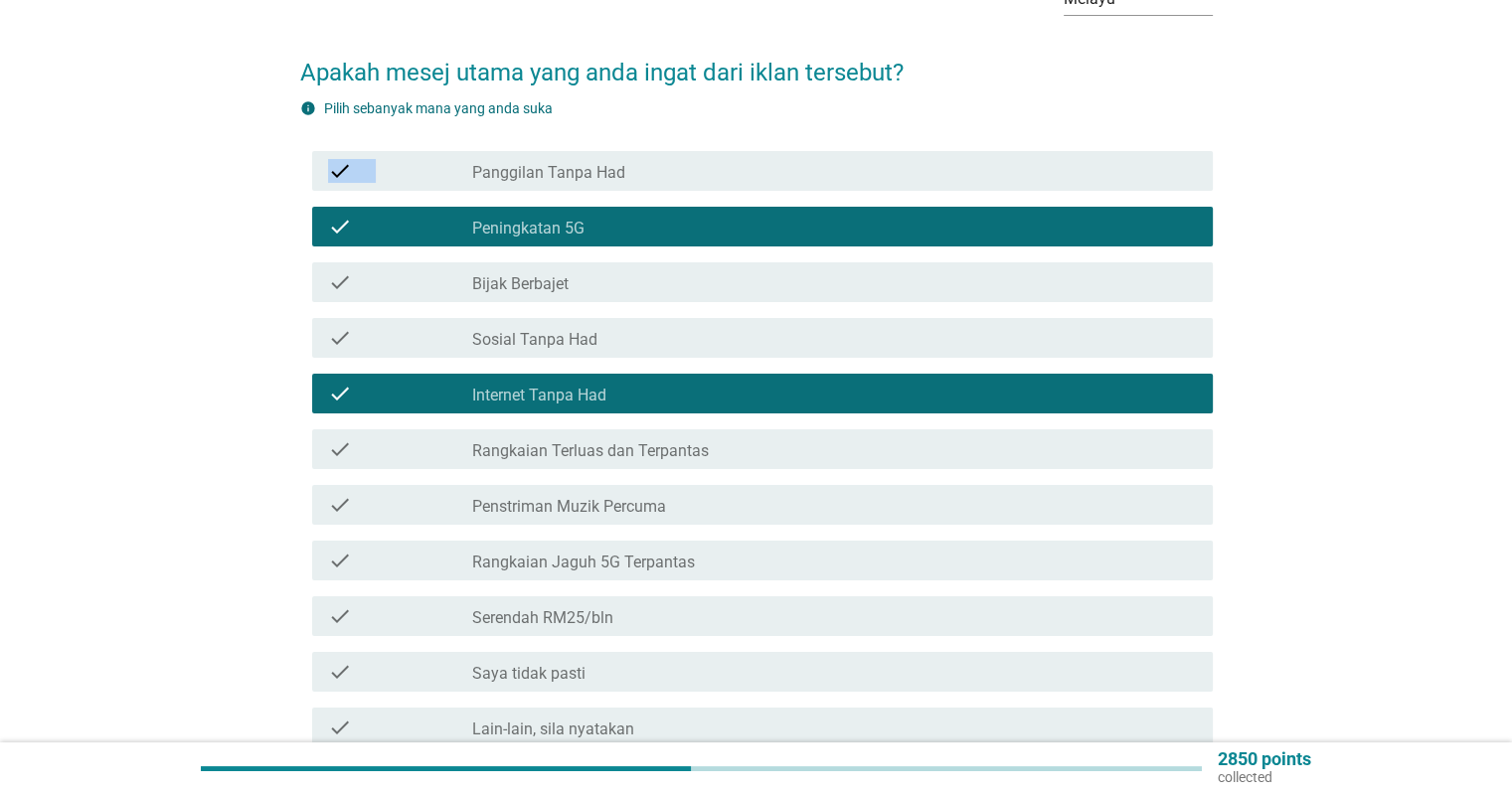scroll, scrollTop: 143, scrollLeft: 0, axis: vertical 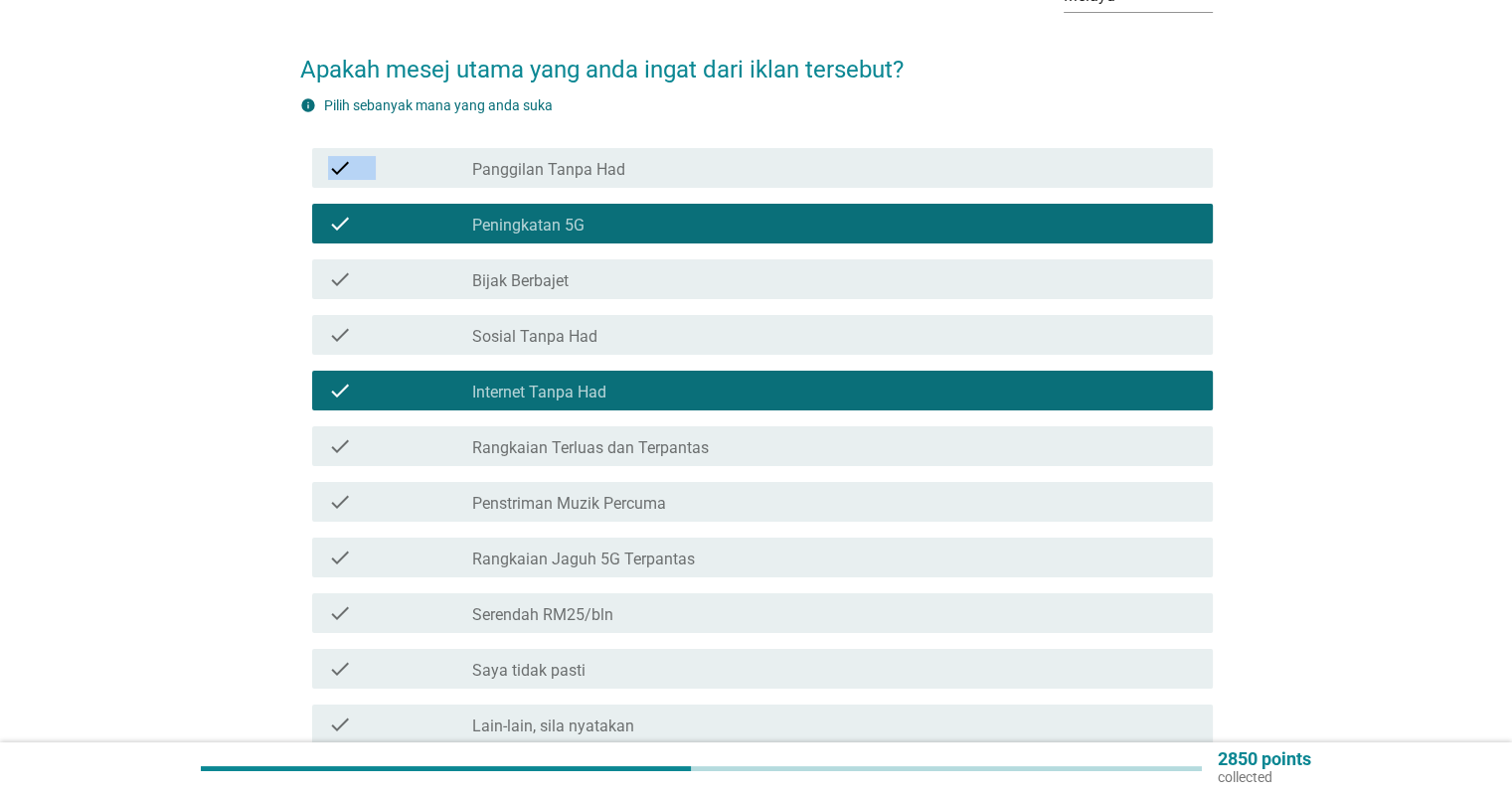 click on "Serendah RM25/bln" at bounding box center (543, 615) 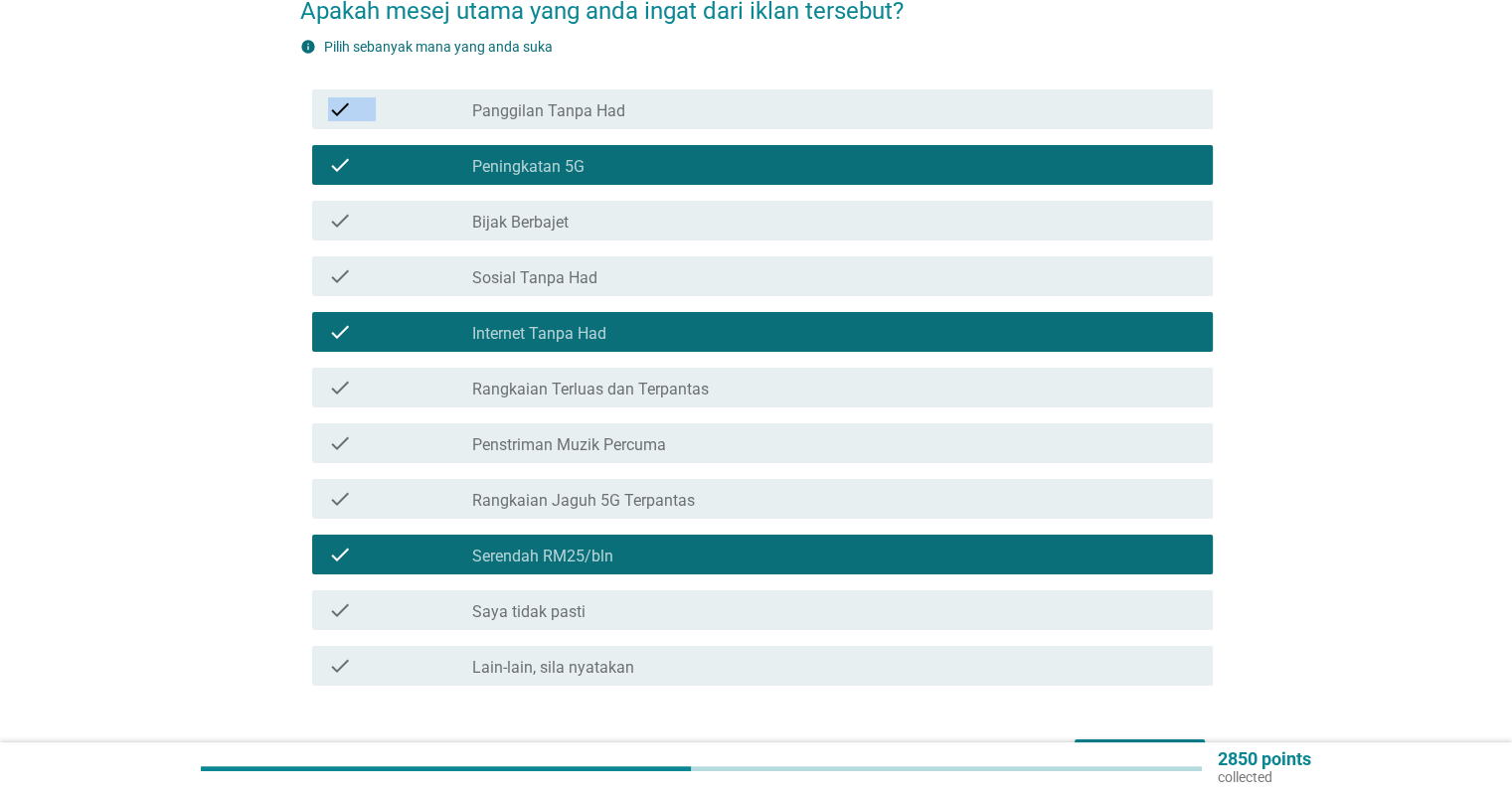 scroll, scrollTop: 208, scrollLeft: 0, axis: vertical 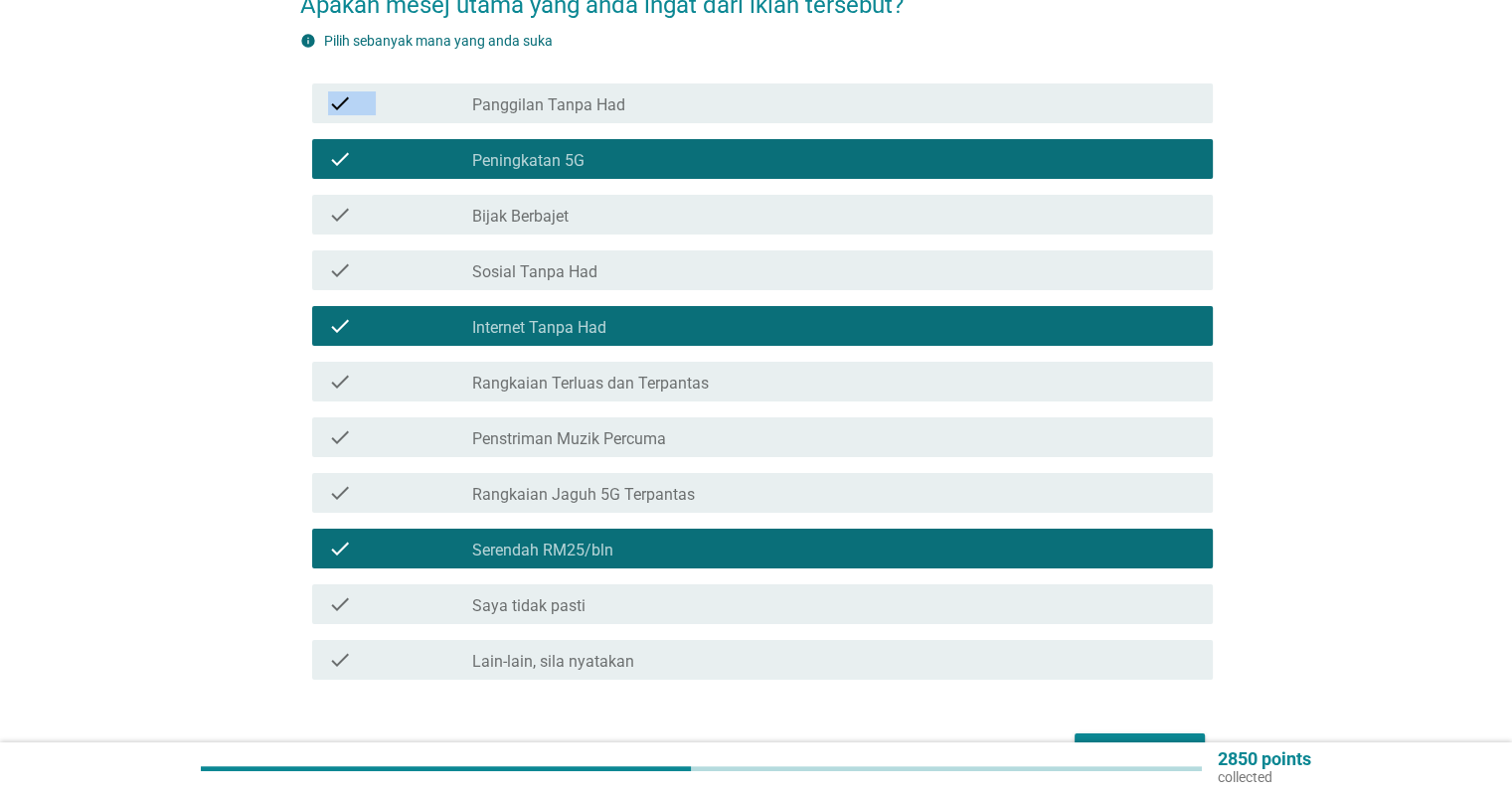 click on "Seterusnya" at bounding box center (1139, 751) 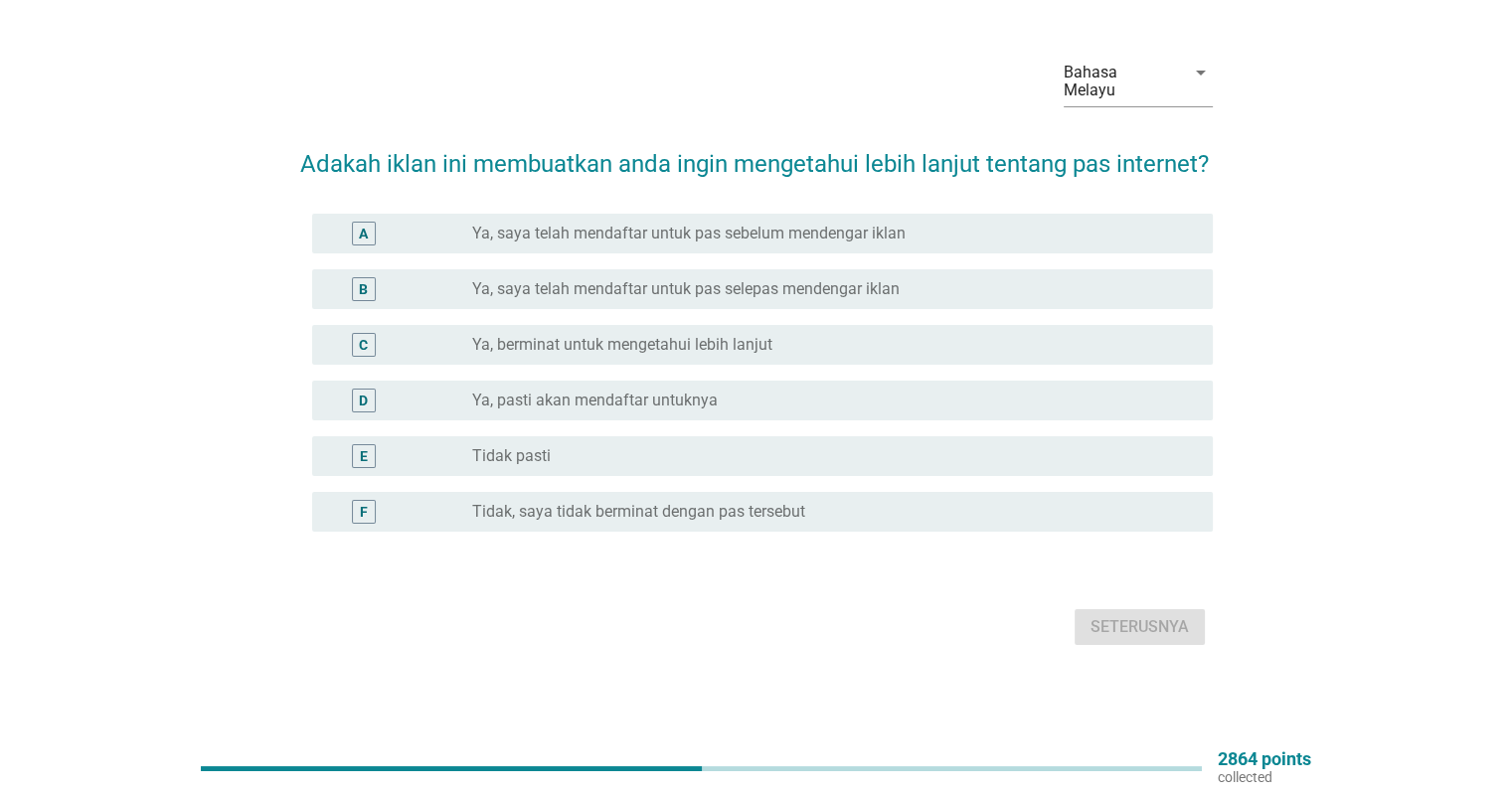 scroll, scrollTop: 0, scrollLeft: 0, axis: both 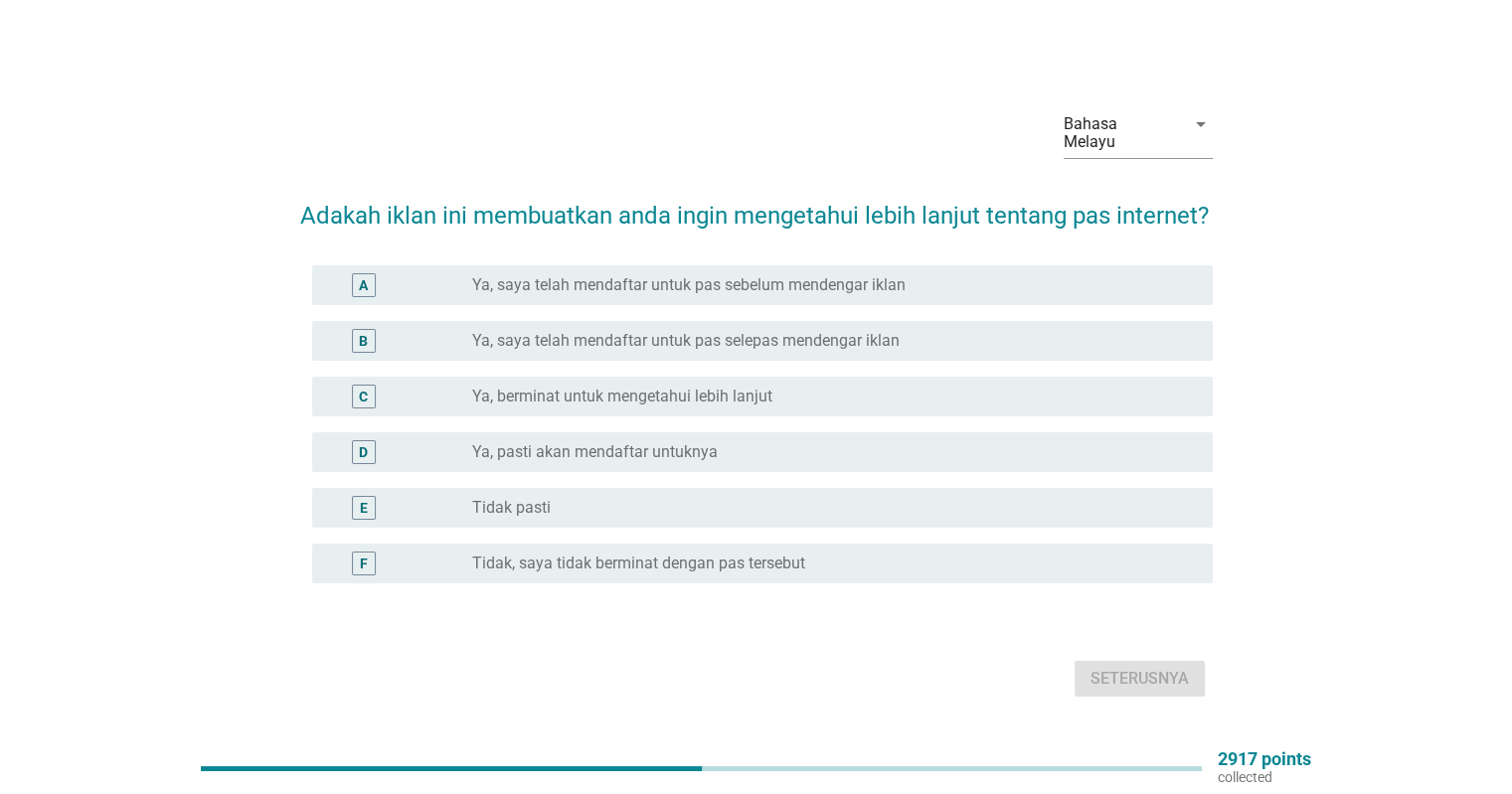 click on "radio_button_unchecked Tidak pasti" at bounding box center (826, 508) 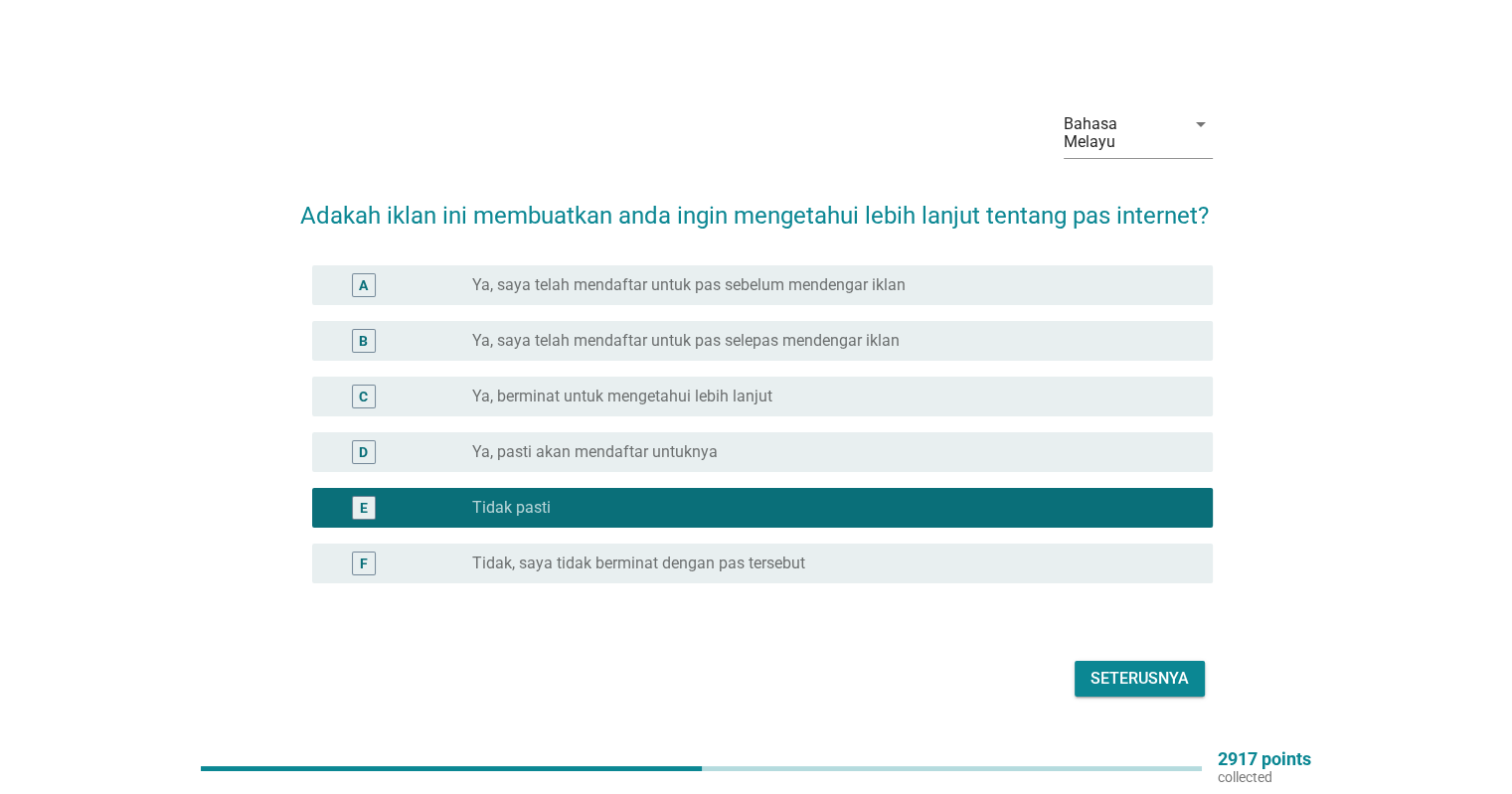 click on "Seterusnya" at bounding box center [1139, 679] 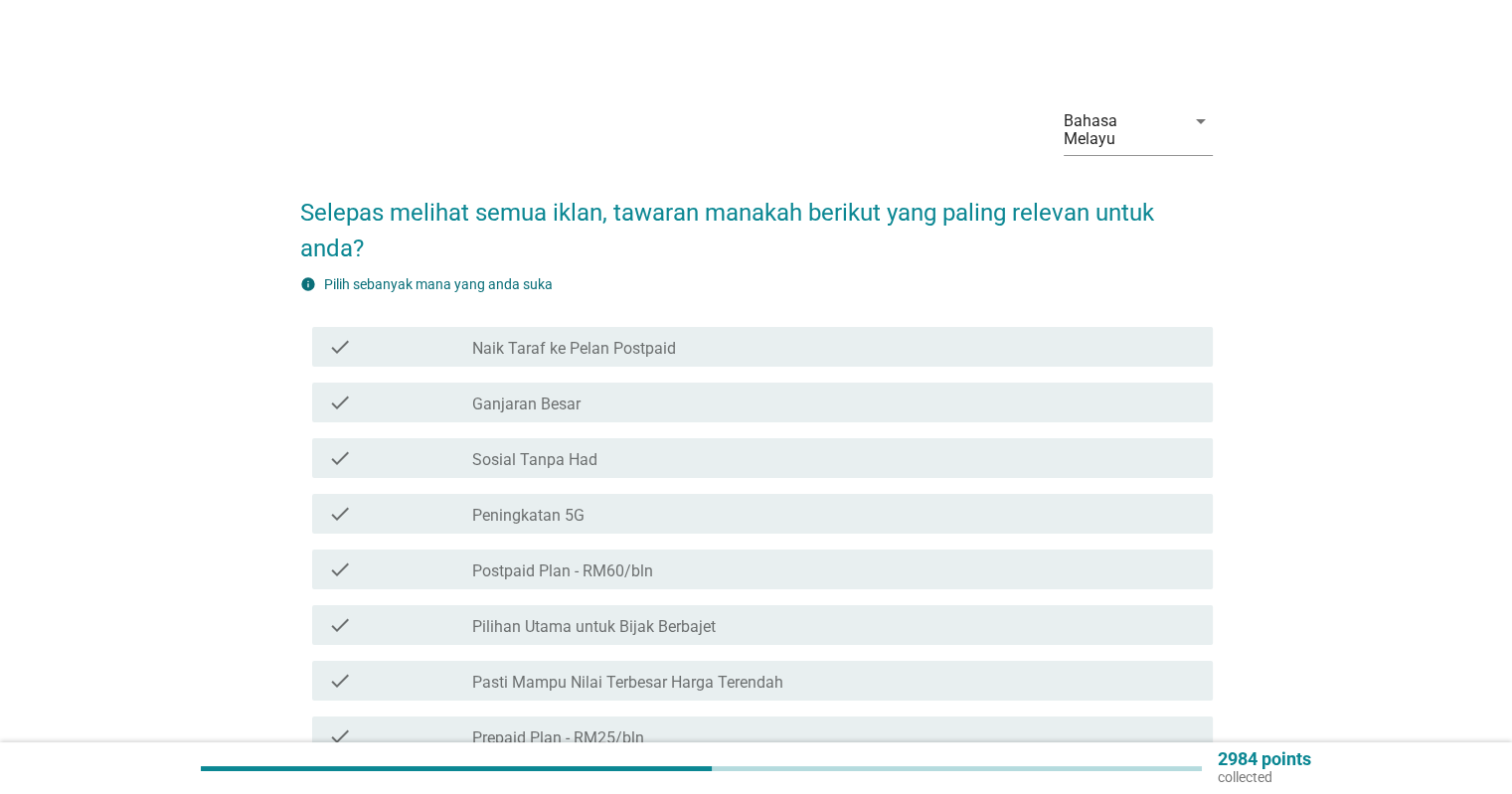 click on "Ganjaran Besar" at bounding box center (526, 404) 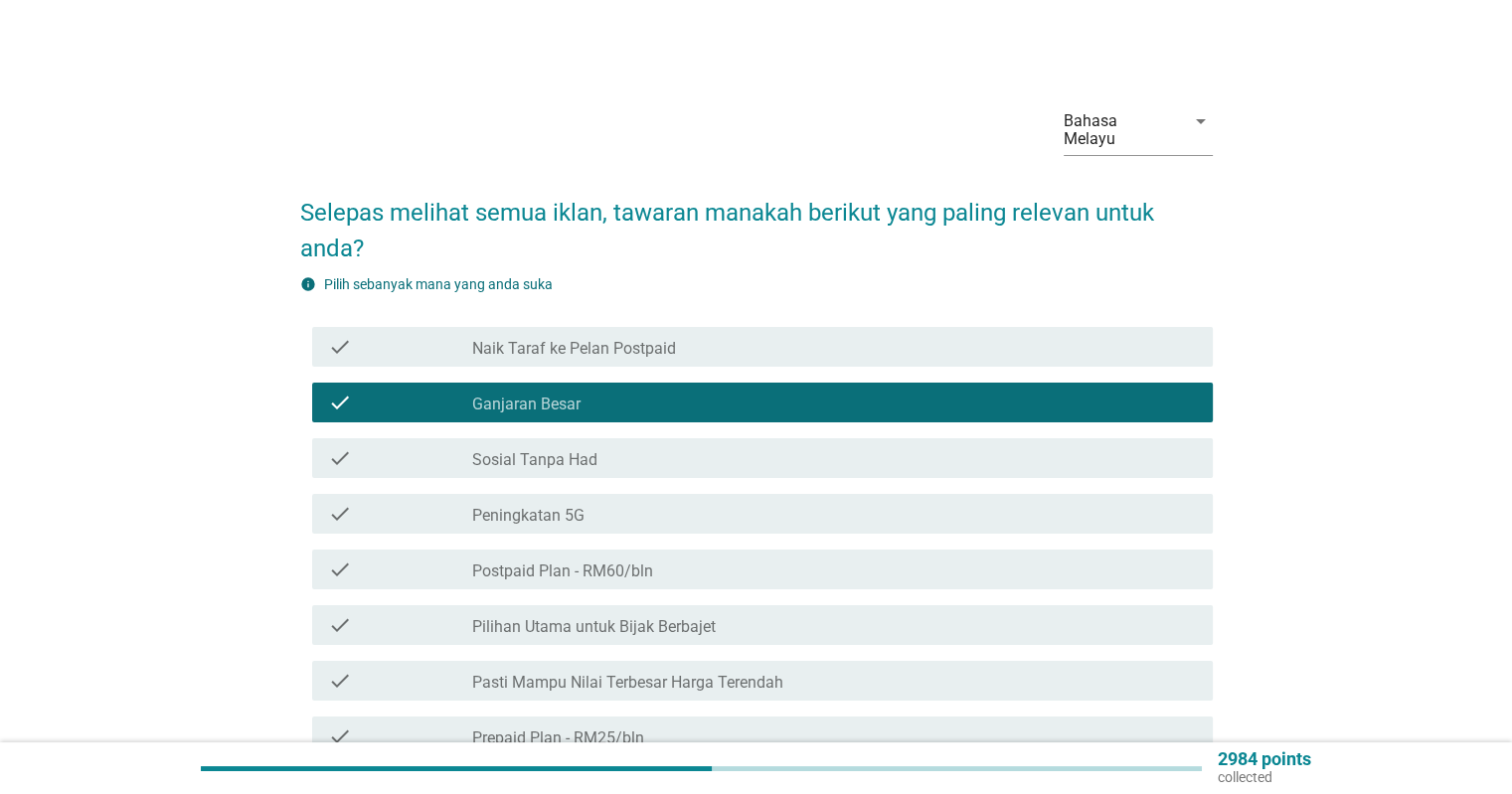 click on "Sosial Tanpa Had" at bounding box center [535, 460] 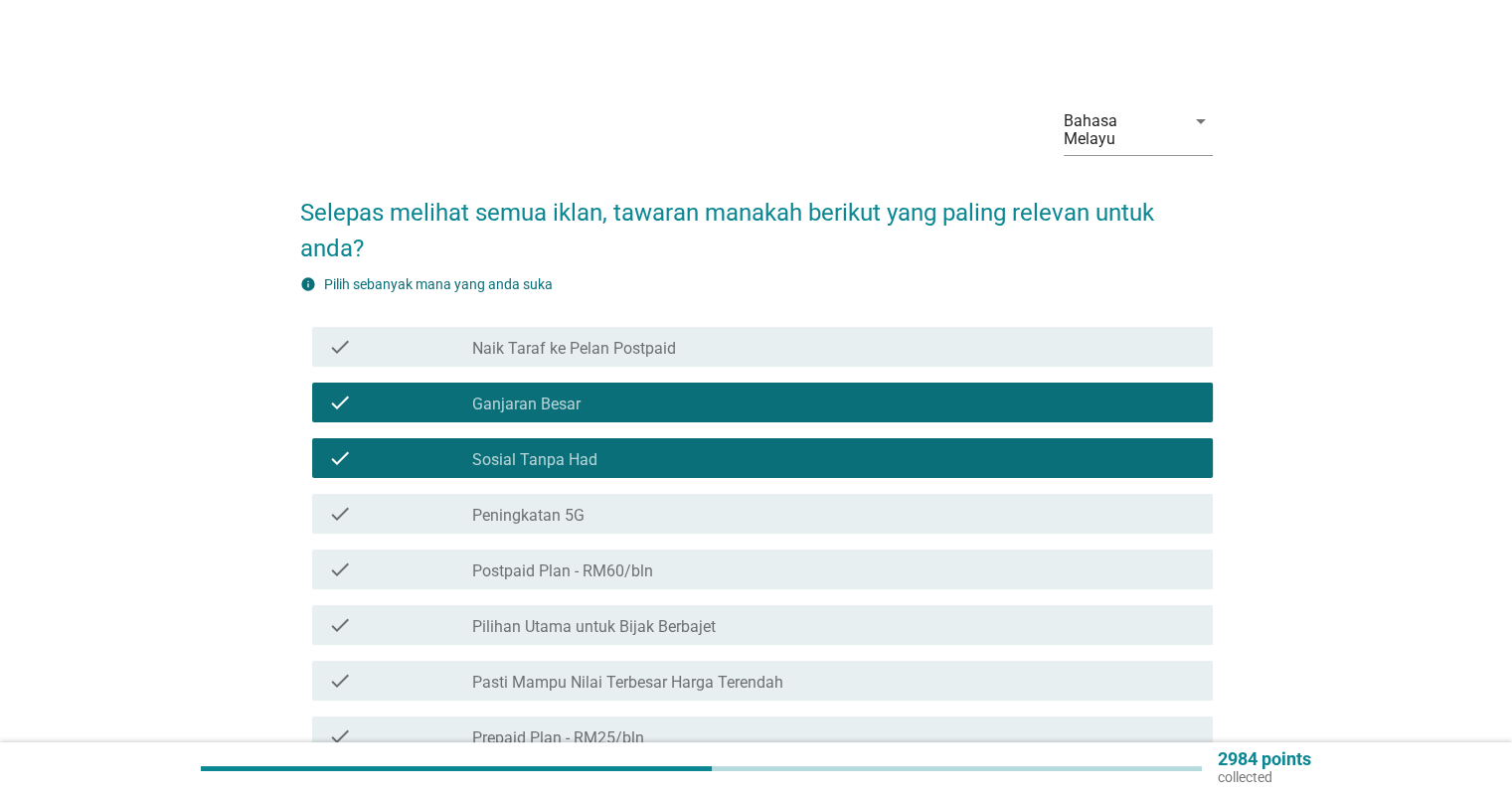 click on "check_box_outline_blank Peningkatan 5G" at bounding box center [834, 514] 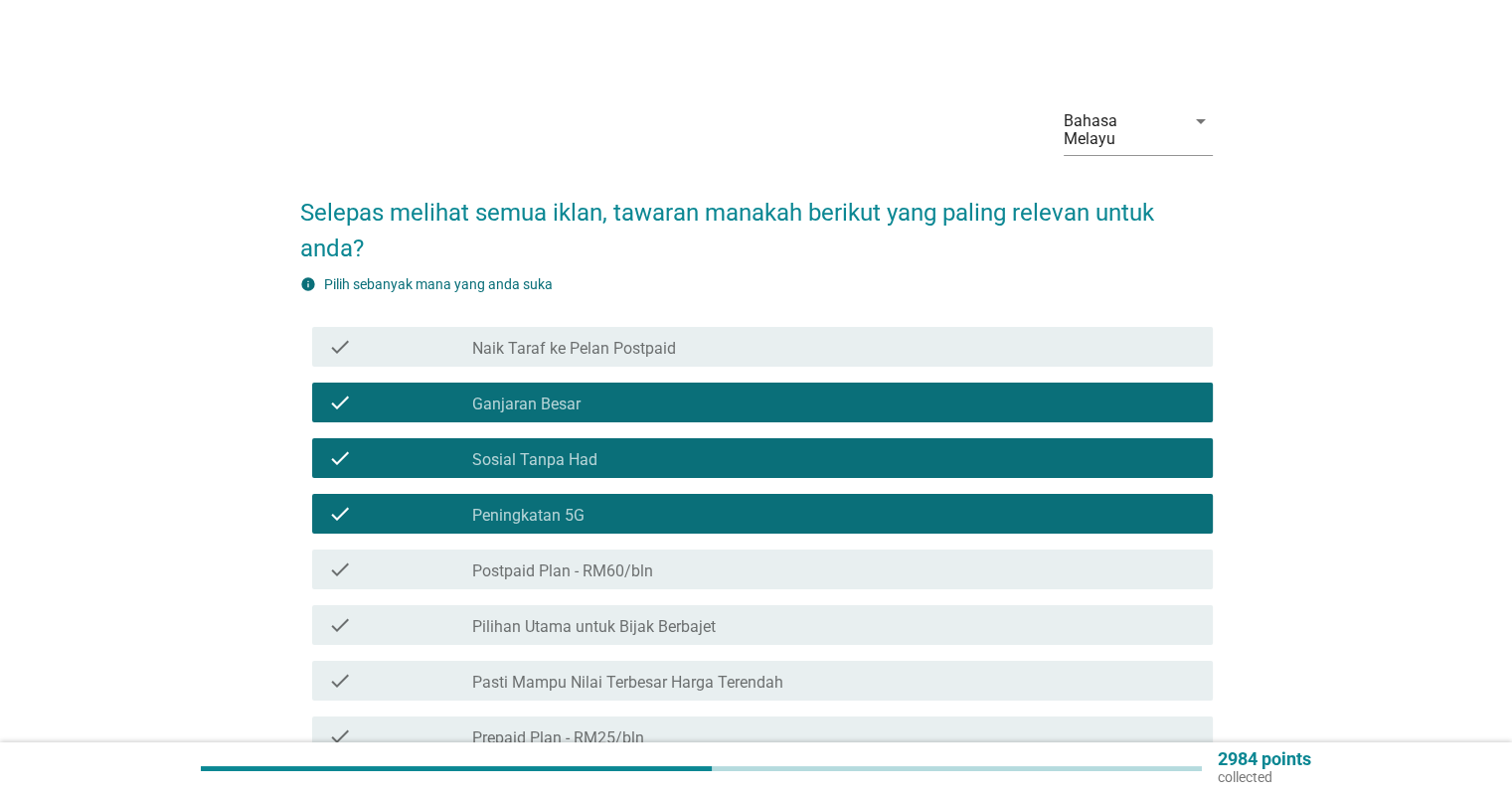 click on "Pasti Mampu Nilai Terbesar  Harga Terendah" at bounding box center [627, 683] 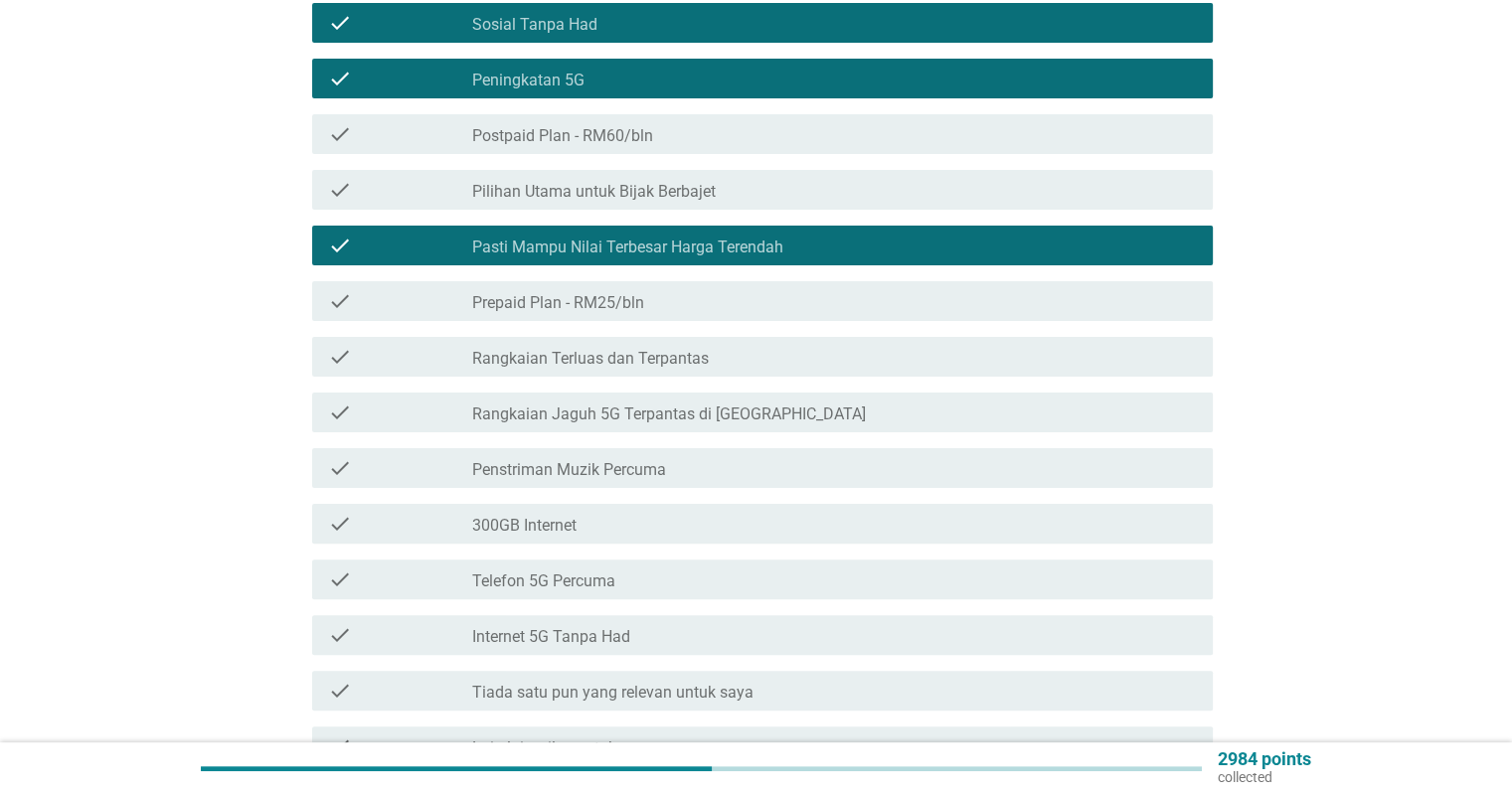 scroll, scrollTop: 439, scrollLeft: 0, axis: vertical 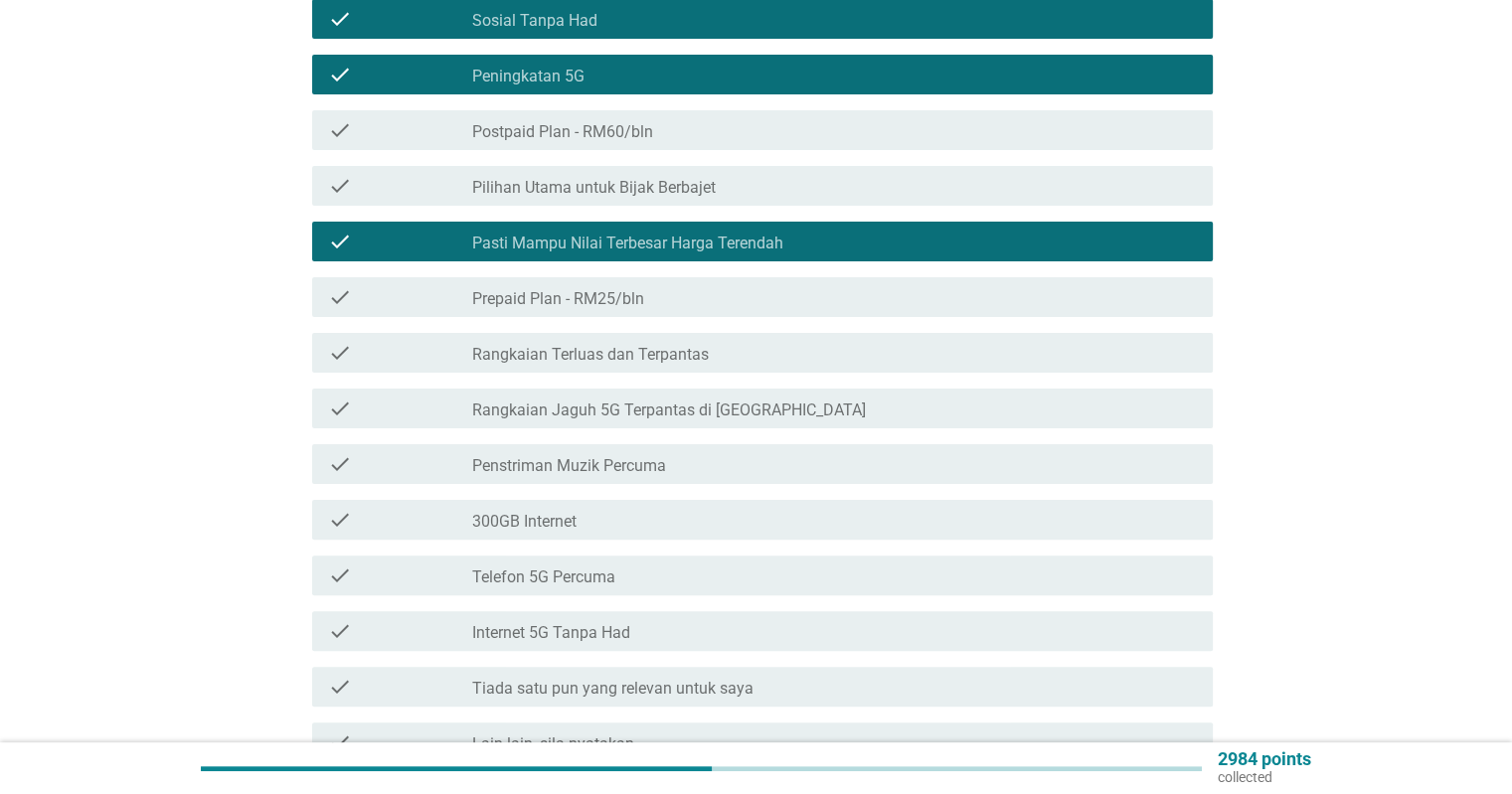 click on "Prepaid Plan - RM25/bln" at bounding box center [558, 299] 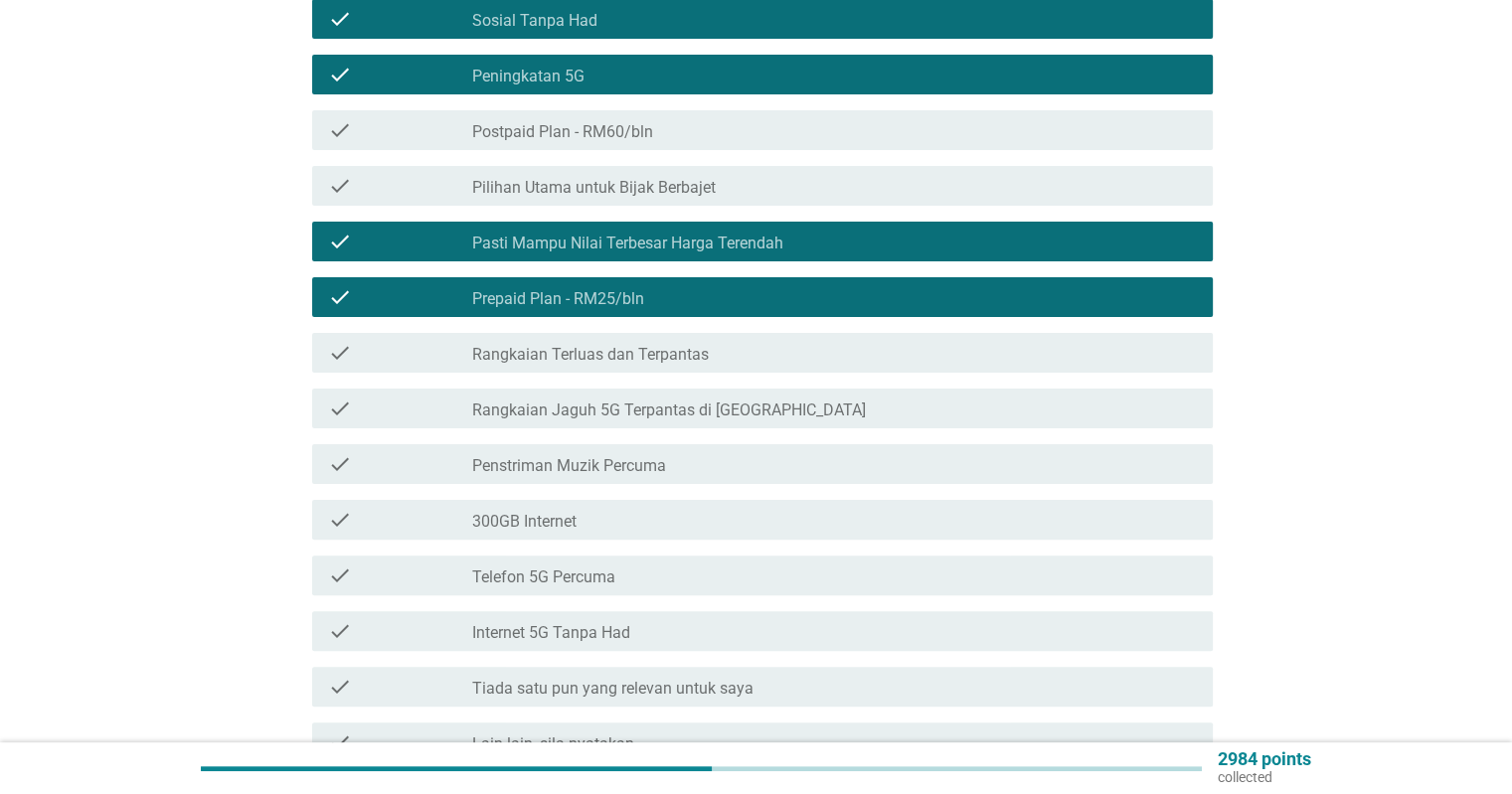 click on "Rangkaian Terluas dan Terpantas" at bounding box center (590, 355) 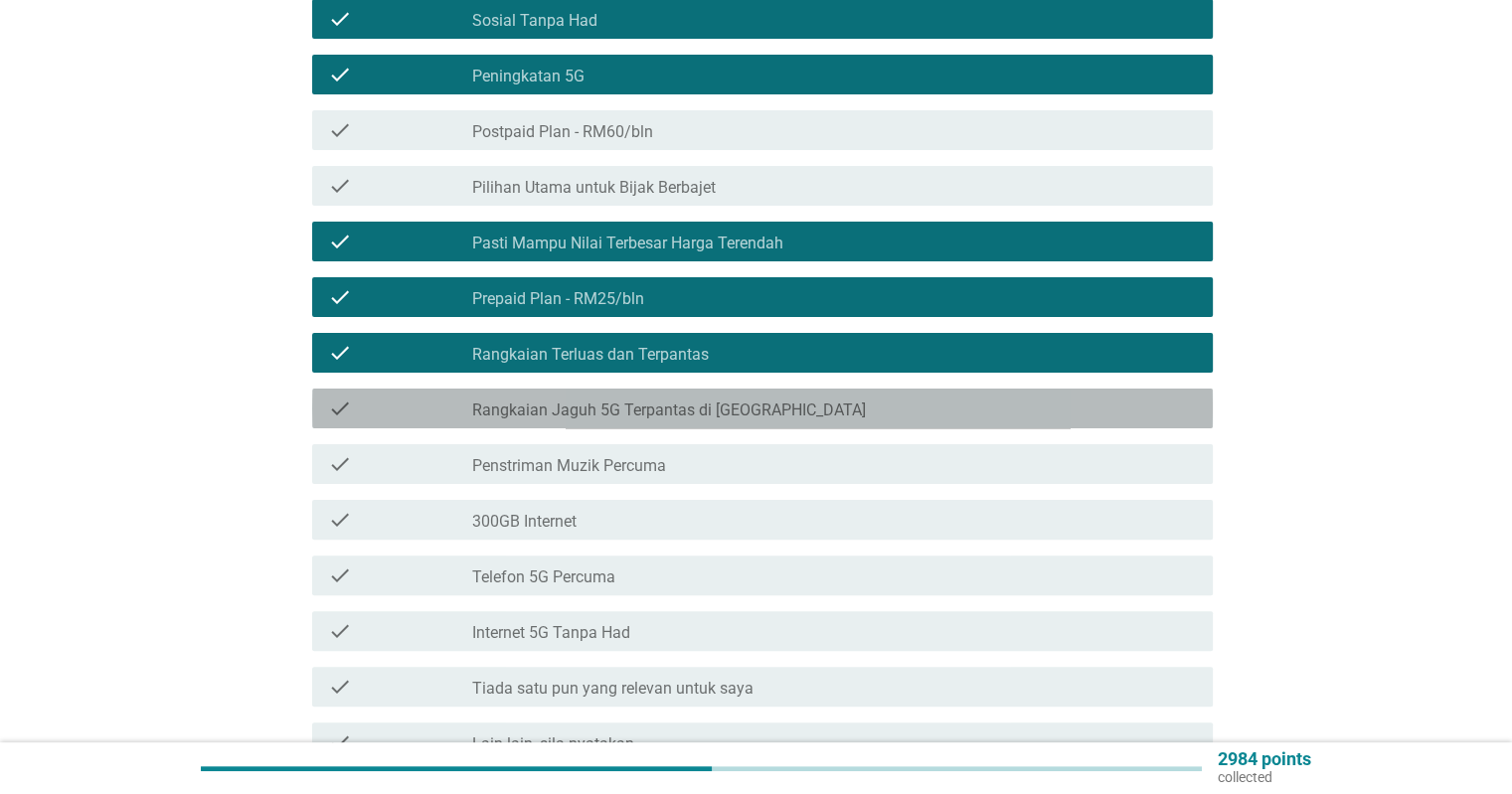 click on "Rangkaian Jaguh 5G Terpantas di [GEOGRAPHIC_DATA]" at bounding box center (669, 410) 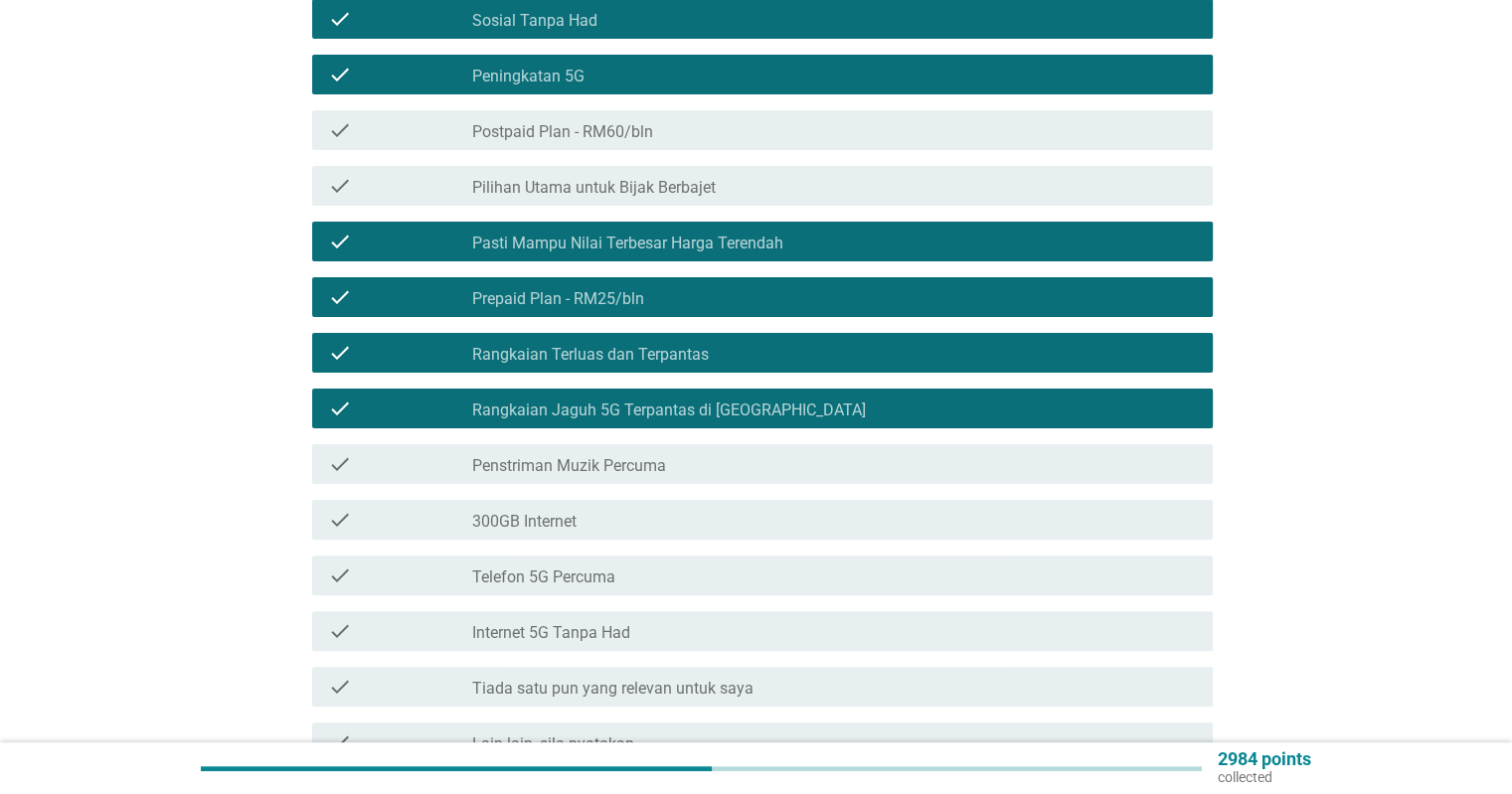 click on "300GB Internet" at bounding box center (524, 522) 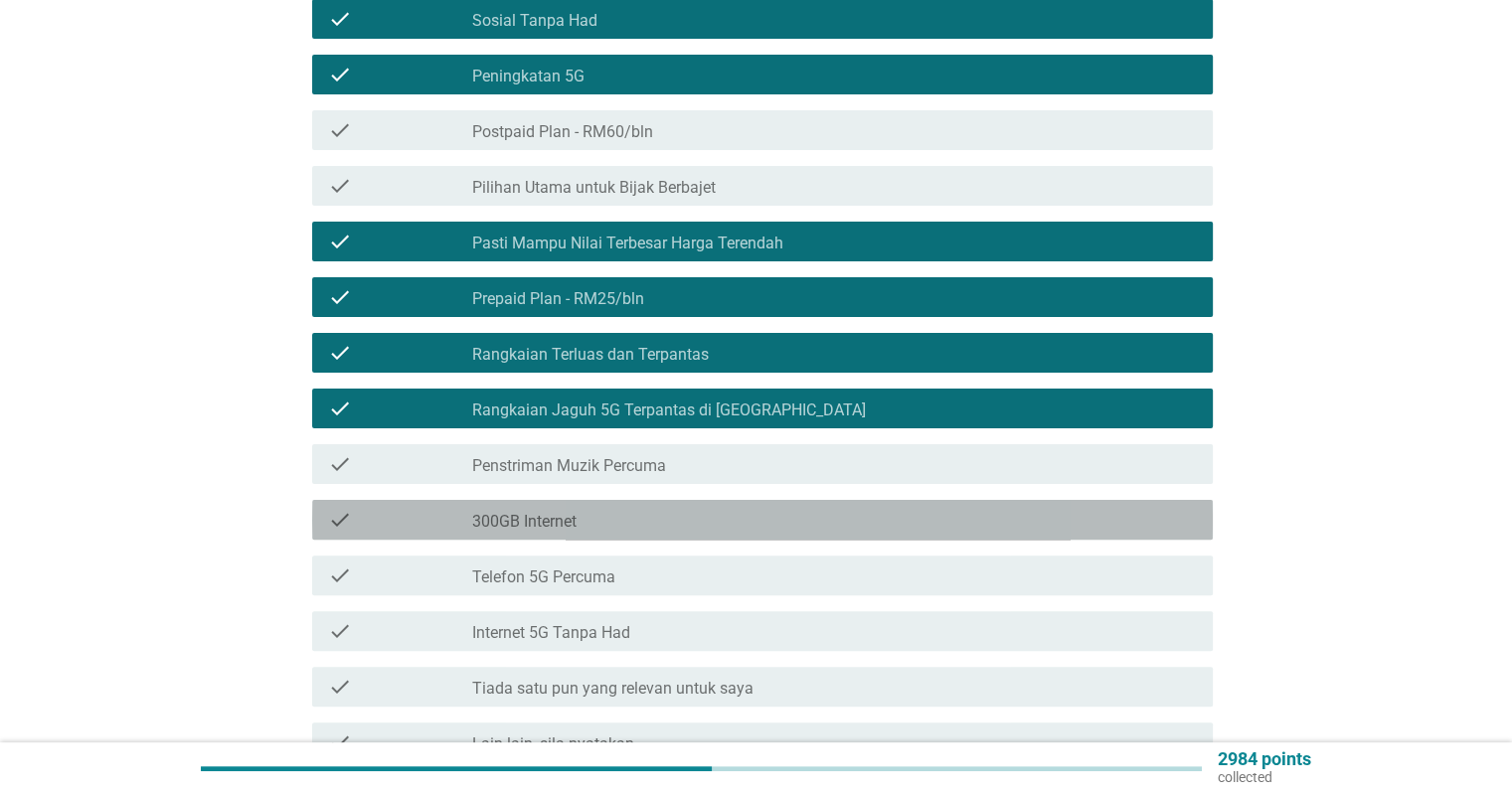 click on "300GB Internet" at bounding box center (524, 522) 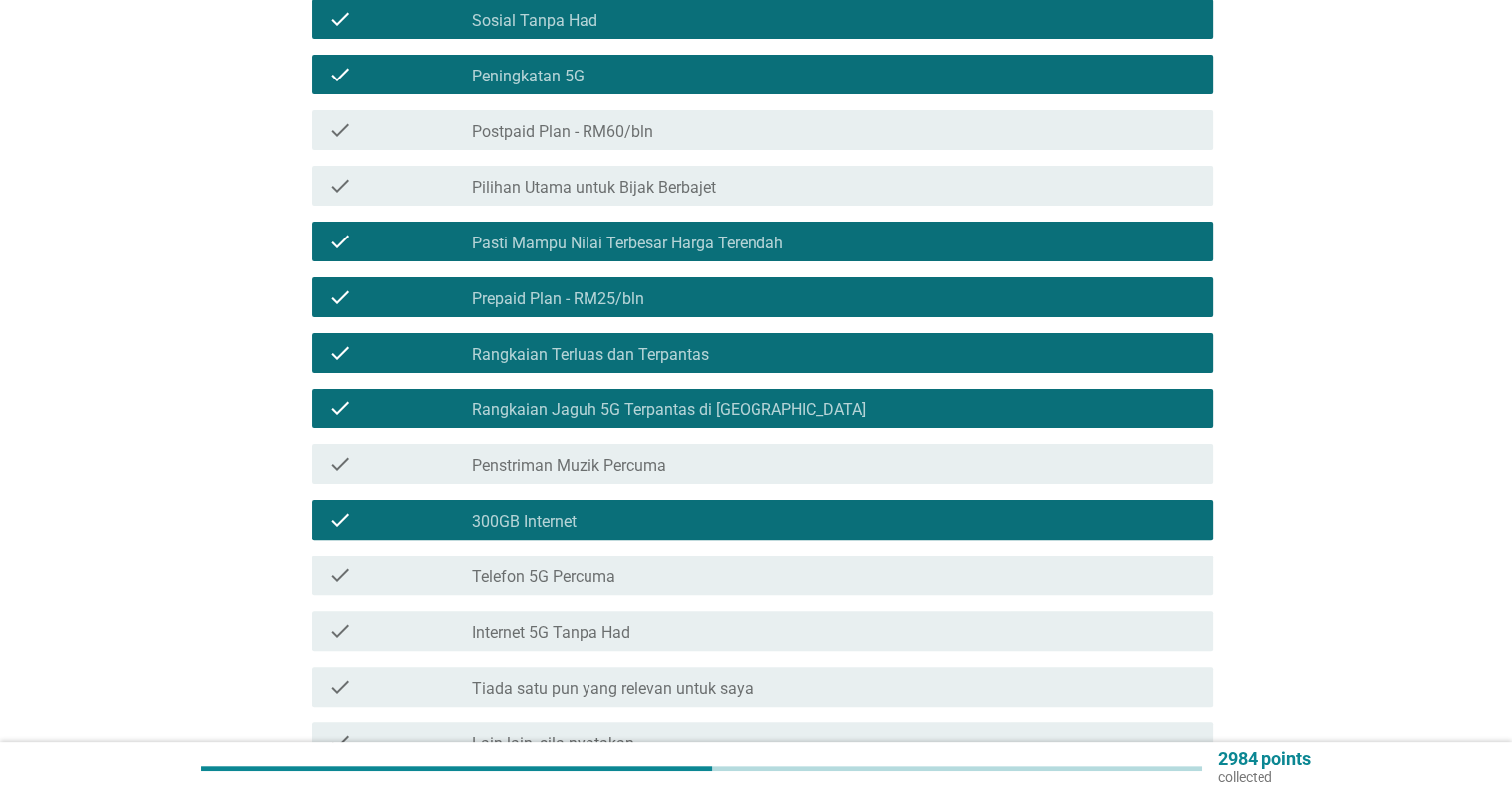 click on "Telefon 5G Percuma" at bounding box center (544, 577) 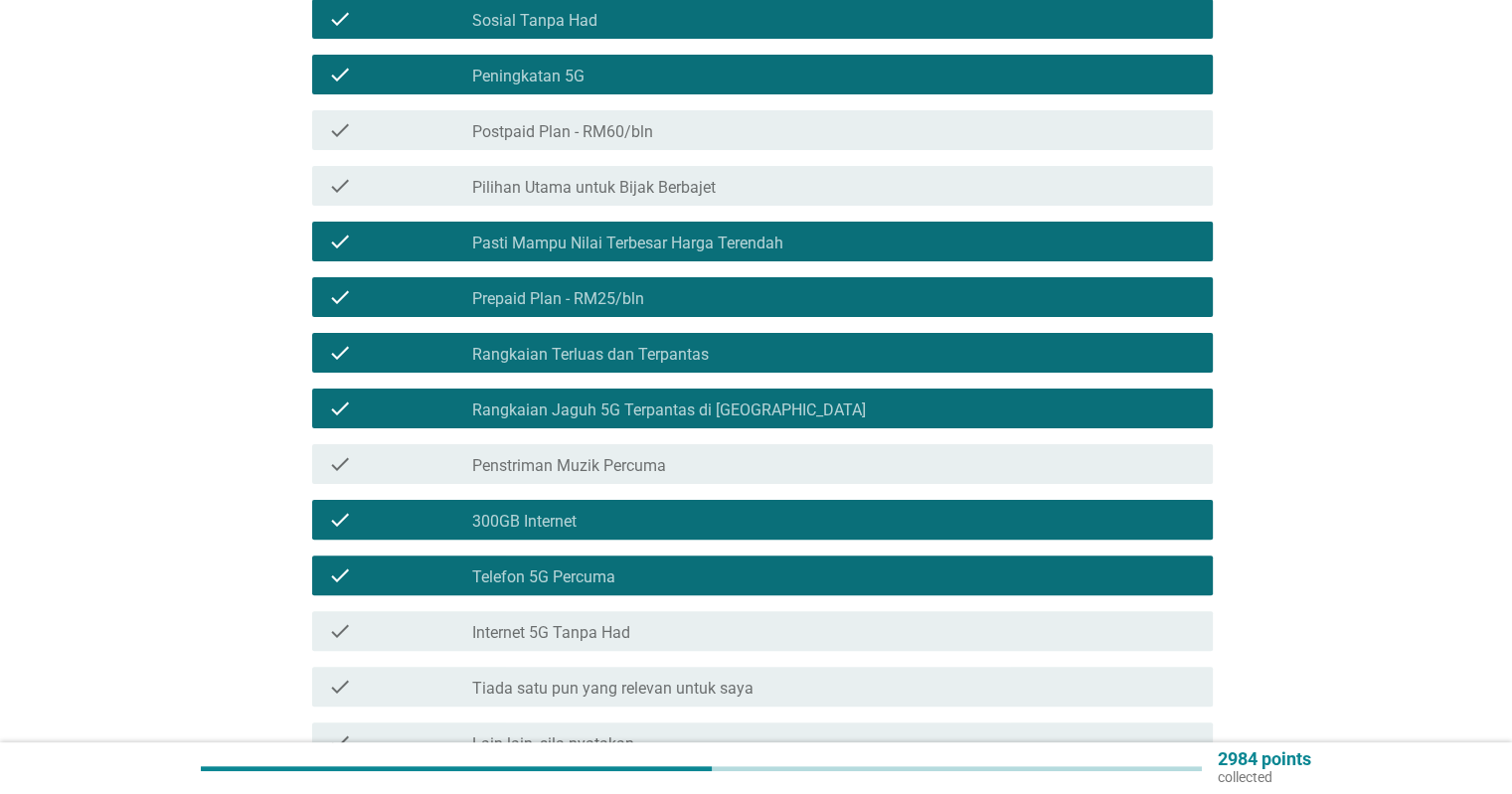 click on "Internet 5G Tanpa Had" at bounding box center [551, 633] 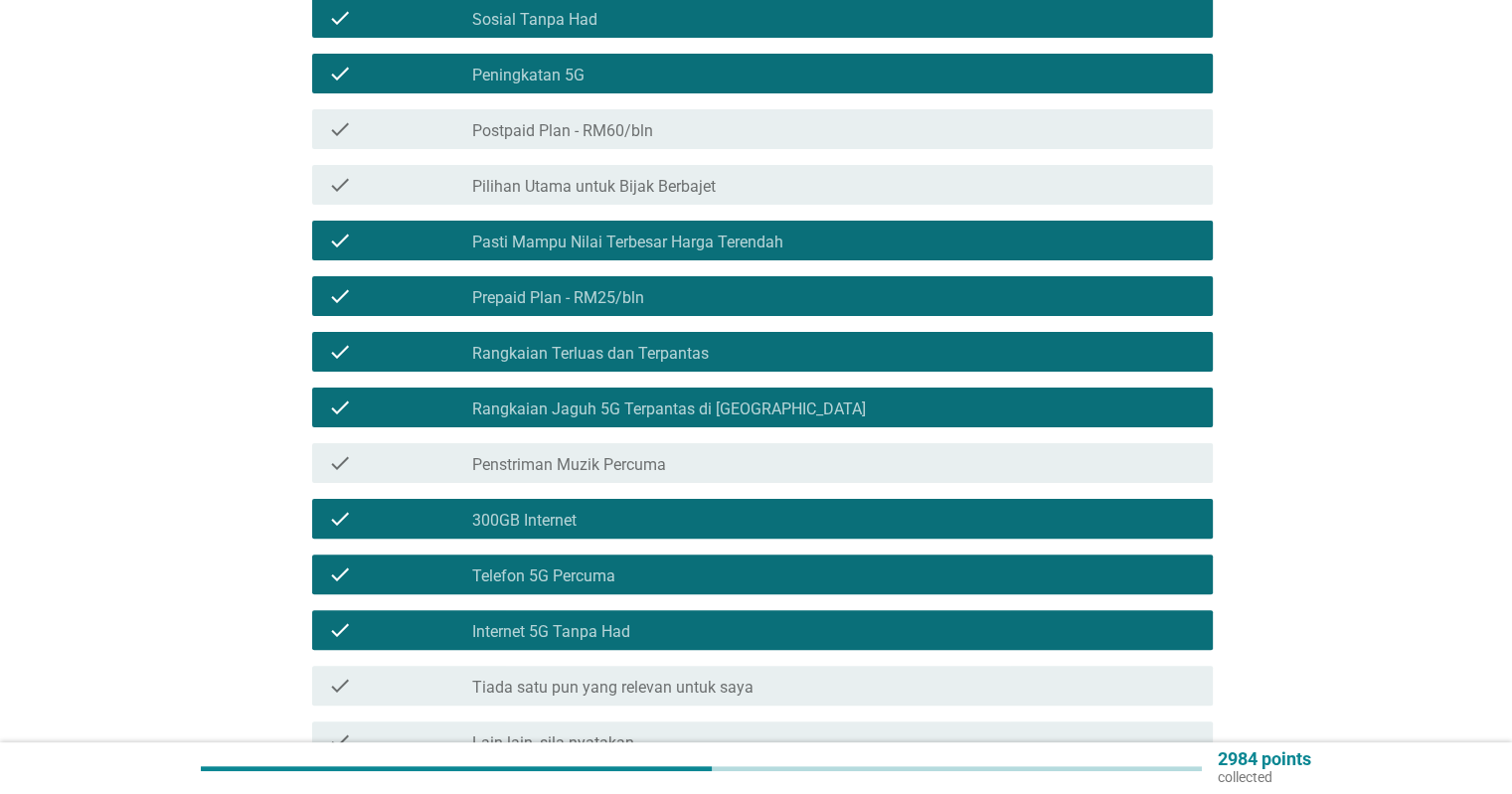 scroll, scrollTop: 625, scrollLeft: 0, axis: vertical 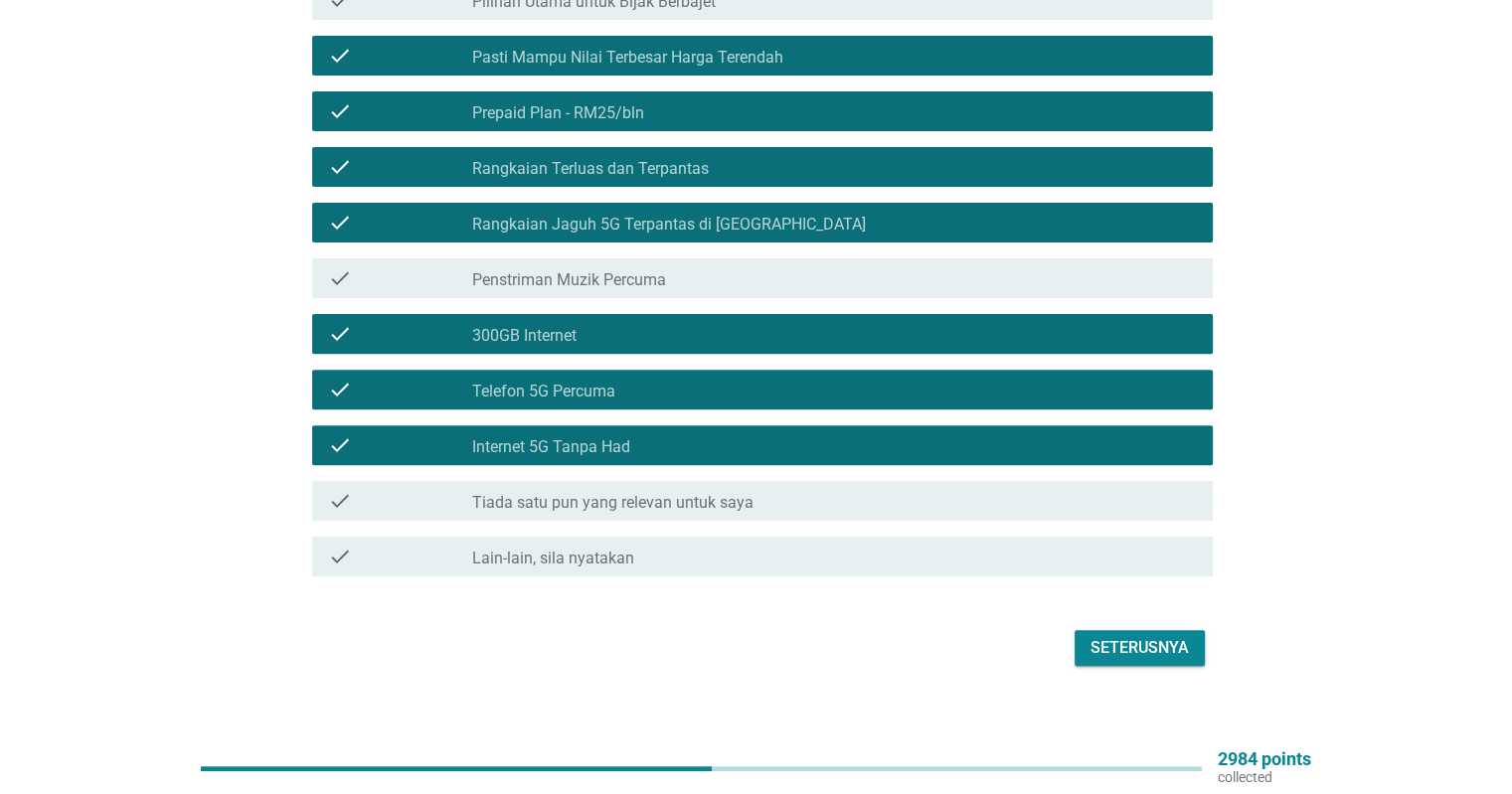 click on "Seterusnya" at bounding box center [1139, 648] 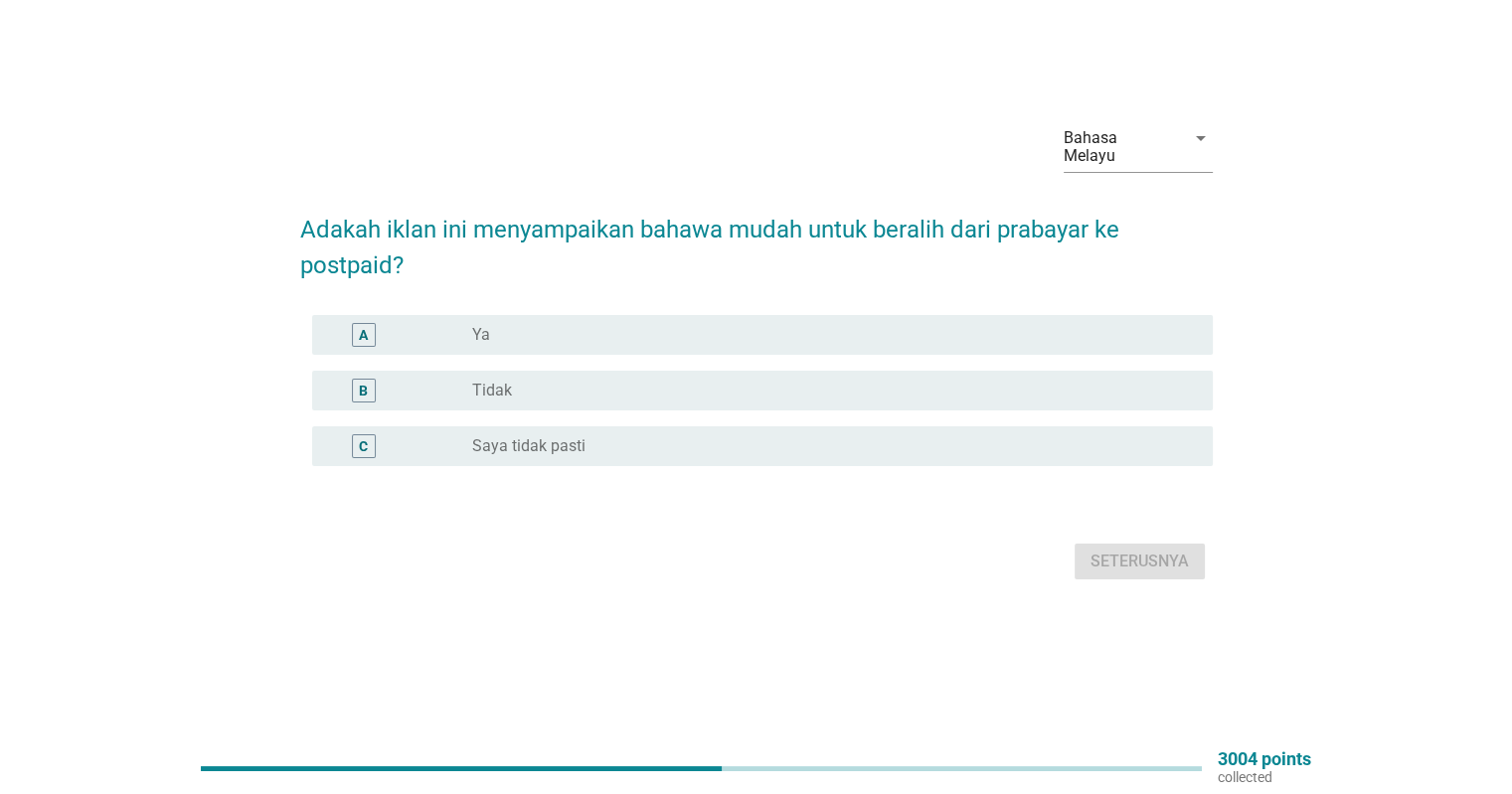scroll, scrollTop: 0, scrollLeft: 0, axis: both 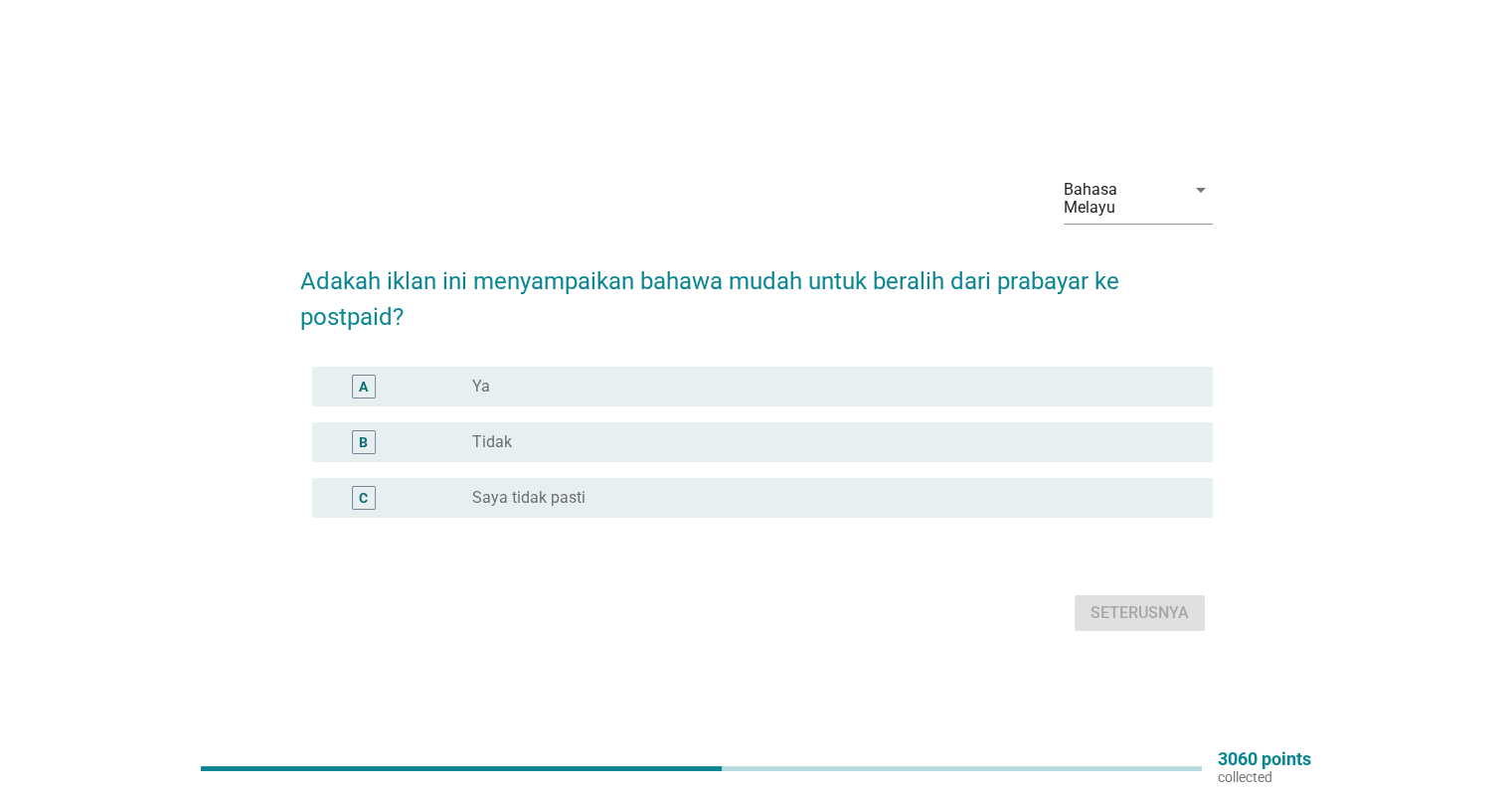 click on "radio_button_unchecked Tidak" at bounding box center [826, 442] 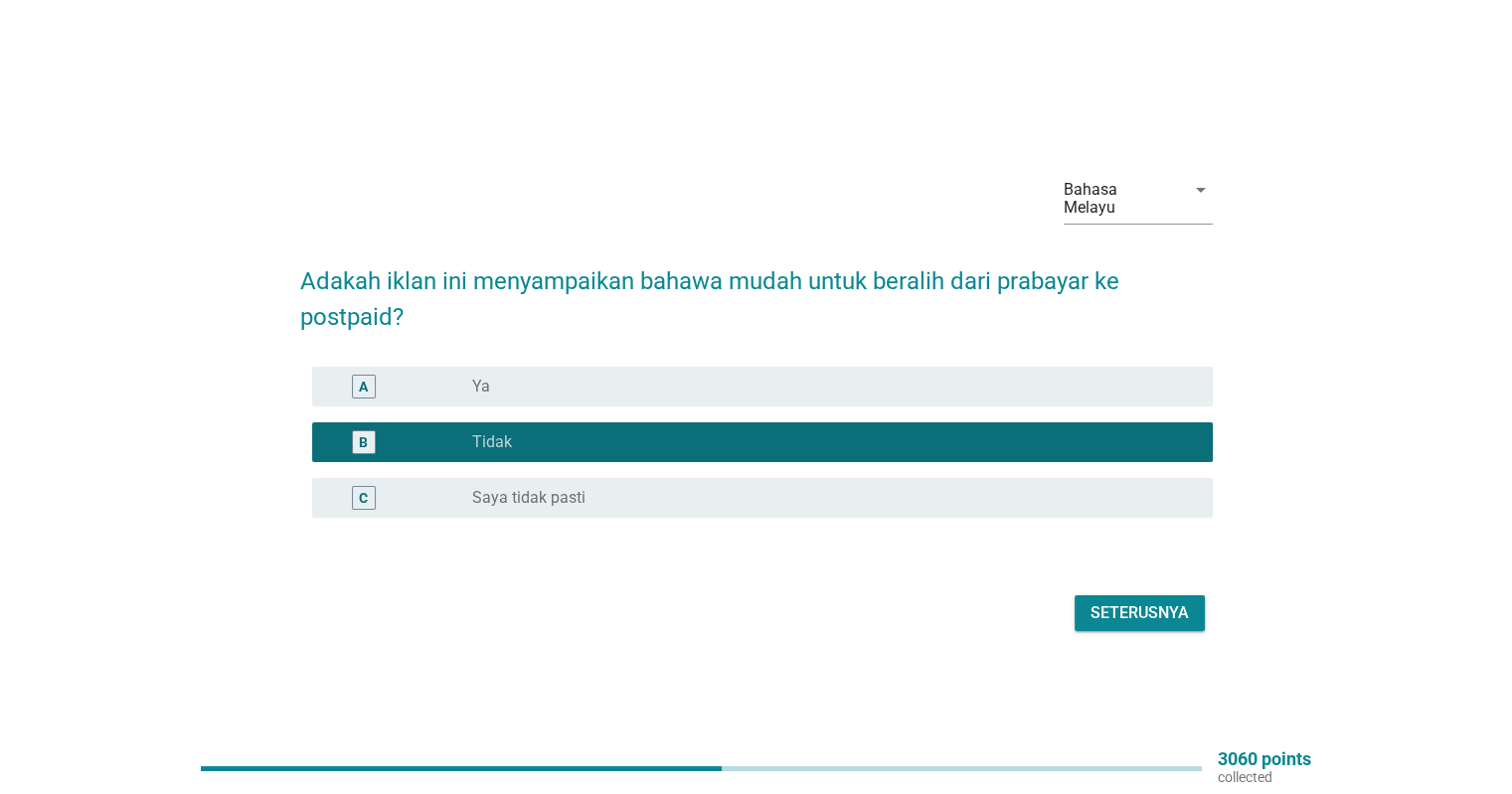 click on "Seterusnya" at bounding box center [1139, 613] 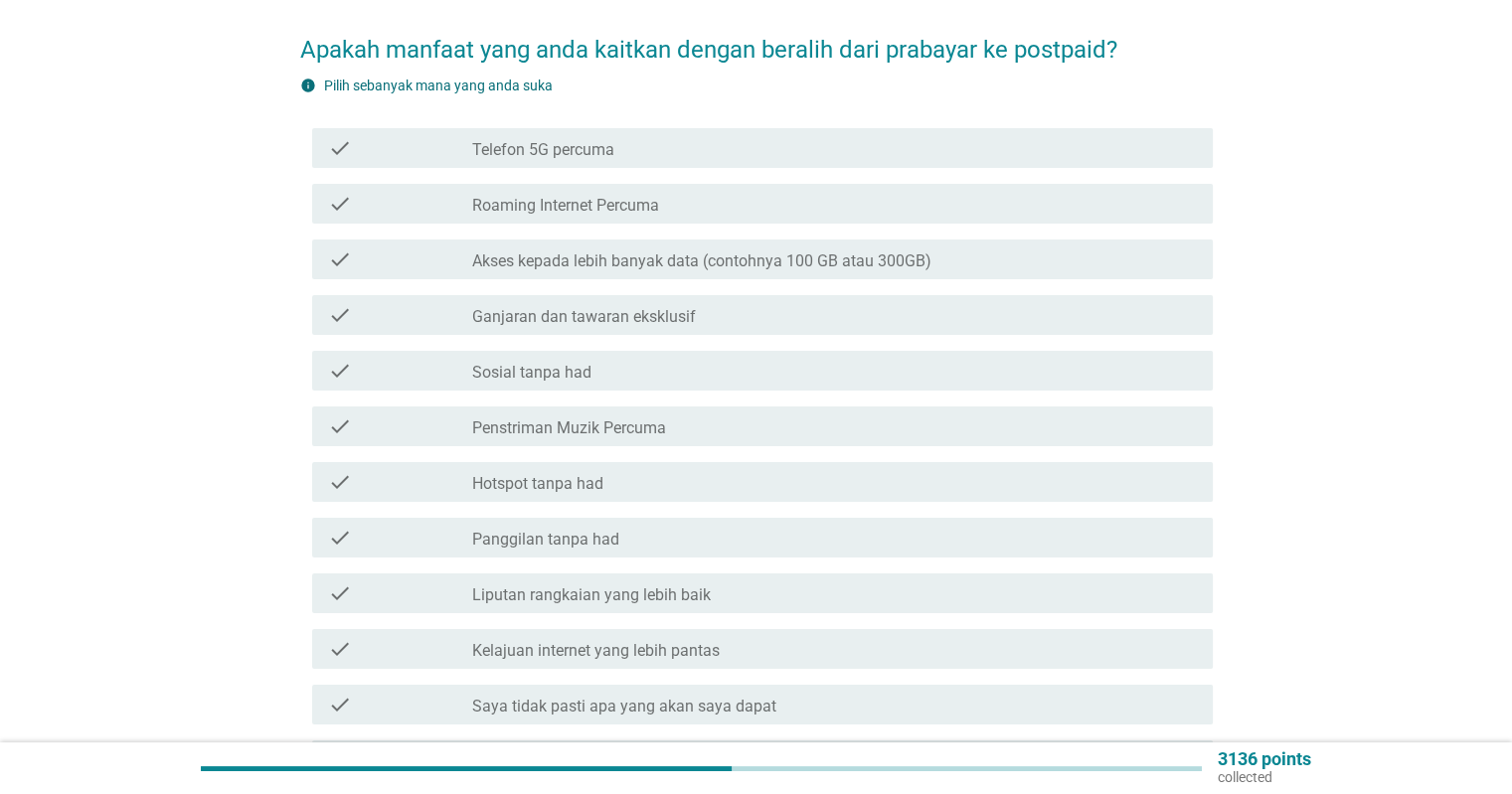 scroll, scrollTop: 367, scrollLeft: 0, axis: vertical 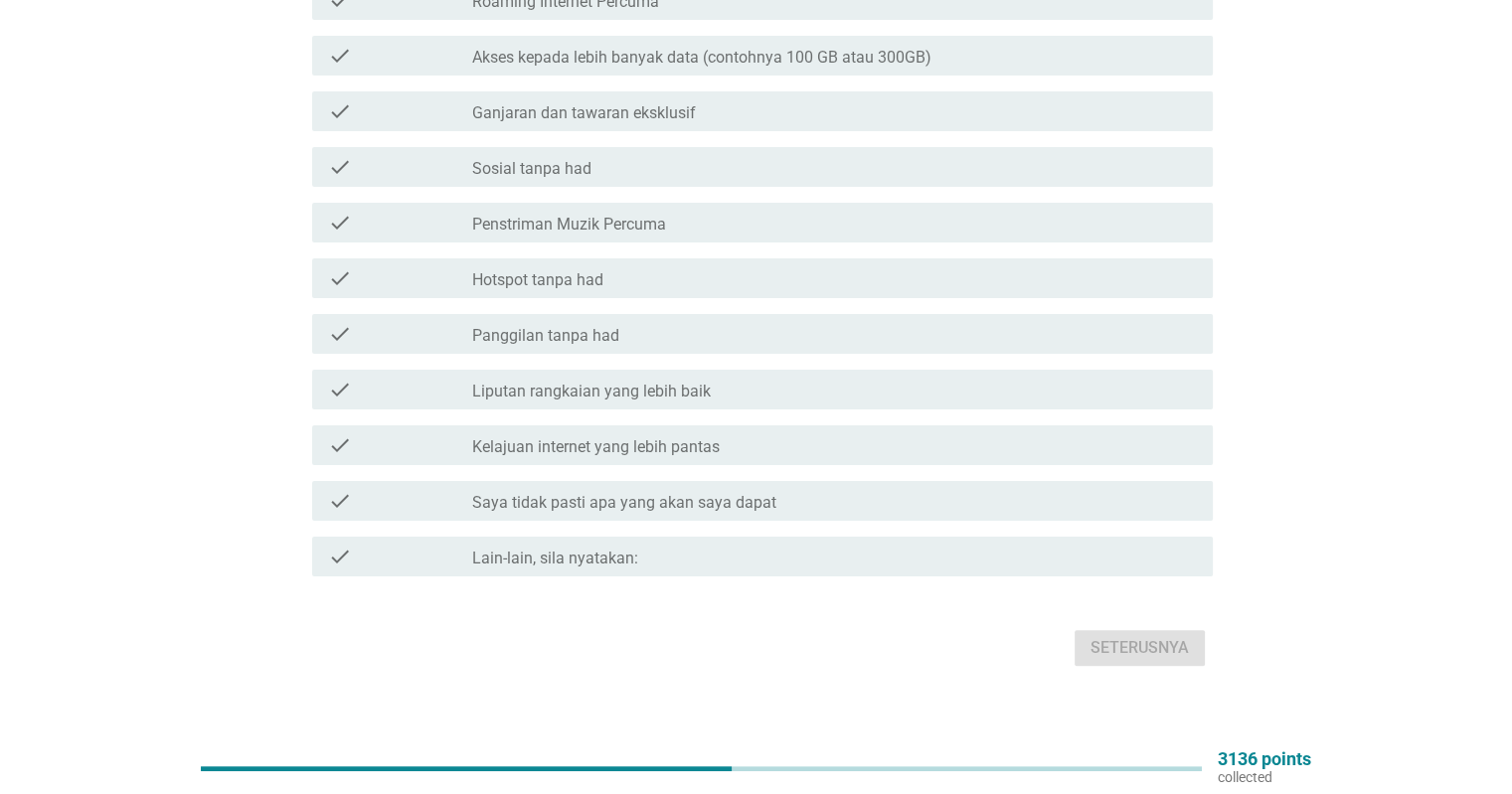 click on "check_box_outline_blank Saya tidak pasti apa yang akan saya dapat" at bounding box center (834, 501) 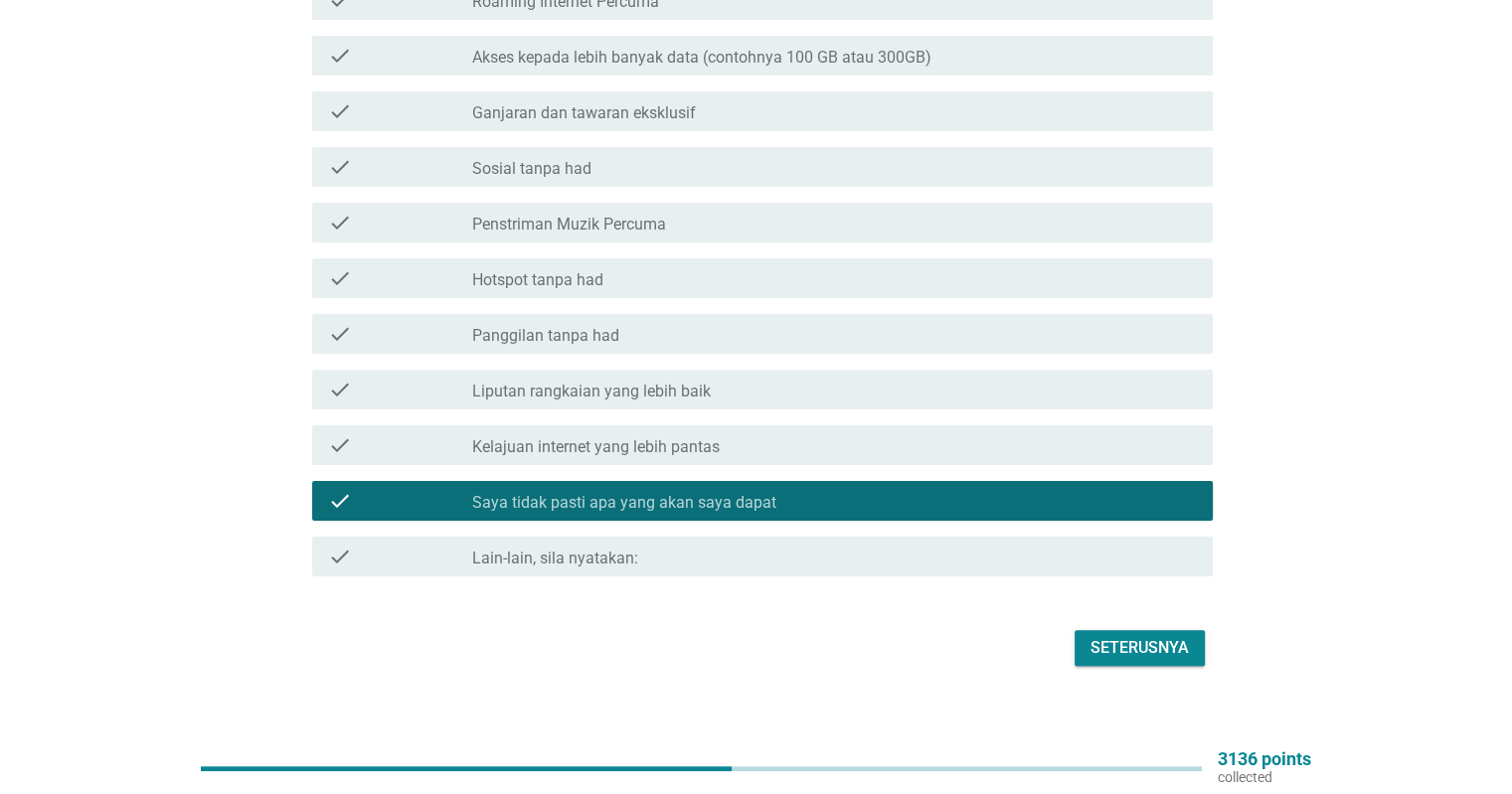 click on "Seterusnya" at bounding box center [1139, 648] 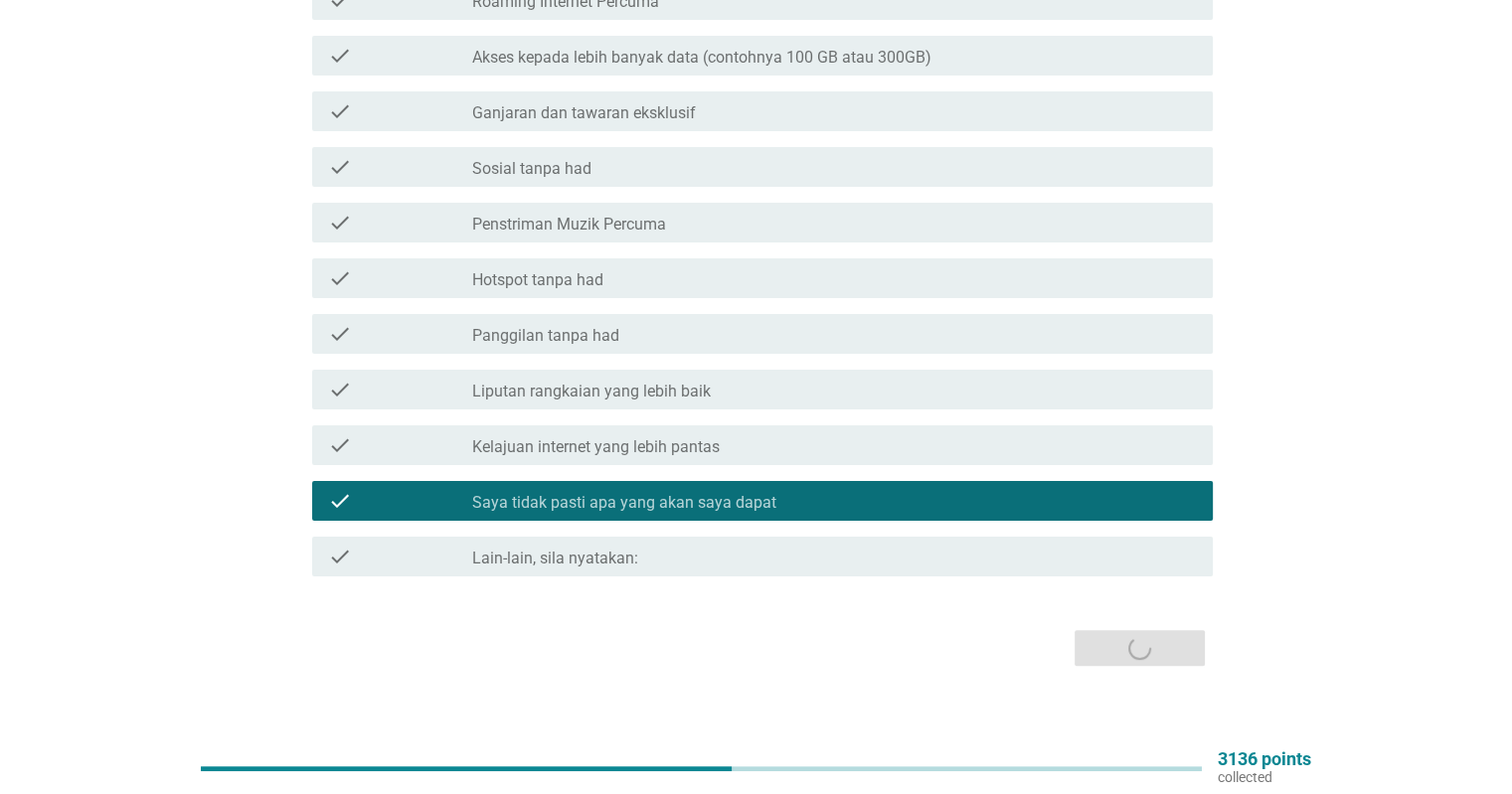 scroll, scrollTop: 0, scrollLeft: 0, axis: both 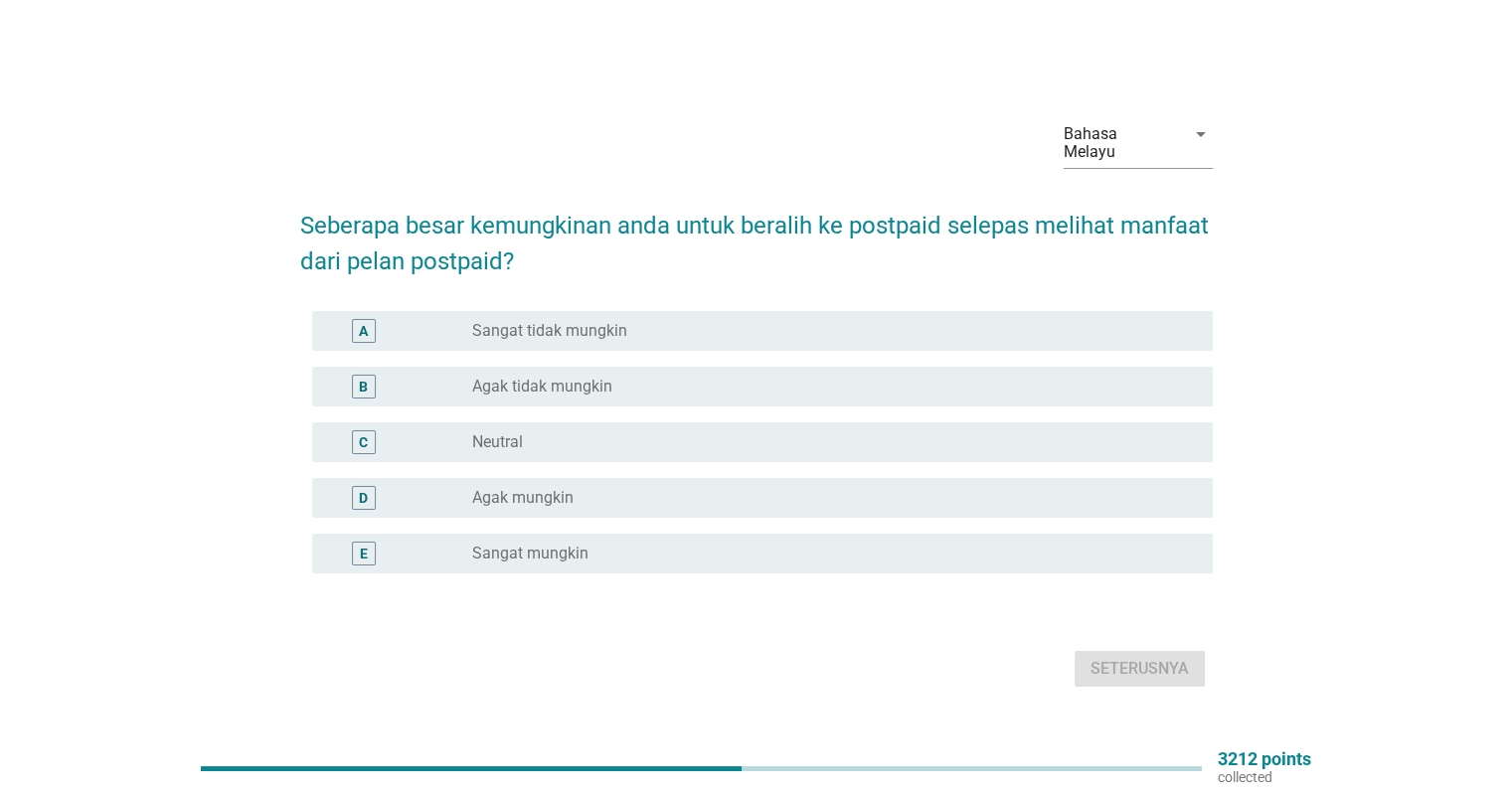 click on "Agak tidak mungkin" at bounding box center (542, 387) 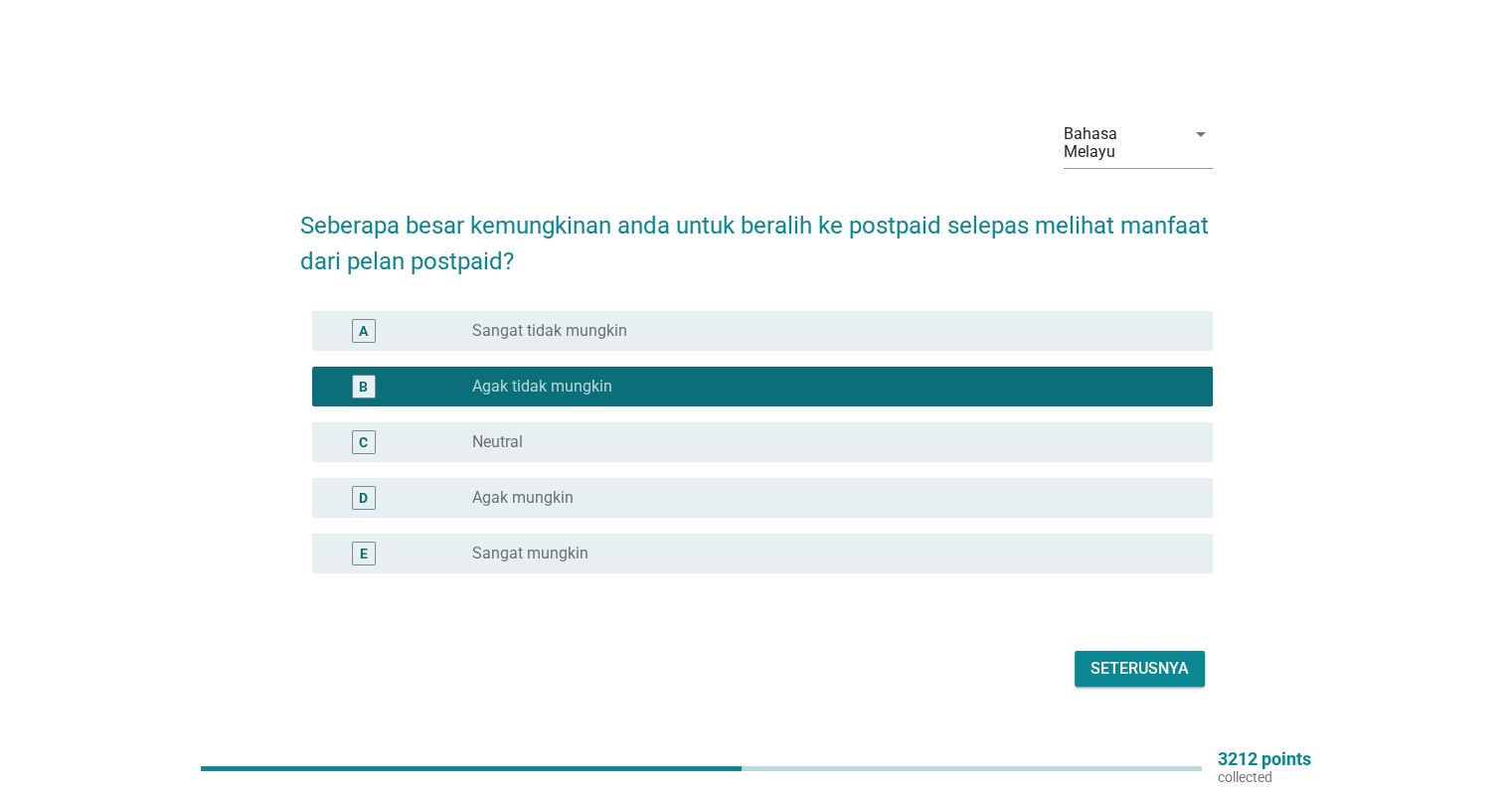 click on "Seterusnya" at bounding box center [1139, 669] 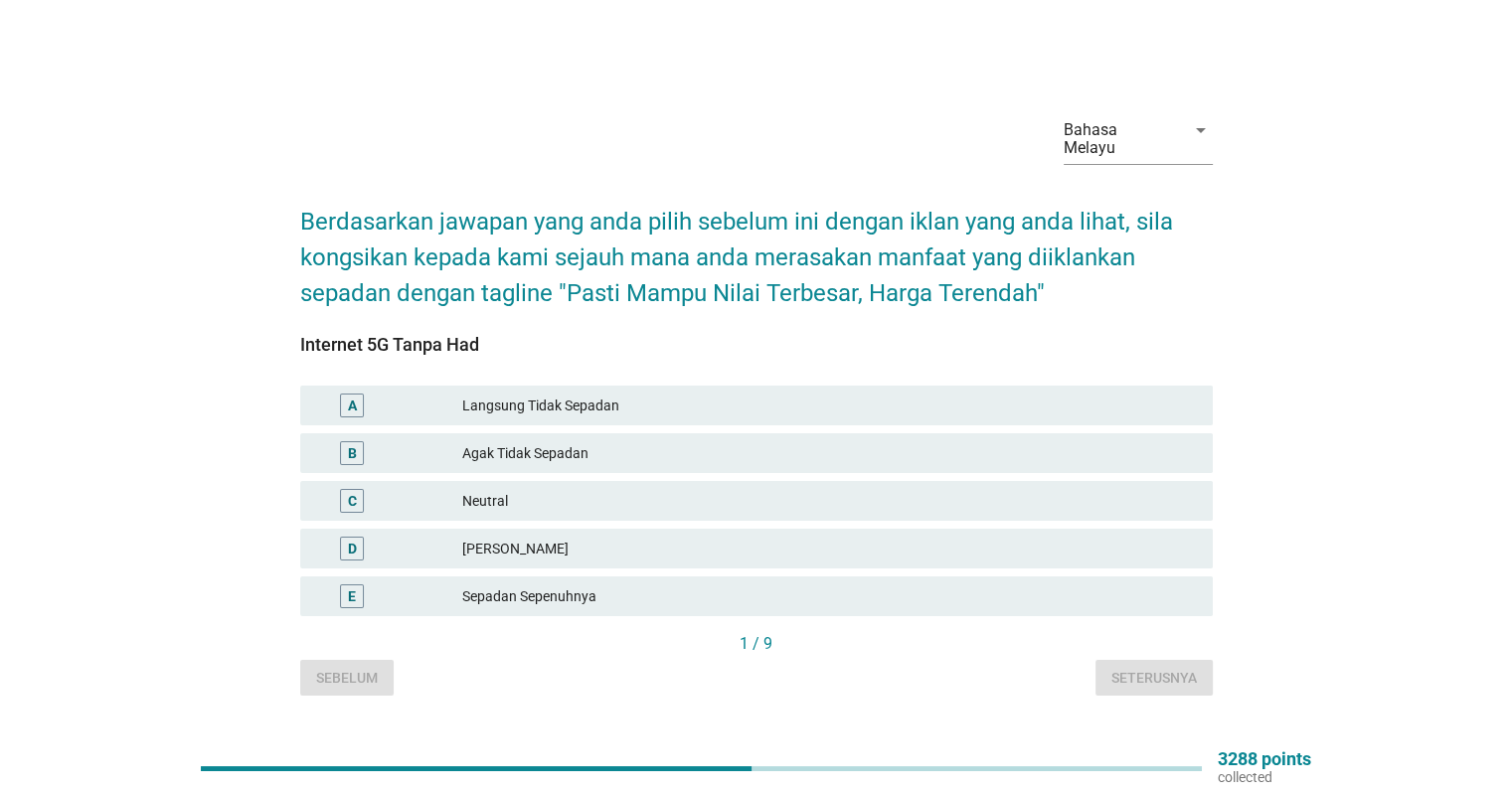 click on "[PERSON_NAME]" at bounding box center [829, 549] 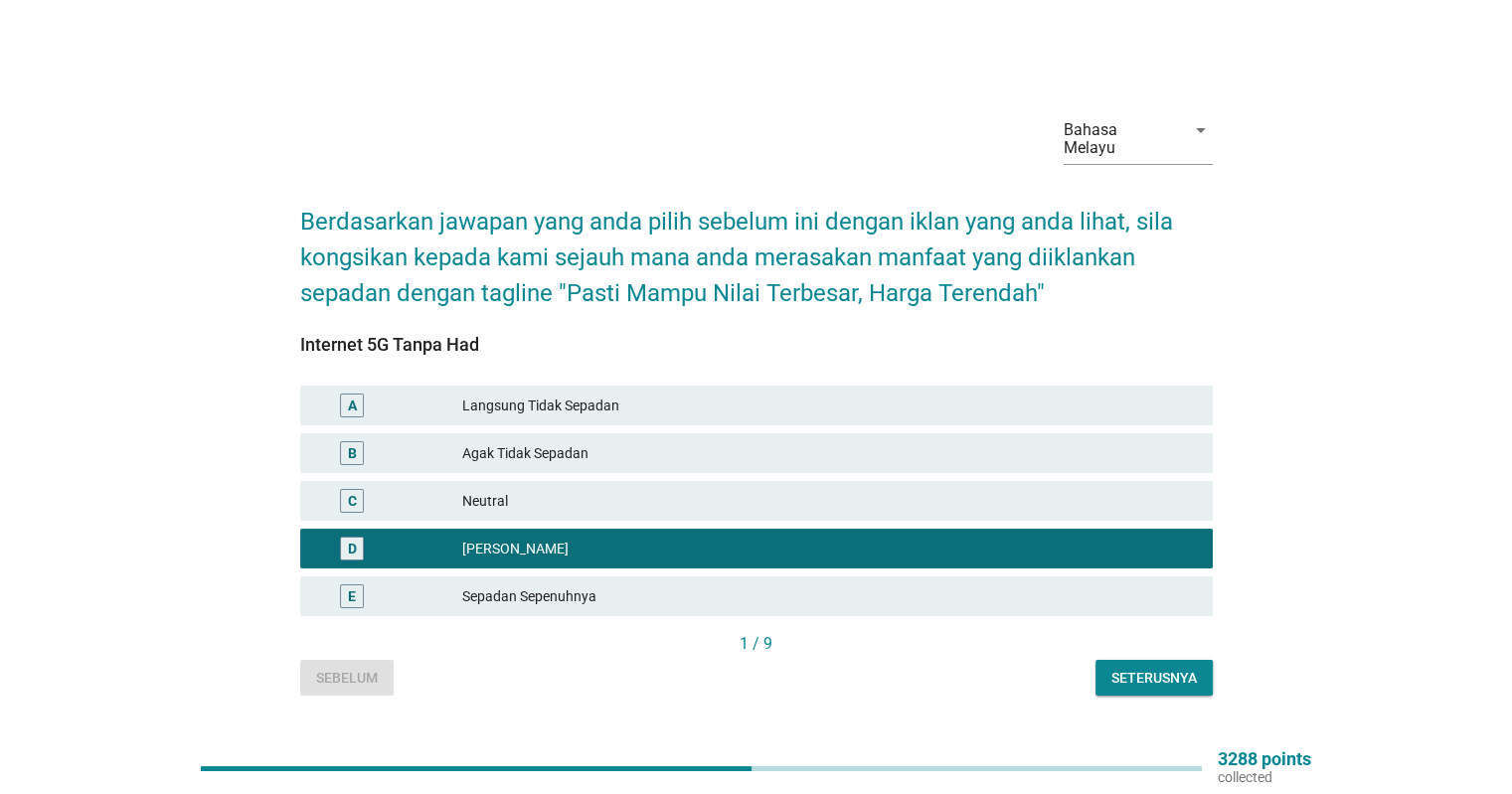 click on "Seterusnya" at bounding box center [1154, 678] 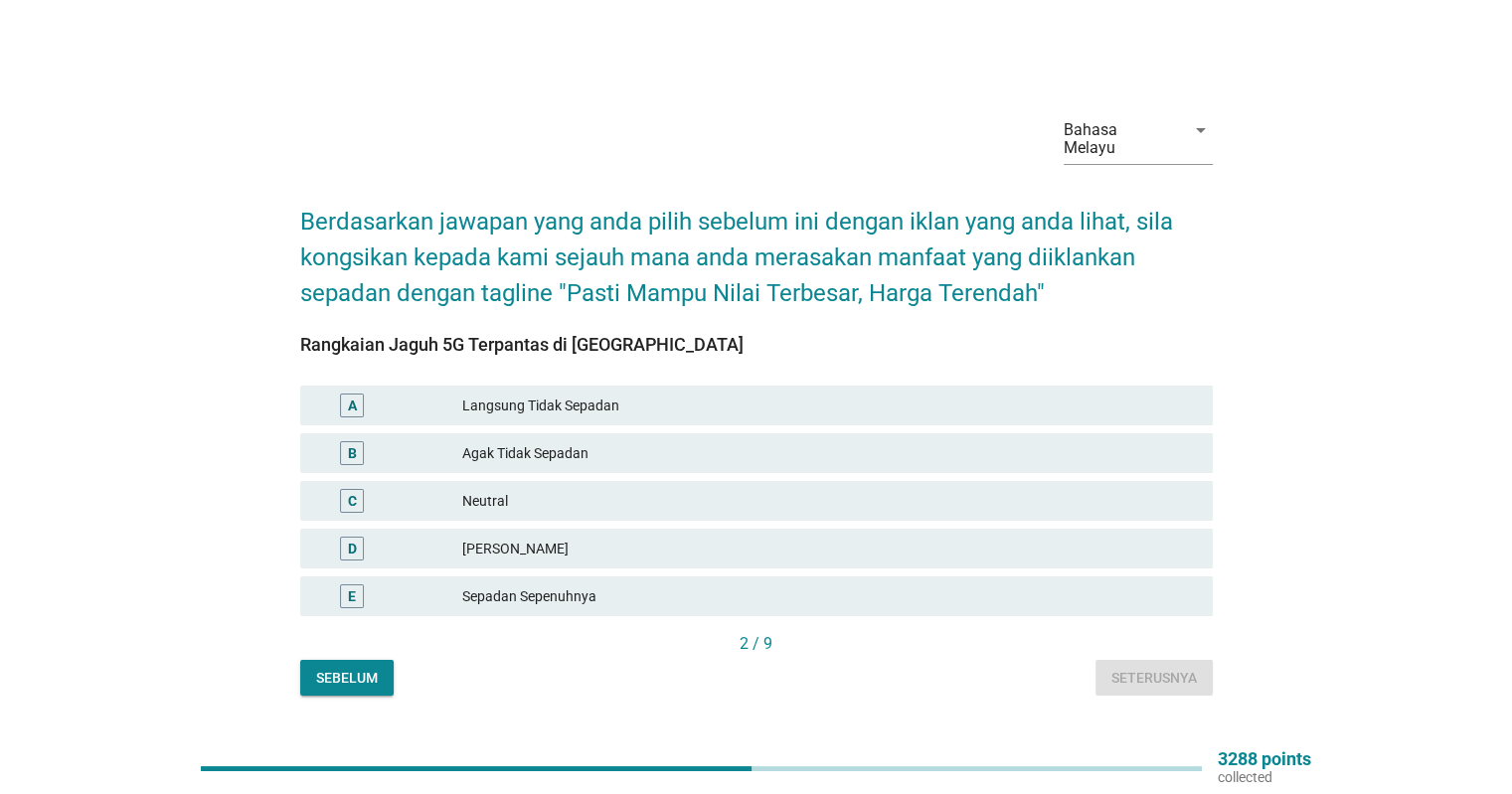 click on "[PERSON_NAME]" at bounding box center [829, 549] 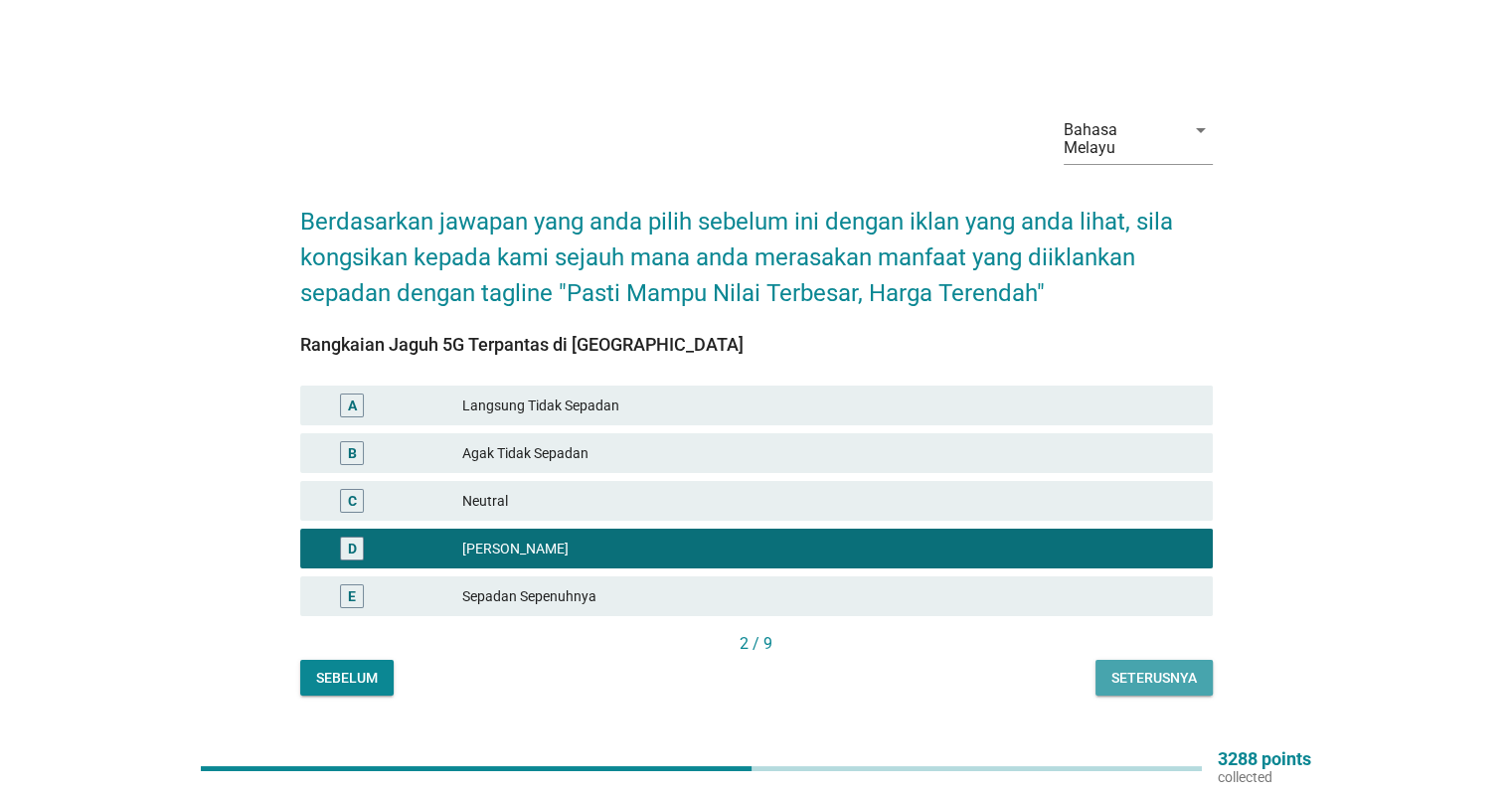 click on "Seterusnya" at bounding box center [1154, 678] 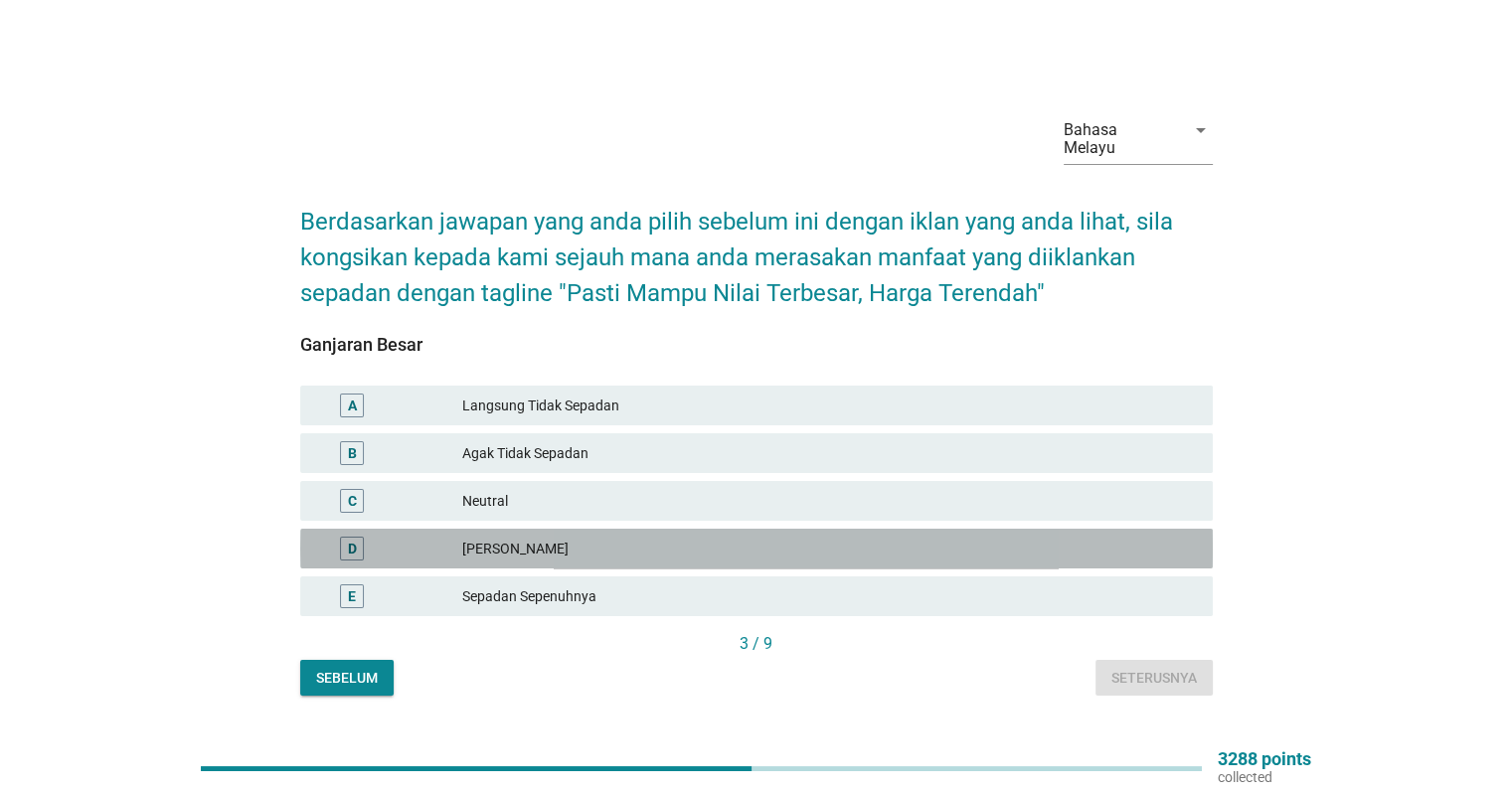click on "[PERSON_NAME]" at bounding box center [829, 549] 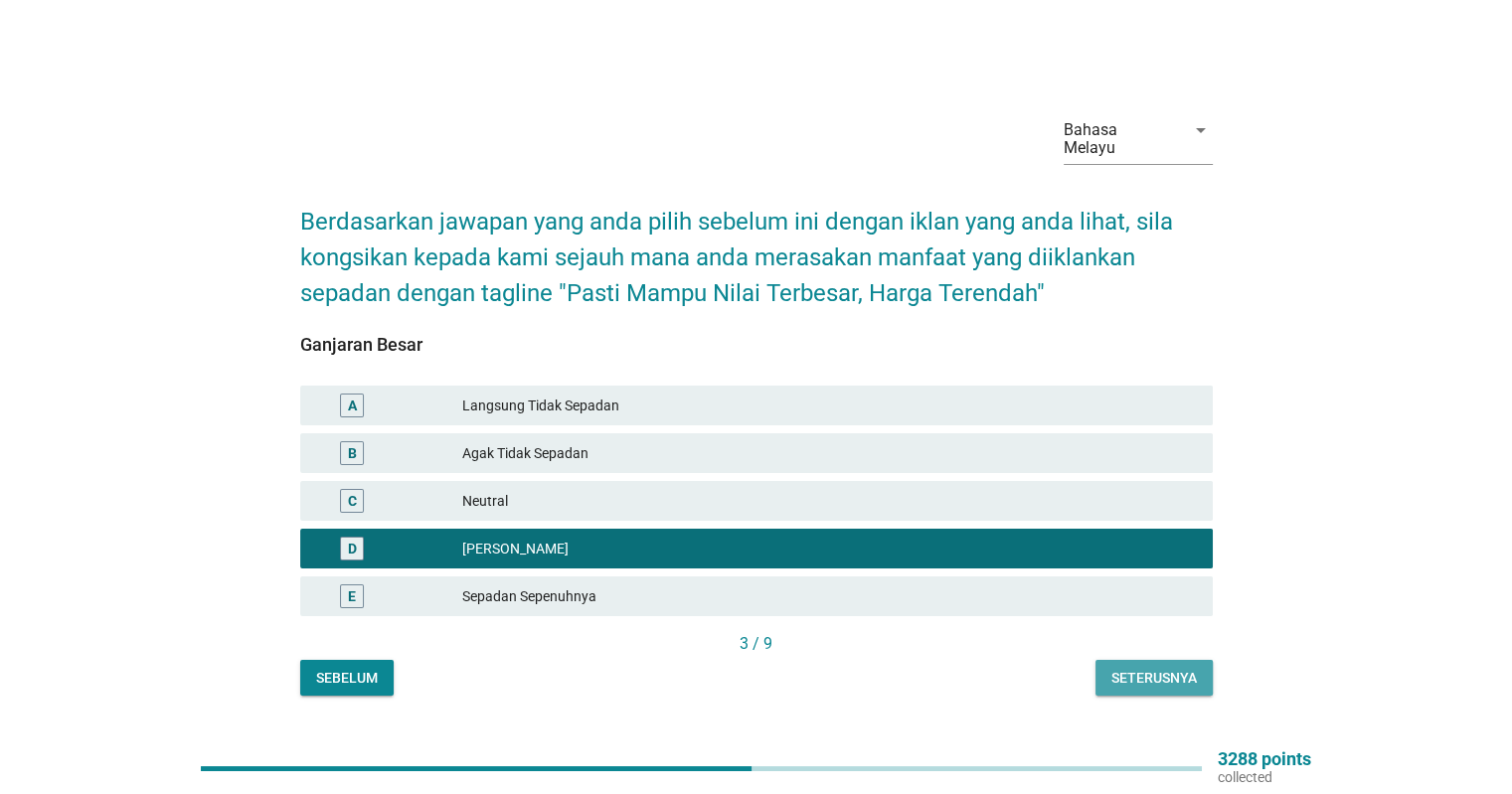click on "Seterusnya" at bounding box center [1154, 678] 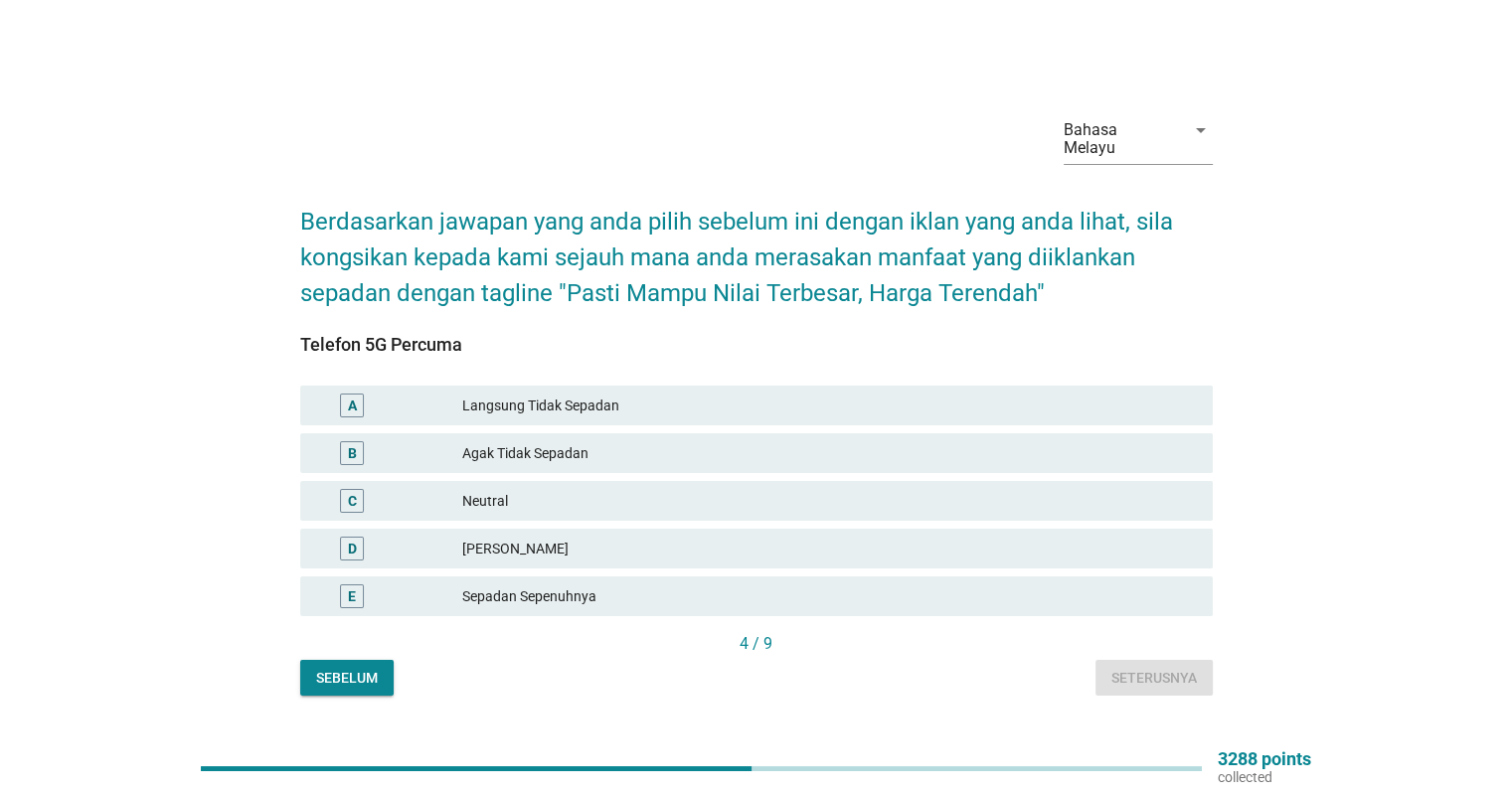 click on "[PERSON_NAME]" at bounding box center (829, 549) 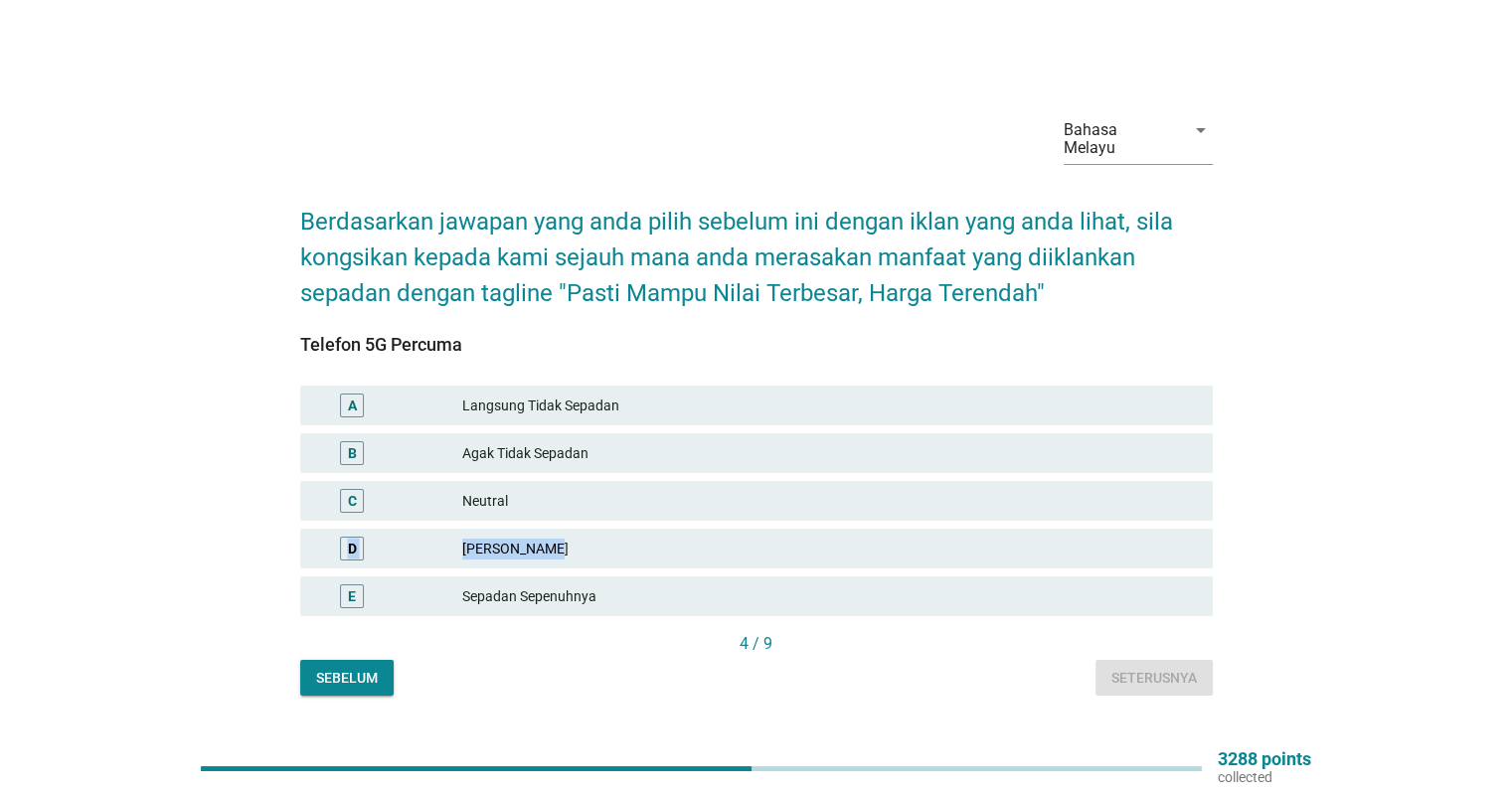 click on "[PERSON_NAME]" at bounding box center (829, 549) 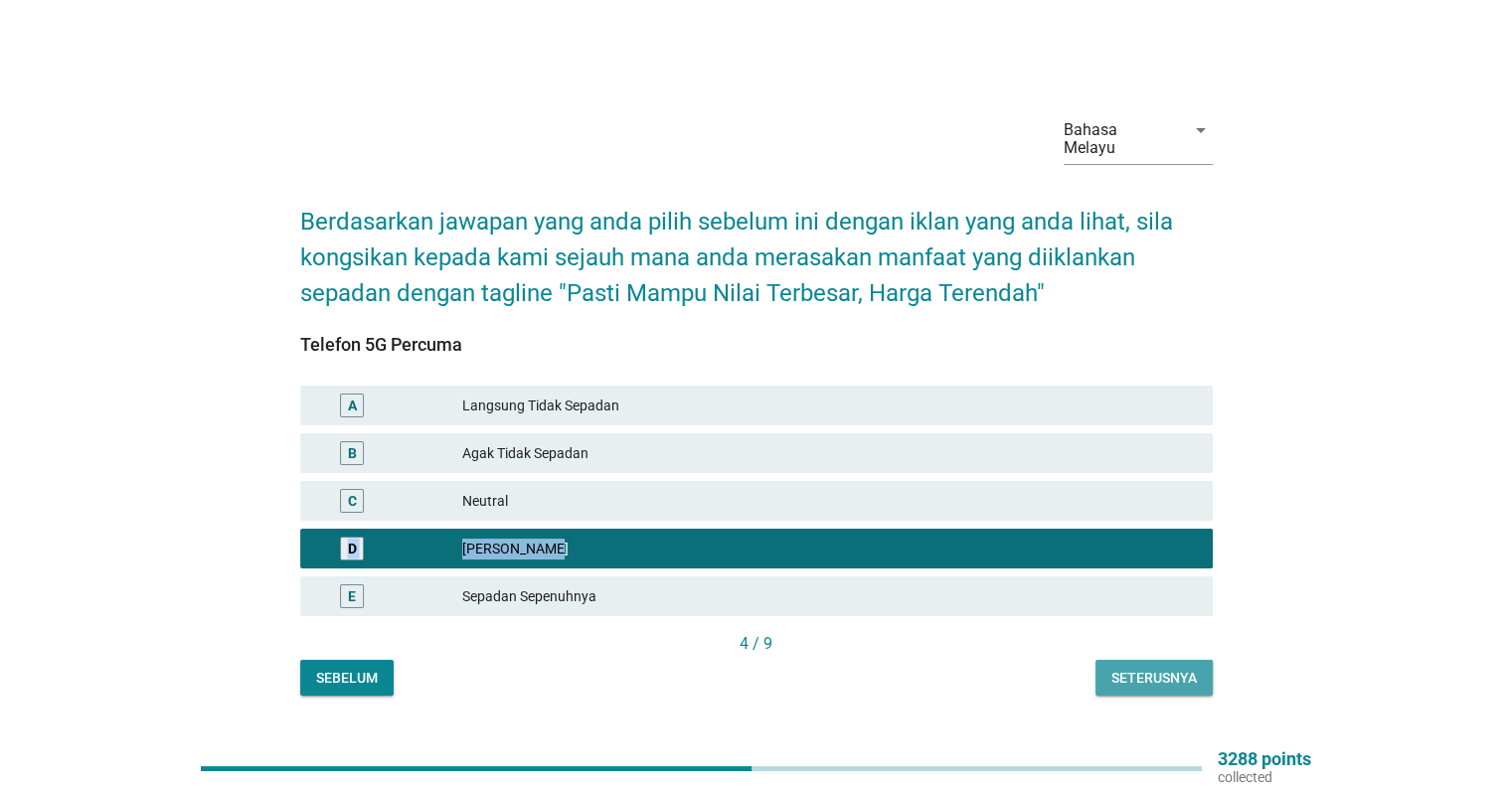 click on "Seterusnya" at bounding box center (1154, 678) 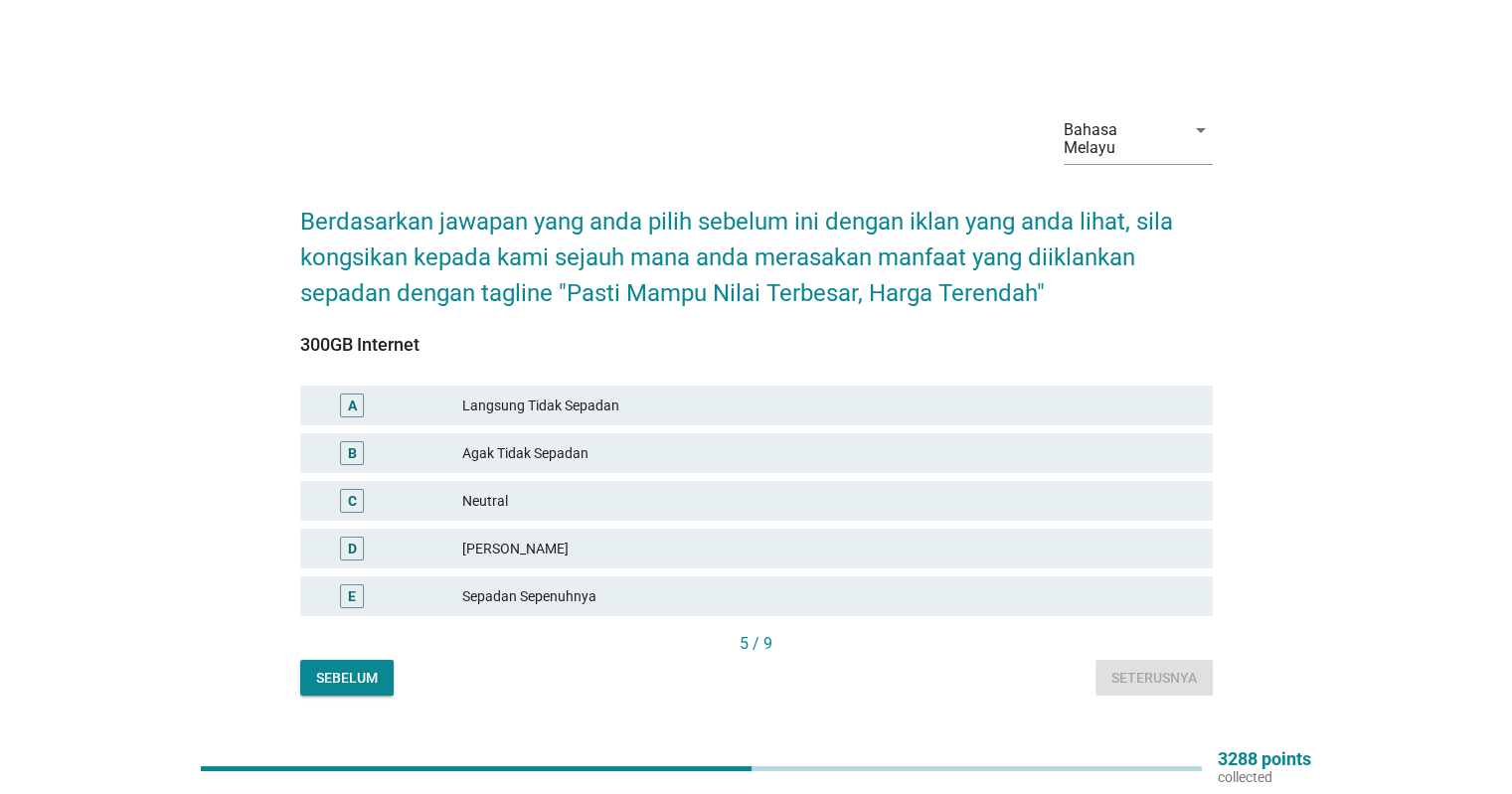 click on "[PERSON_NAME]" at bounding box center (829, 549) 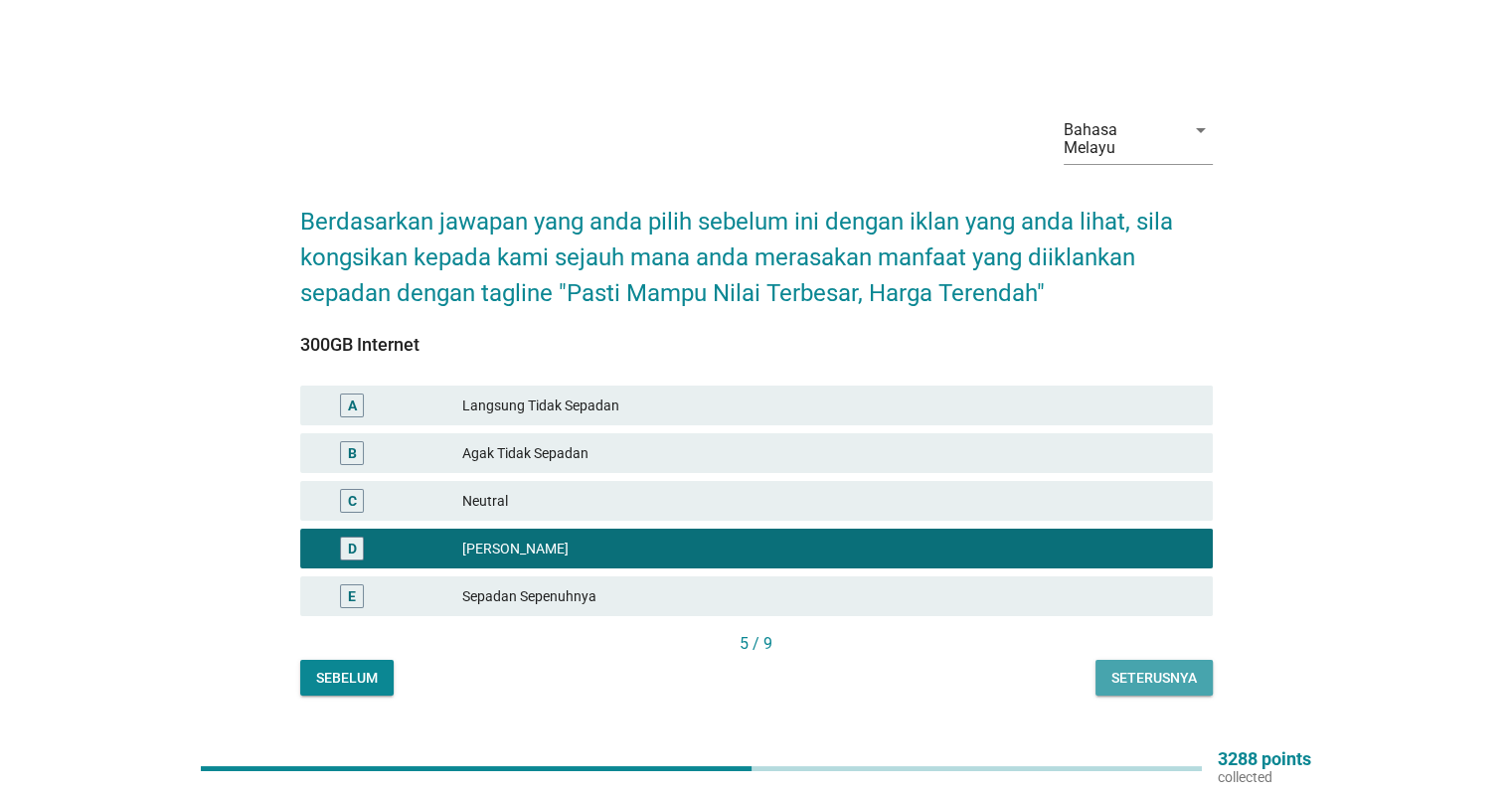 click on "Seterusnya" at bounding box center (1154, 678) 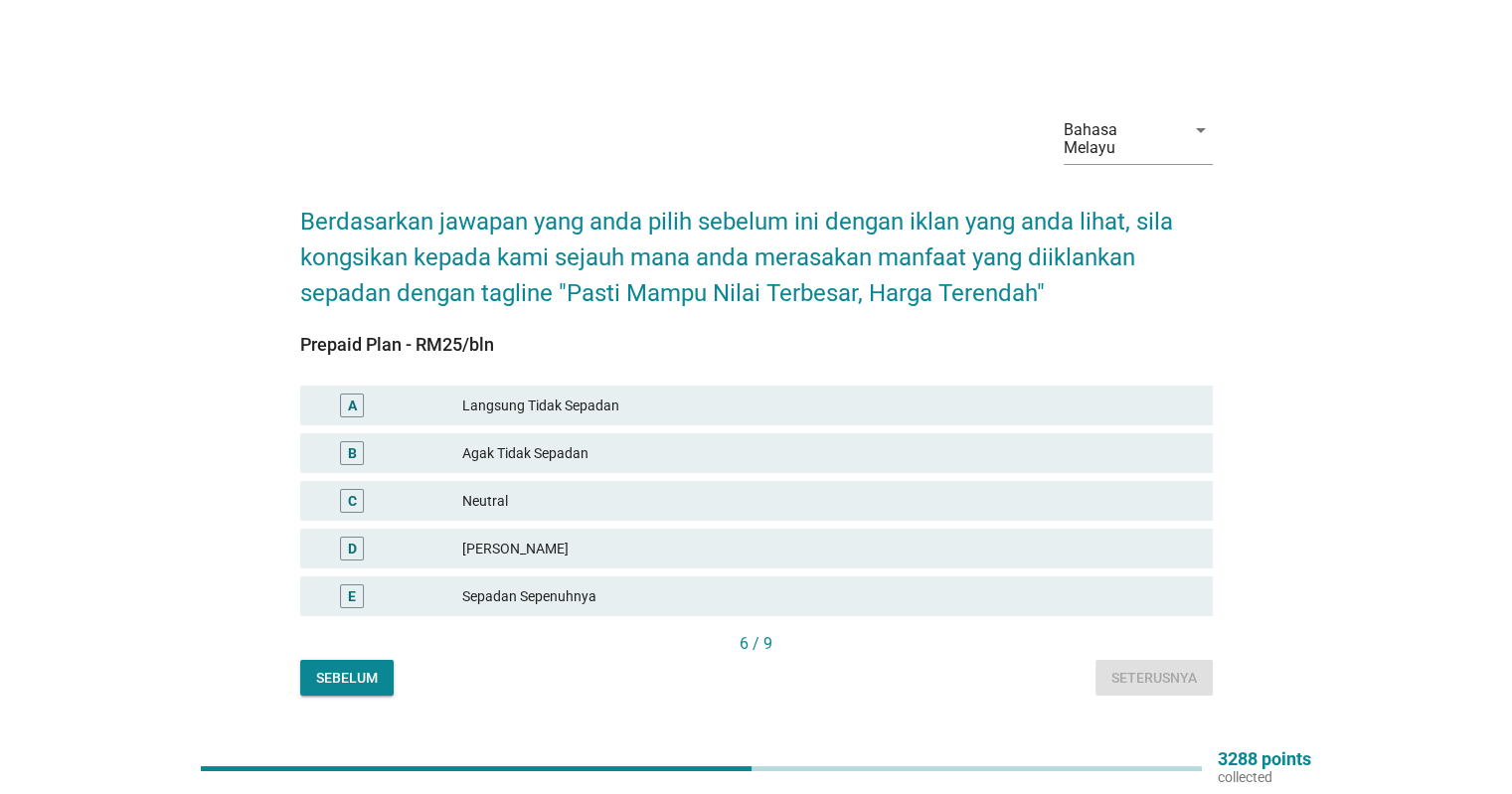 click on "[PERSON_NAME]" at bounding box center [829, 549] 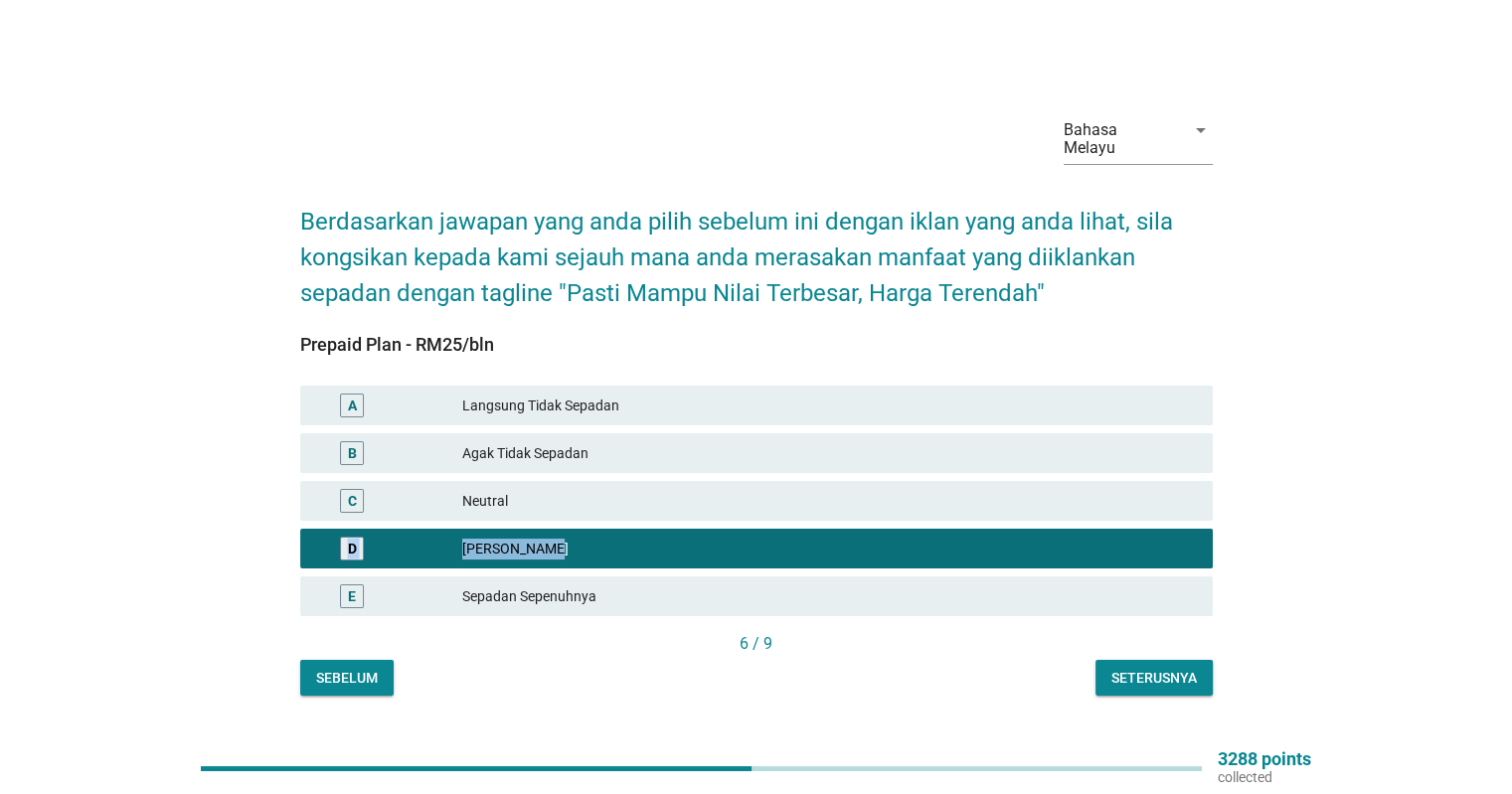 click on "Seterusnya" at bounding box center (1154, 678) 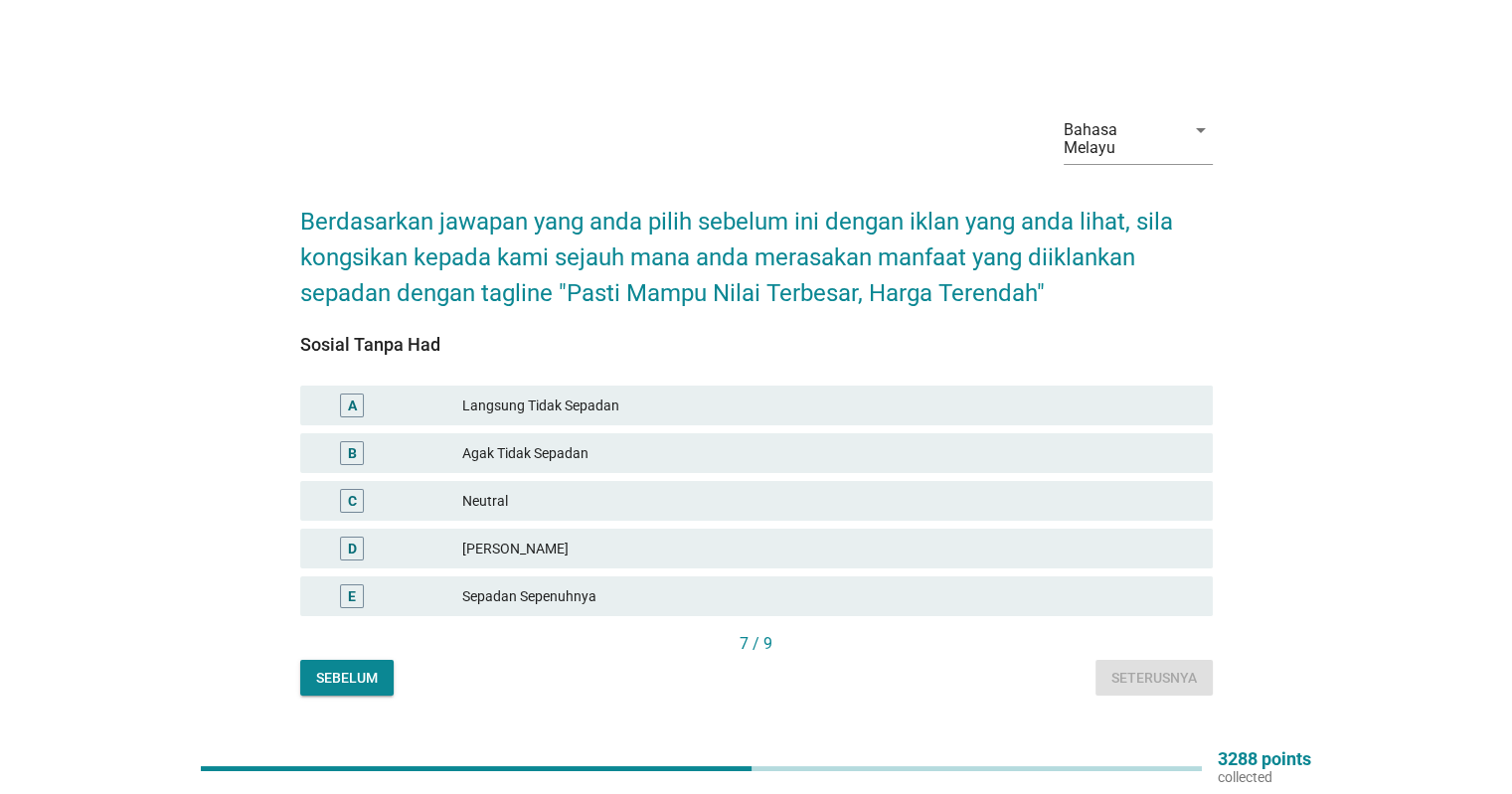 click on "[PERSON_NAME]" at bounding box center [829, 549] 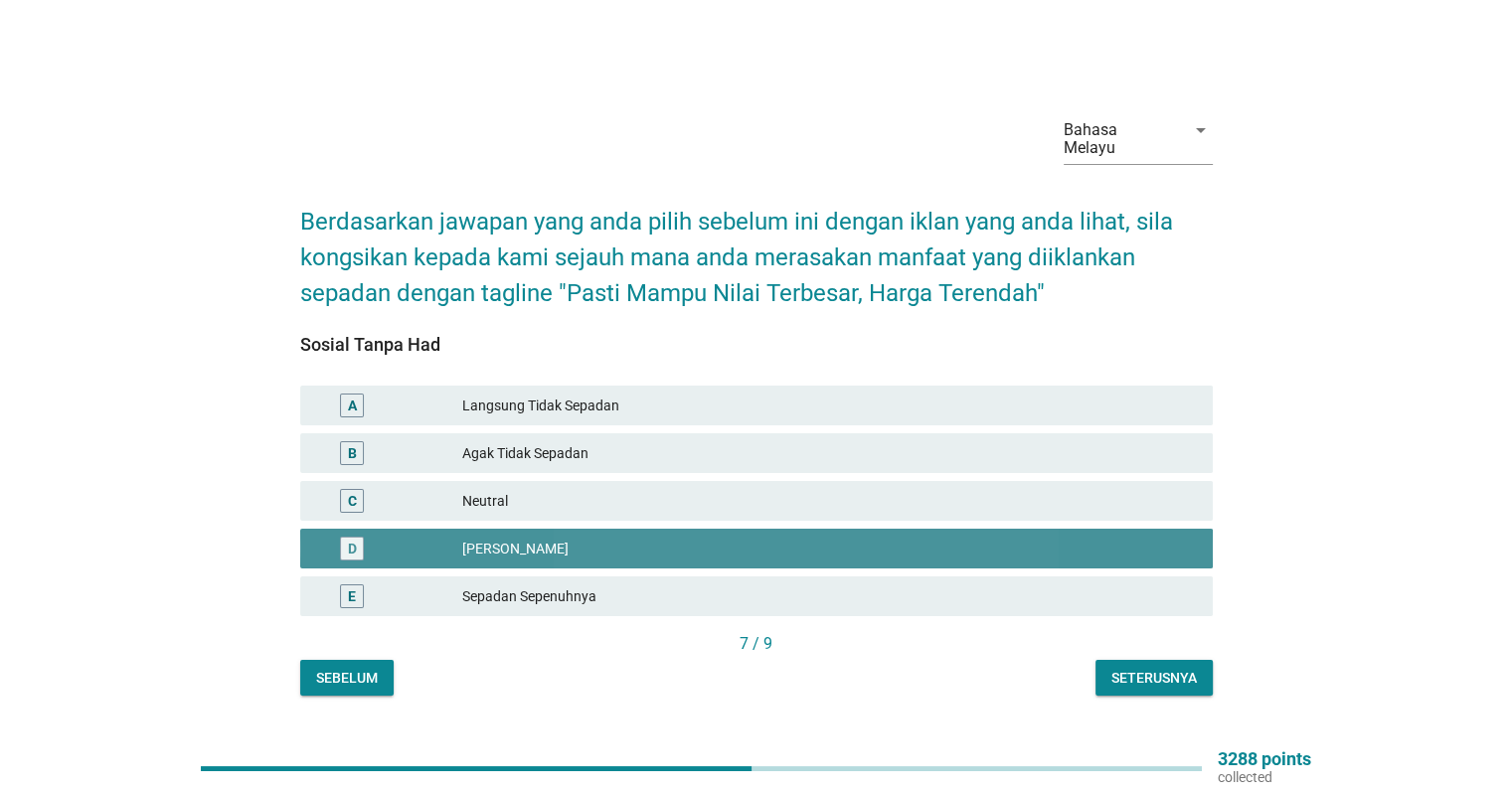 click on "[PERSON_NAME]" at bounding box center [829, 549] 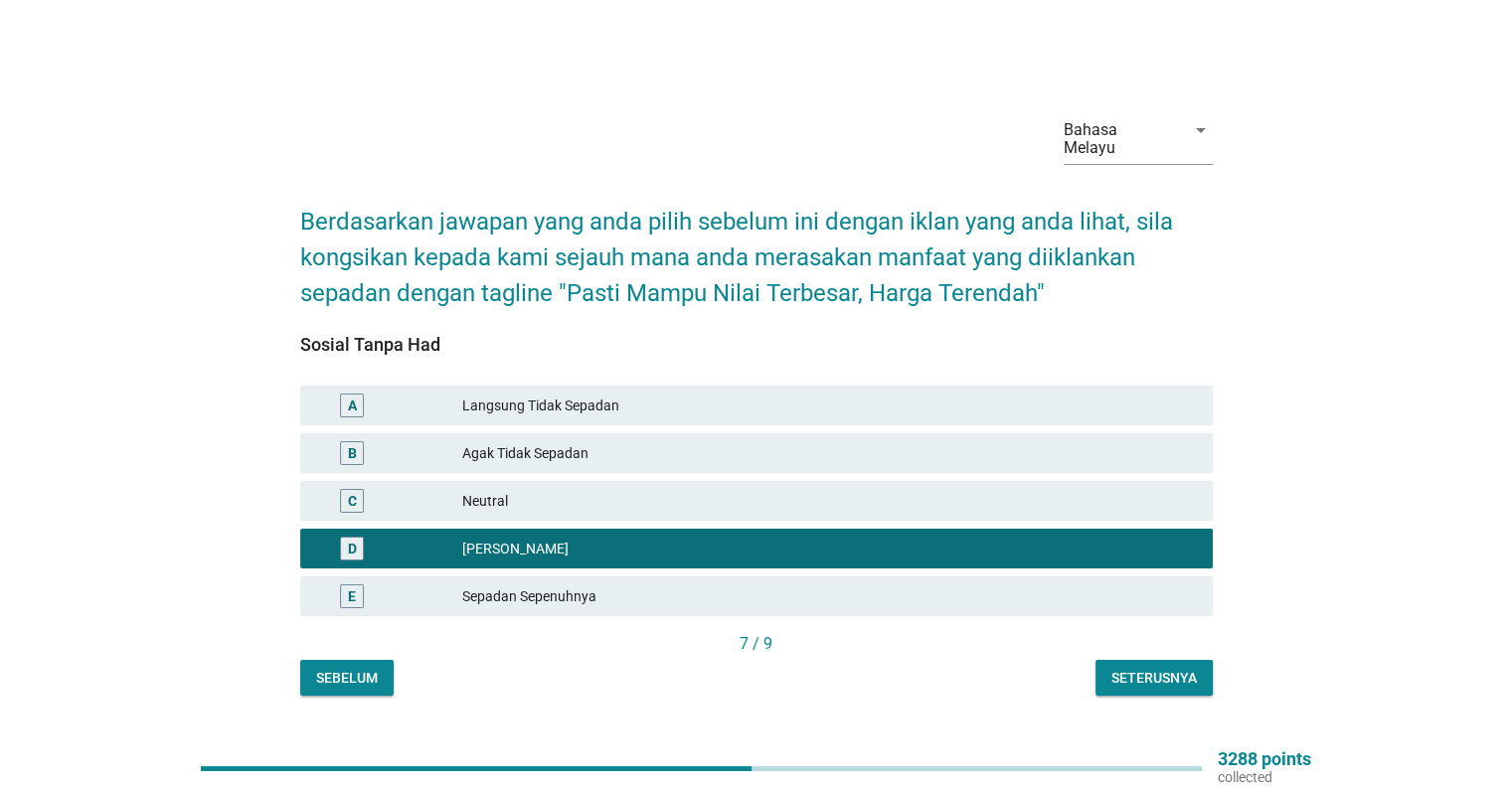 click on "Seterusnya" at bounding box center [1154, 678] 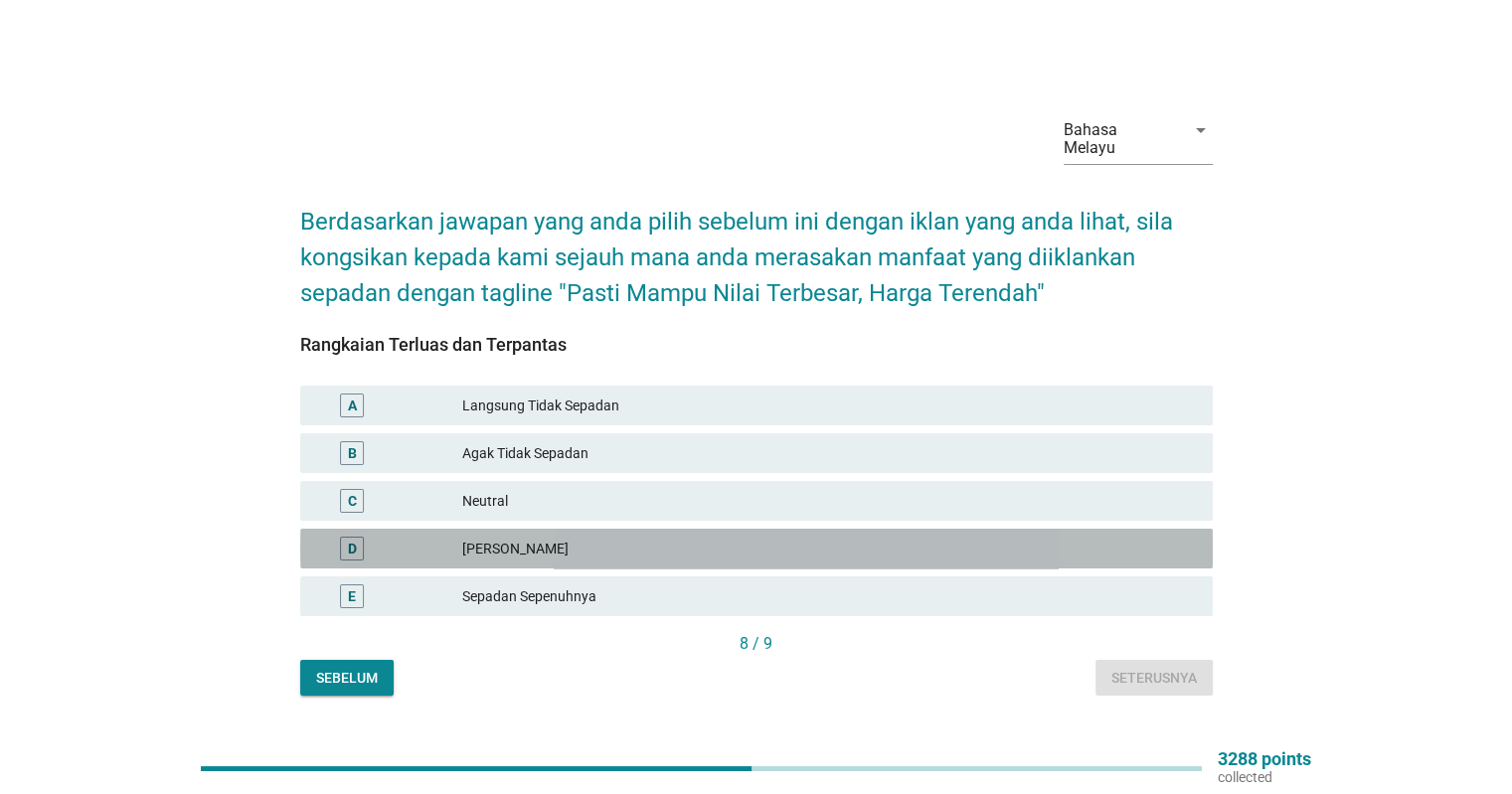 click on "[PERSON_NAME]" at bounding box center (829, 549) 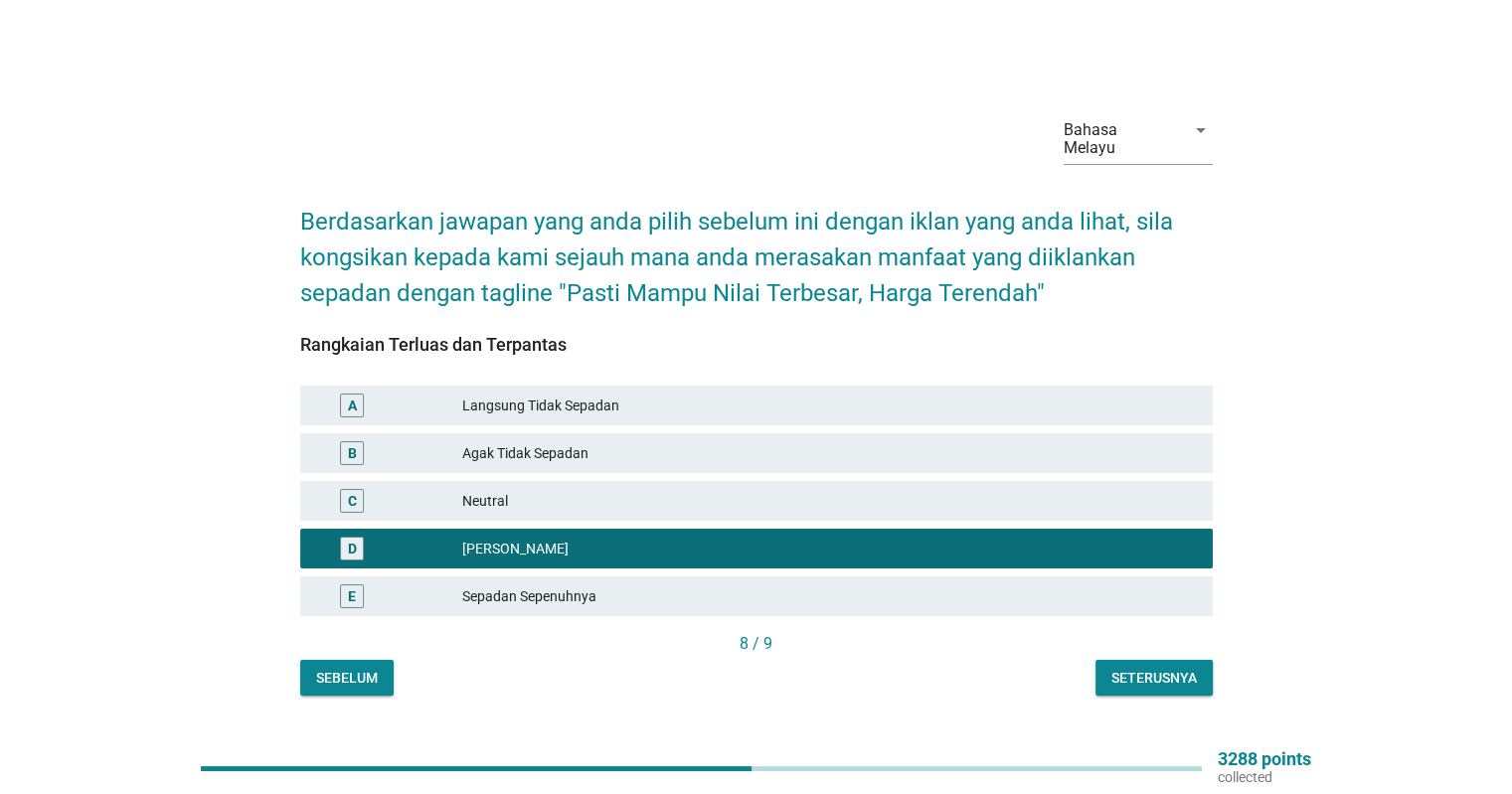 click on "Seterusnya" at bounding box center [1154, 678] 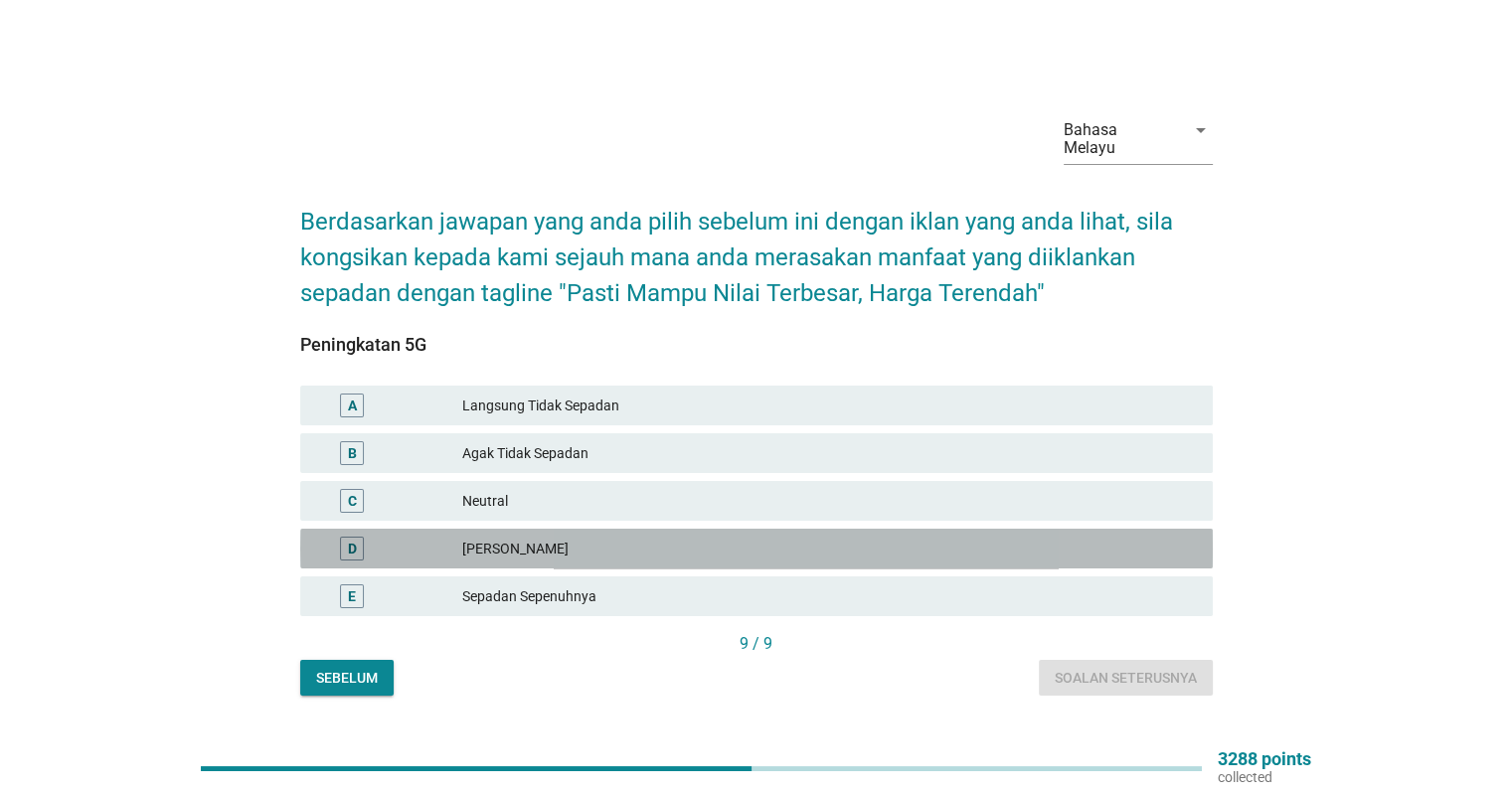 click on "[PERSON_NAME]" at bounding box center [829, 549] 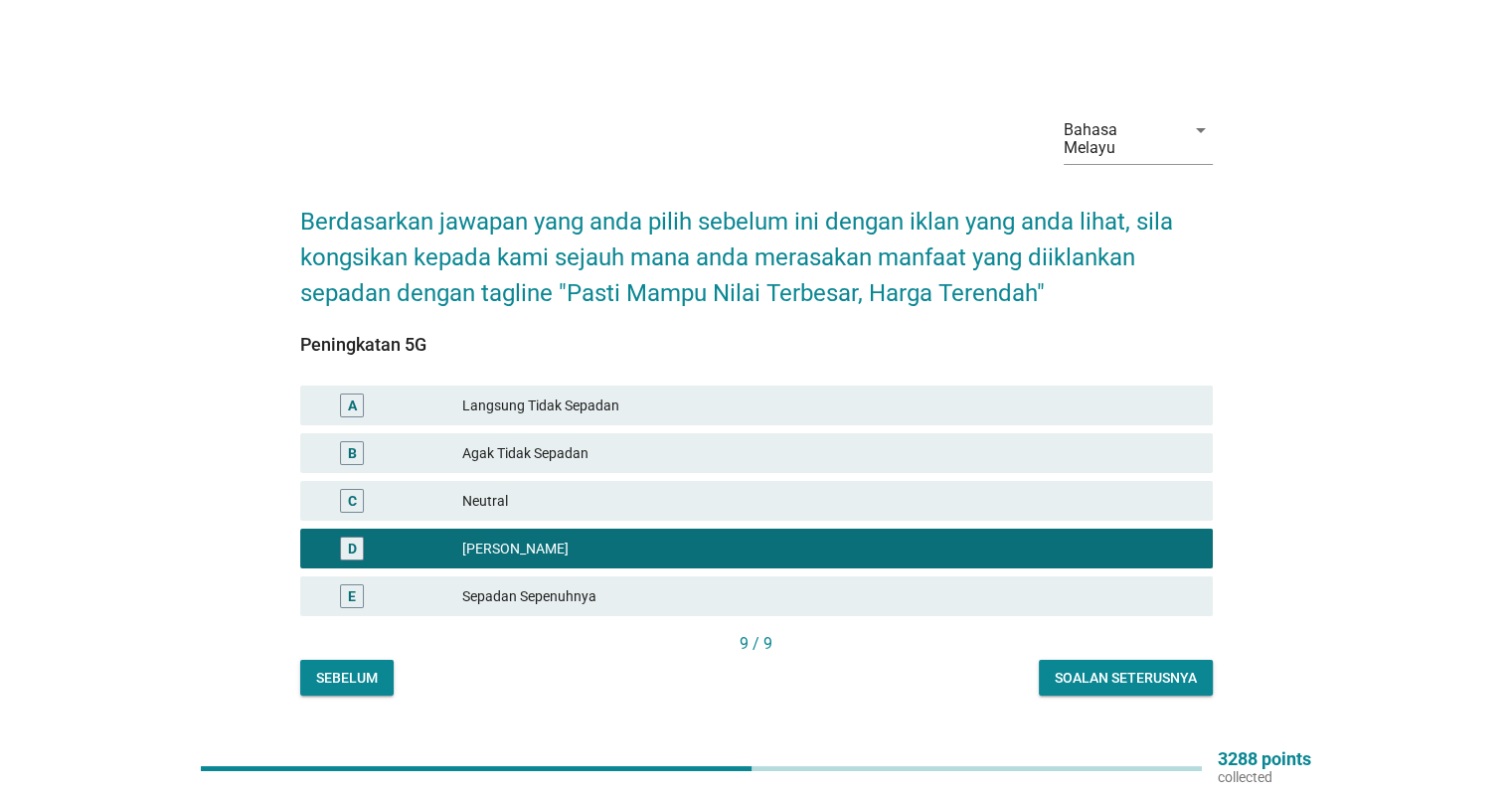 click on "Soalan seterusnya" at bounding box center (1125, 678) 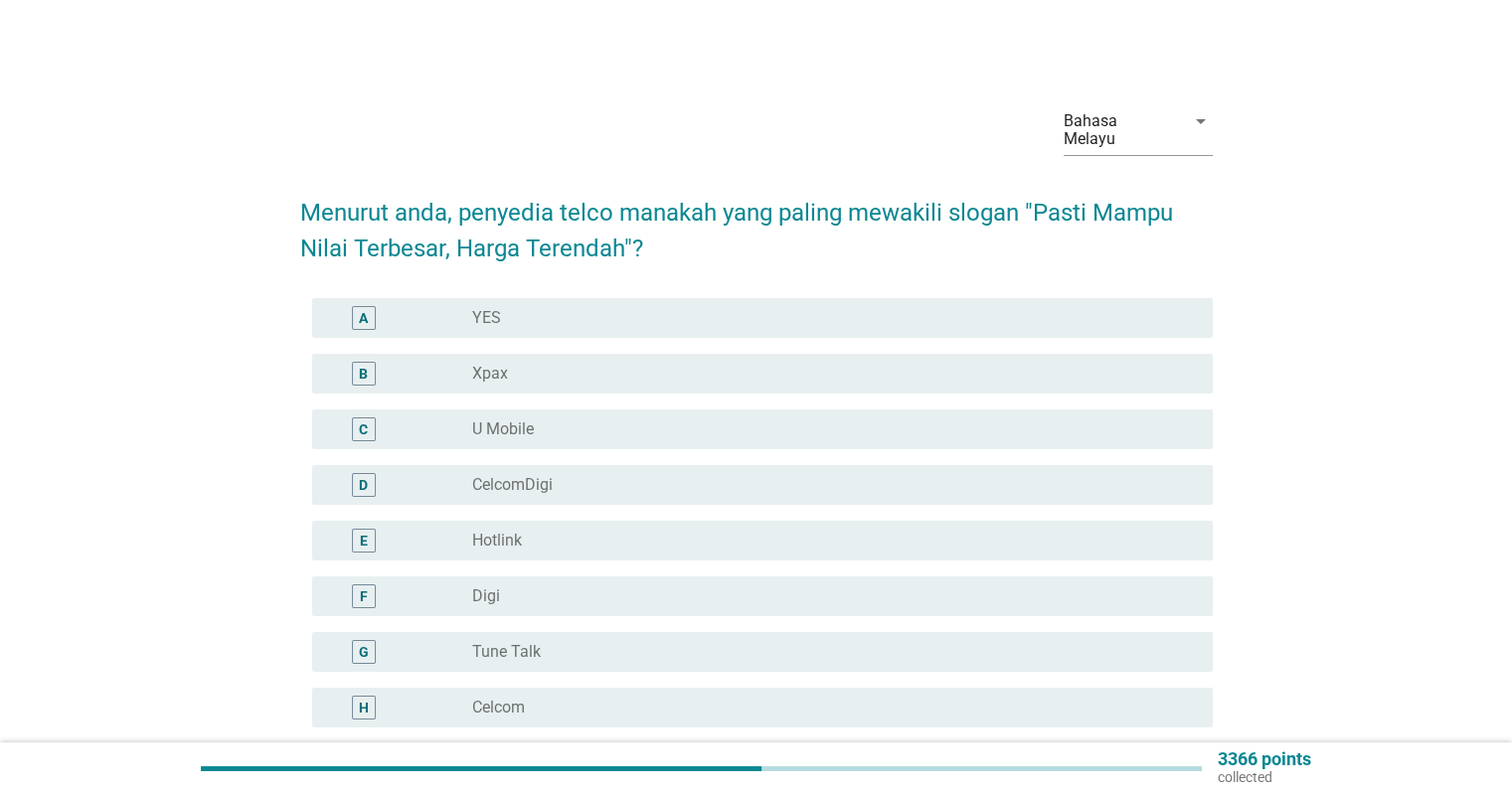 click on "Tune Talk" at bounding box center [506, 652] 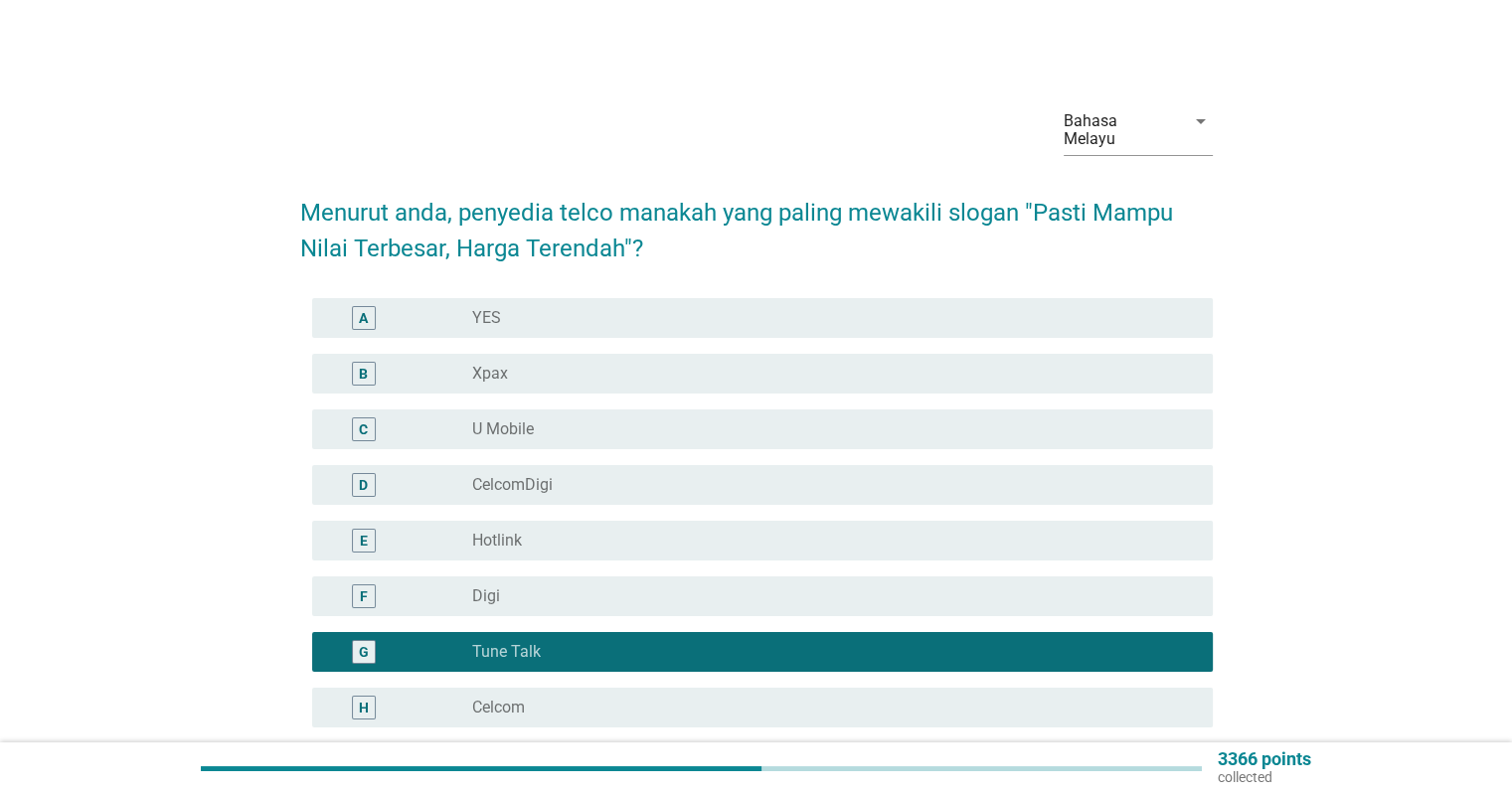 scroll, scrollTop: 397, scrollLeft: 0, axis: vertical 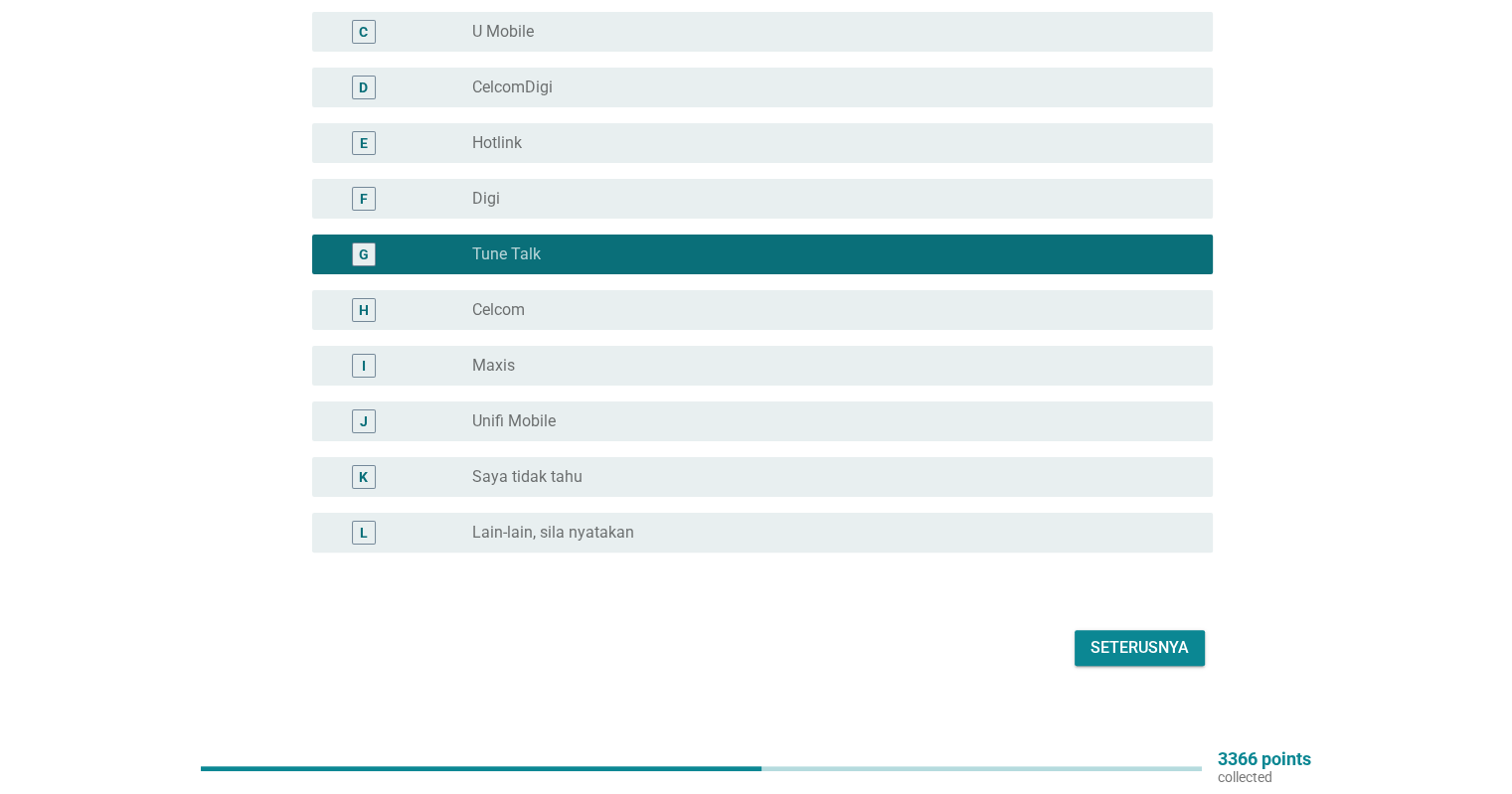 click on "Seterusnya" at bounding box center (1139, 648) 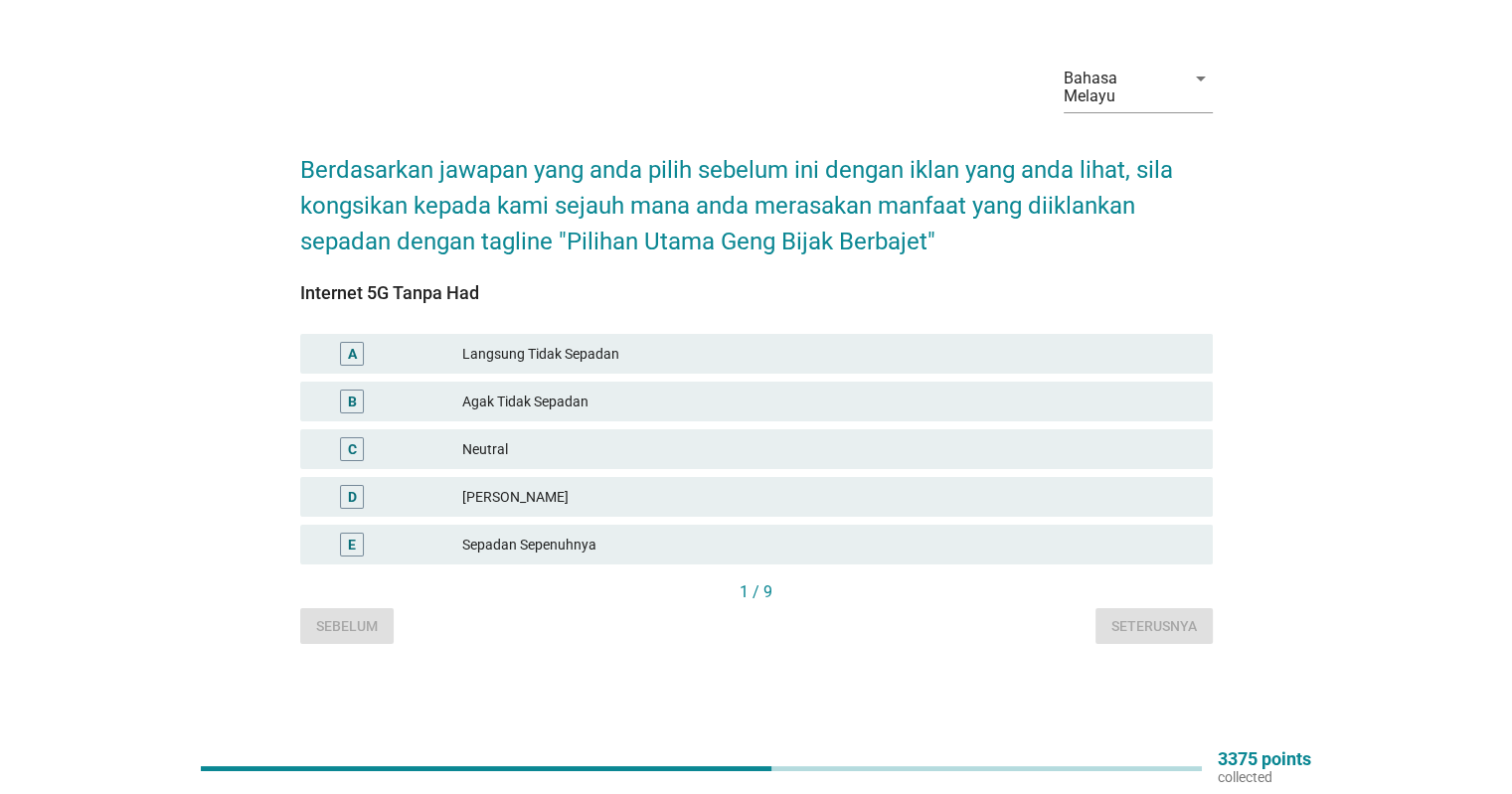 scroll, scrollTop: 0, scrollLeft: 0, axis: both 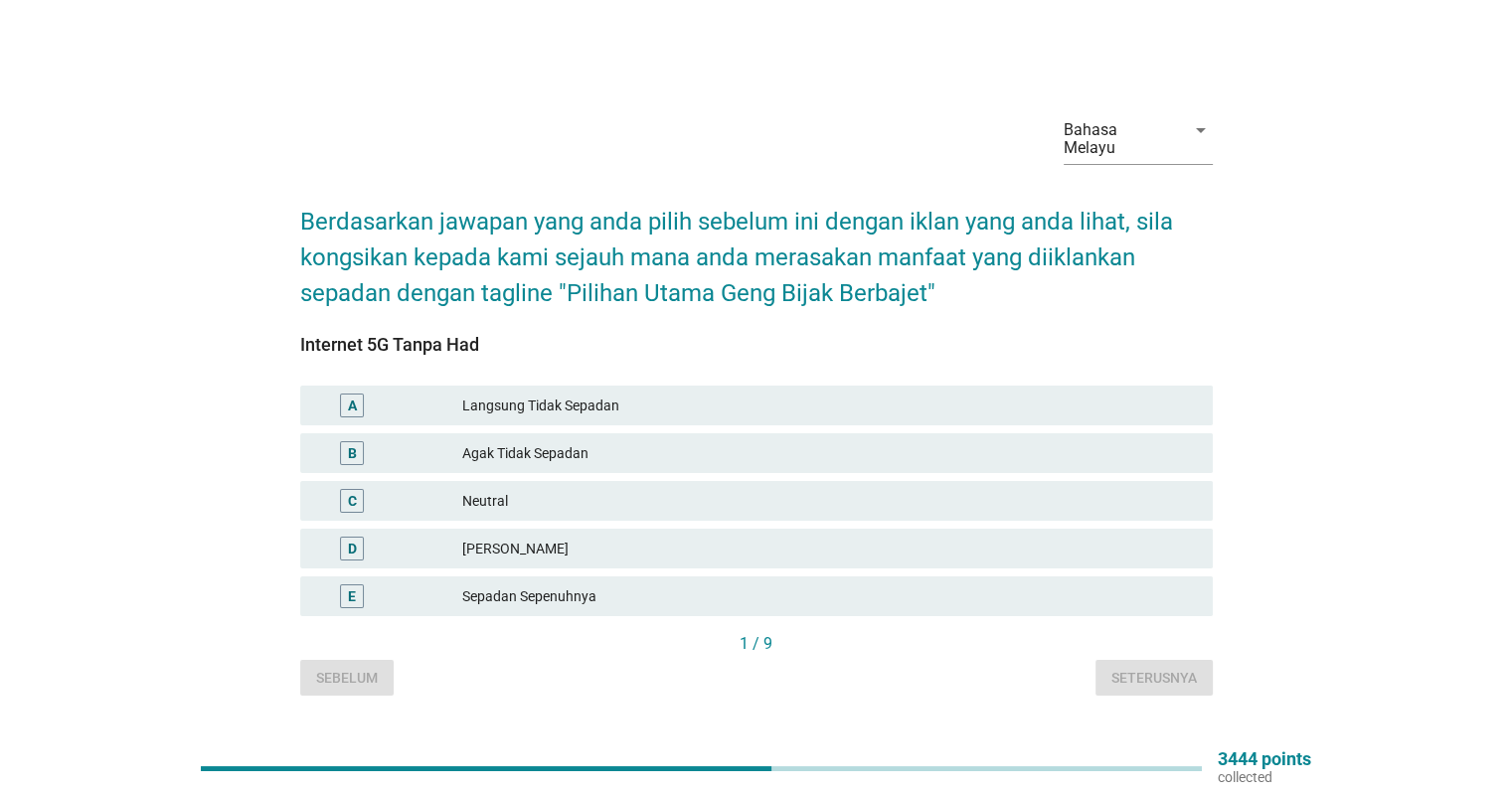 click on "Neutral" at bounding box center [829, 501] 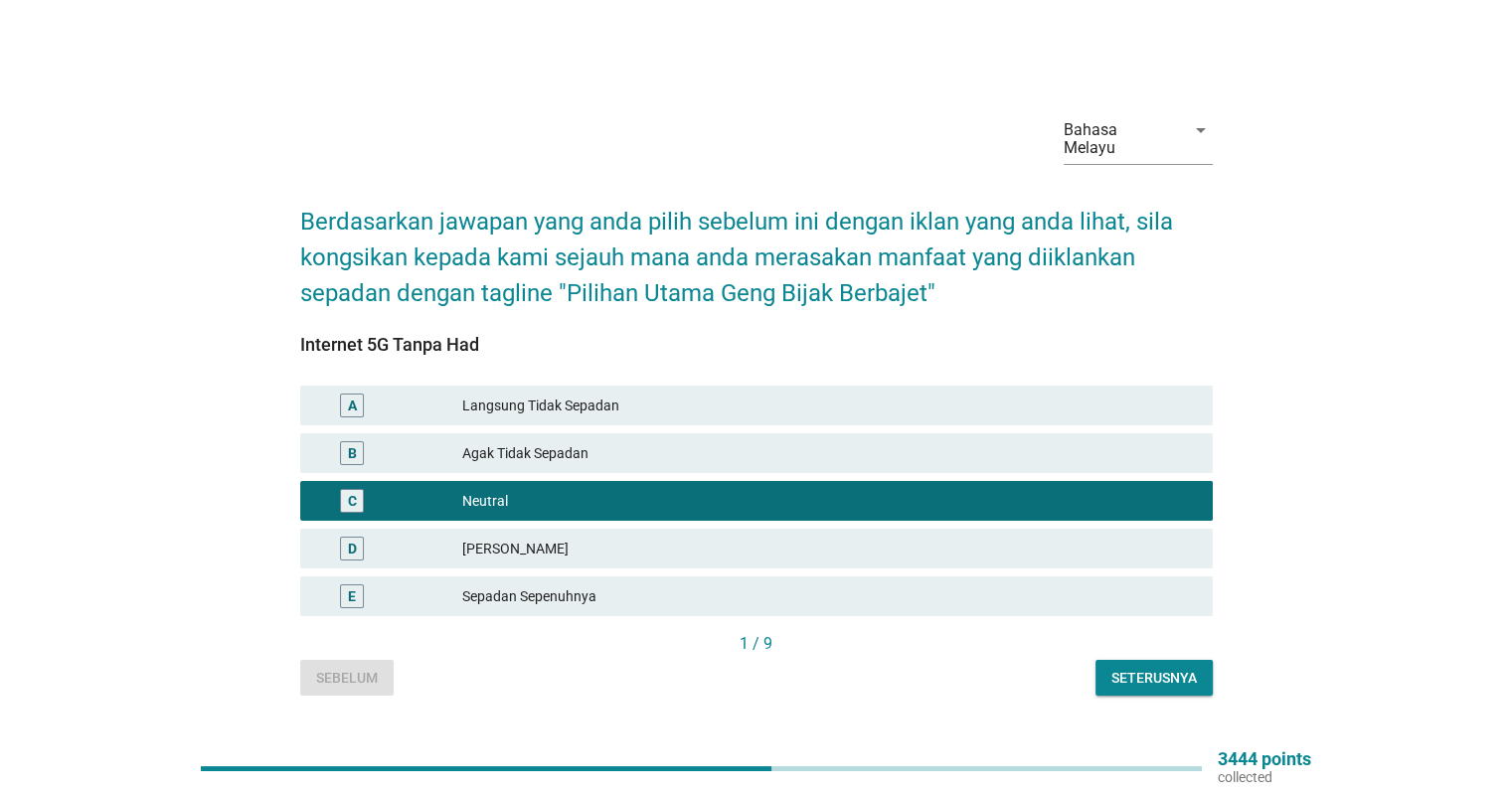 click on "D   [PERSON_NAME]" at bounding box center (756, 549) 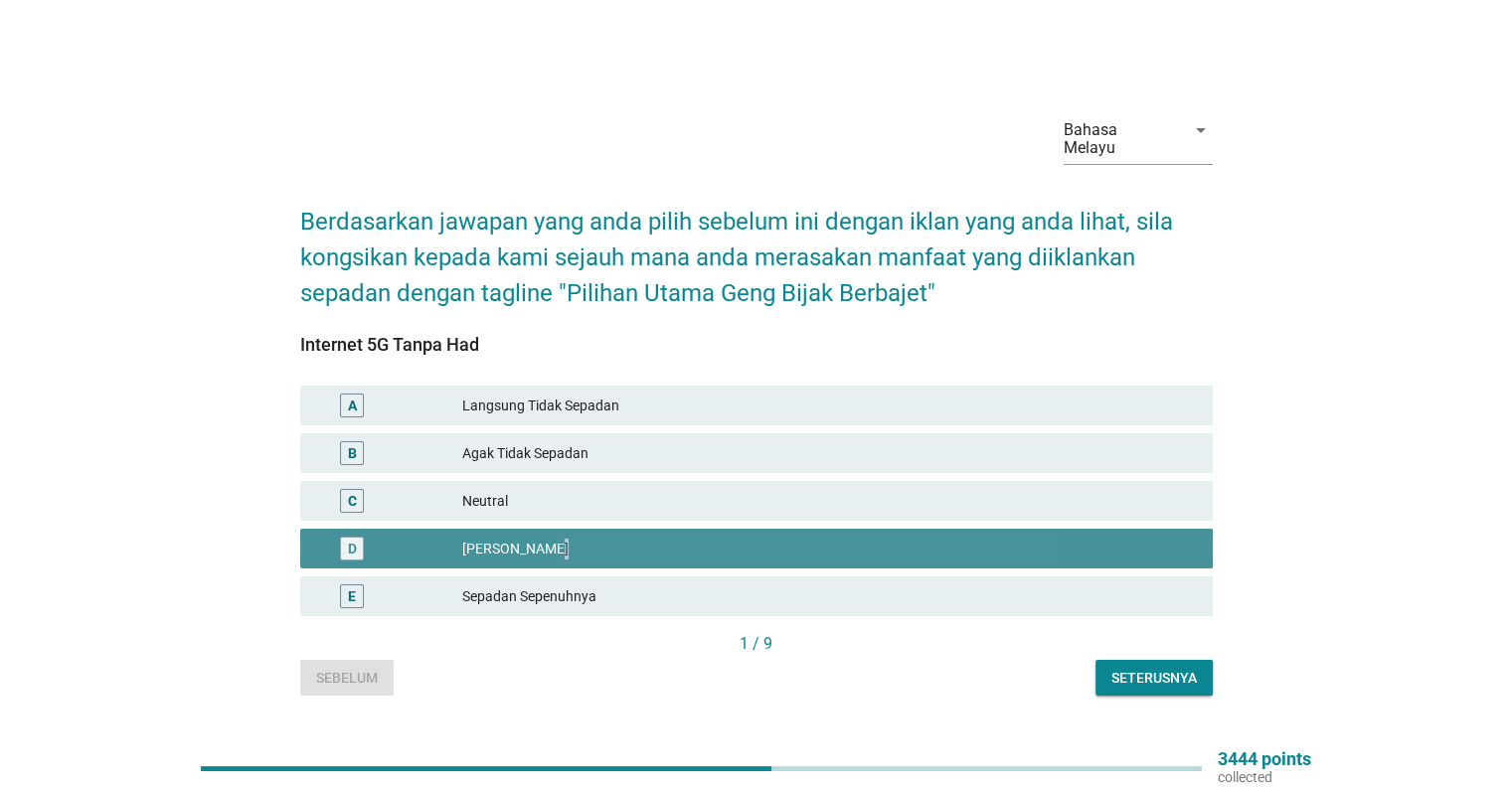 click on "D   [PERSON_NAME]" at bounding box center (756, 549) 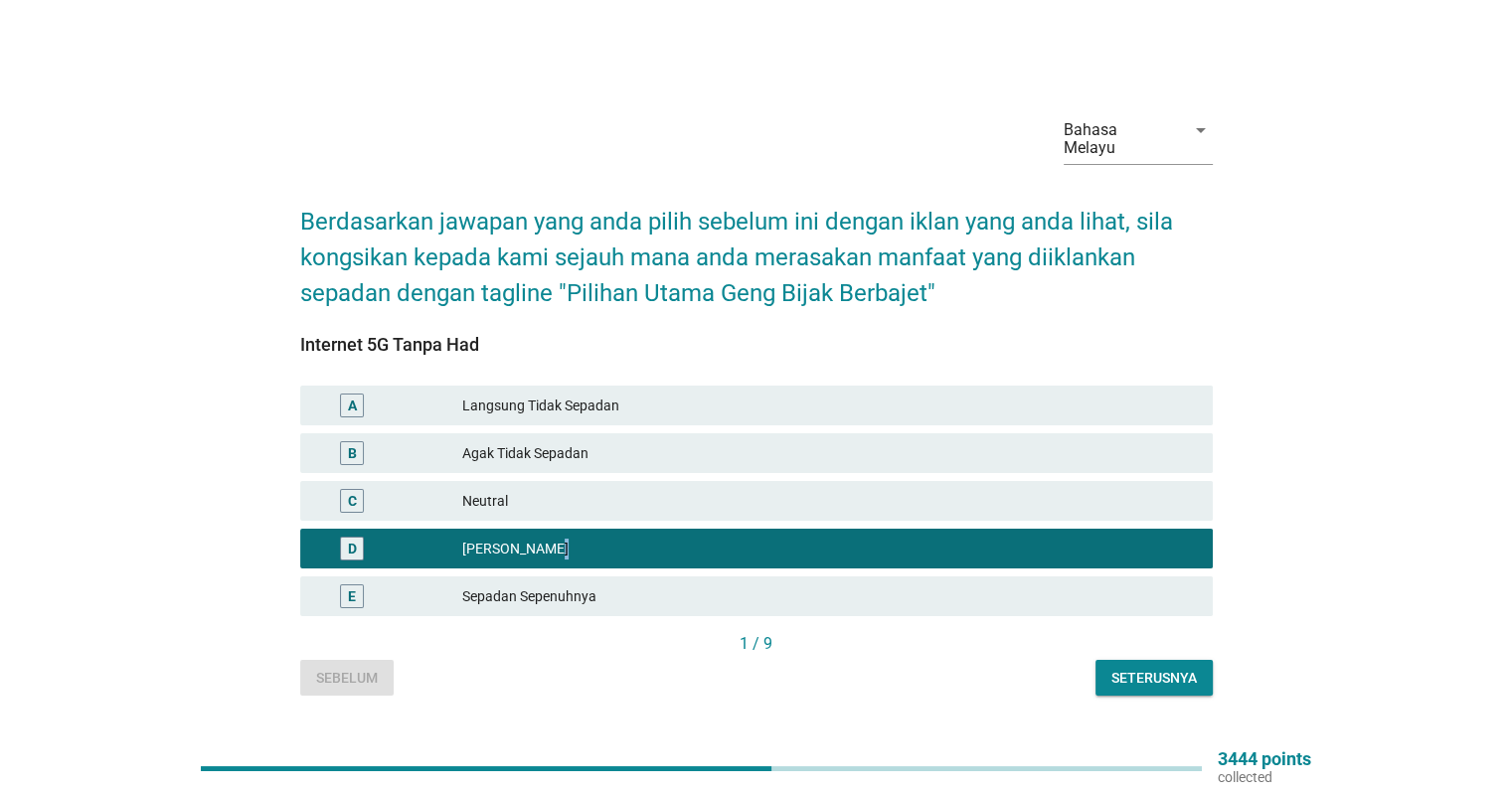 click on "Seterusnya" at bounding box center [1154, 678] 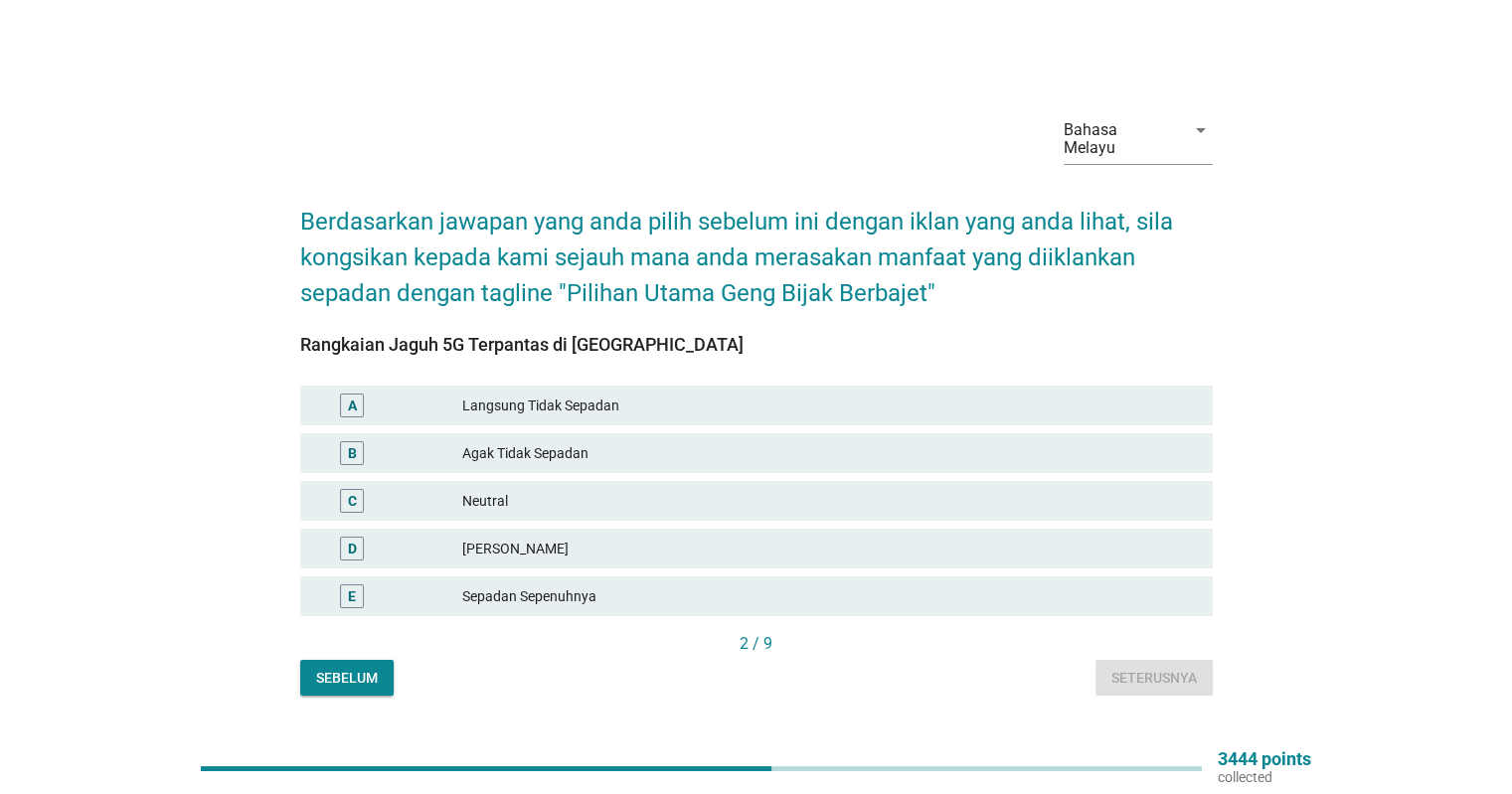click on "[PERSON_NAME]" at bounding box center (829, 549) 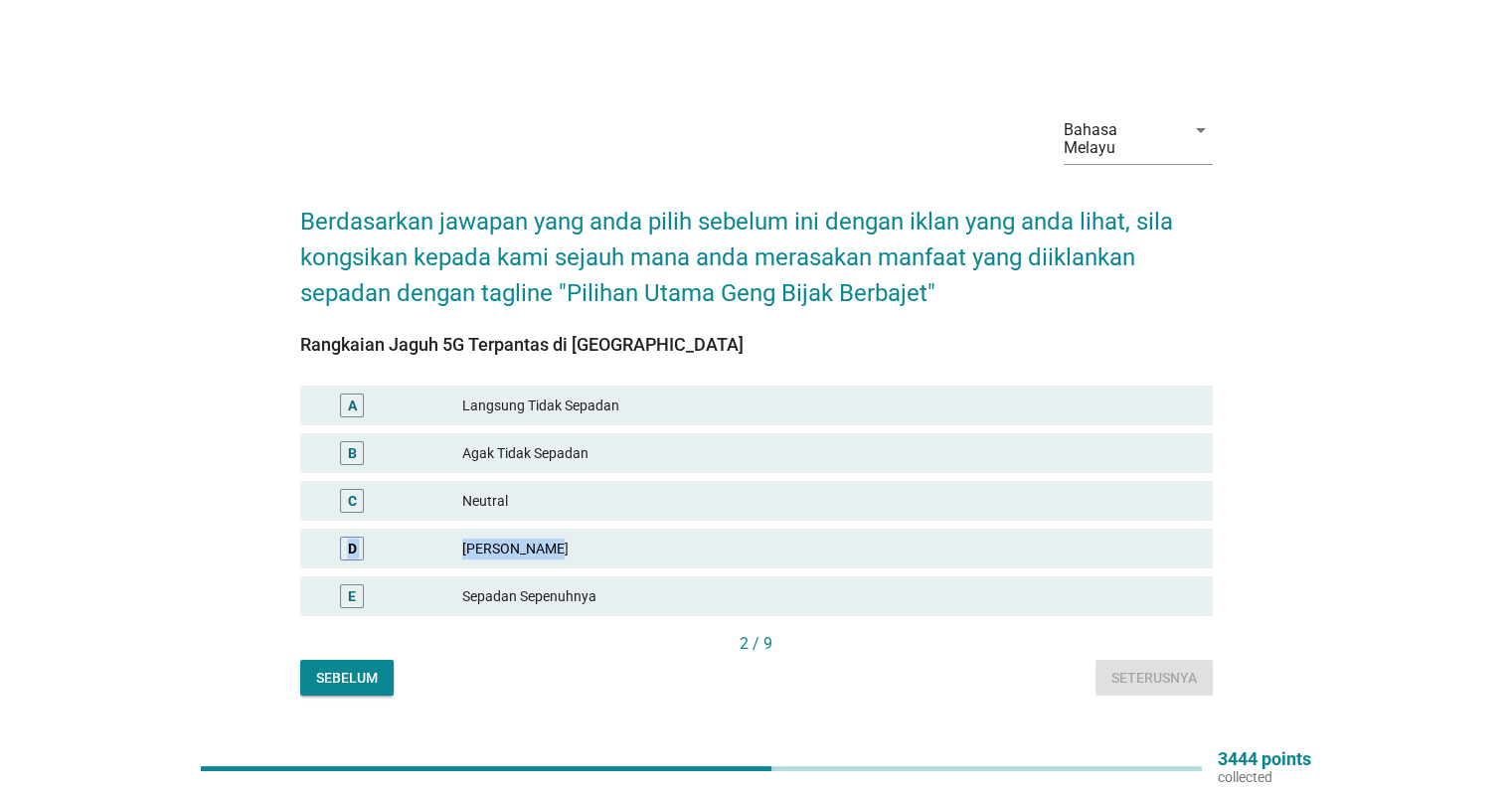 click on "[PERSON_NAME]" at bounding box center (829, 549) 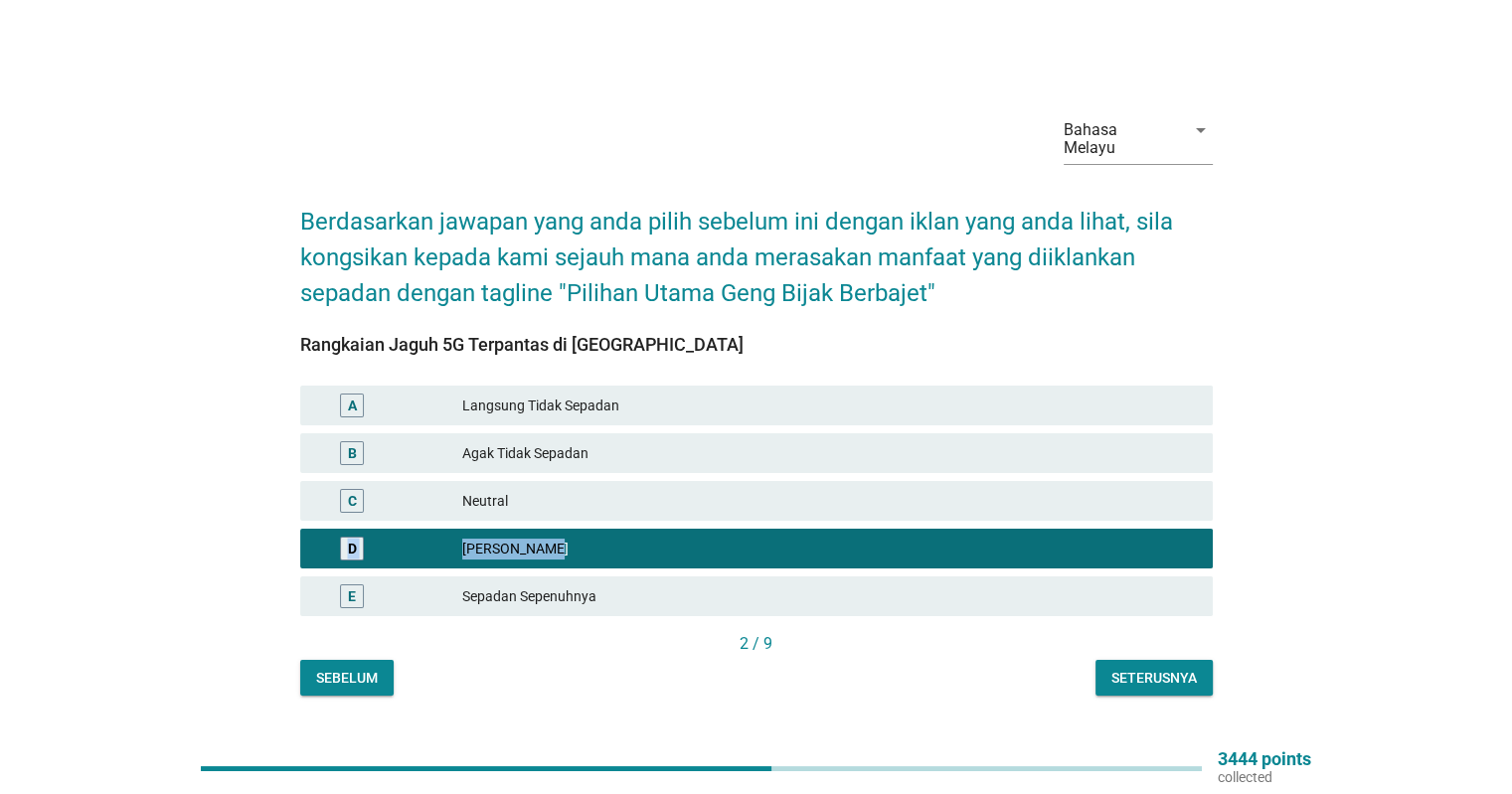 click on "Seterusnya" at bounding box center [1154, 678] 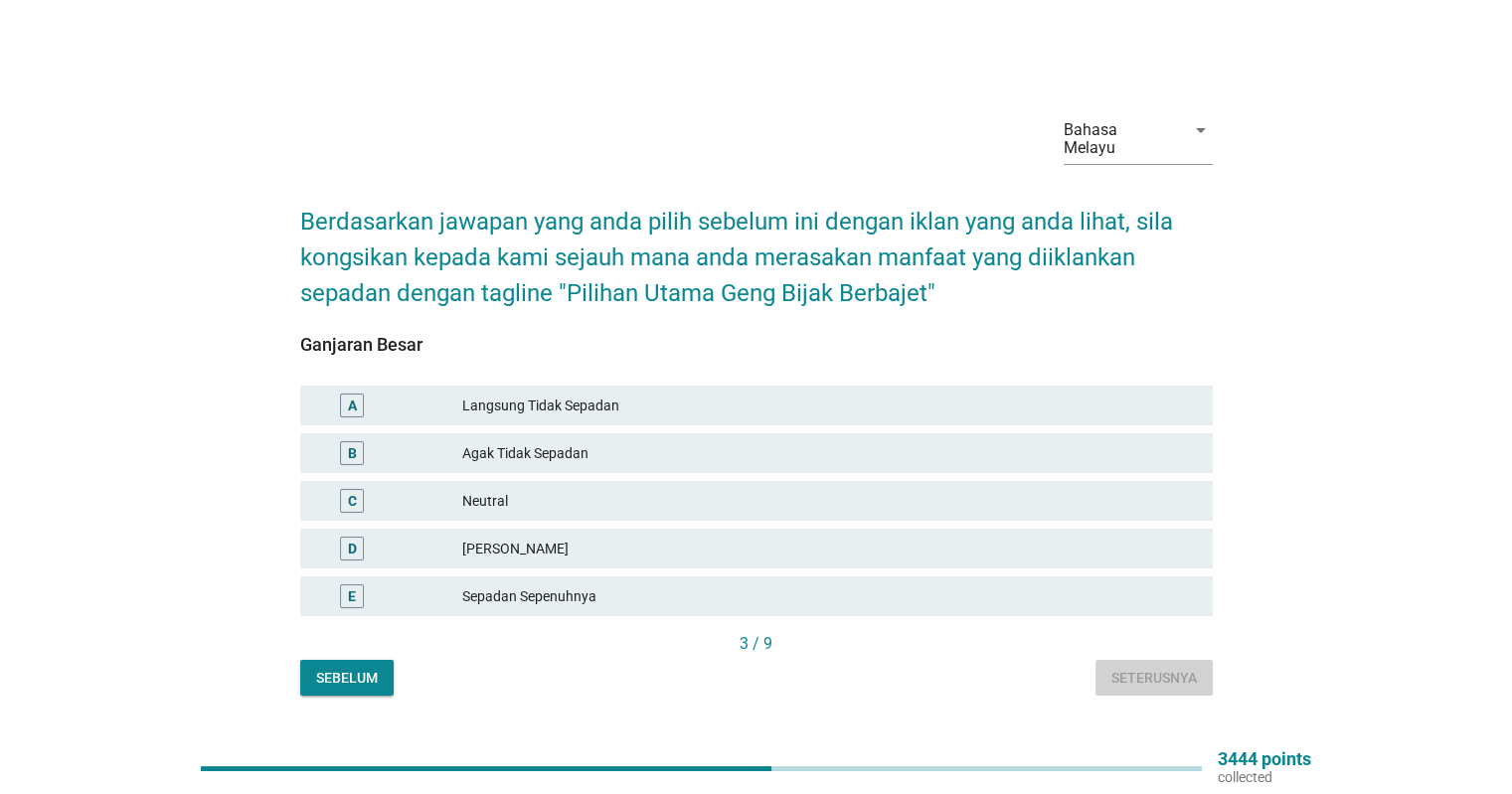 click on "Sebelum   Seterusnya" at bounding box center [756, 678] 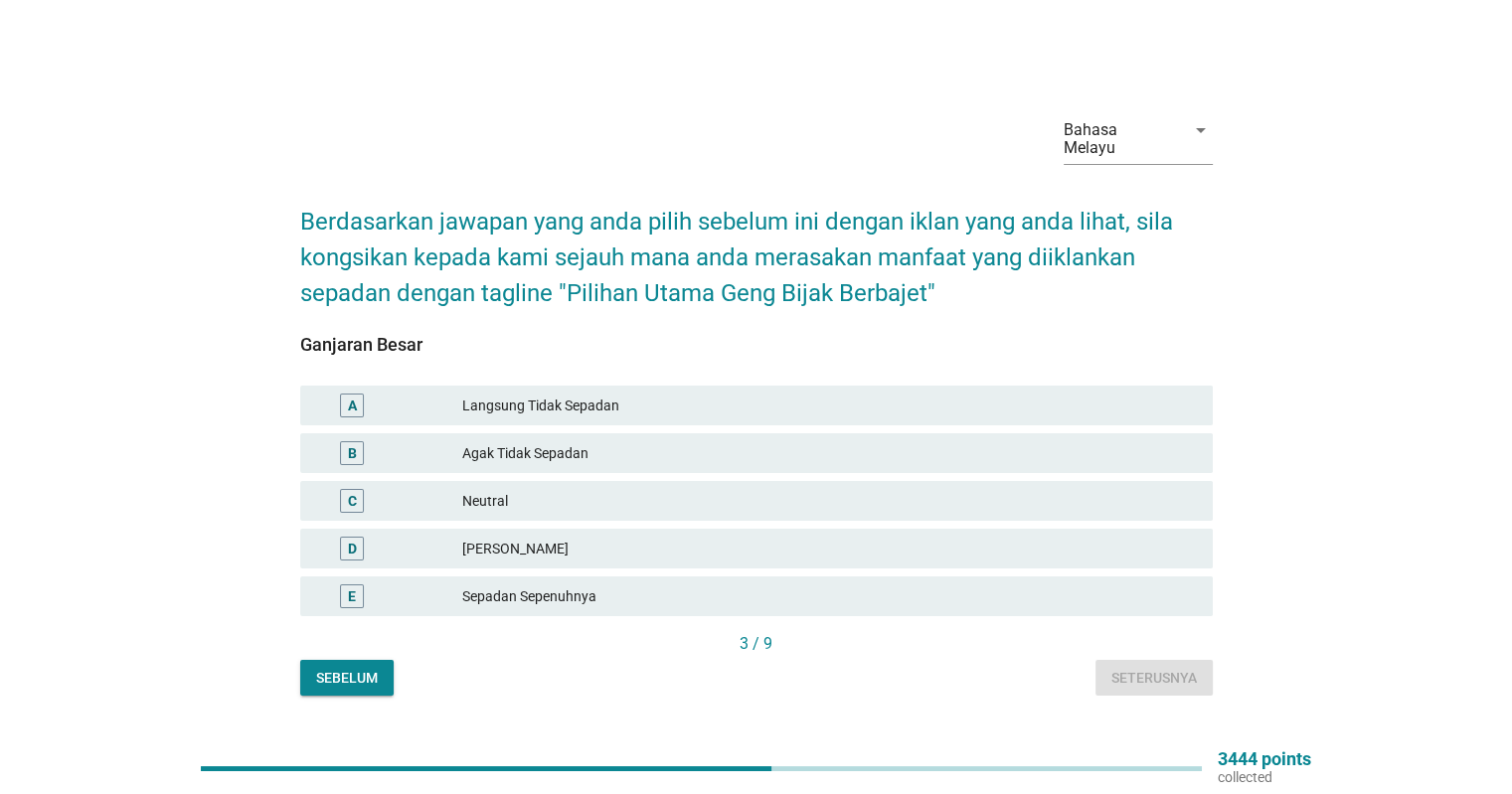 click on "D   [PERSON_NAME]" at bounding box center (756, 549) 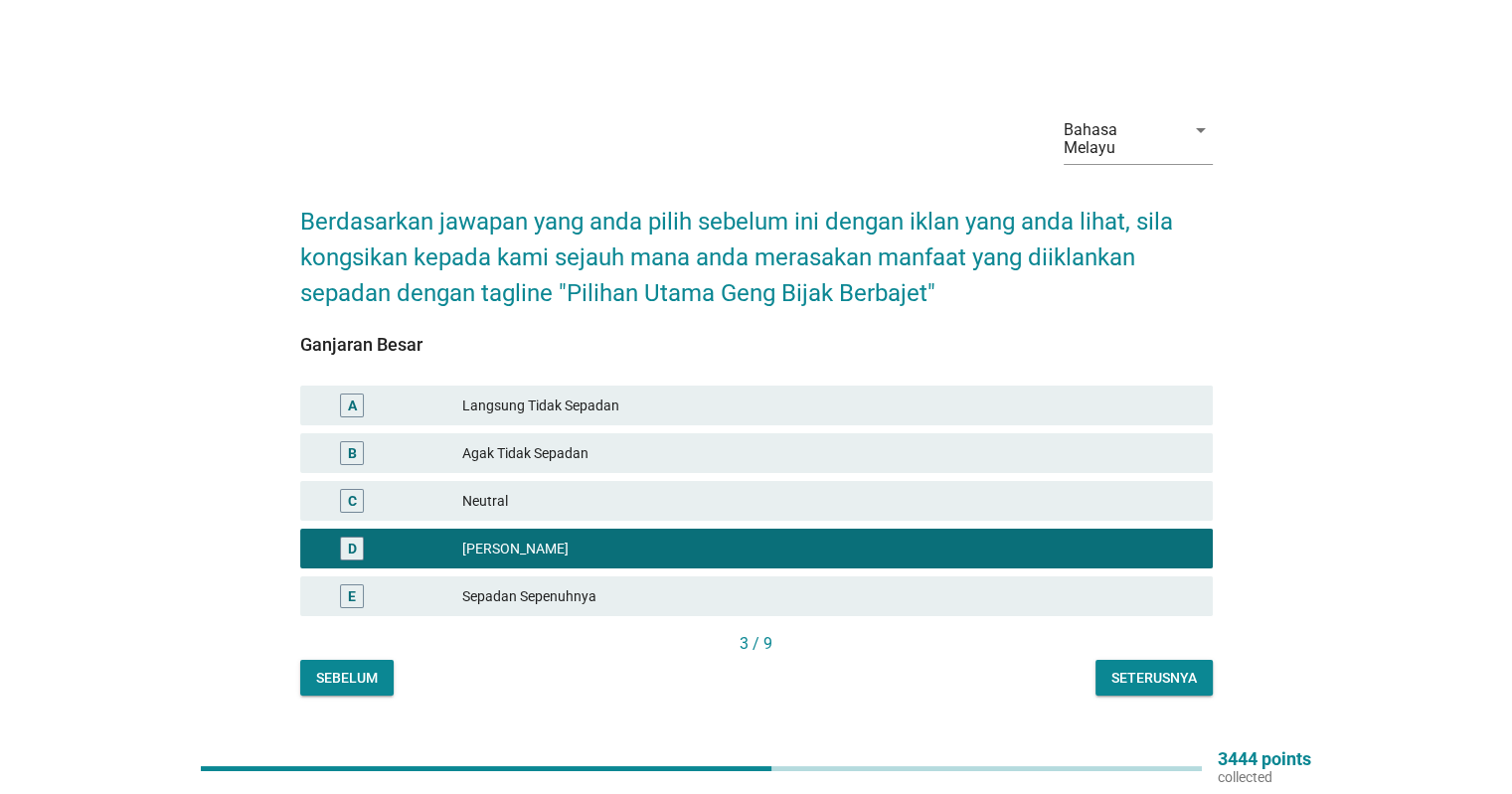 click on "Seterusnya" at bounding box center (1154, 678) 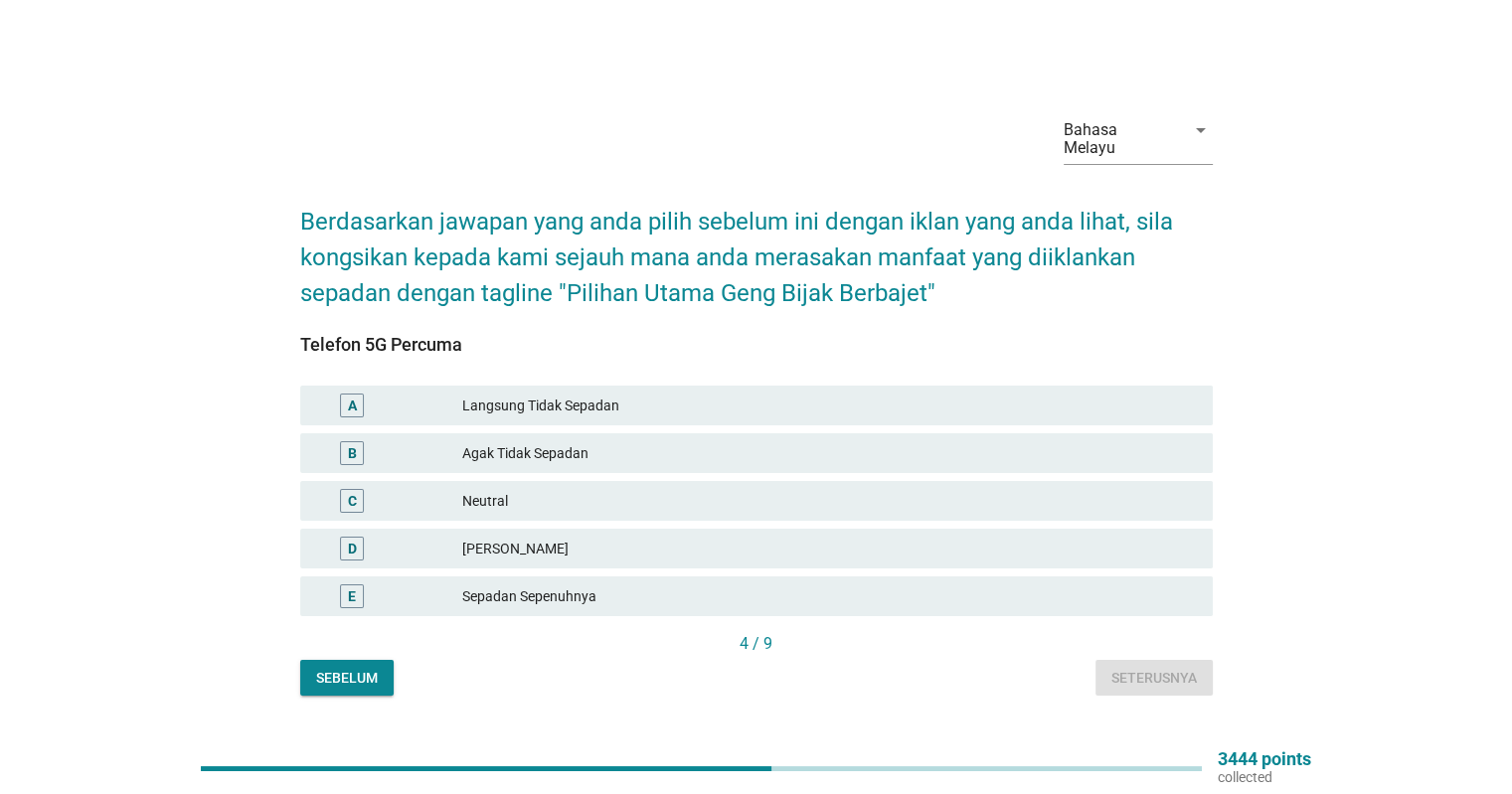 click on "[PERSON_NAME]" at bounding box center [829, 549] 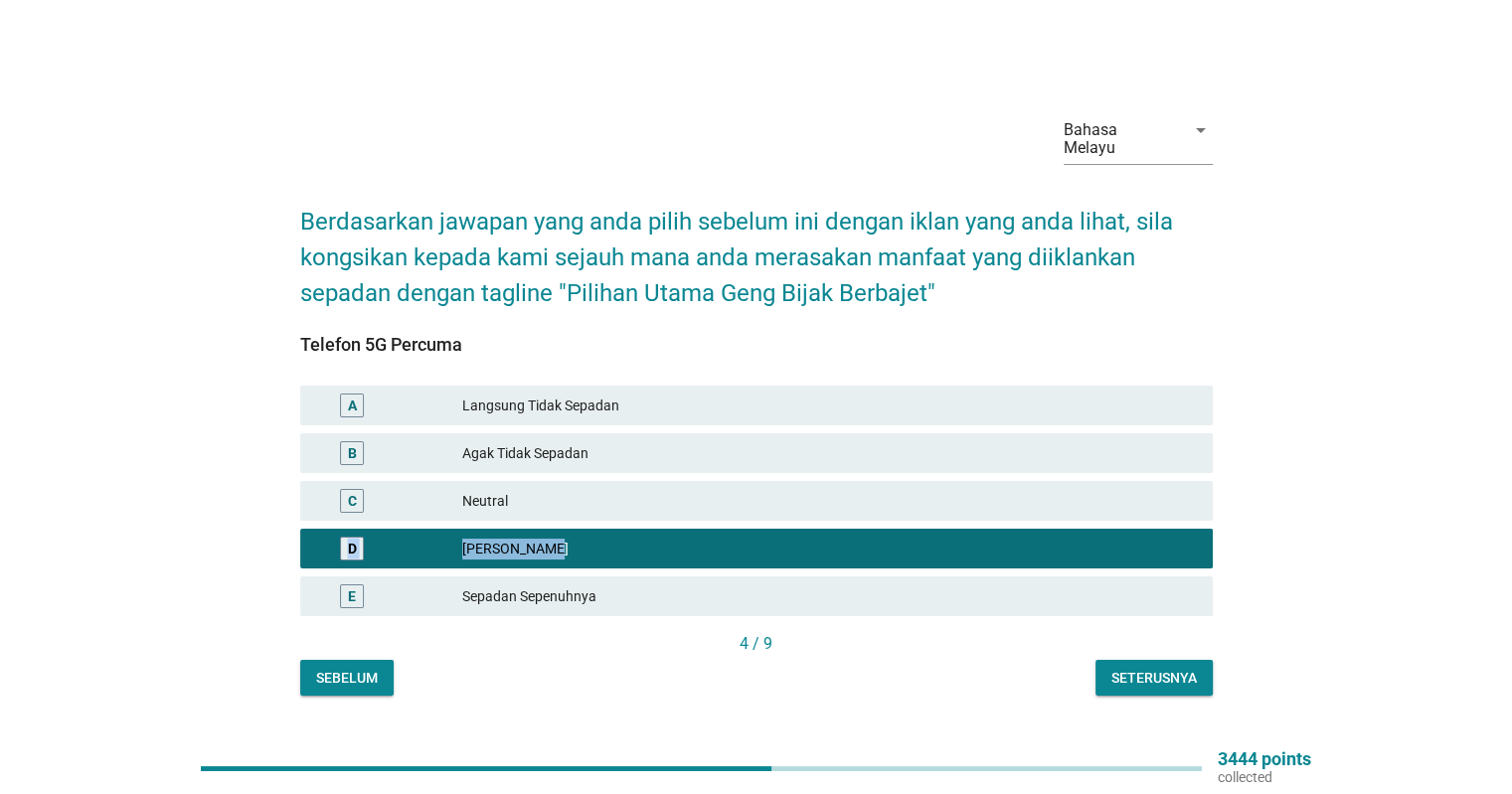 click on "Seterusnya" at bounding box center (1154, 678) 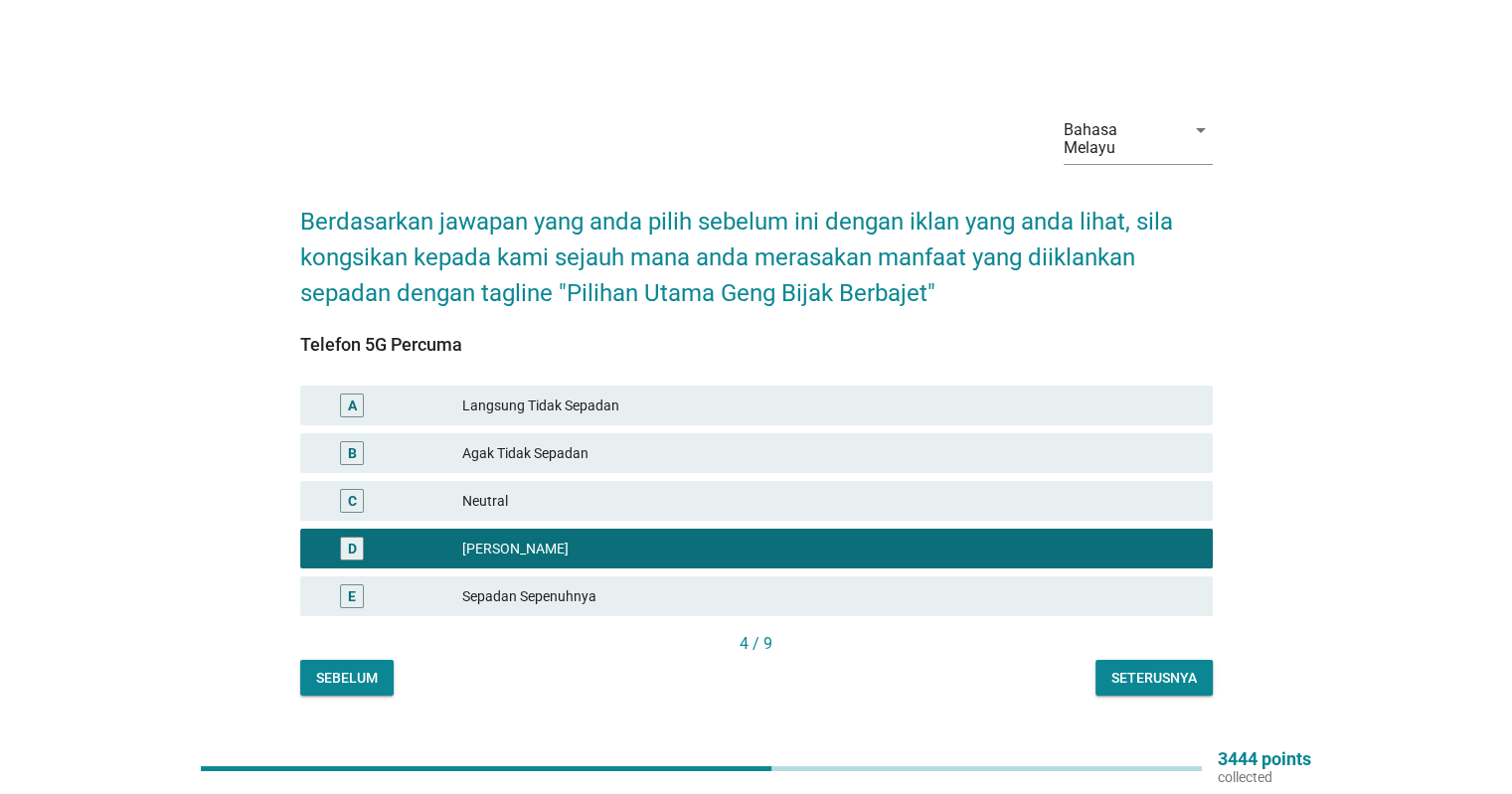 click on "Sebelum   Seterusnya" at bounding box center [756, 678] 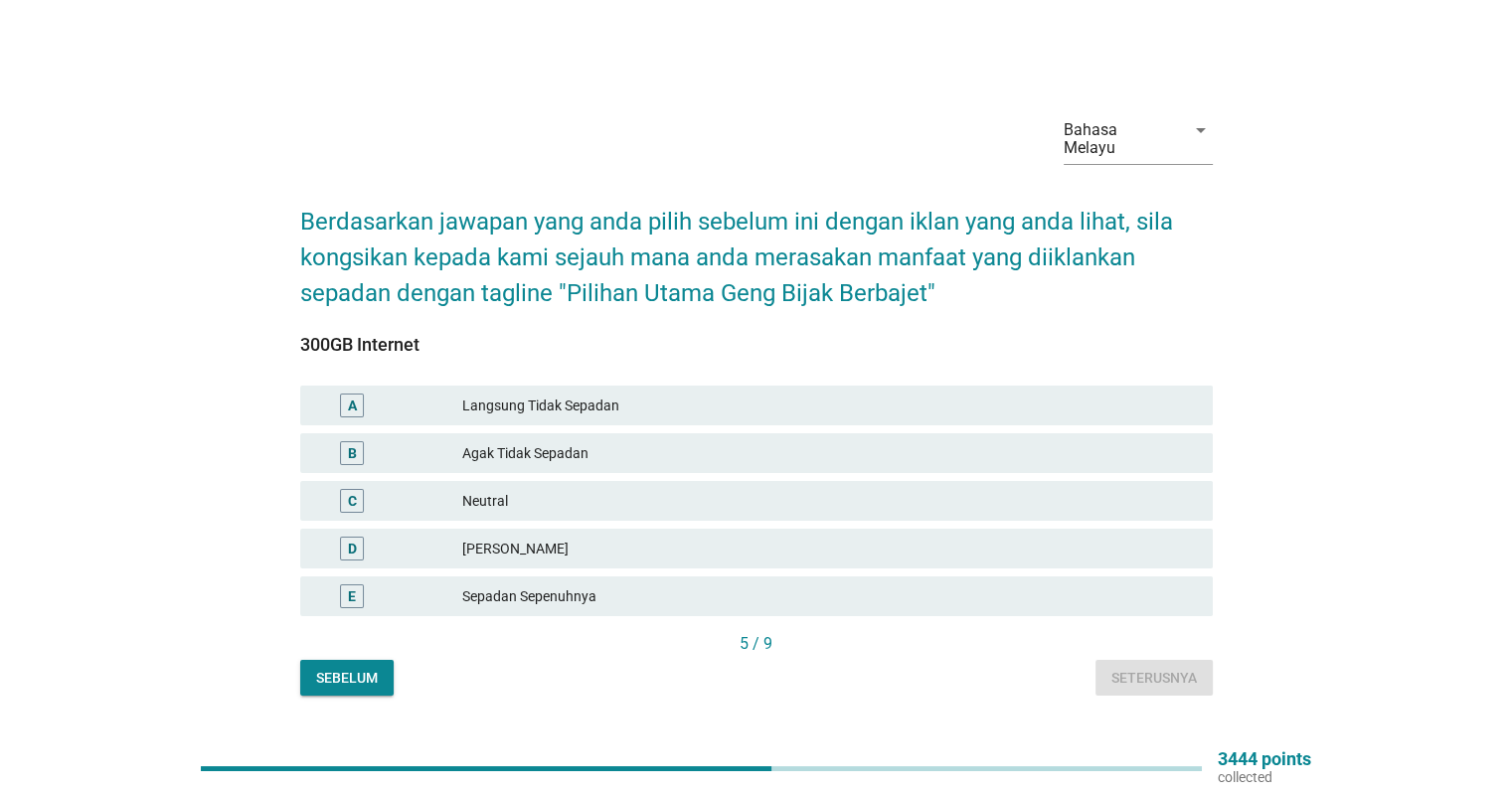 click on "[PERSON_NAME]" at bounding box center [829, 549] 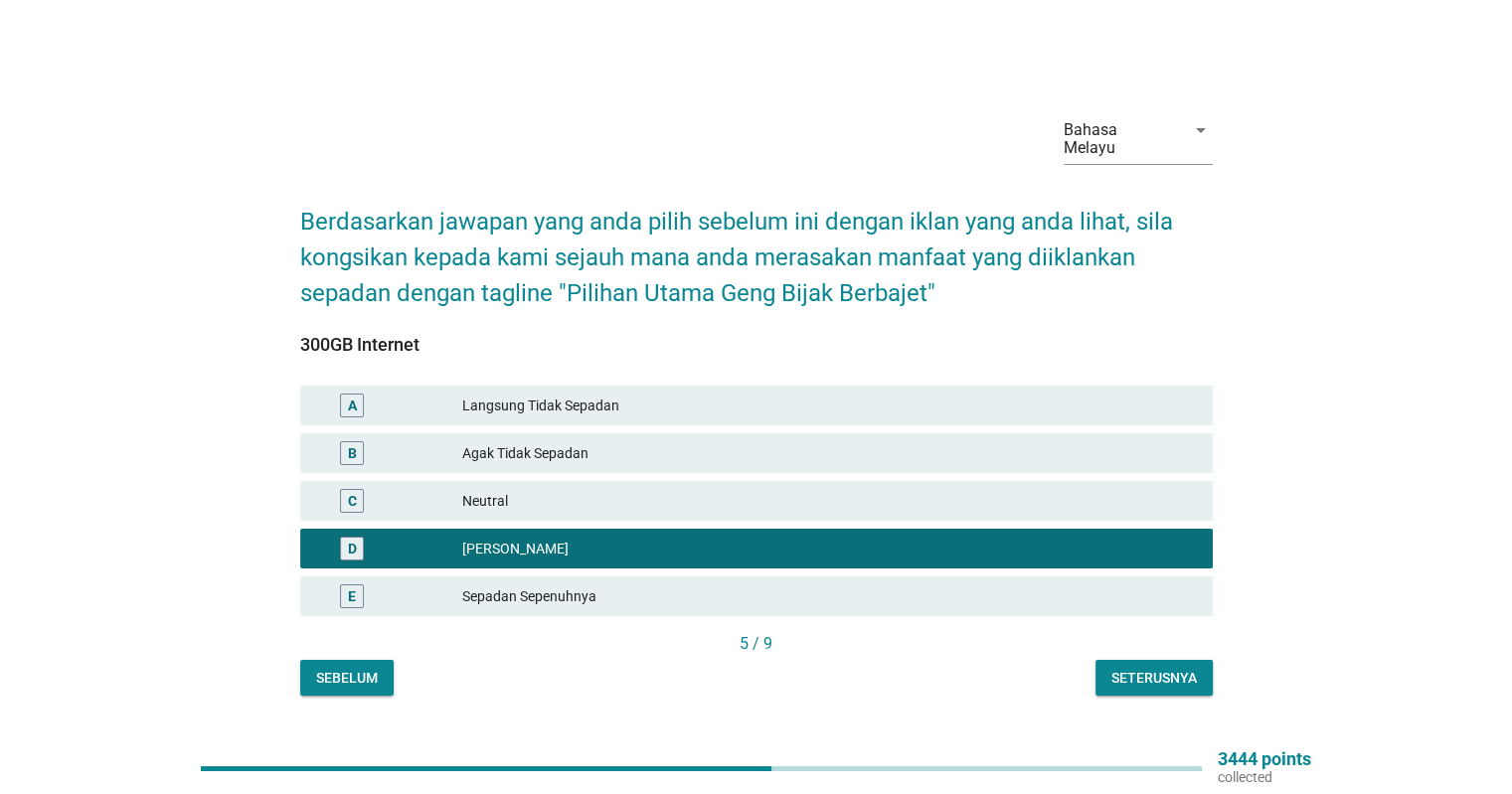 click on "Seterusnya" at bounding box center (1154, 678) 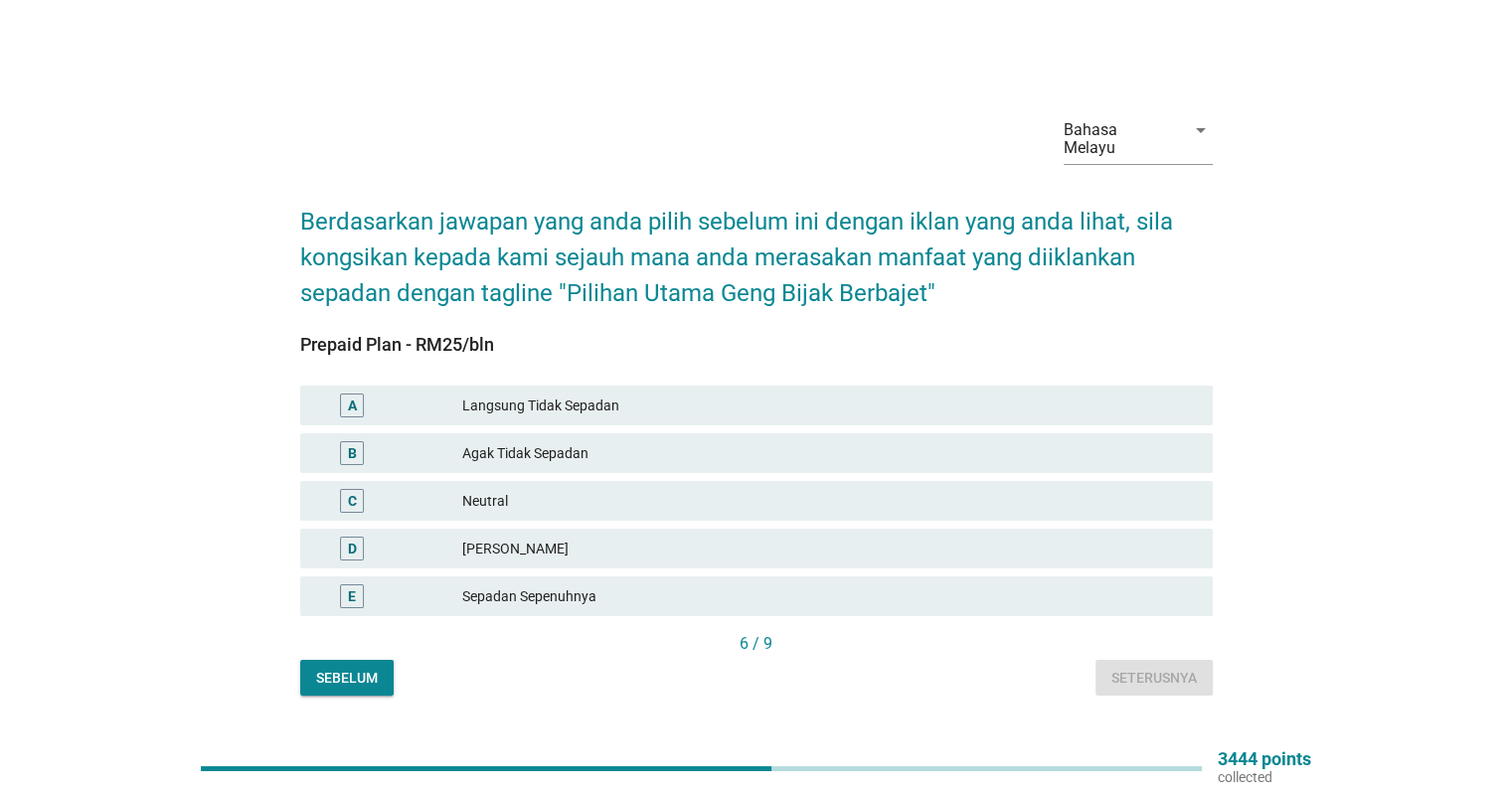 click on "[PERSON_NAME]" at bounding box center (829, 549) 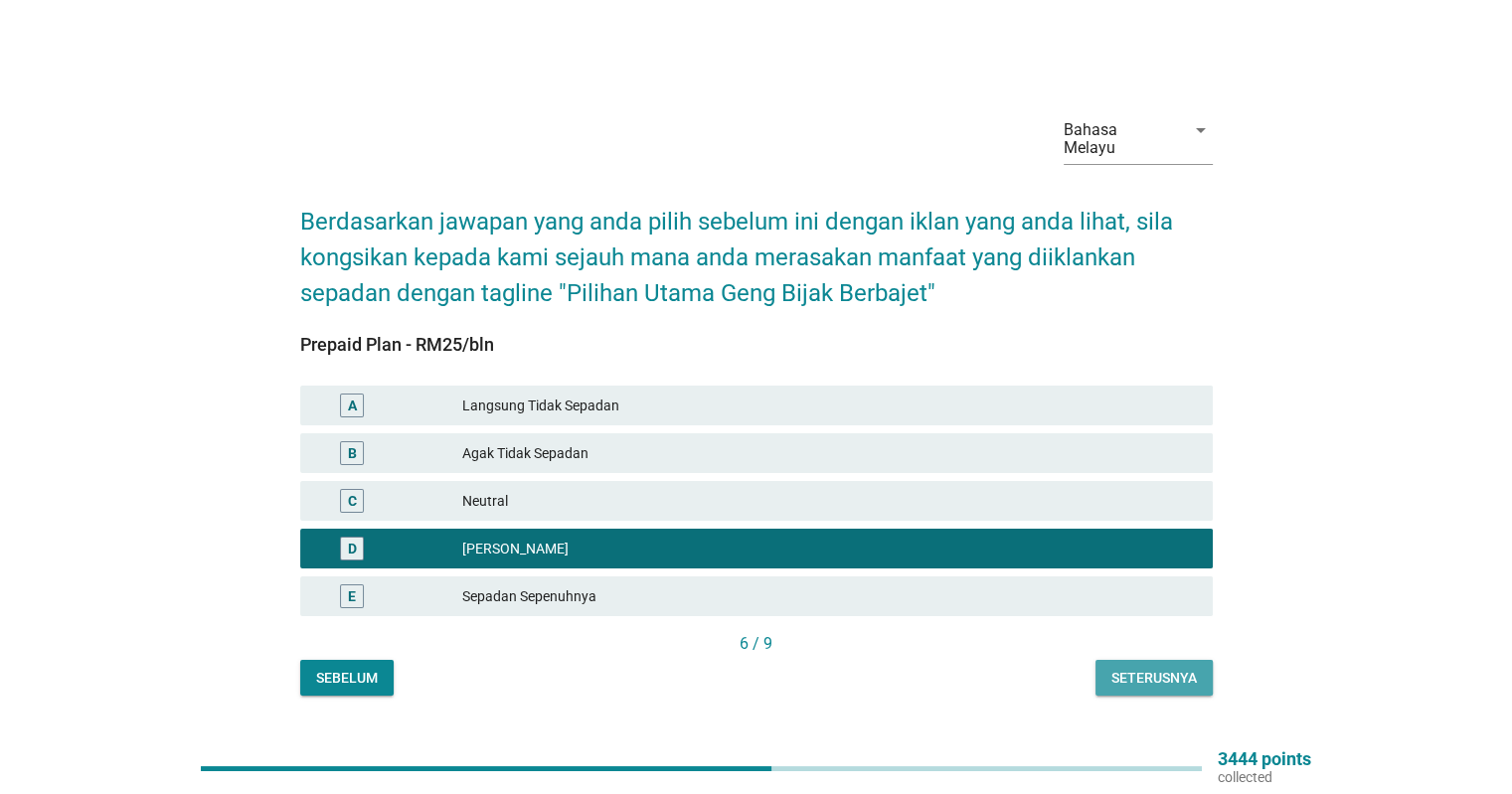 click on "Seterusnya" at bounding box center [1154, 678] 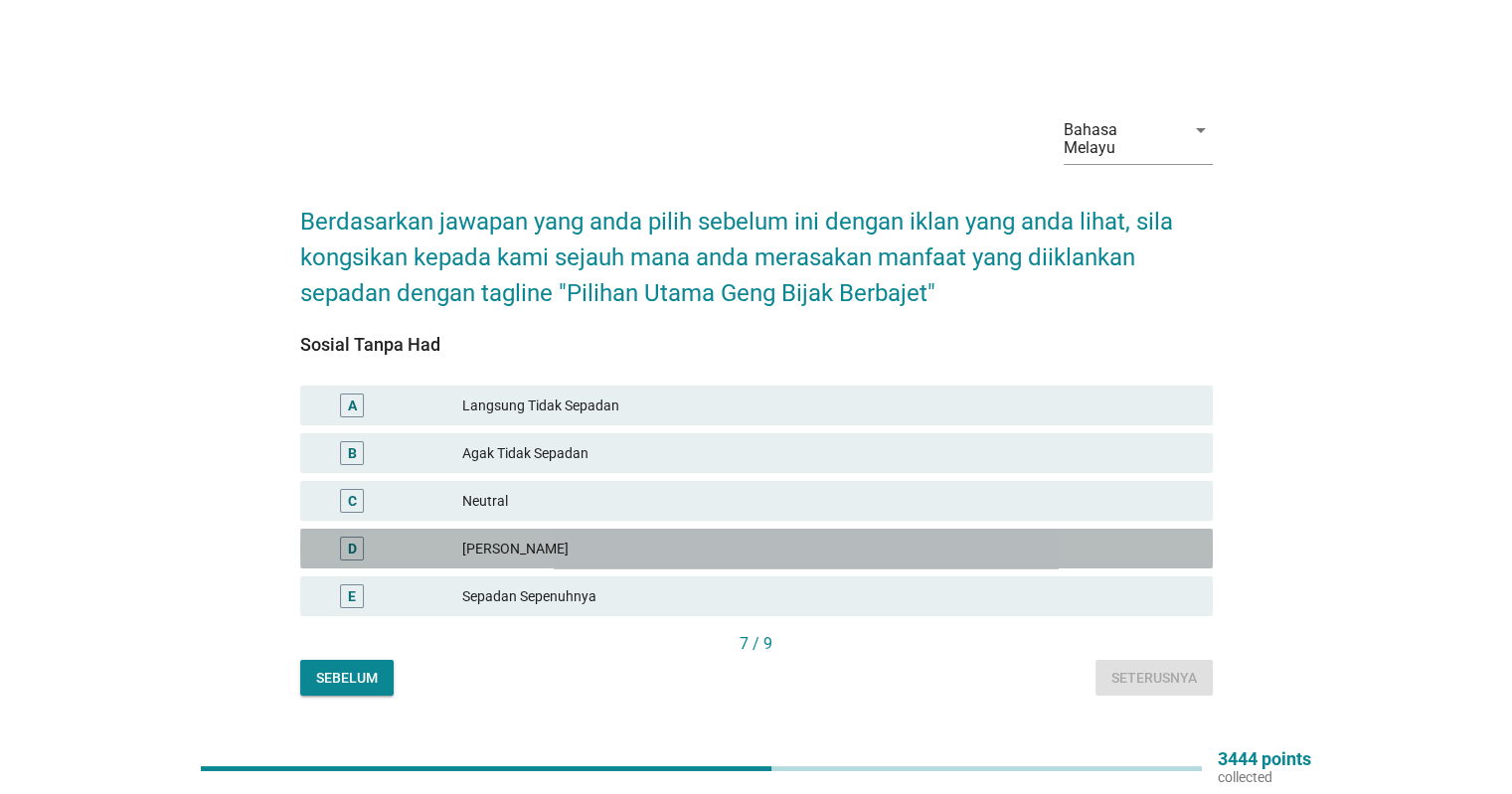 click on "[PERSON_NAME]" at bounding box center (829, 549) 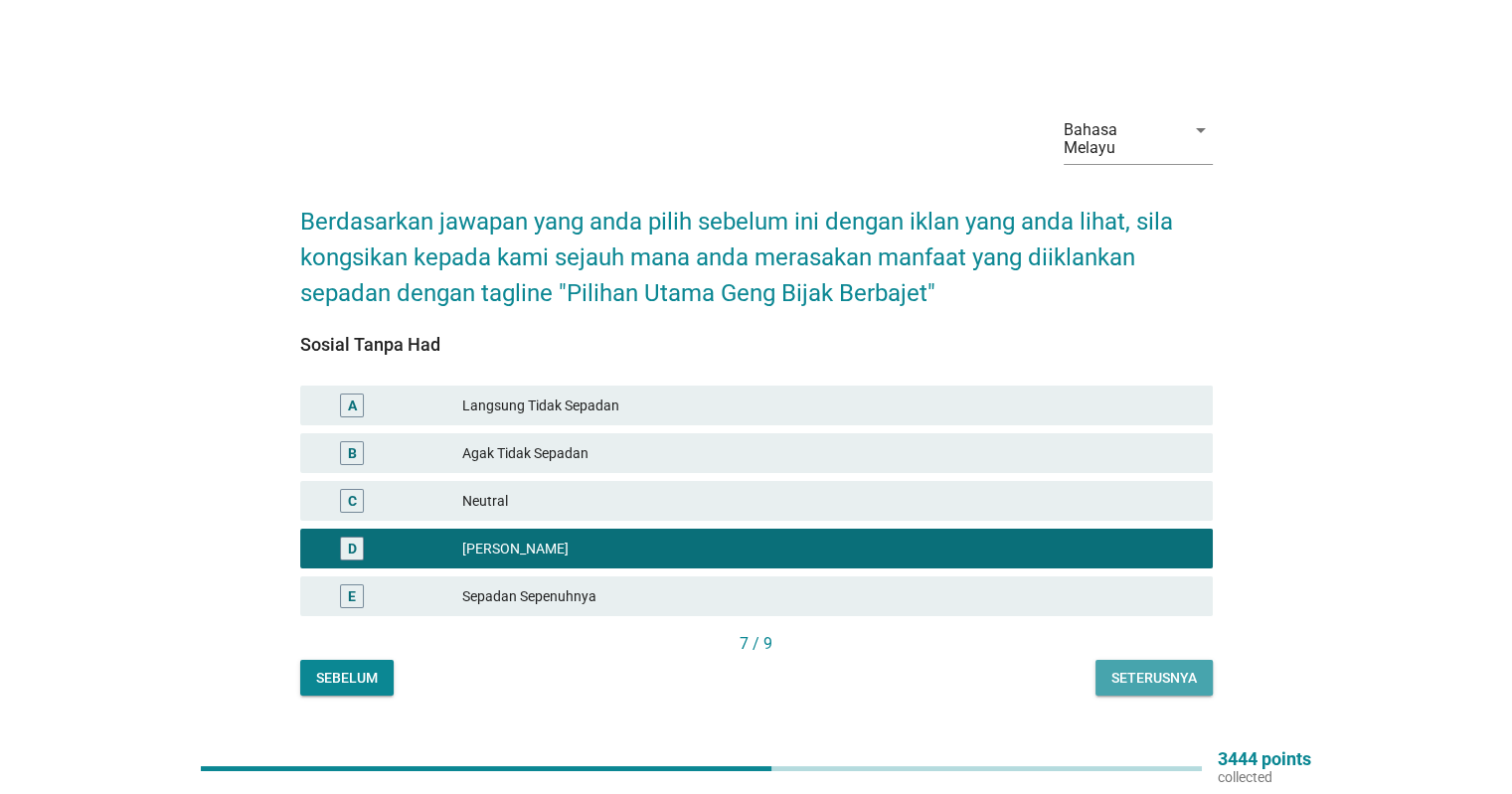 click on "Seterusnya" at bounding box center (1154, 678) 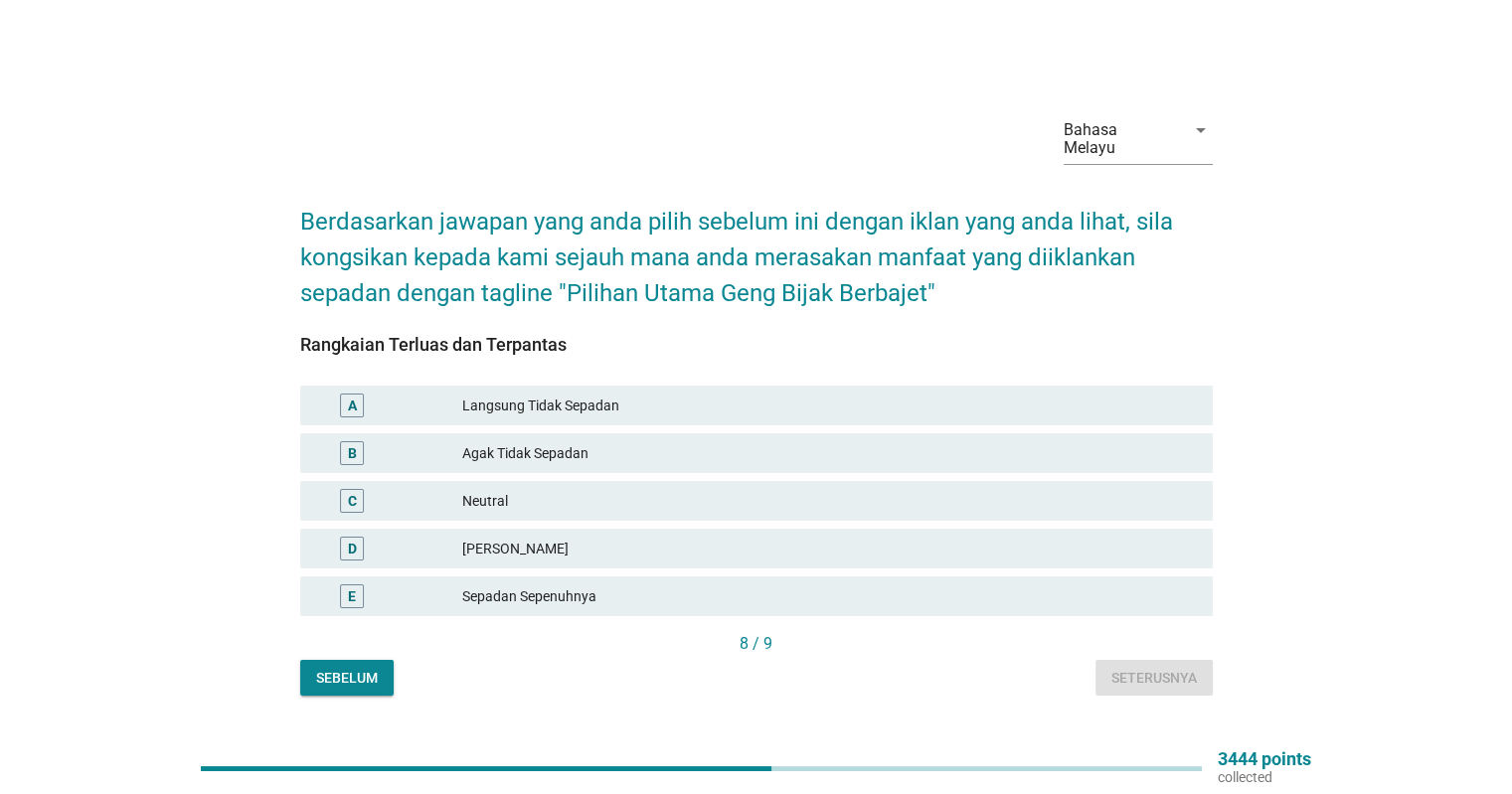 click on "[PERSON_NAME]" at bounding box center (829, 549) 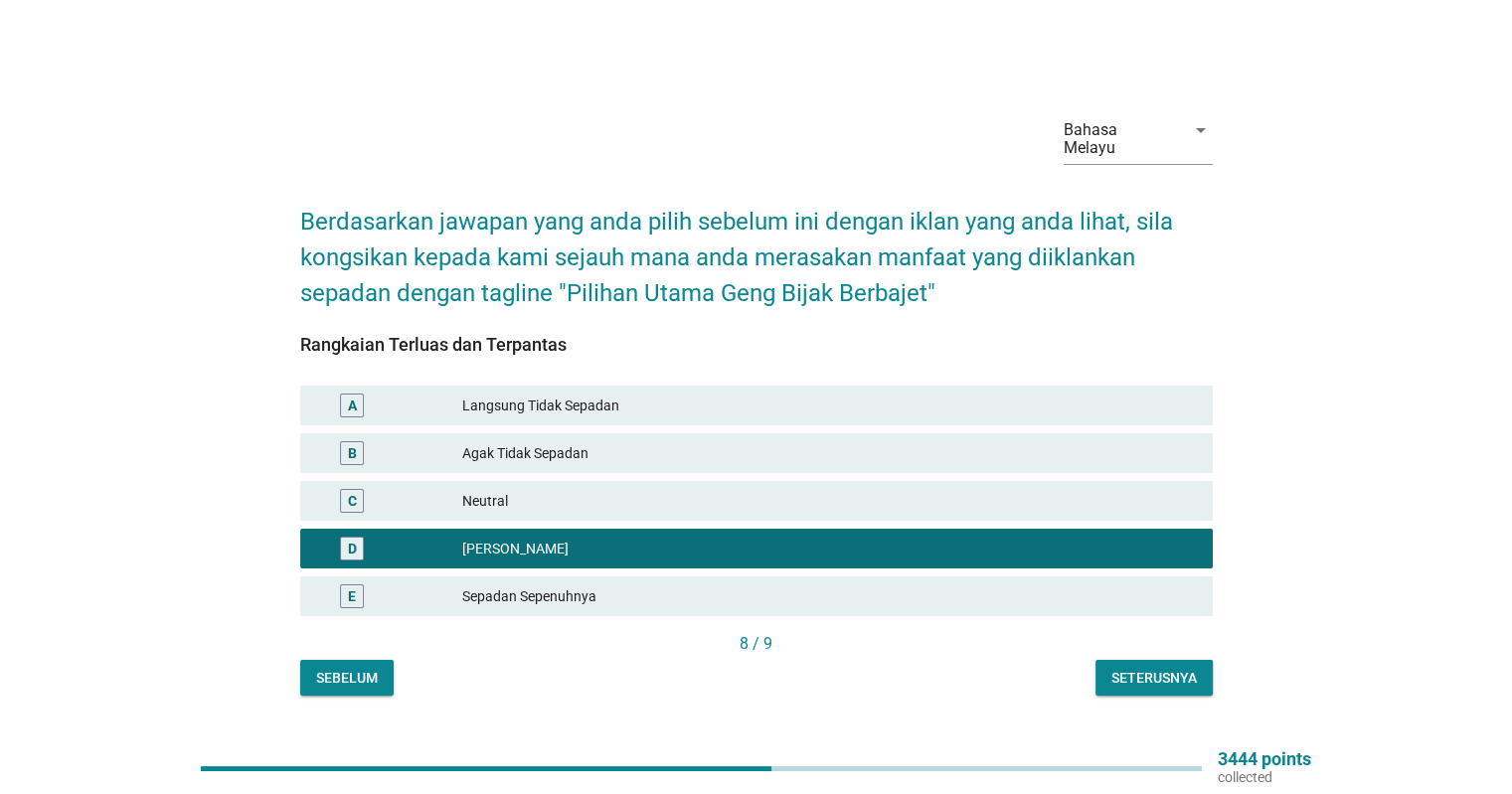 click on "Seterusnya" at bounding box center [1154, 678] 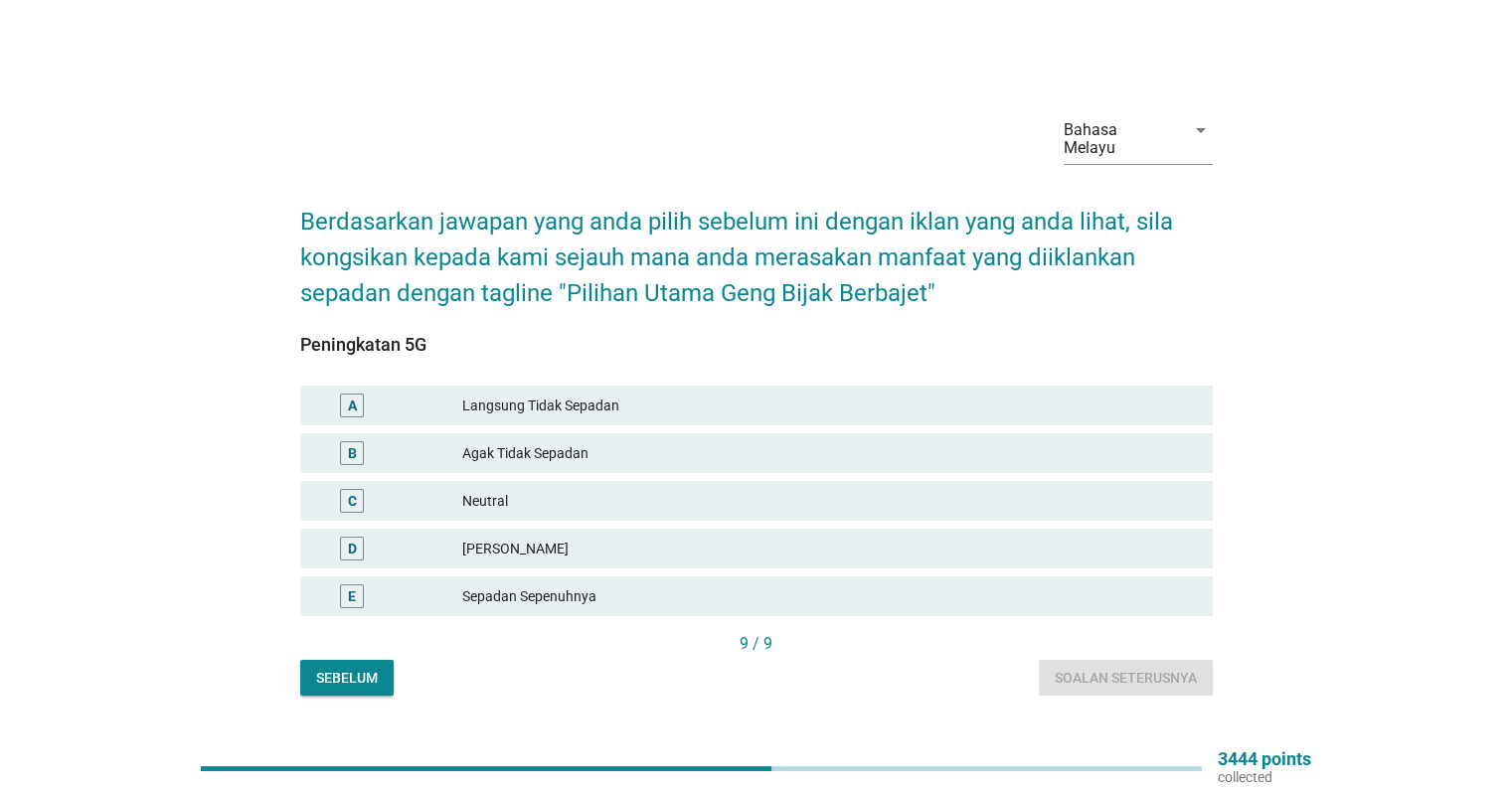 click on "[PERSON_NAME]" at bounding box center (829, 549) 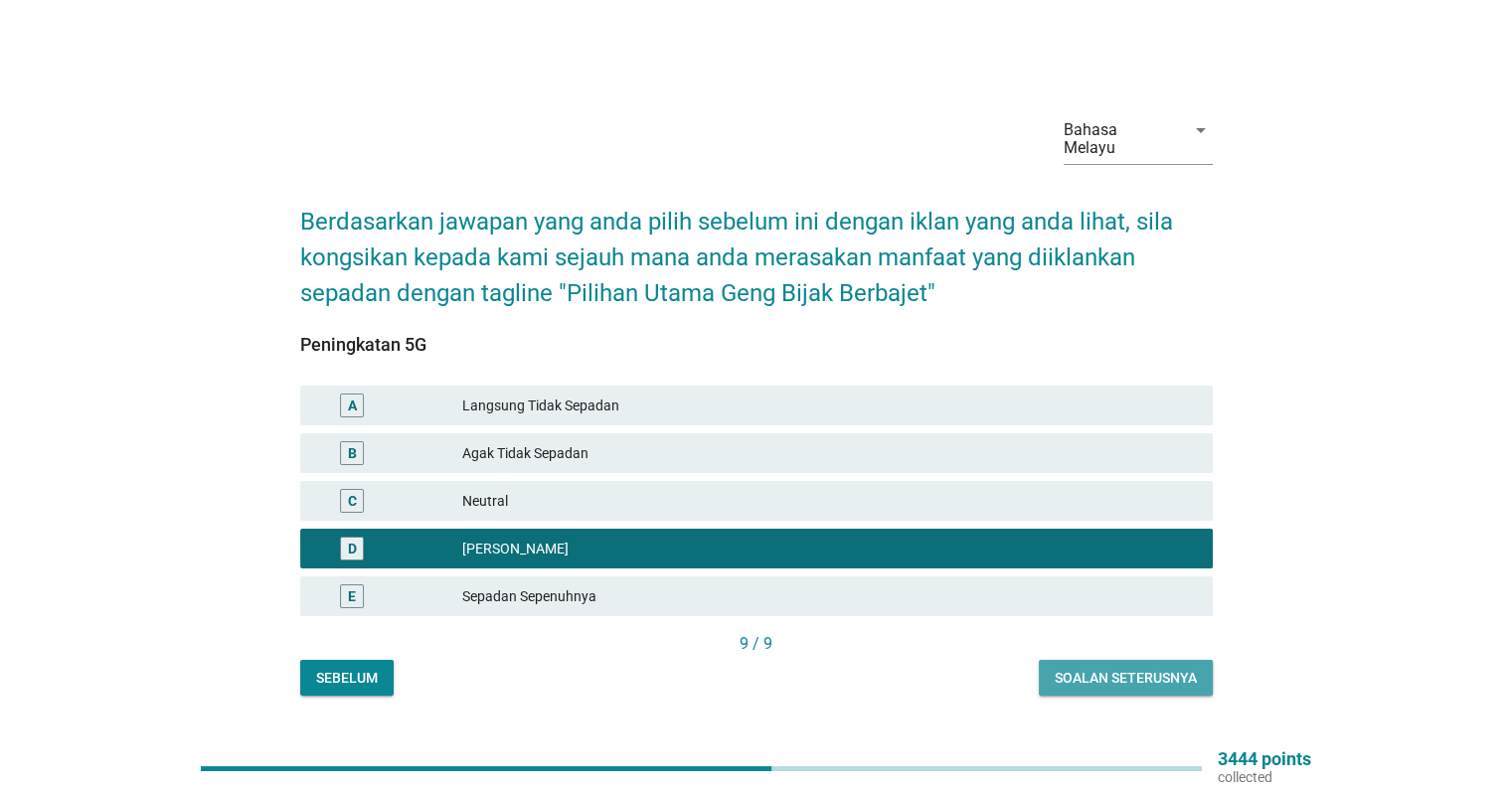 click on "Soalan seterusnya" at bounding box center [1125, 678] 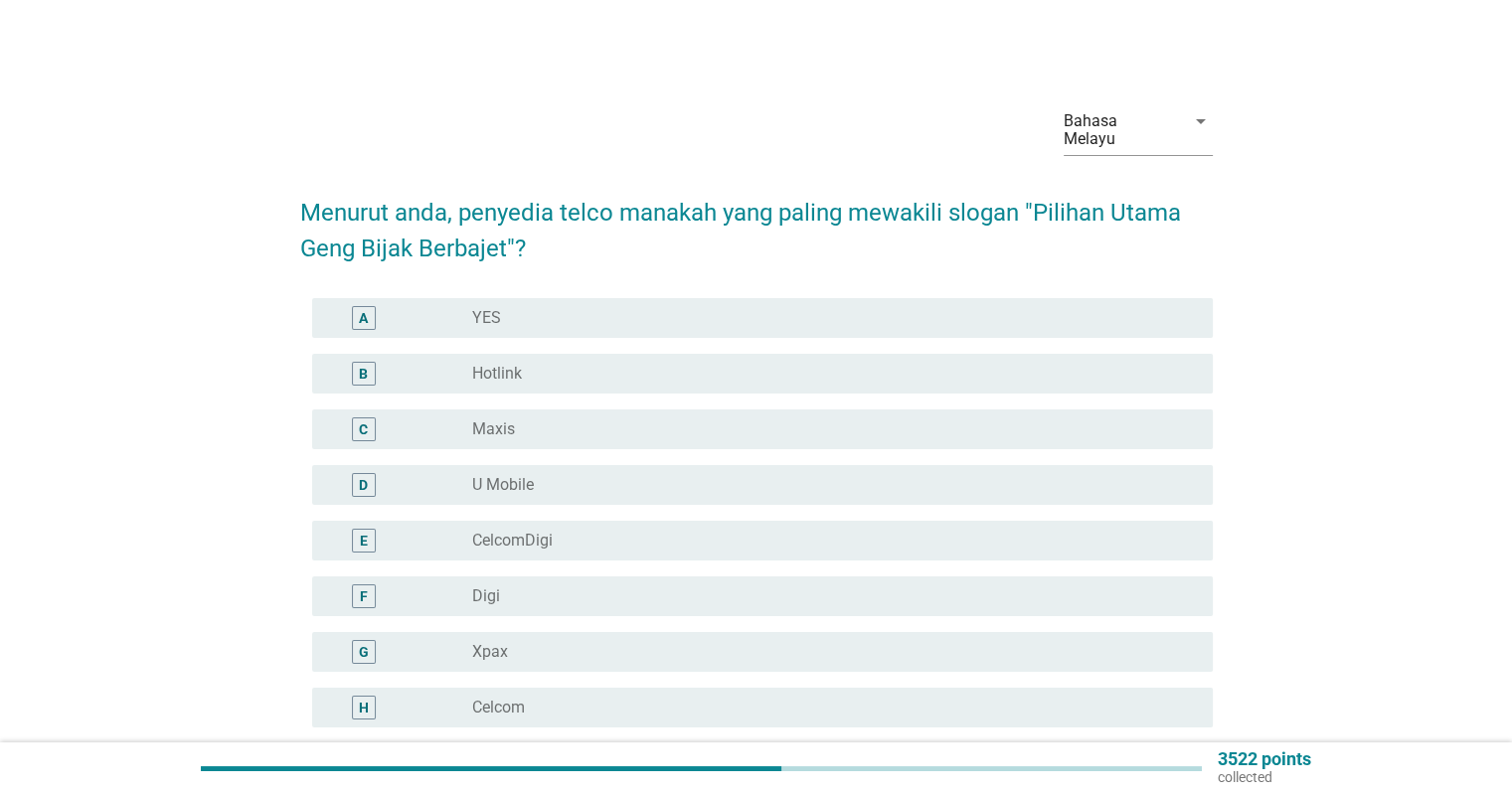 click on "radio_button_unchecked Hotlink" at bounding box center (826, 374) 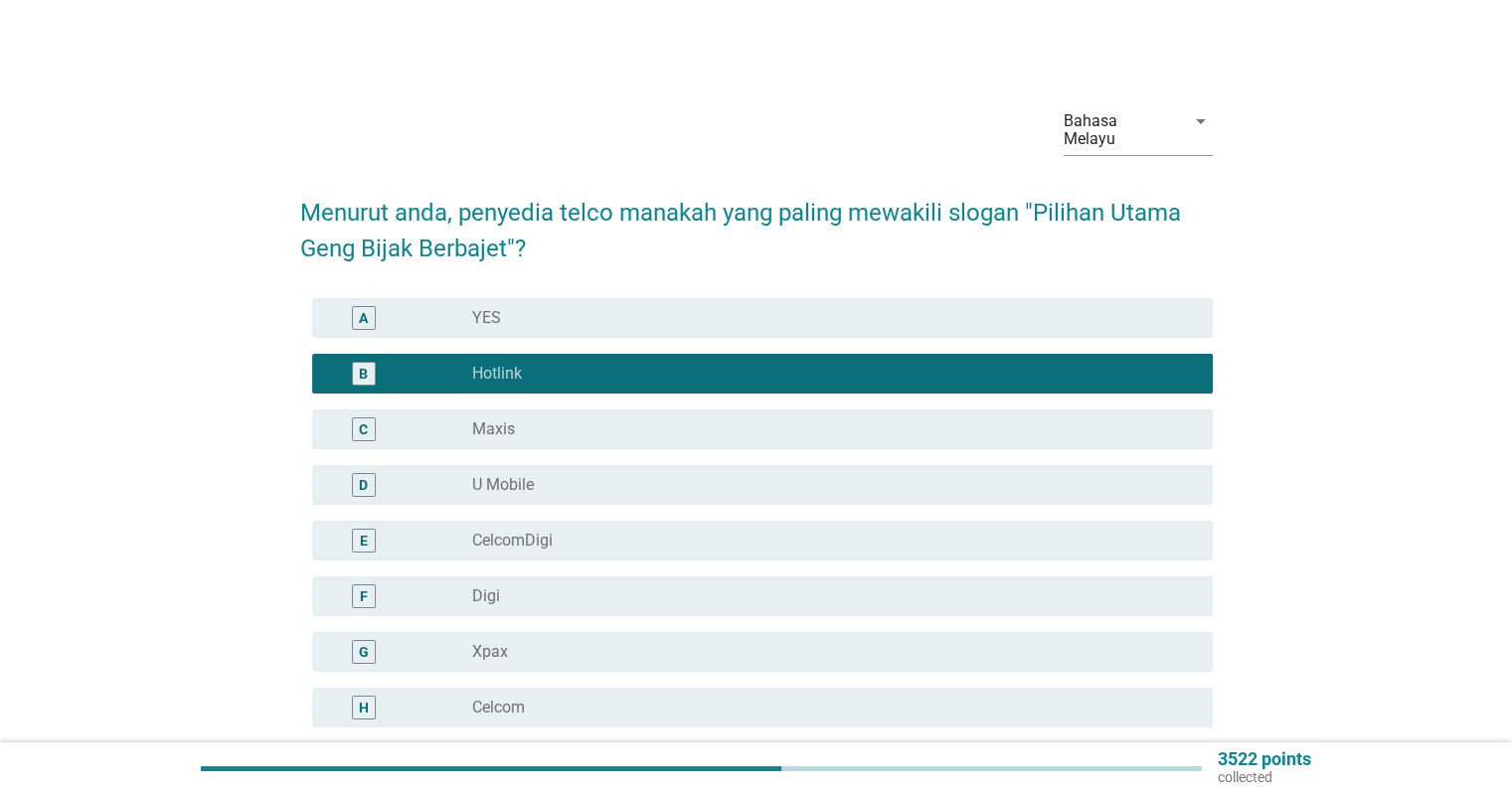 scroll, scrollTop: 397, scrollLeft: 0, axis: vertical 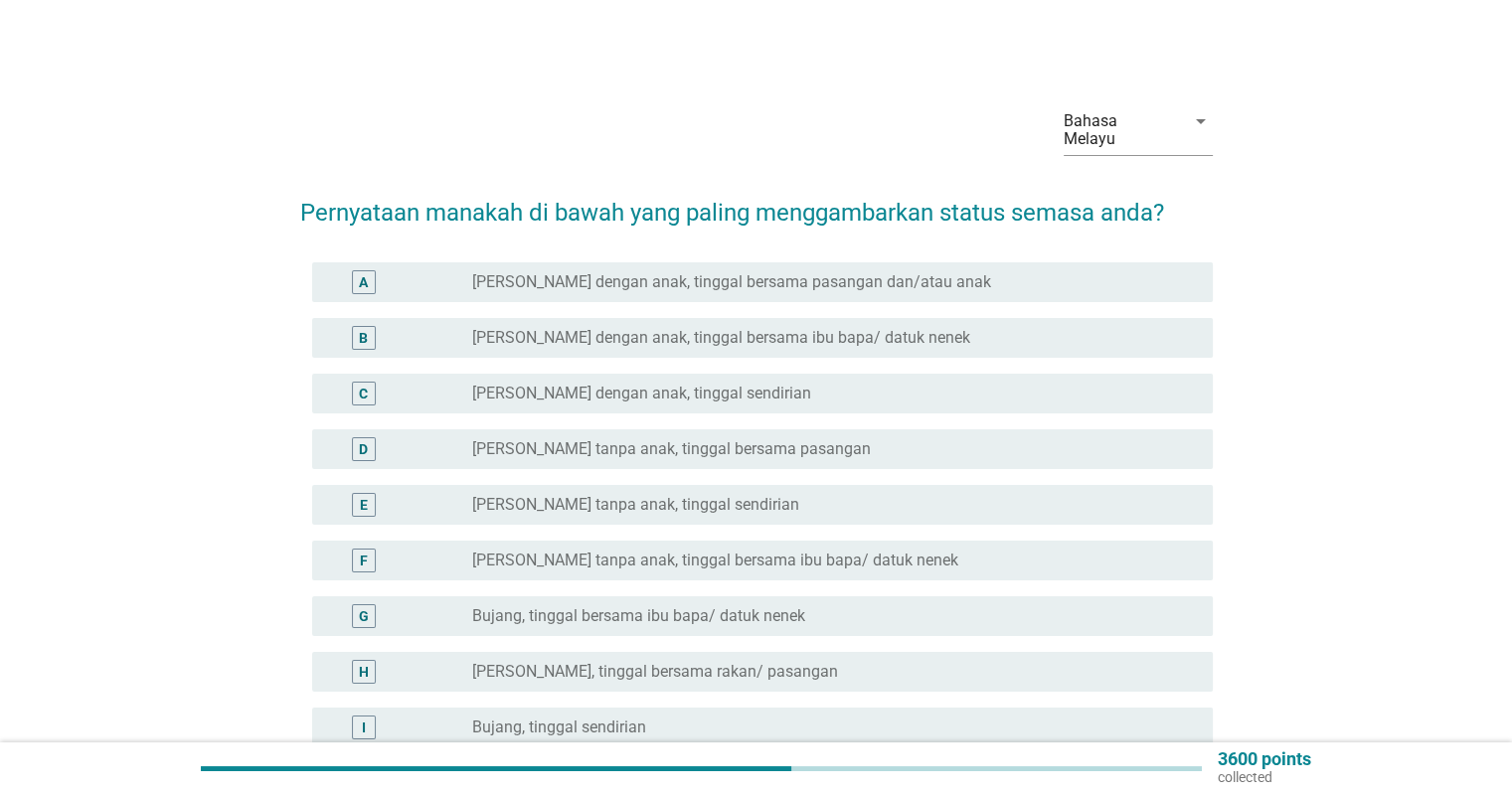 click on "[PERSON_NAME] dengan anak, tinggal bersama pasangan dan/atau anak" at bounding box center (732, 282) 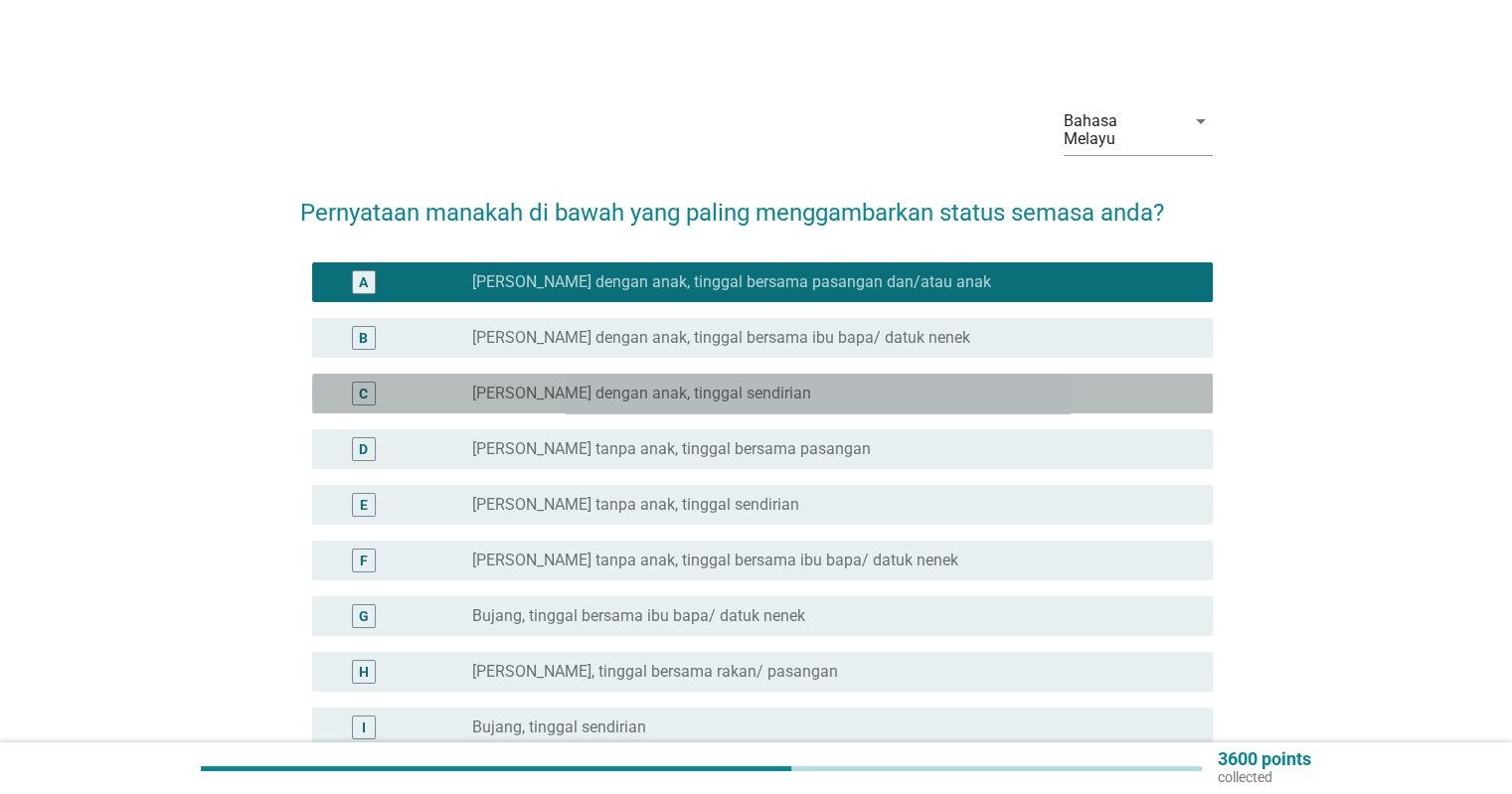 click on "[PERSON_NAME] dengan anak, tinggal sendirian" at bounding box center [641, 394] 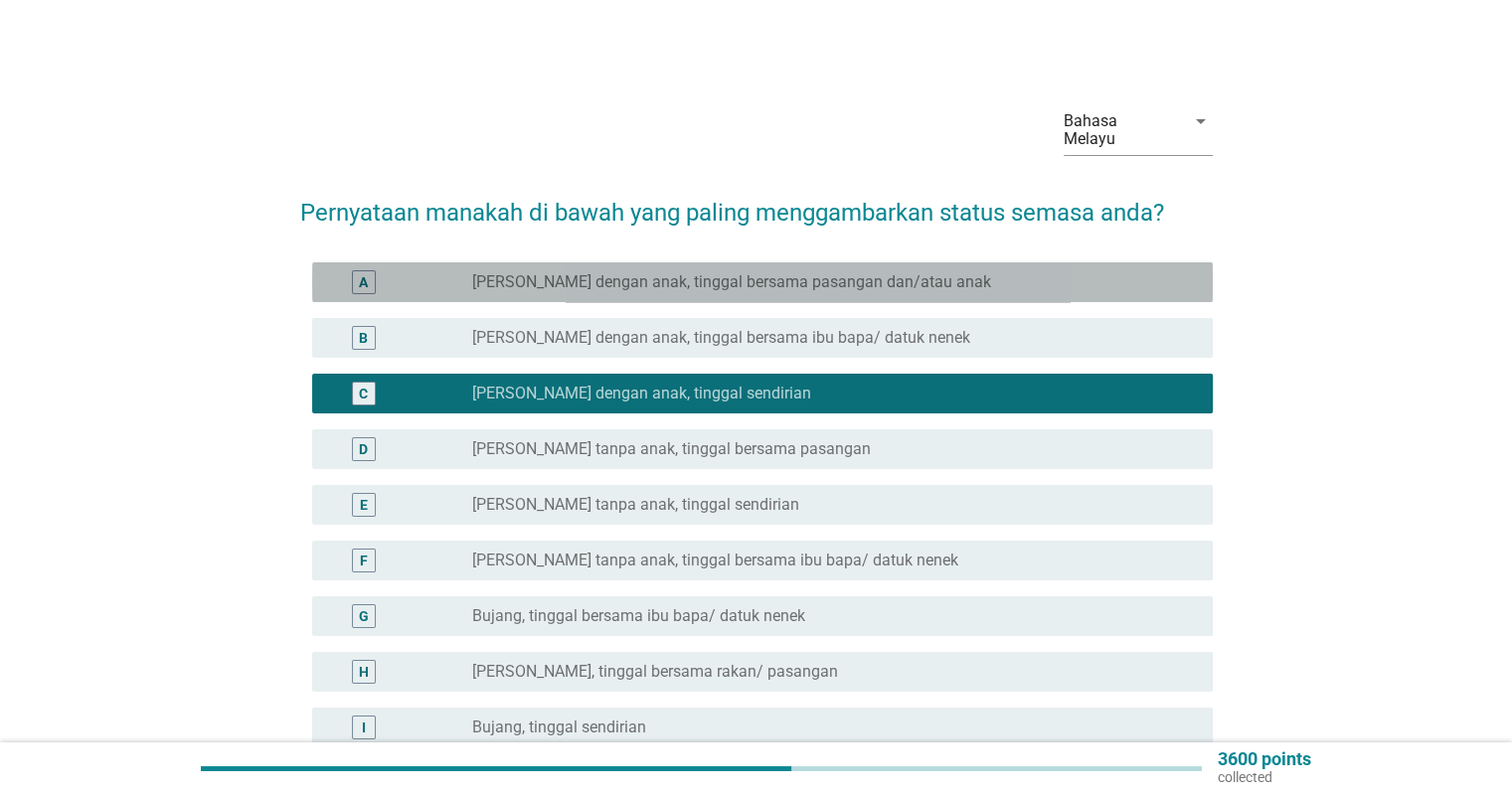 click on "[PERSON_NAME] dengan anak, tinggal bersama pasangan dan/atau anak" at bounding box center (732, 282) 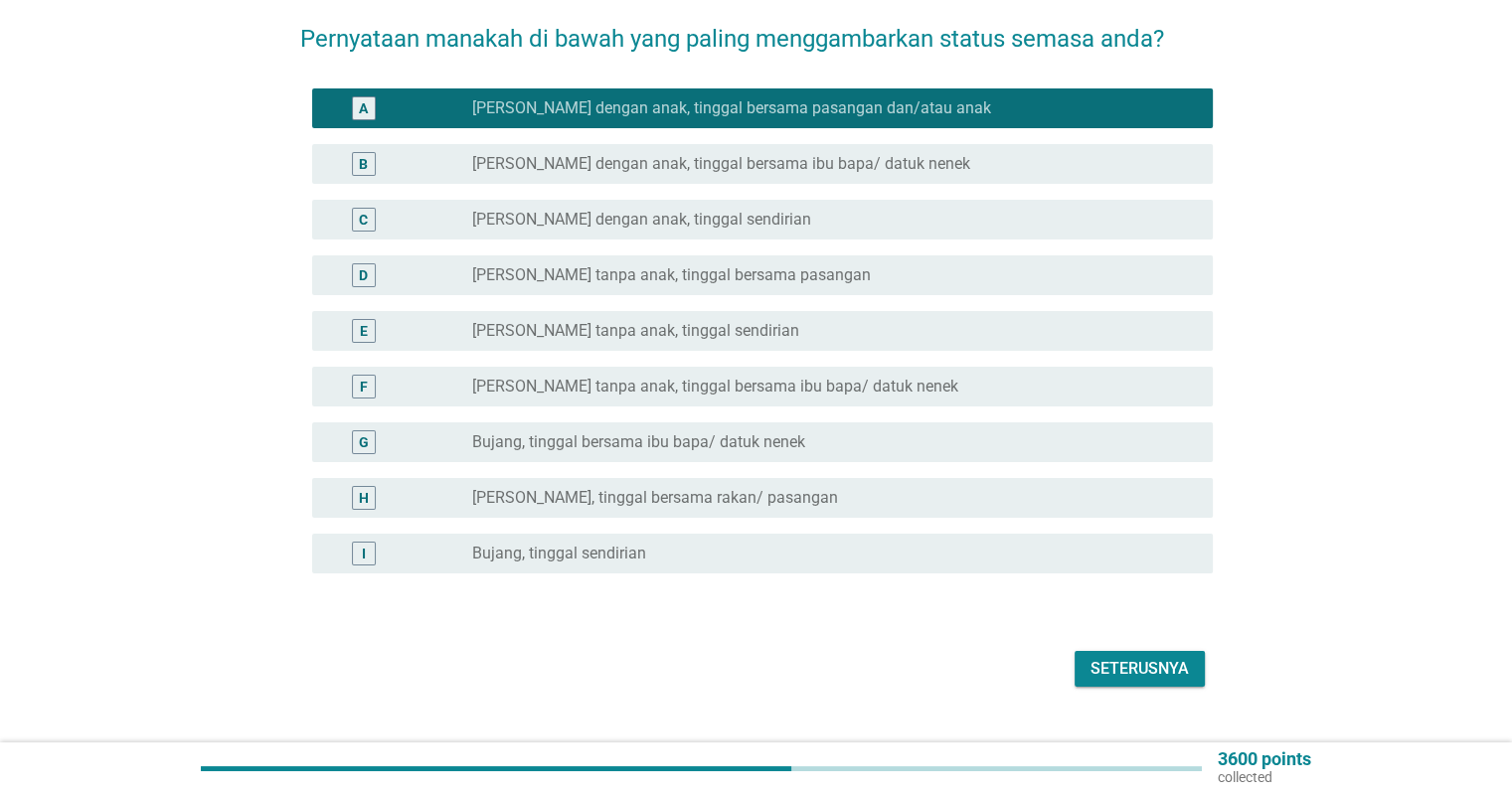 scroll, scrollTop: 195, scrollLeft: 0, axis: vertical 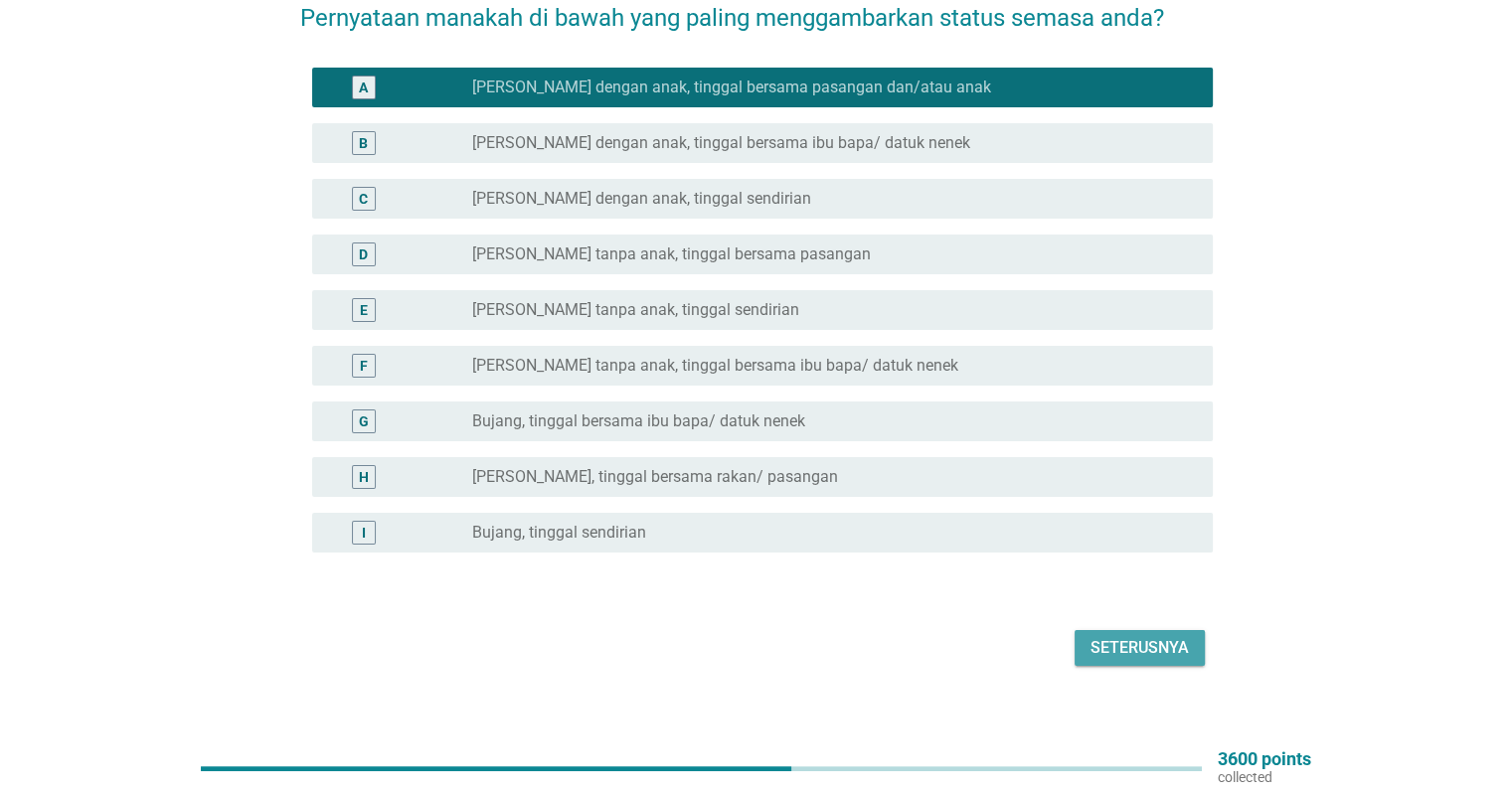 click on "Seterusnya" at bounding box center (1139, 648) 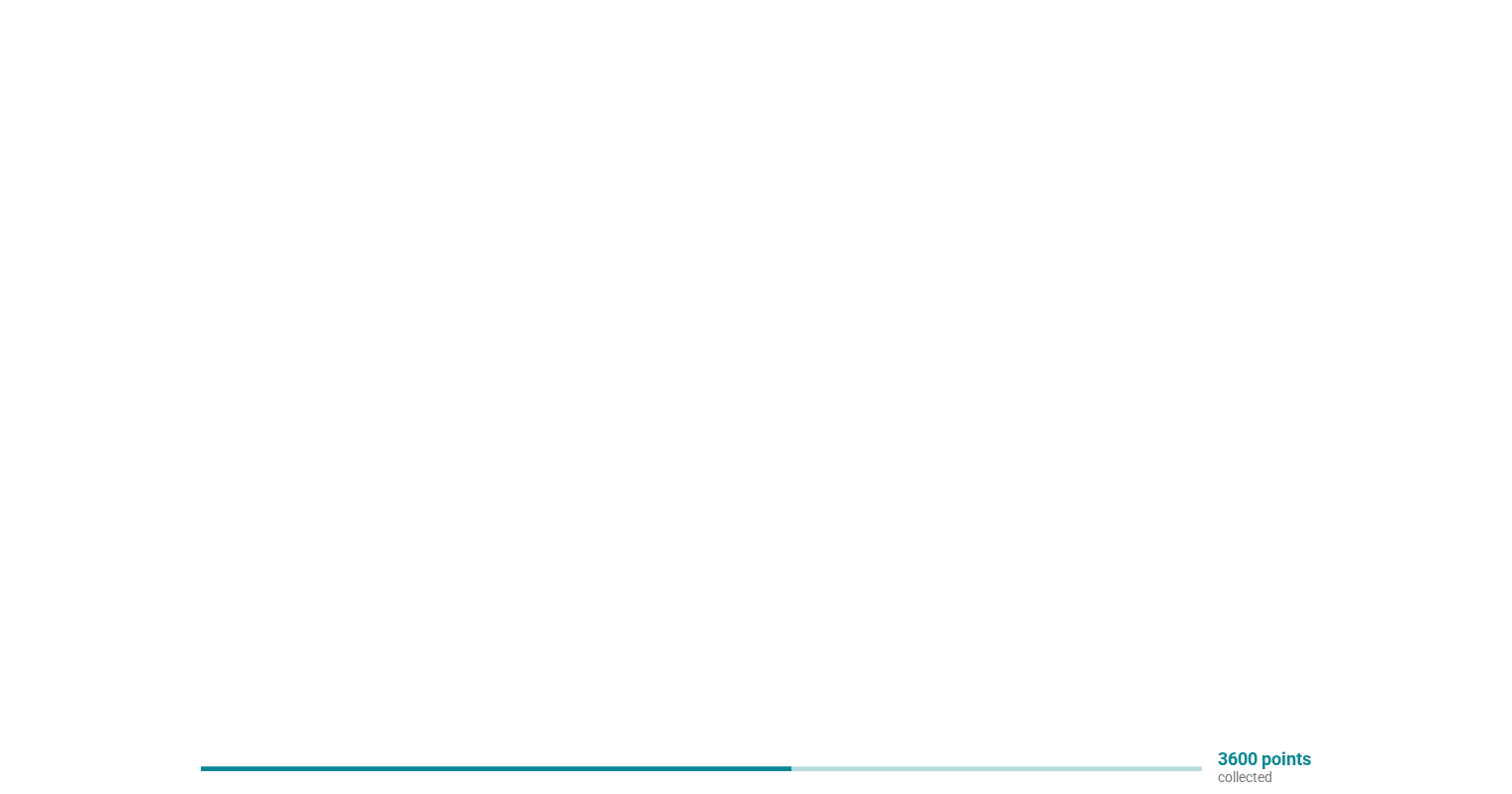 scroll, scrollTop: 0, scrollLeft: 0, axis: both 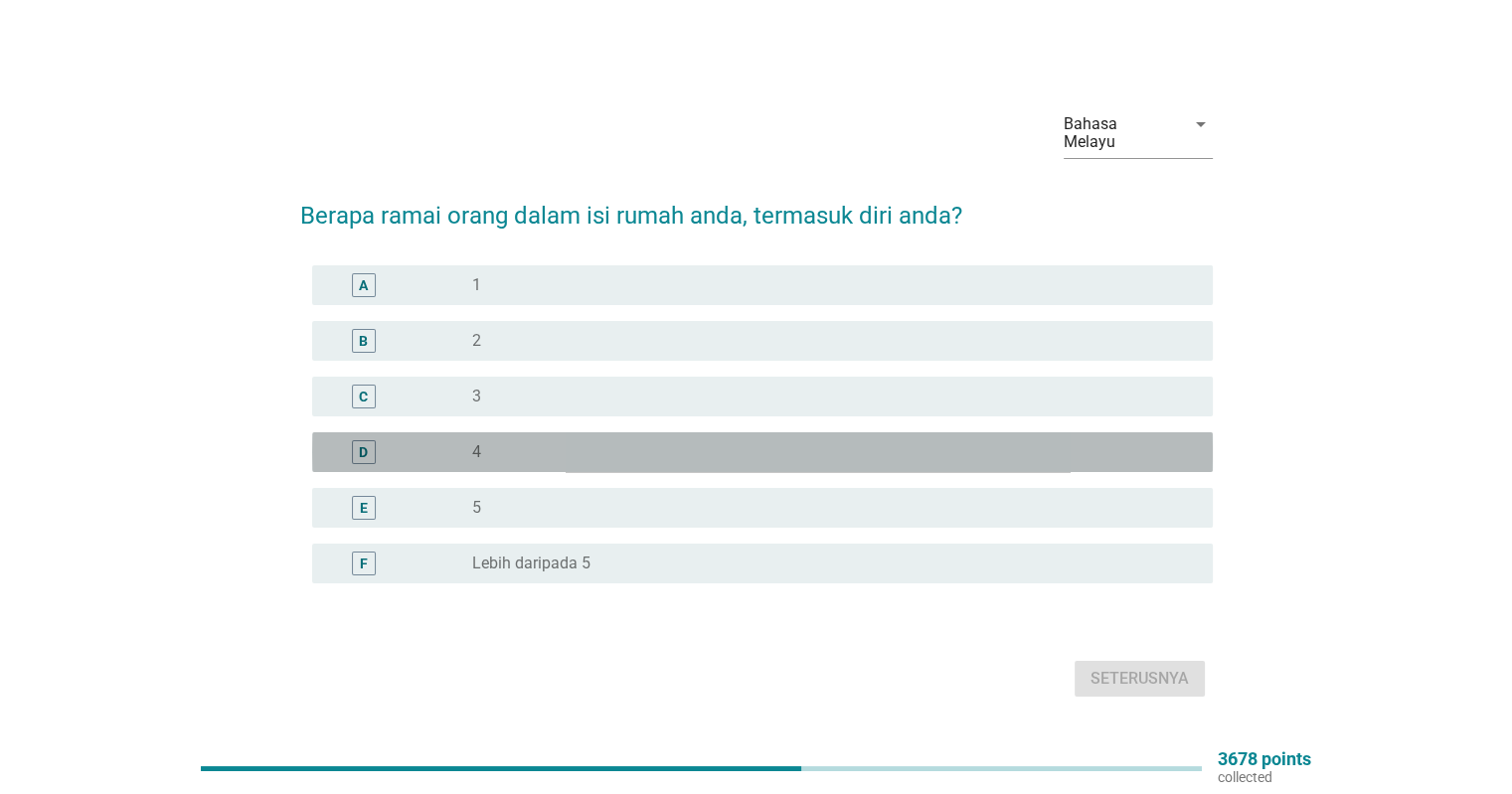 click on "radio_button_unchecked 4" at bounding box center [826, 452] 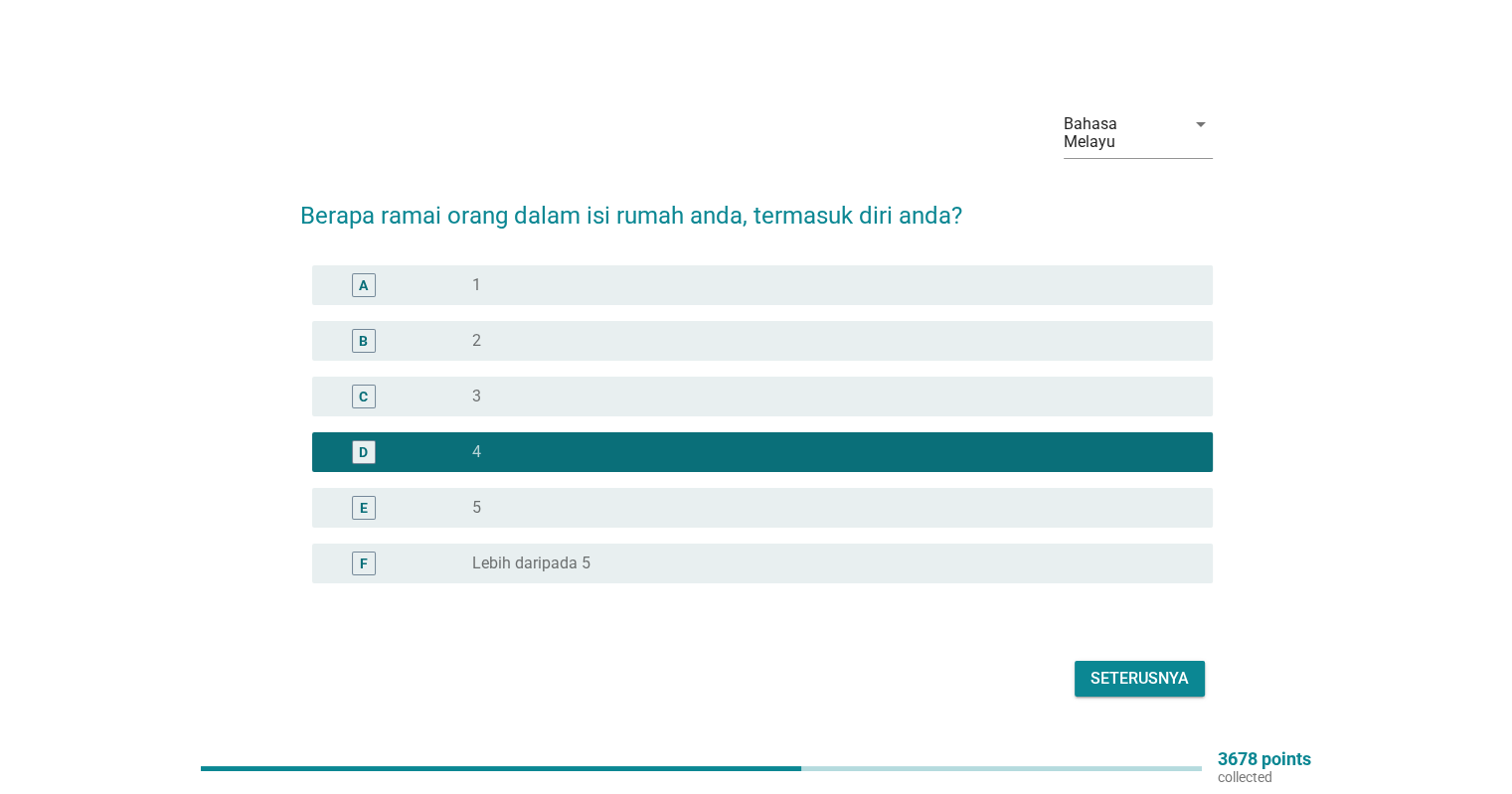 click on "Seterusnya" at bounding box center [1139, 679] 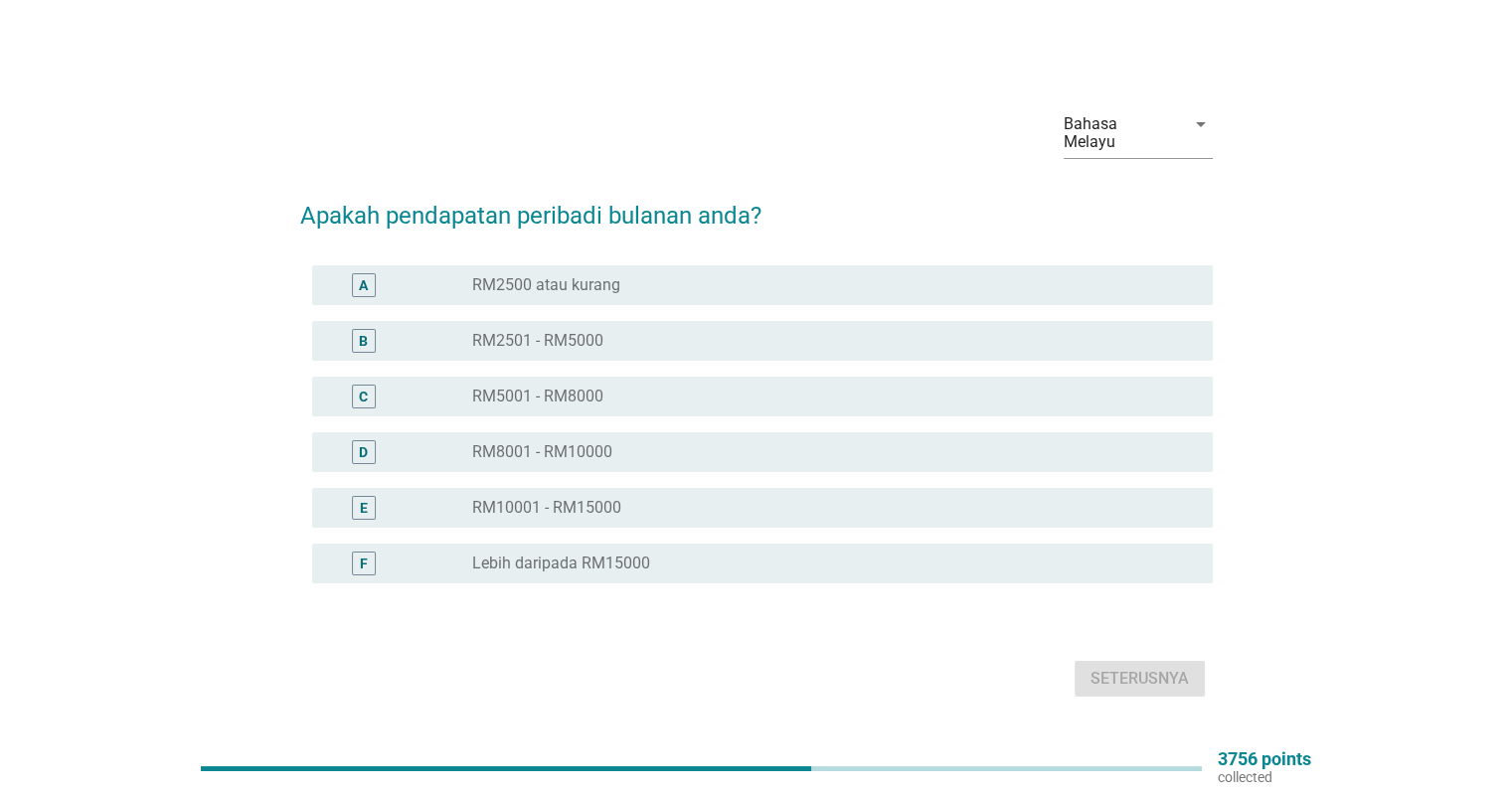 click on "RM2501 - RM5000" at bounding box center (538, 341) 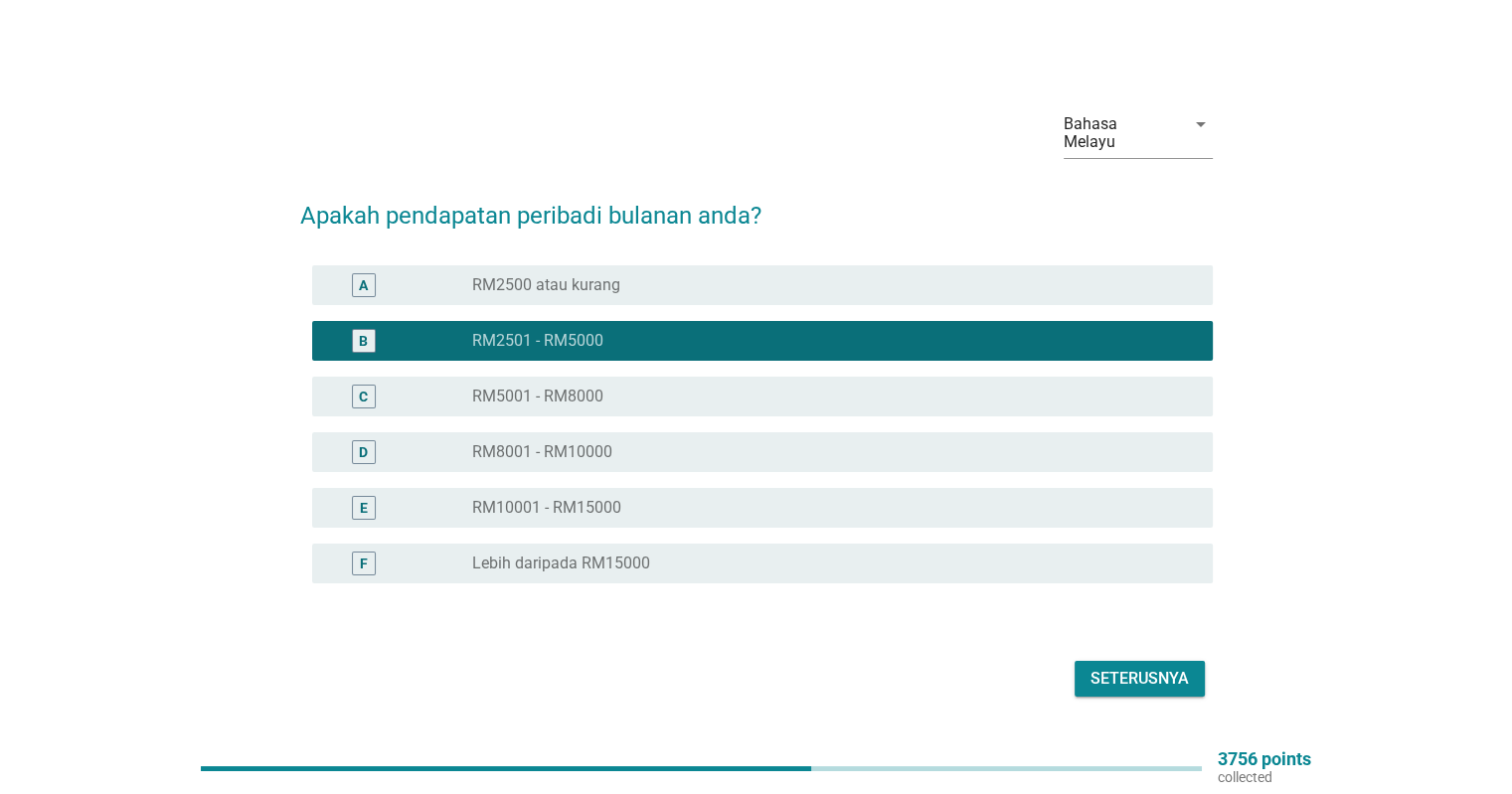 click on "Seterusnya" at bounding box center [1139, 679] 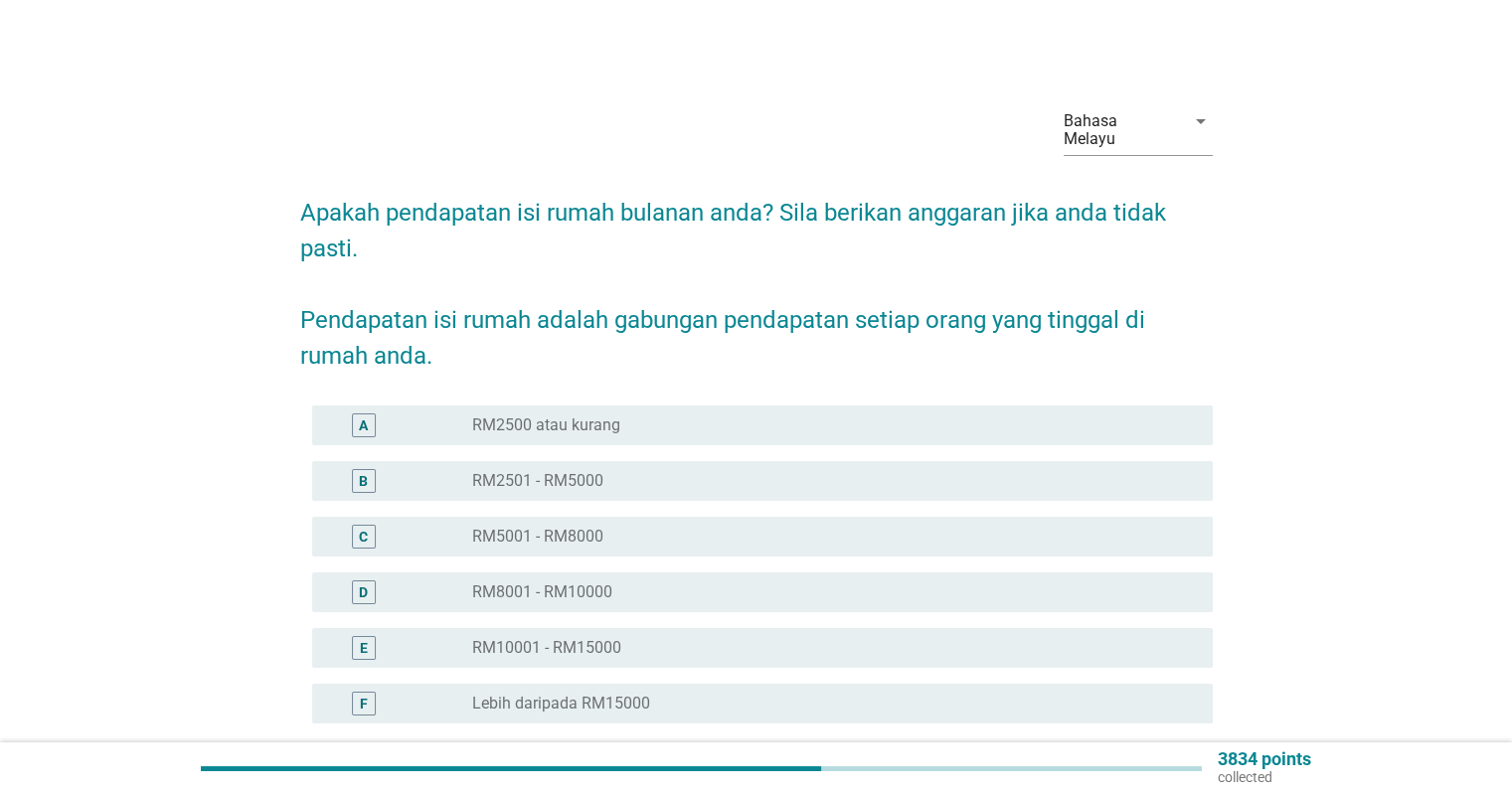click on "RM2500 atau kurang" at bounding box center [546, 425] 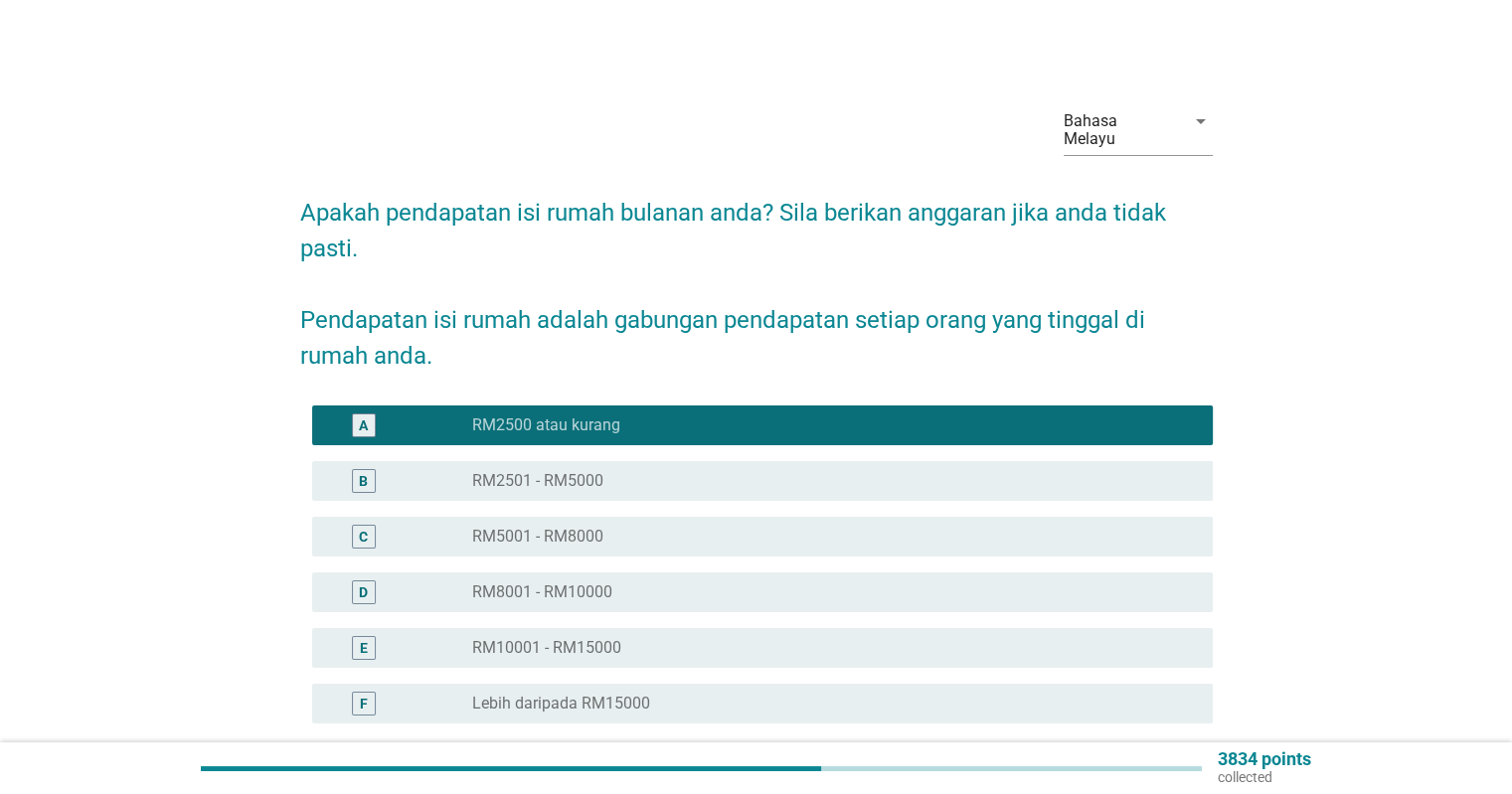 click on "RM2501 - RM5000" at bounding box center [538, 481] 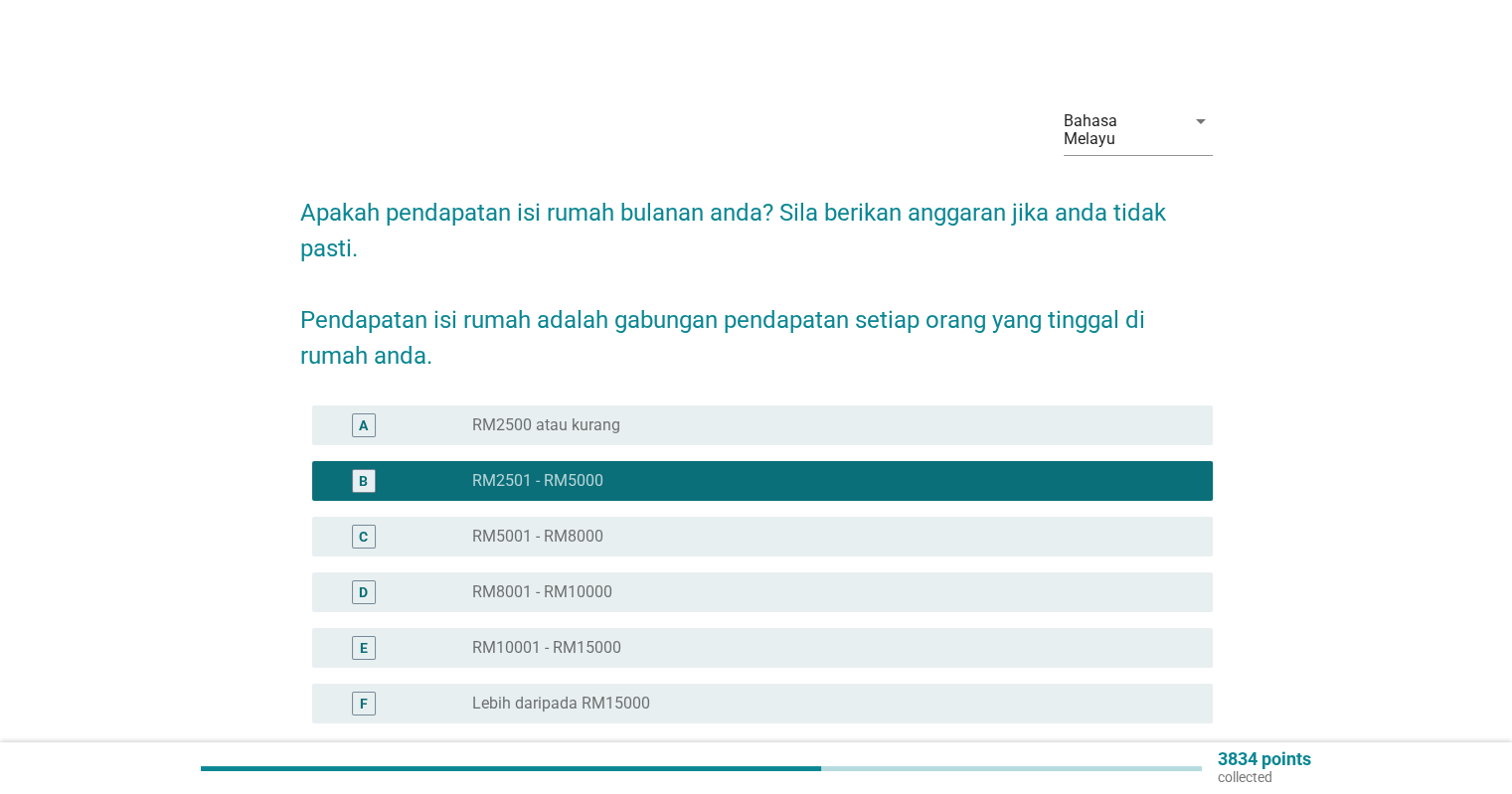 click on "RM2500 atau kurang" at bounding box center [546, 425] 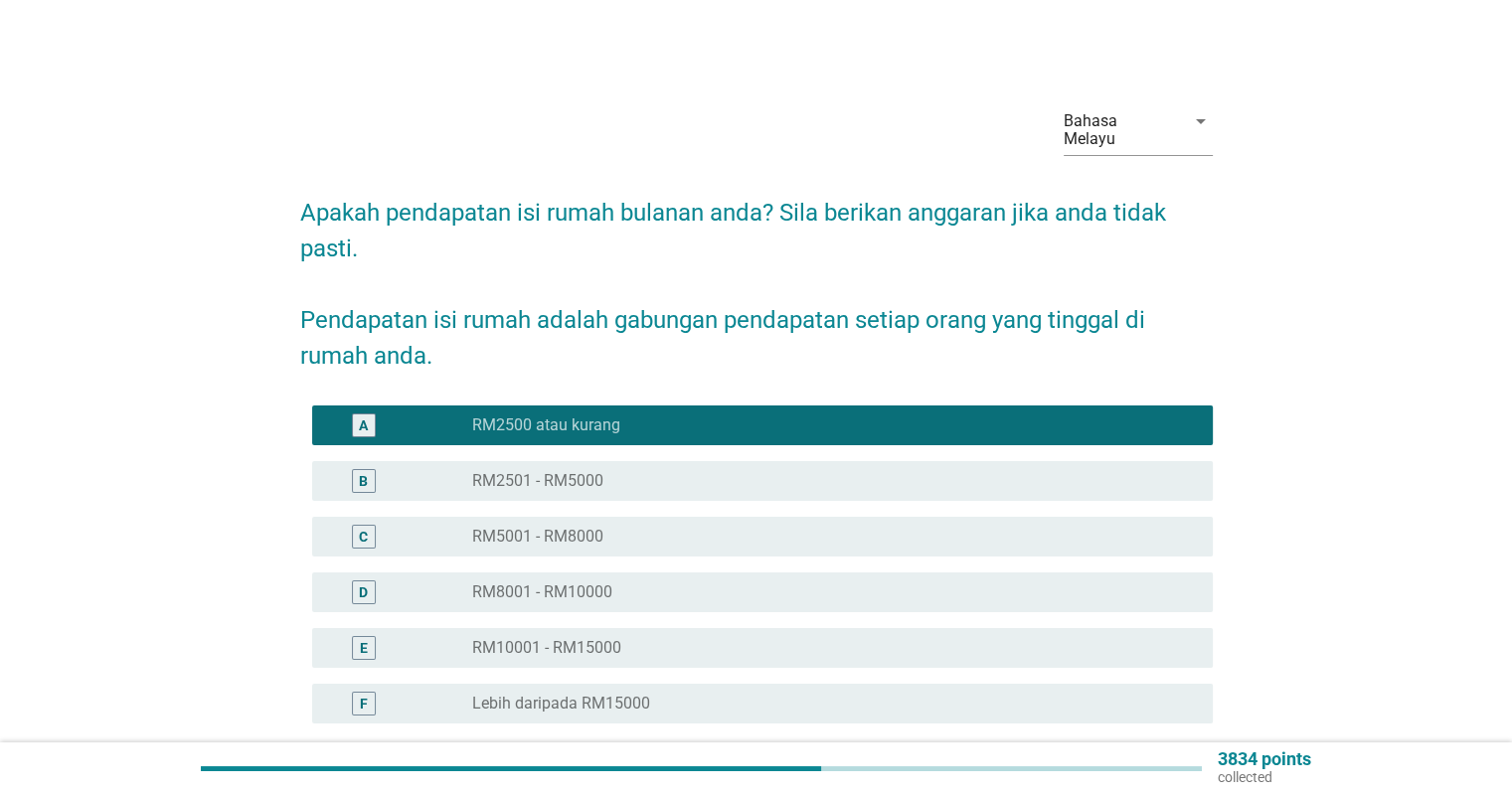 click on "radio_button_unchecked RM2501 - RM5000" at bounding box center (826, 481) 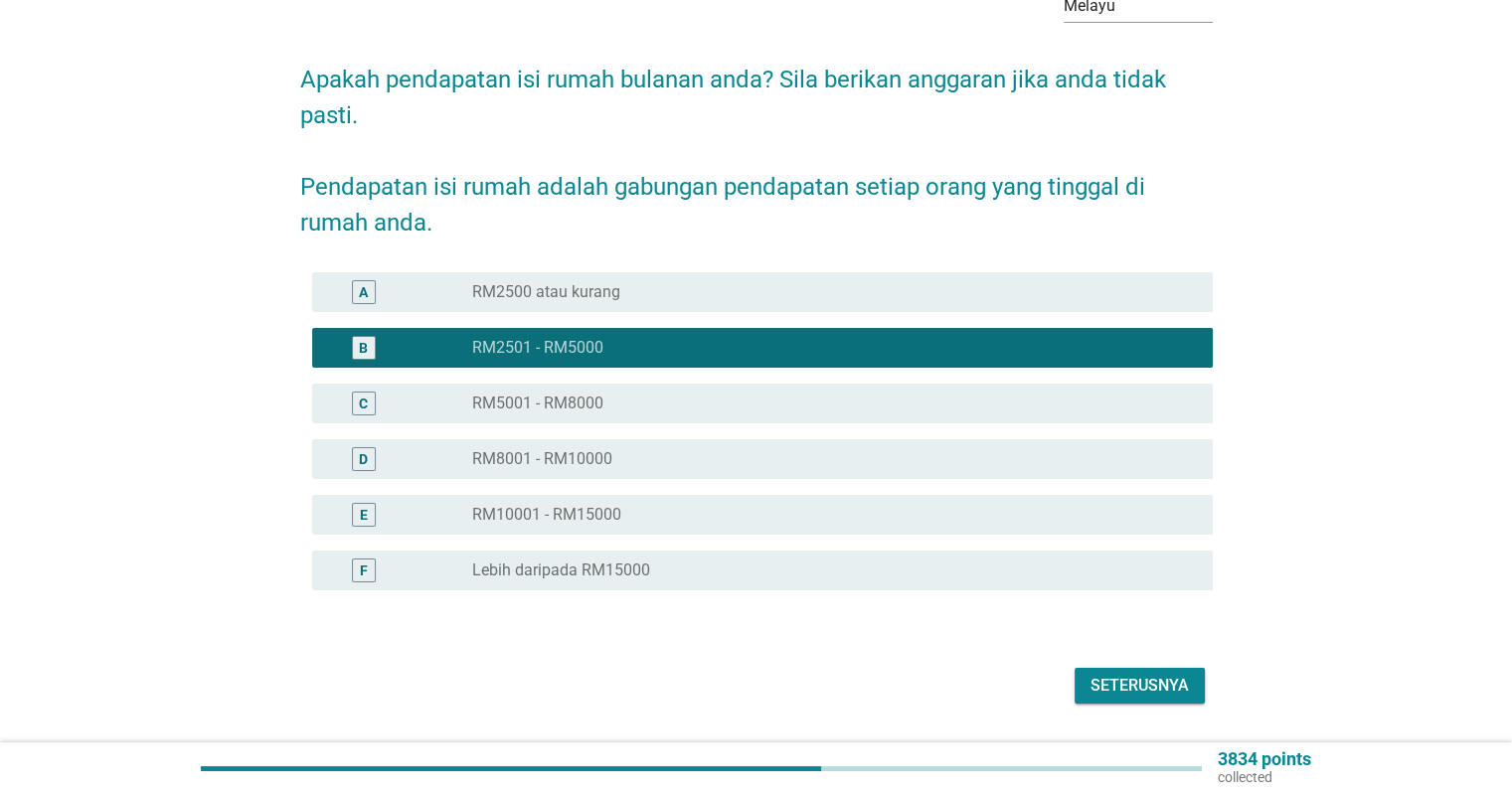 scroll, scrollTop: 171, scrollLeft: 0, axis: vertical 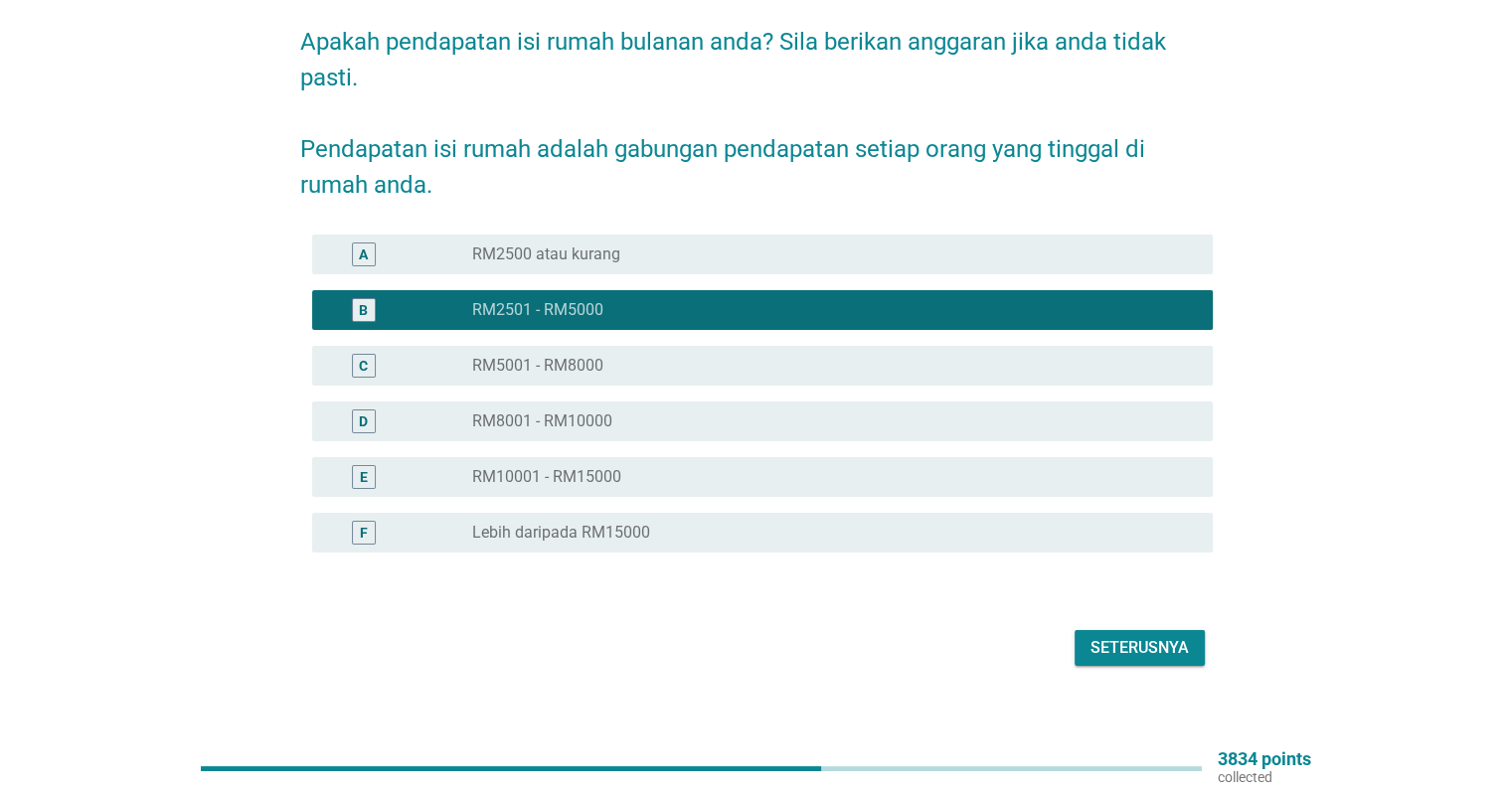 click on "Seterusnya" at bounding box center (1139, 648) 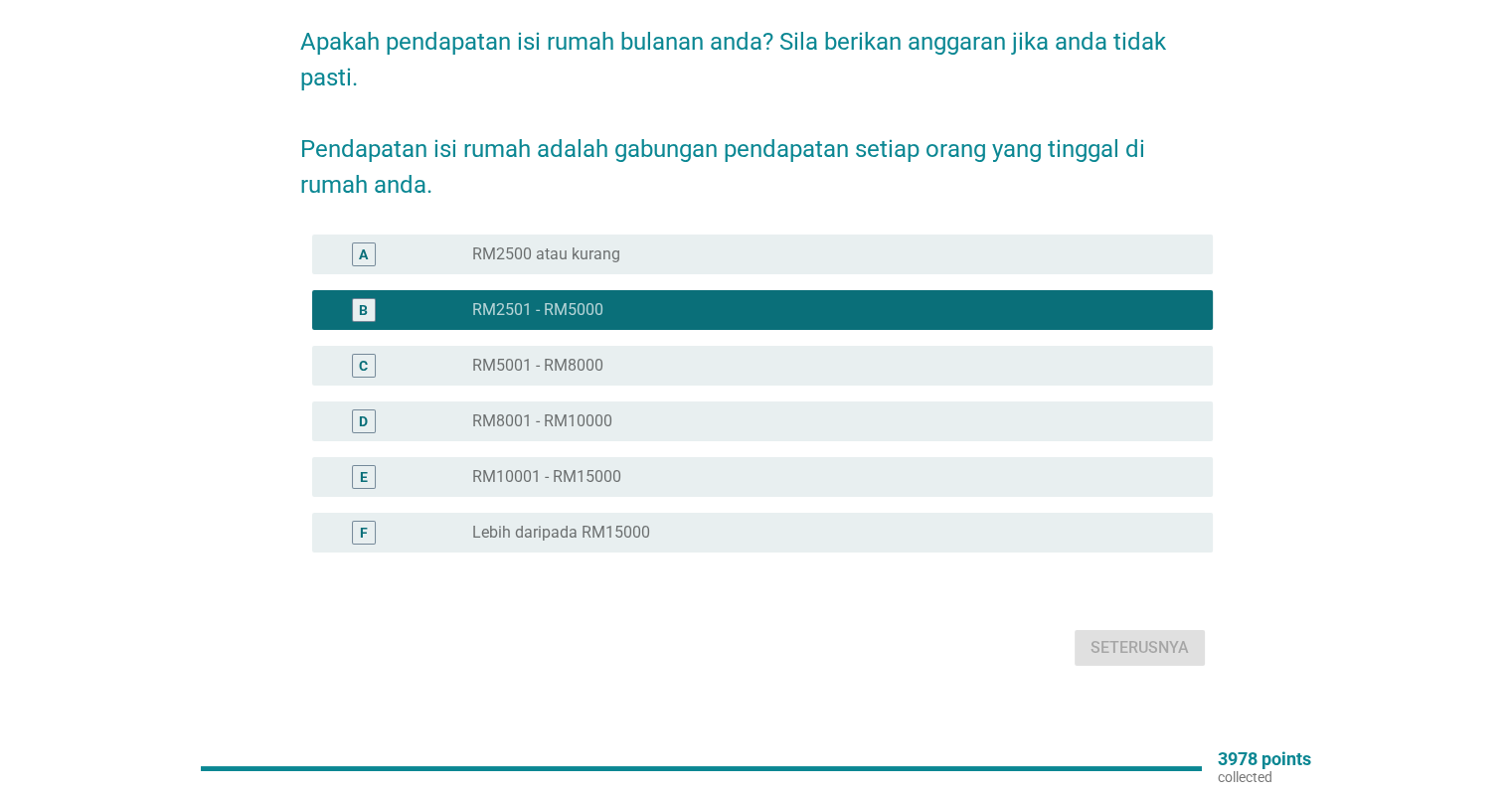 scroll, scrollTop: 0, scrollLeft: 0, axis: both 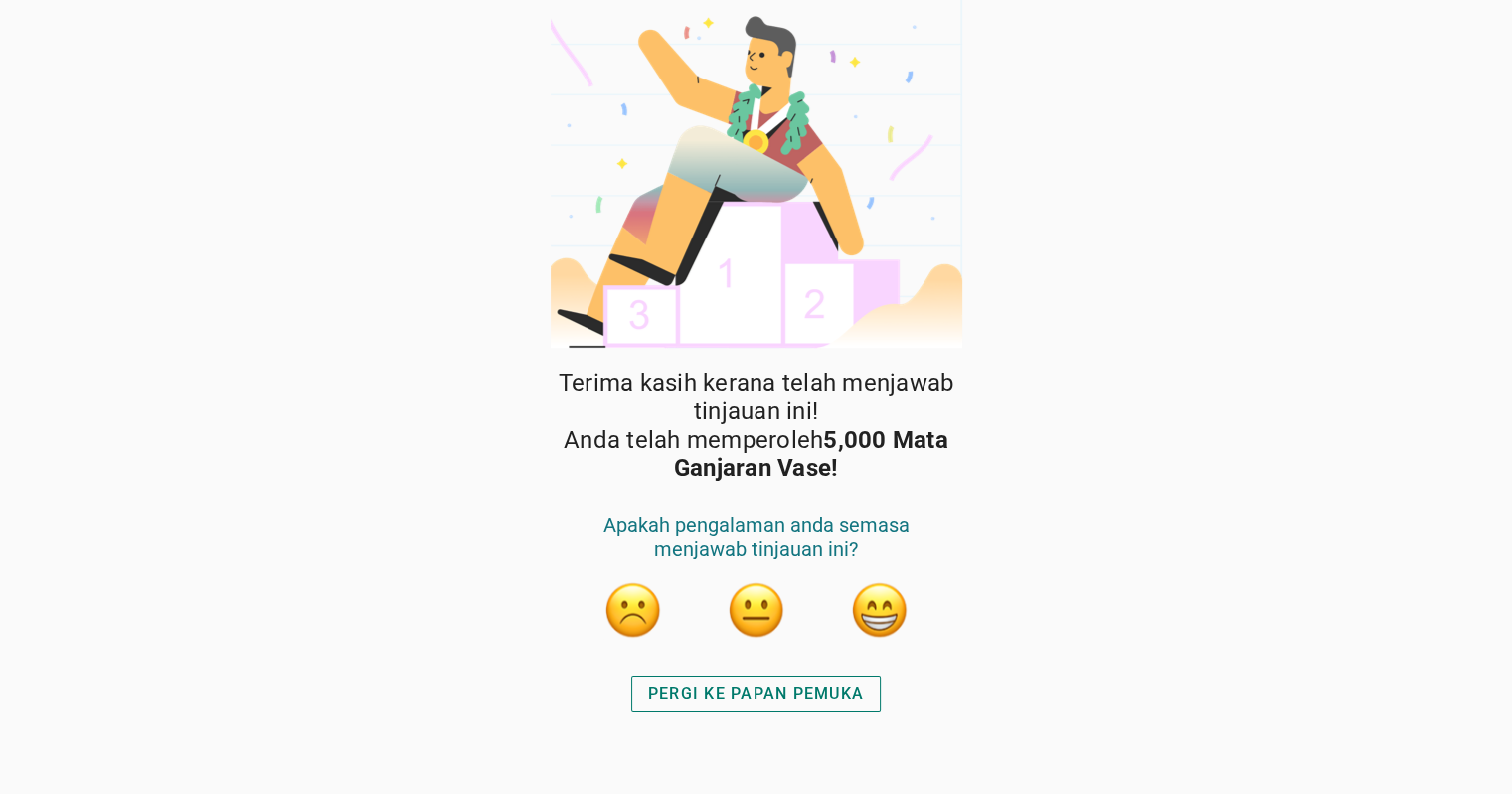 click on "PERGI KE PAPAN PEMUKA" at bounding box center (756, 694) 